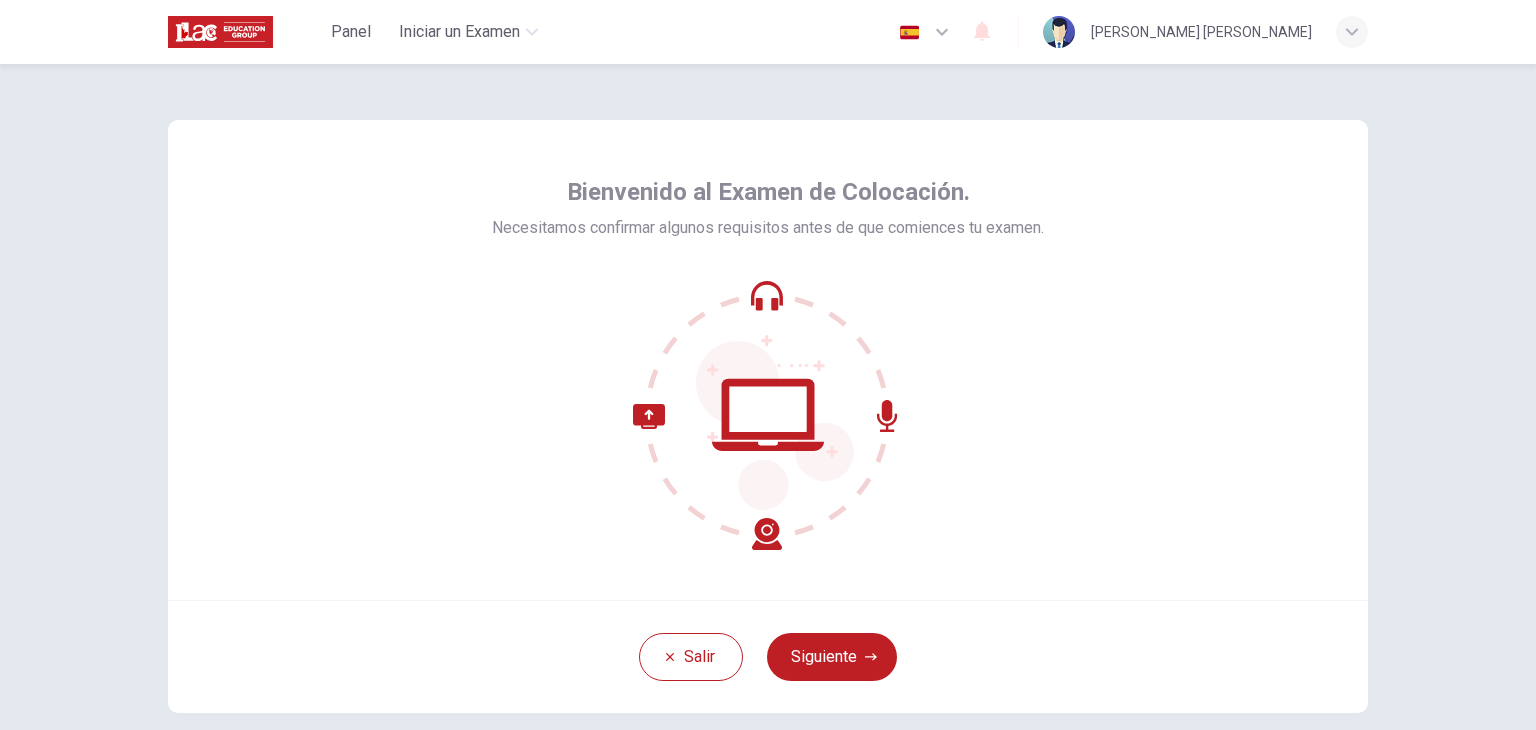 scroll, scrollTop: 0, scrollLeft: 0, axis: both 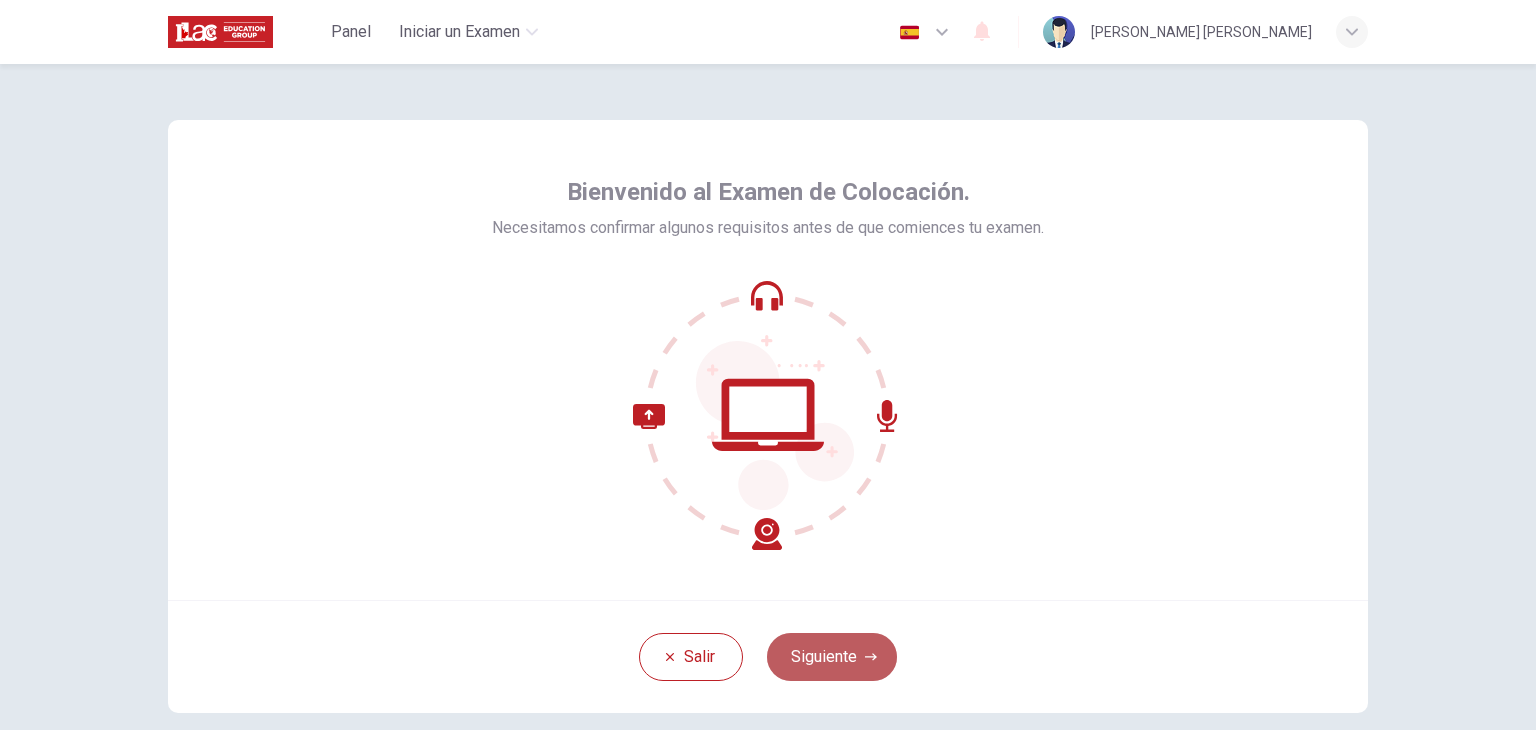 click on "Siguiente" at bounding box center [832, 657] 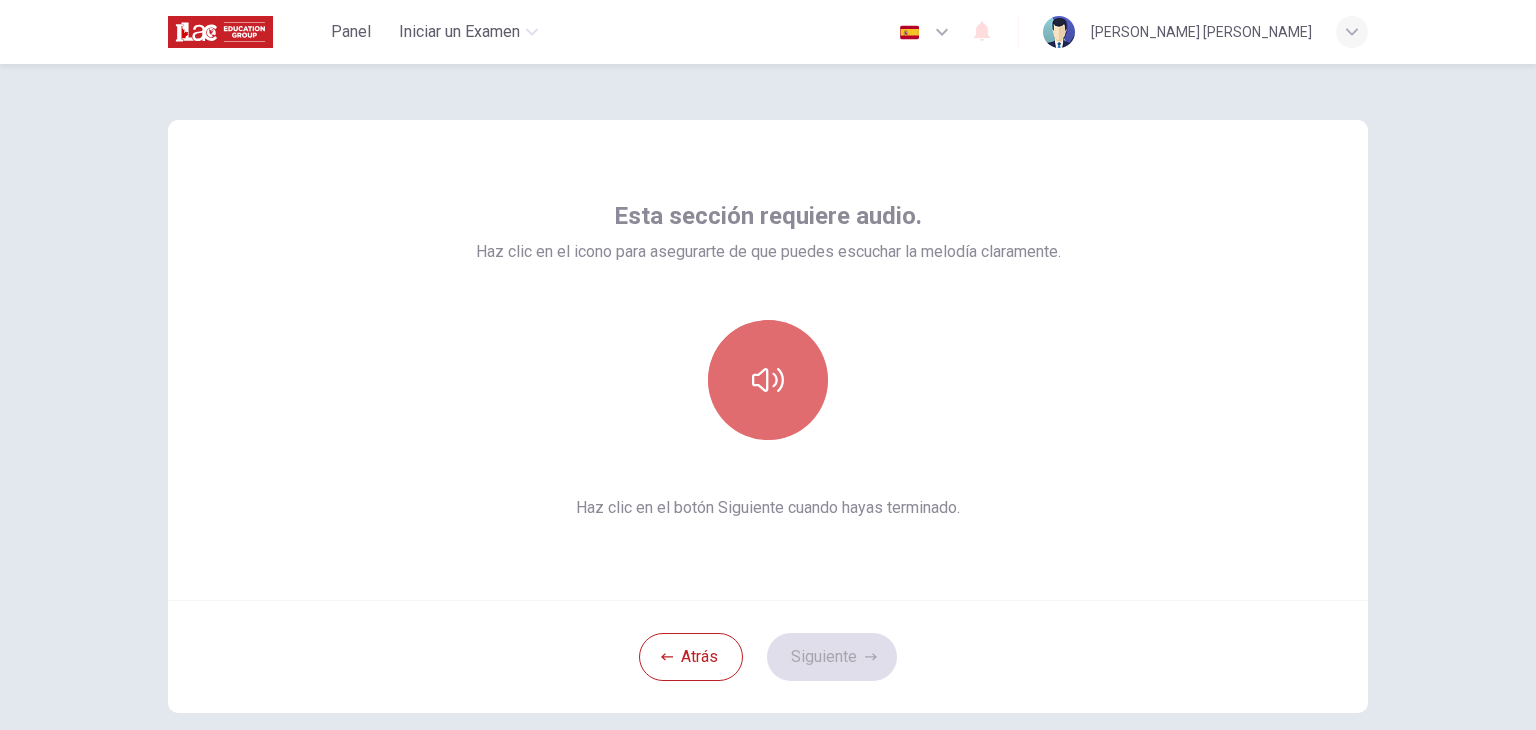click 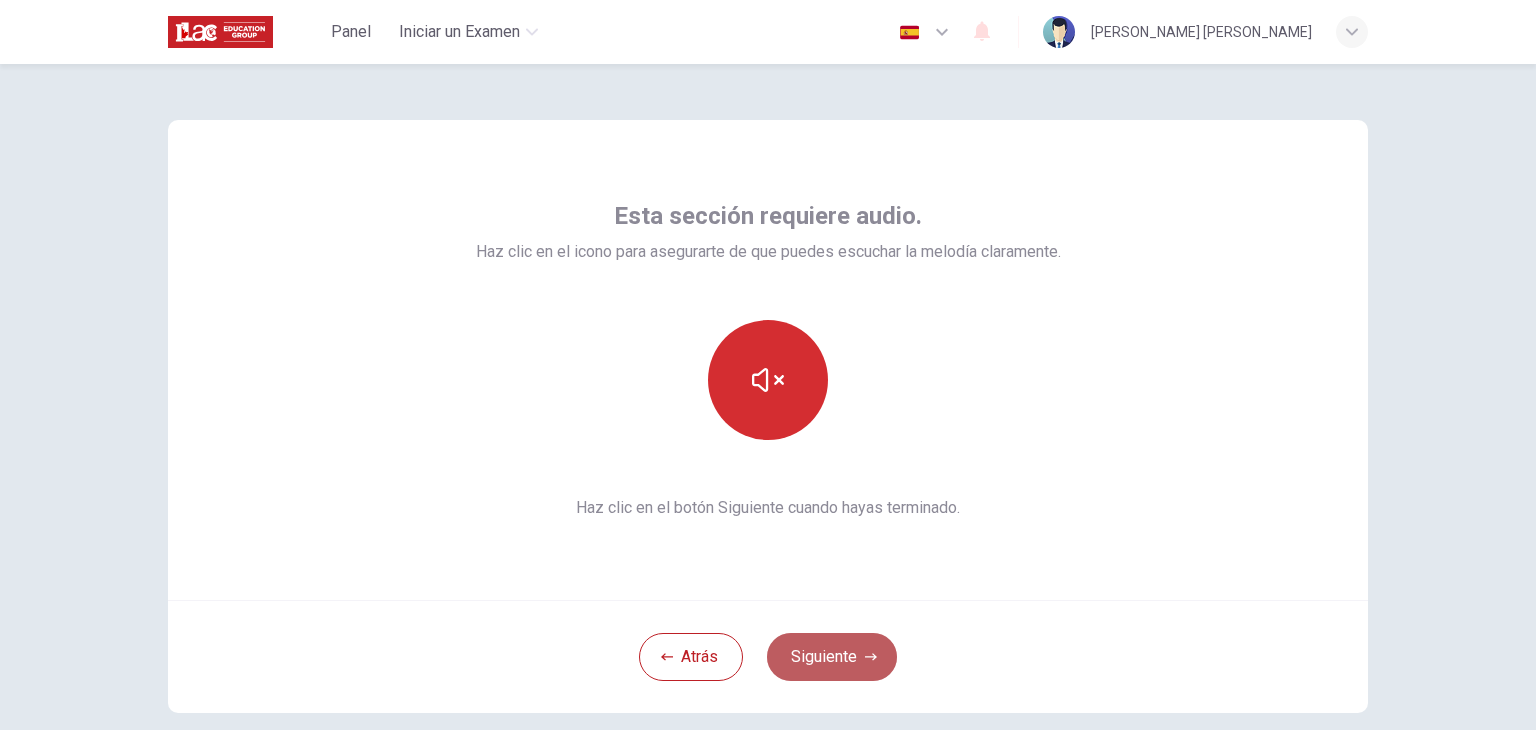 click on "Siguiente" at bounding box center (832, 657) 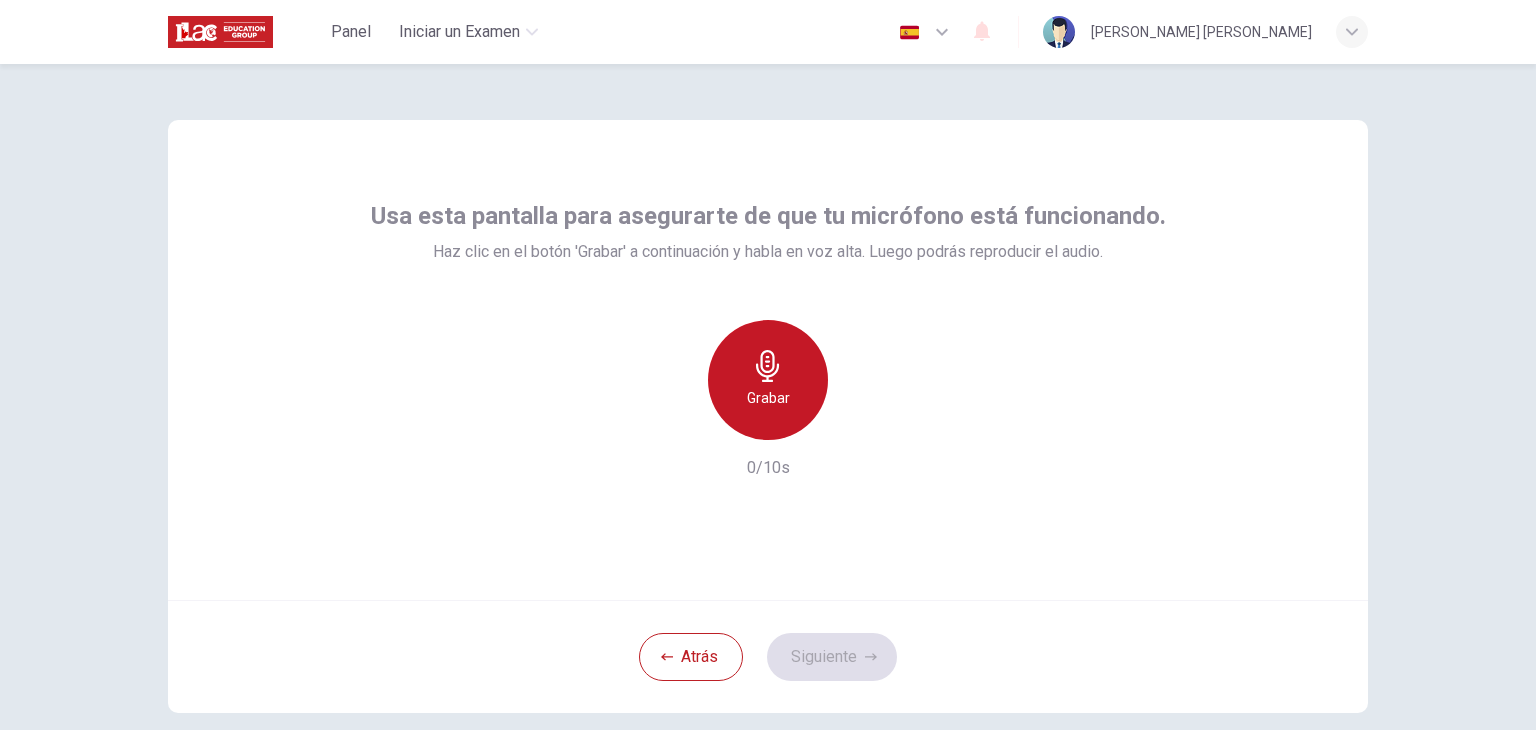 click on "Grabar" at bounding box center [768, 380] 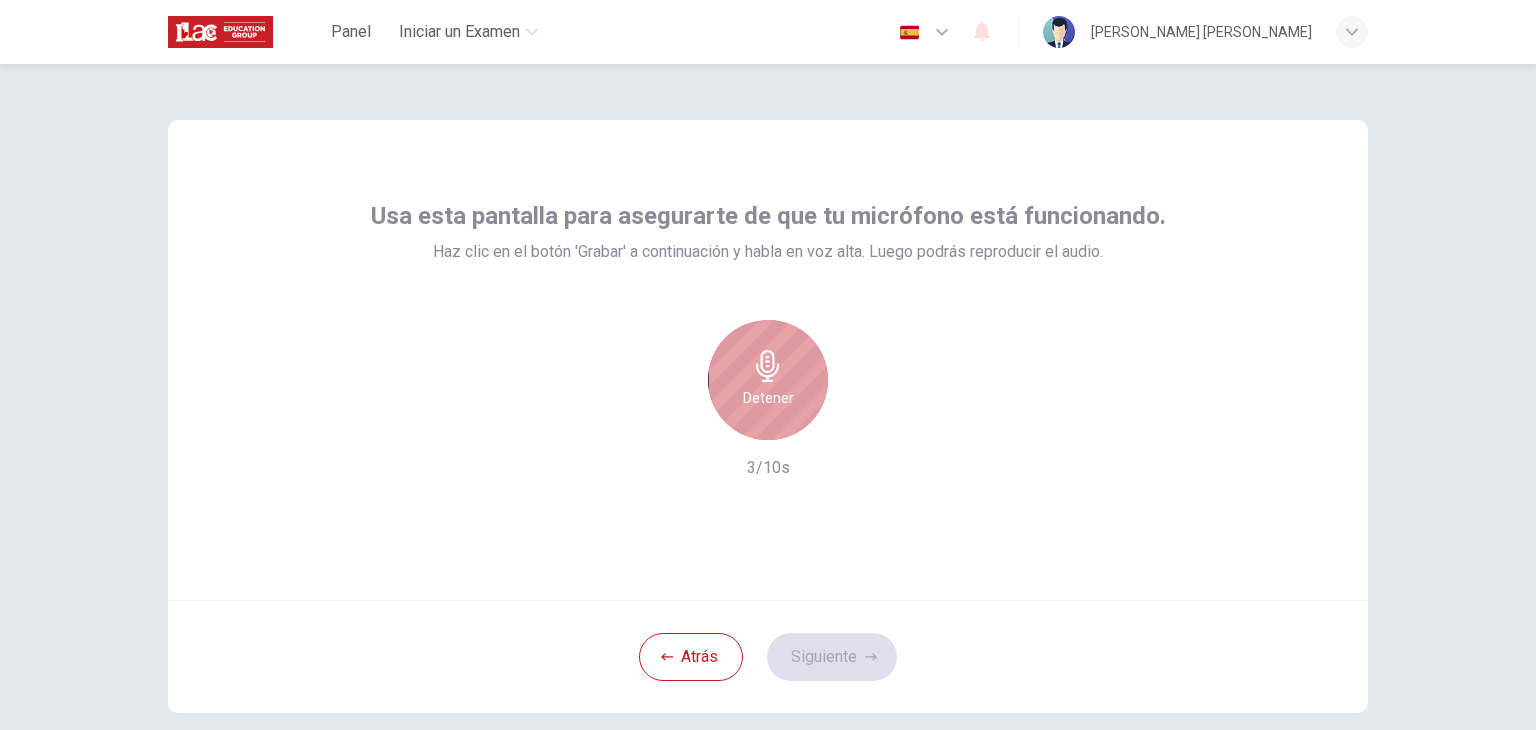 click on "Detener" at bounding box center [768, 398] 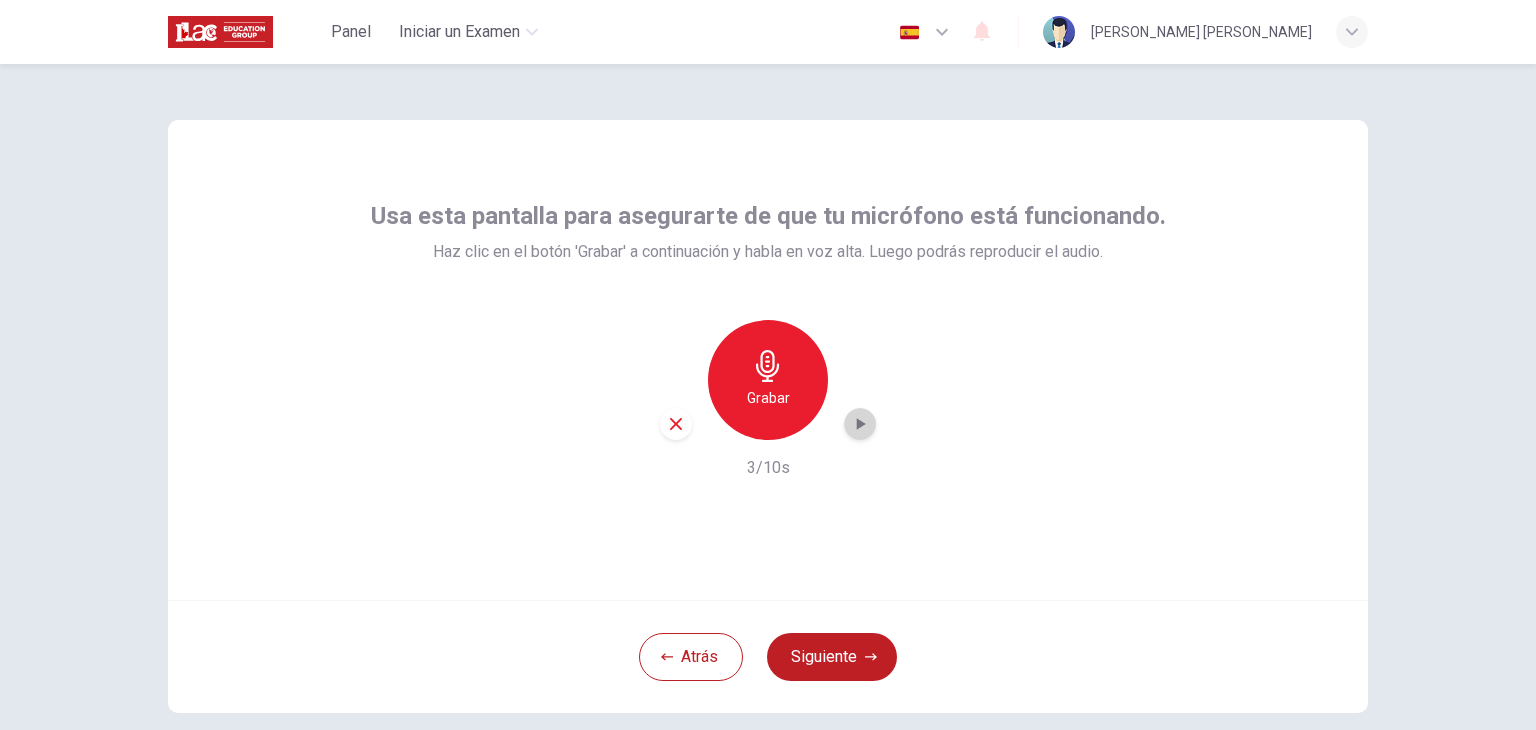 click 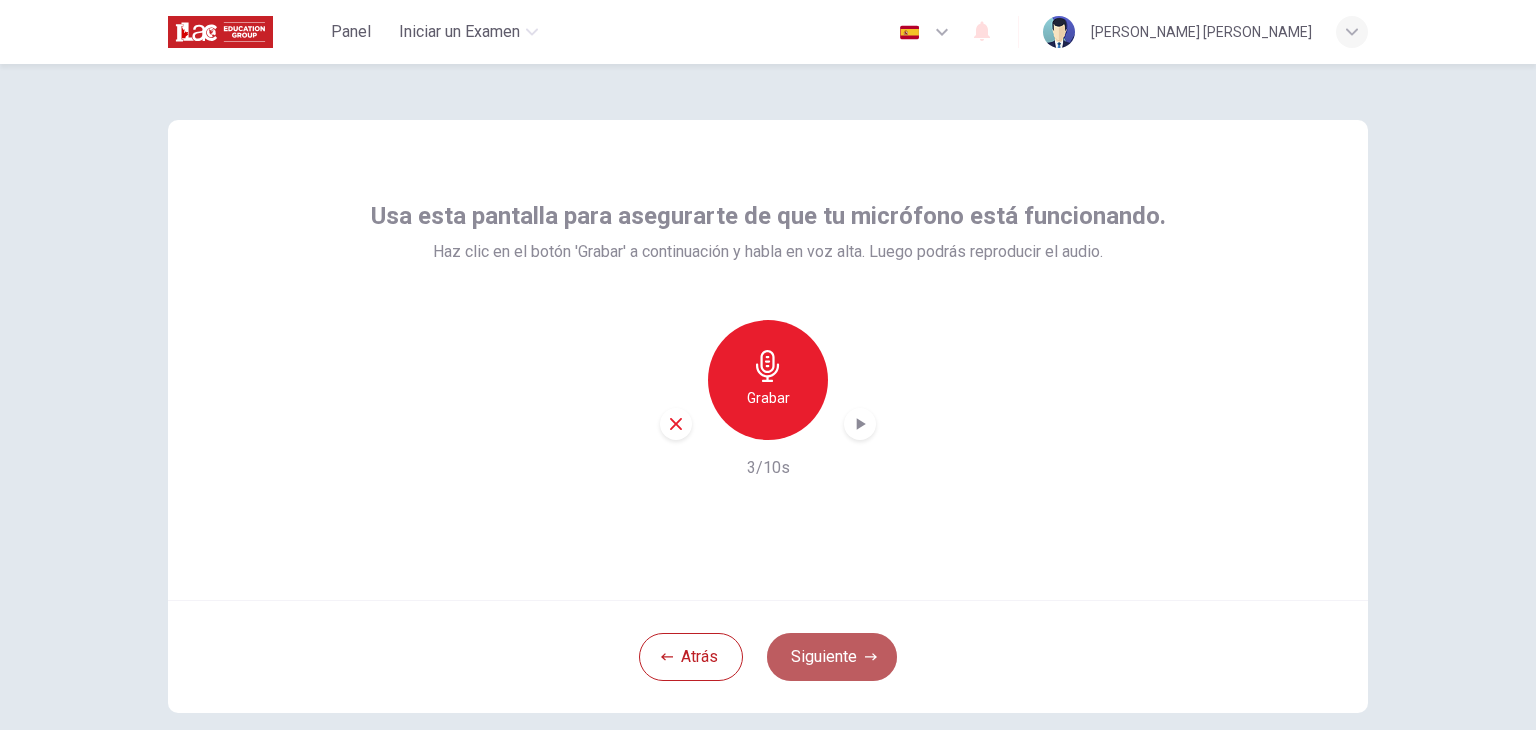 click on "Siguiente" at bounding box center (832, 657) 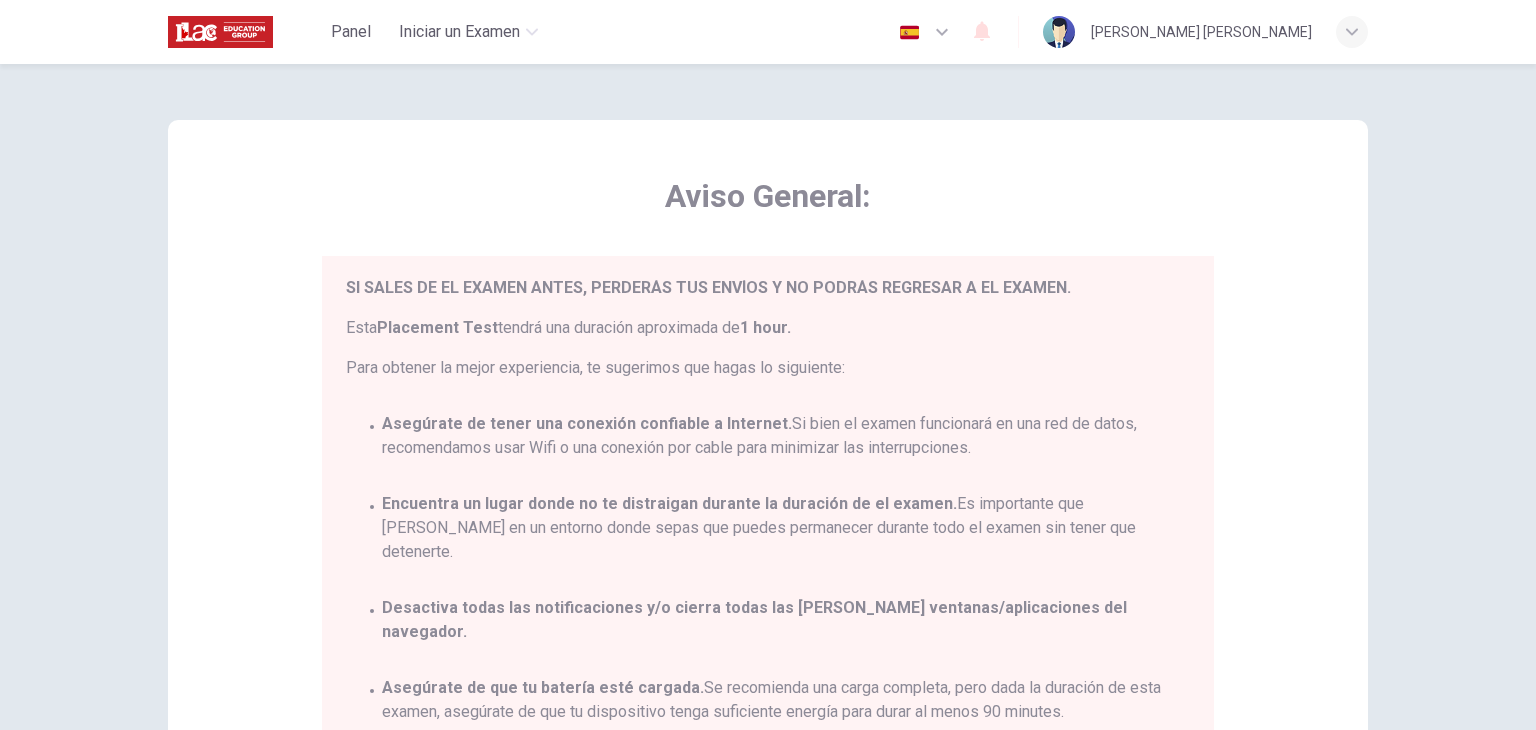 scroll, scrollTop: 116, scrollLeft: 0, axis: vertical 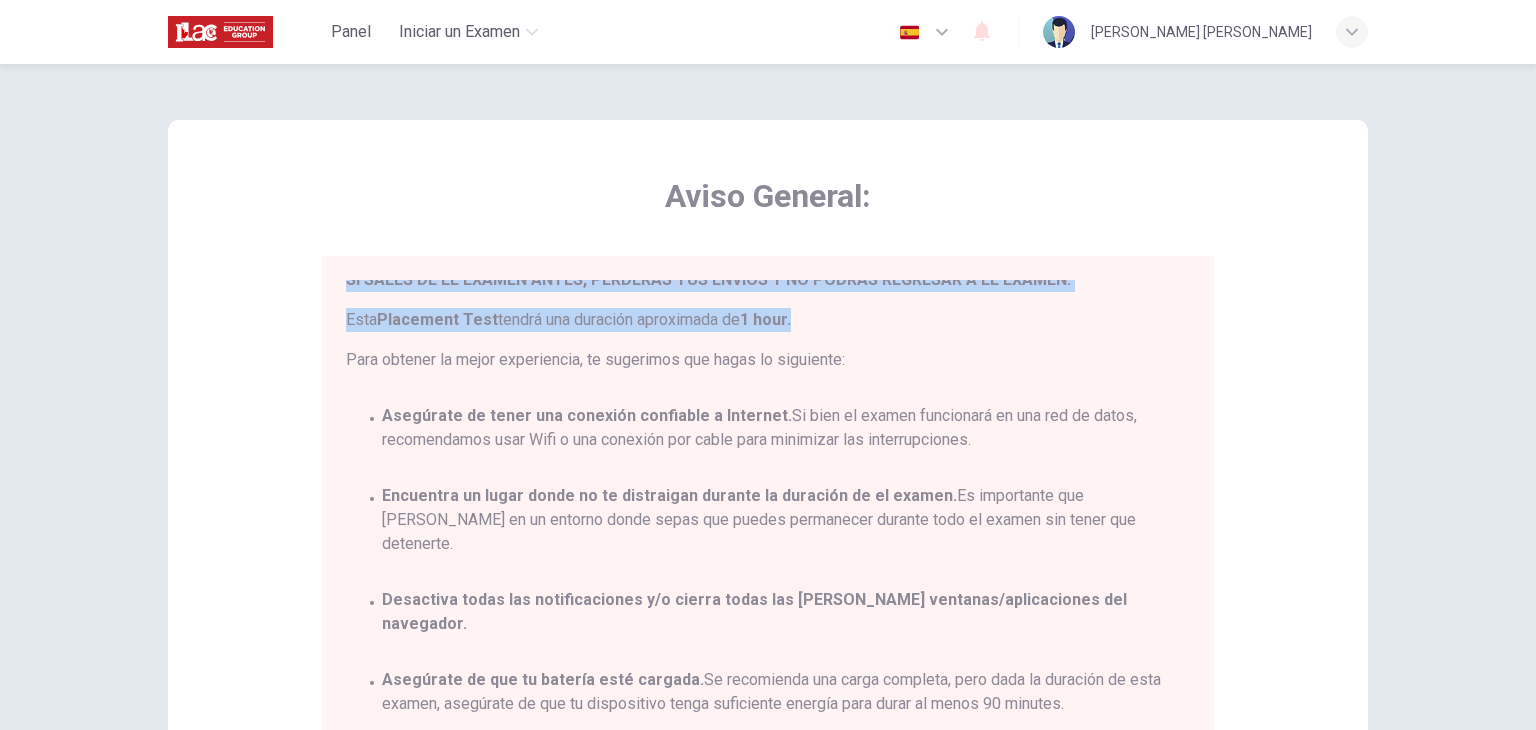 drag, startPoint x: 1422, startPoint y: 335, endPoint x: 1528, endPoint y: 244, distance: 139.70326 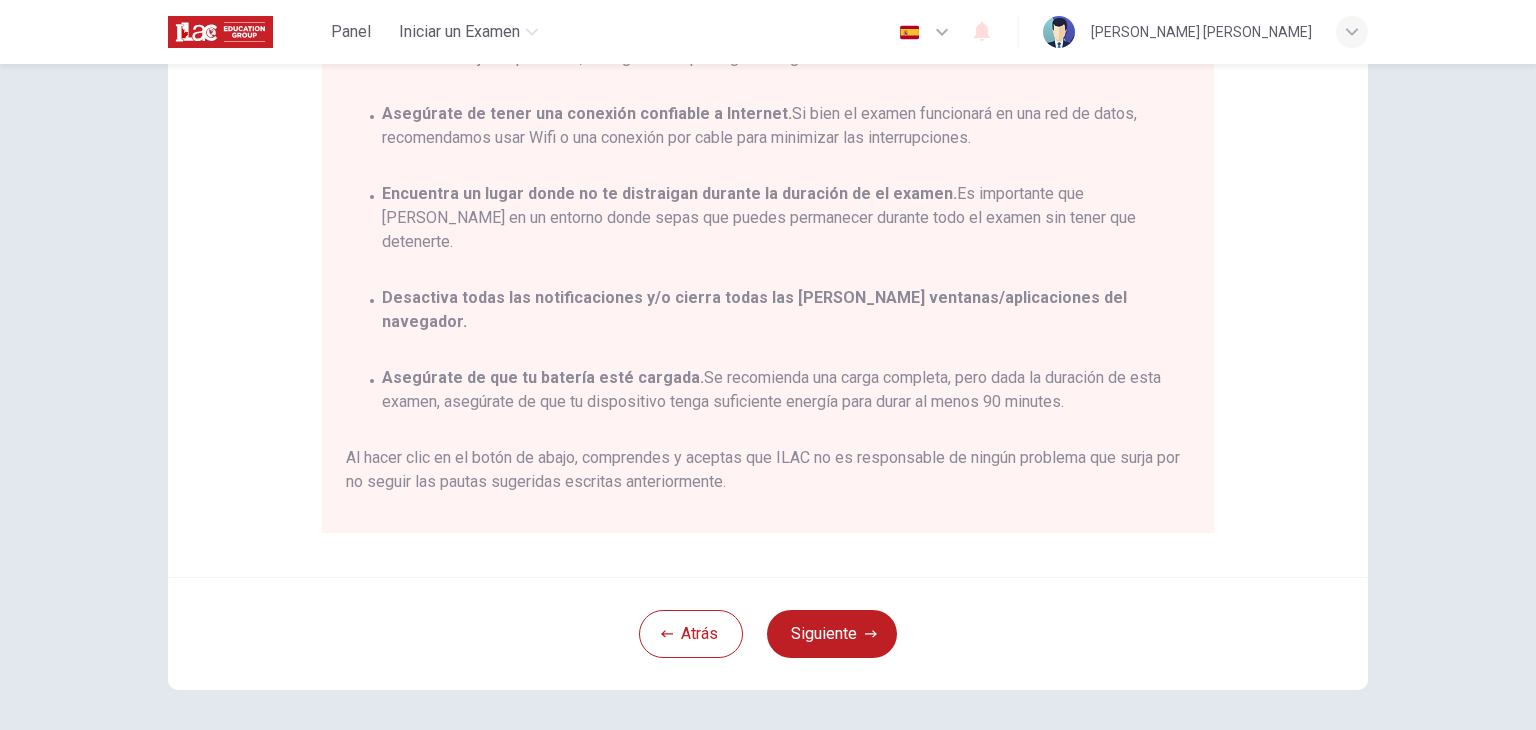 scroll, scrollTop: 382, scrollLeft: 0, axis: vertical 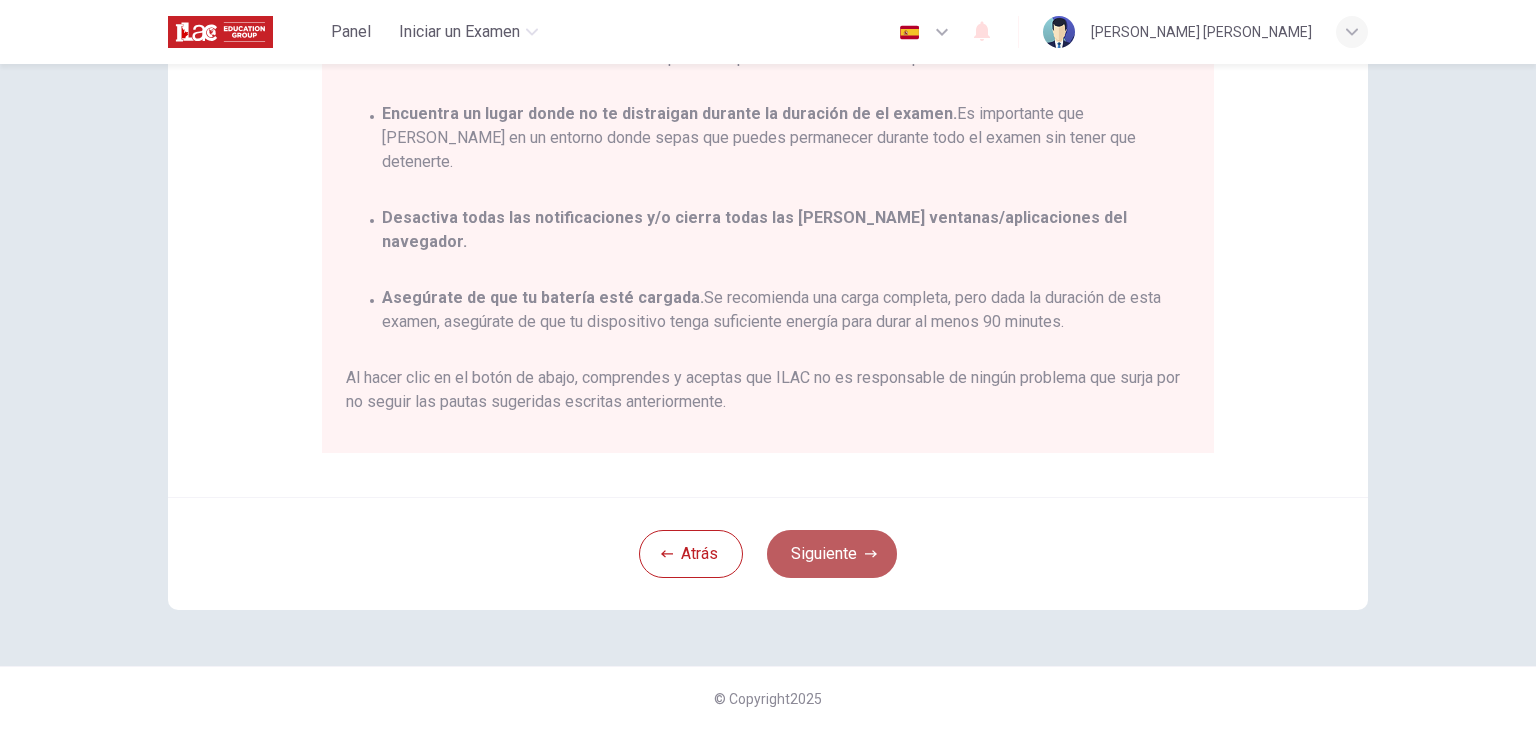click on "Siguiente" at bounding box center [832, 554] 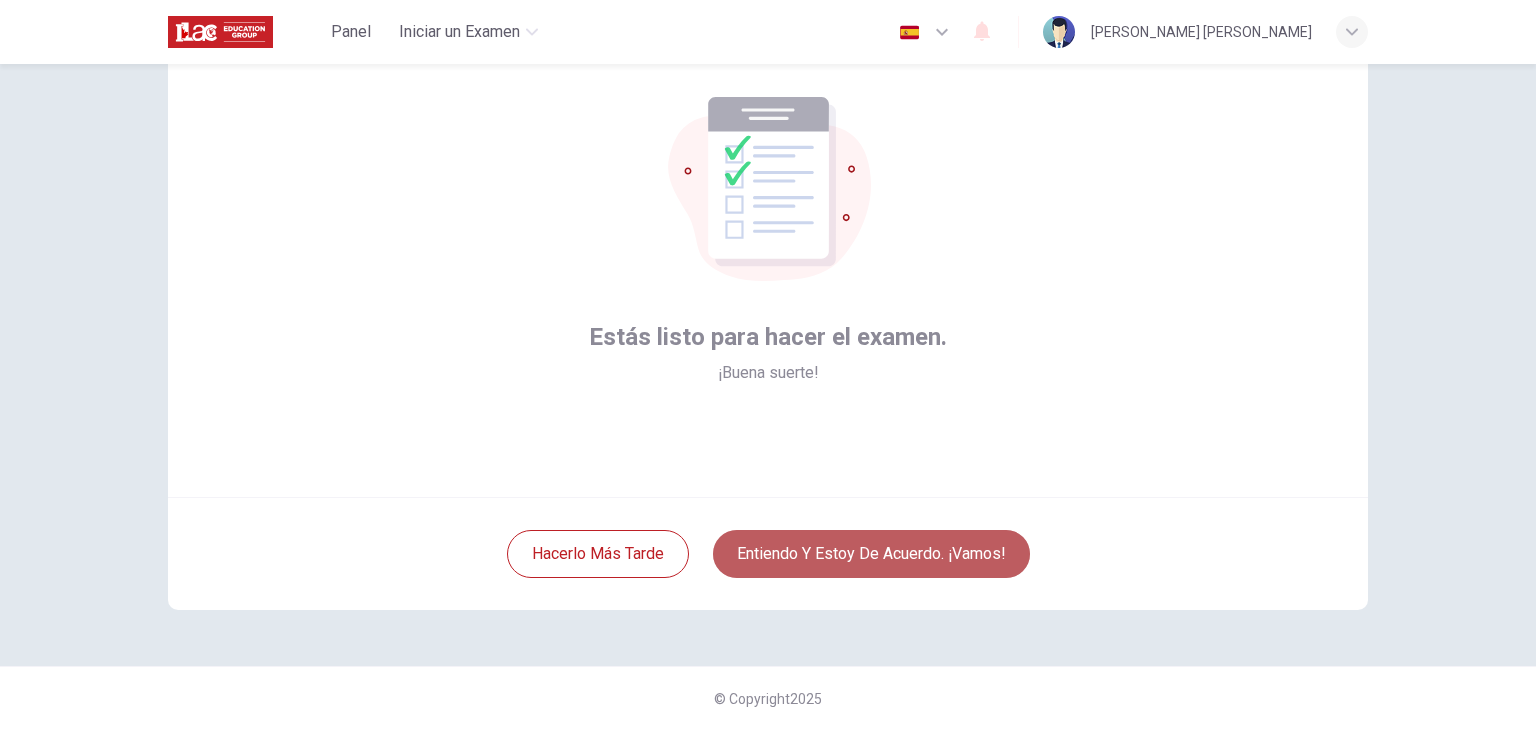 click on "Entiendo y estoy de acuerdo. ¡Vamos!" at bounding box center [871, 554] 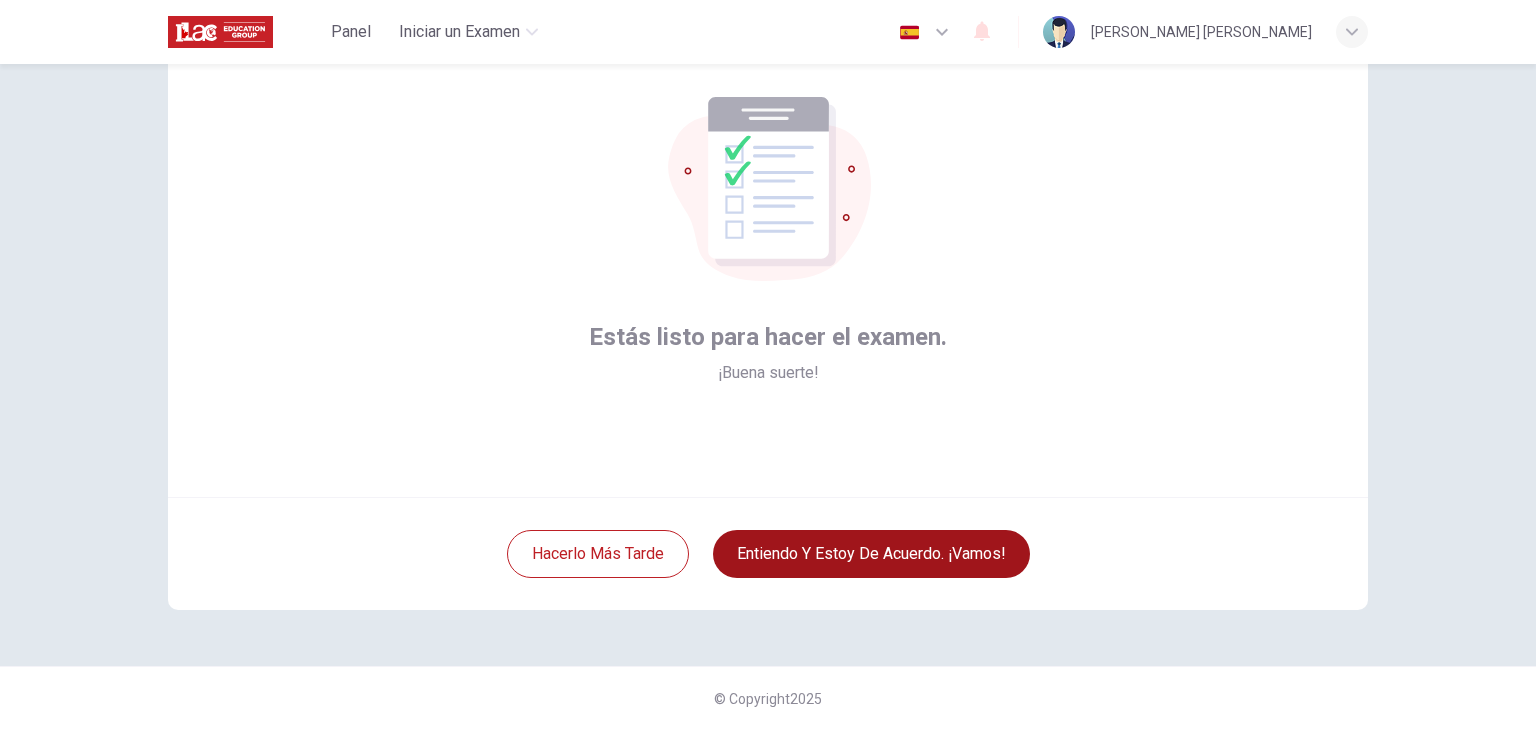 click on "Entiendo y estoy de acuerdo. ¡Vamos!" at bounding box center [871, 554] 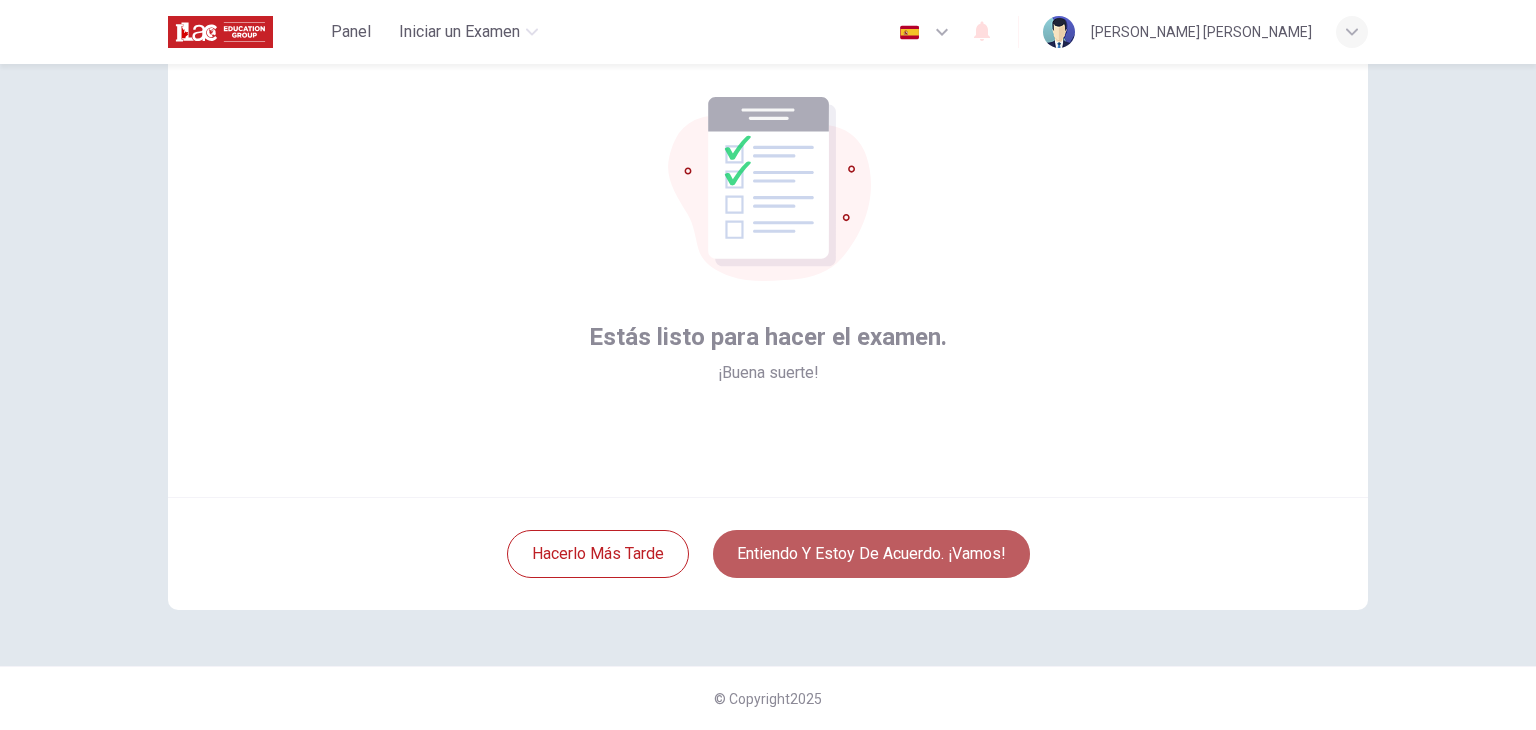 click on "Entiendo y estoy de acuerdo. ¡Vamos!" at bounding box center (871, 554) 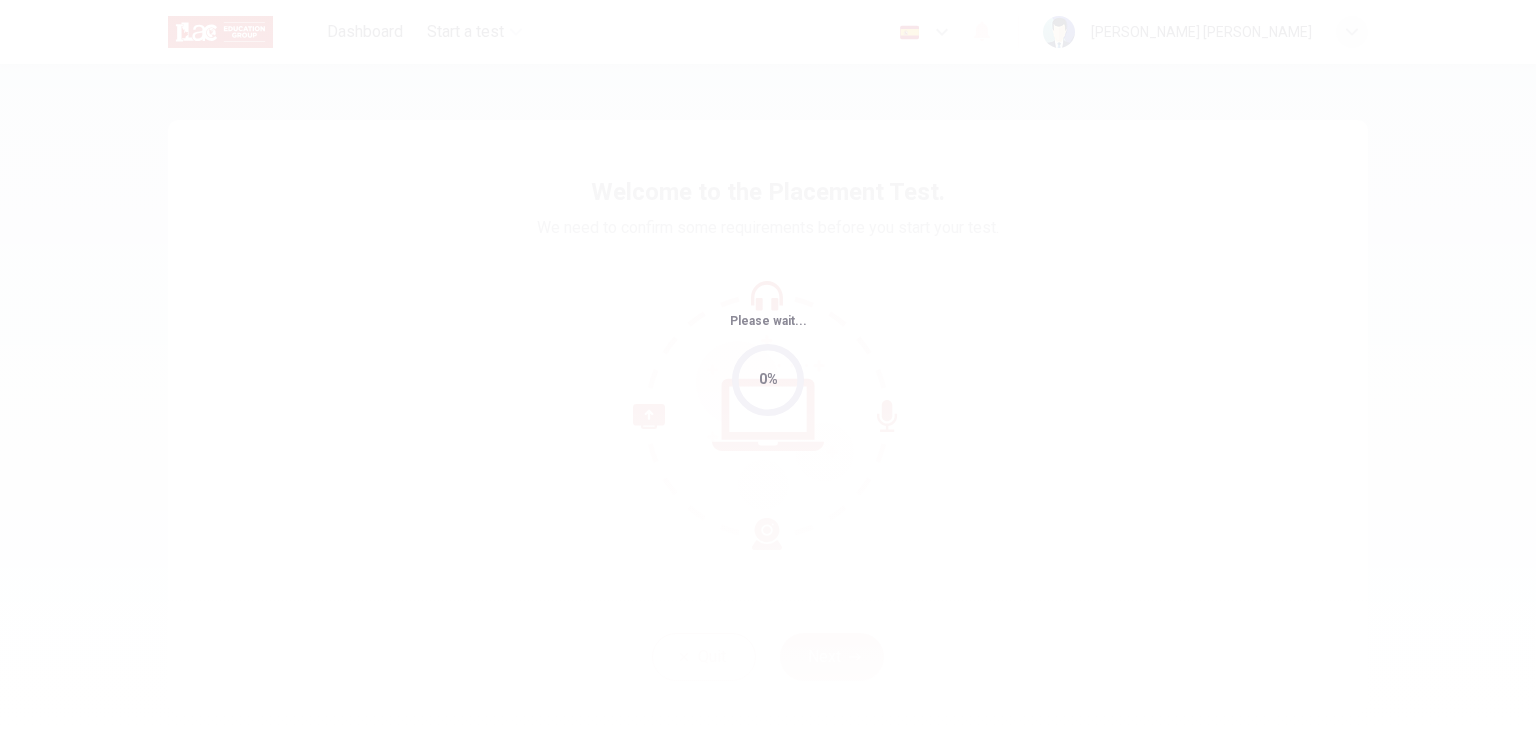scroll, scrollTop: 0, scrollLeft: 0, axis: both 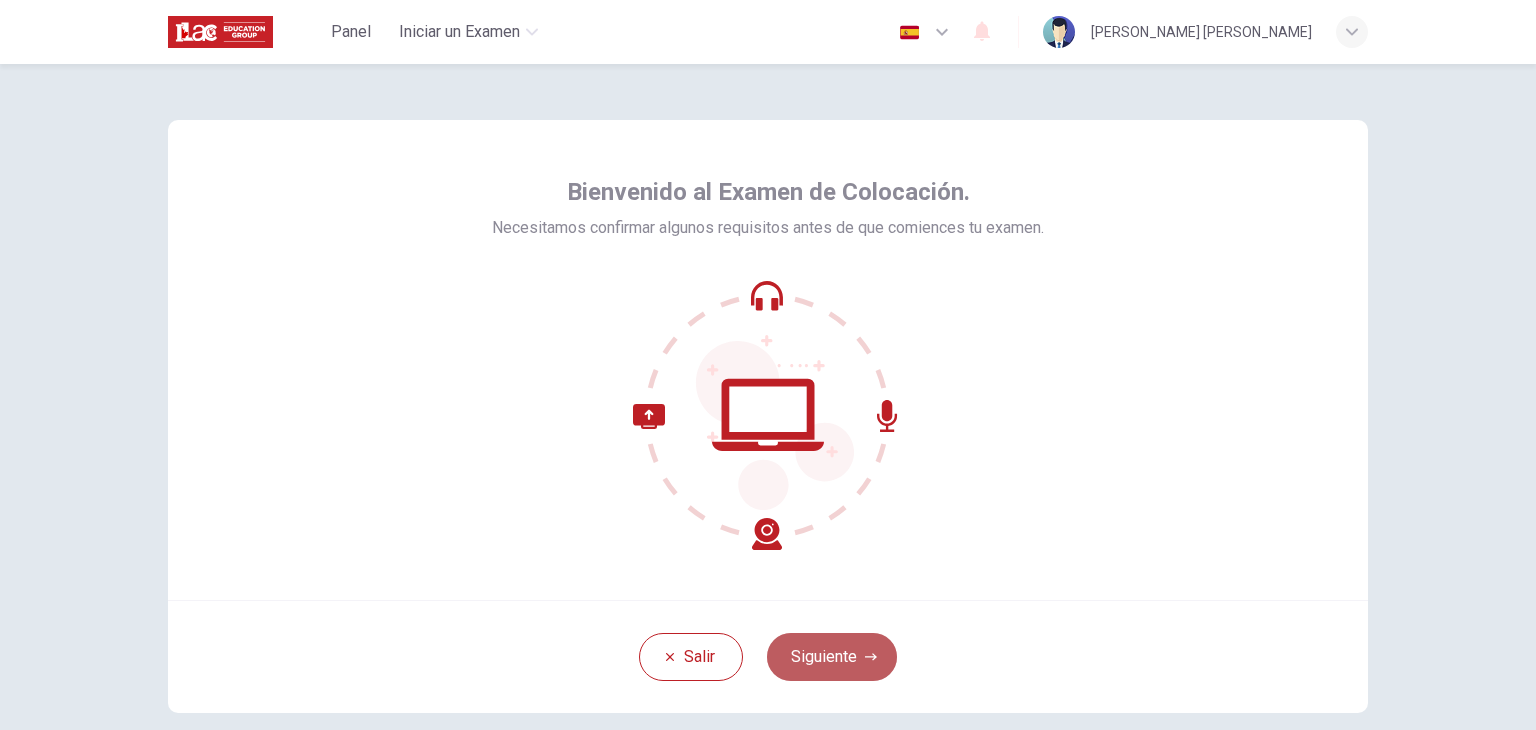 click on "Siguiente" at bounding box center (832, 657) 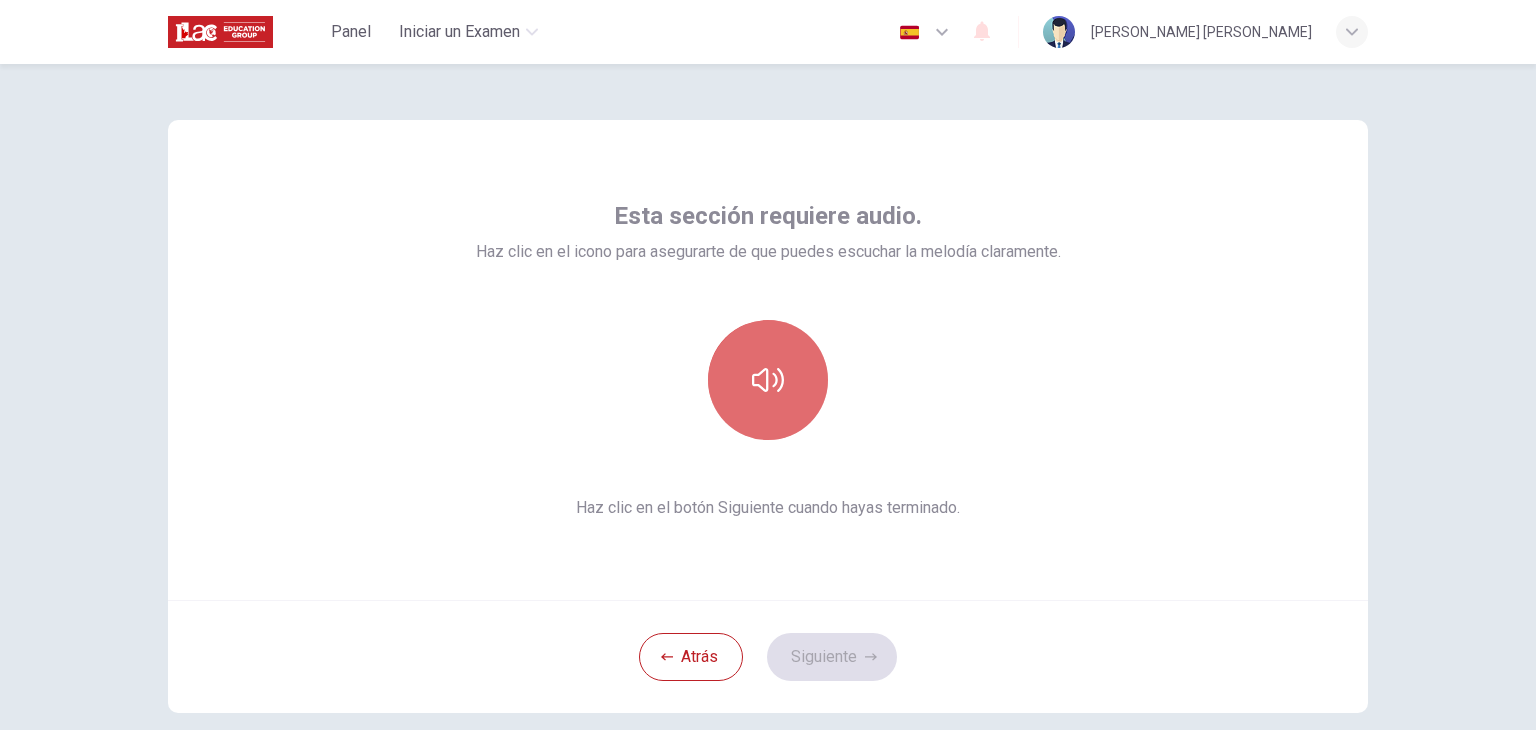 click at bounding box center [768, 380] 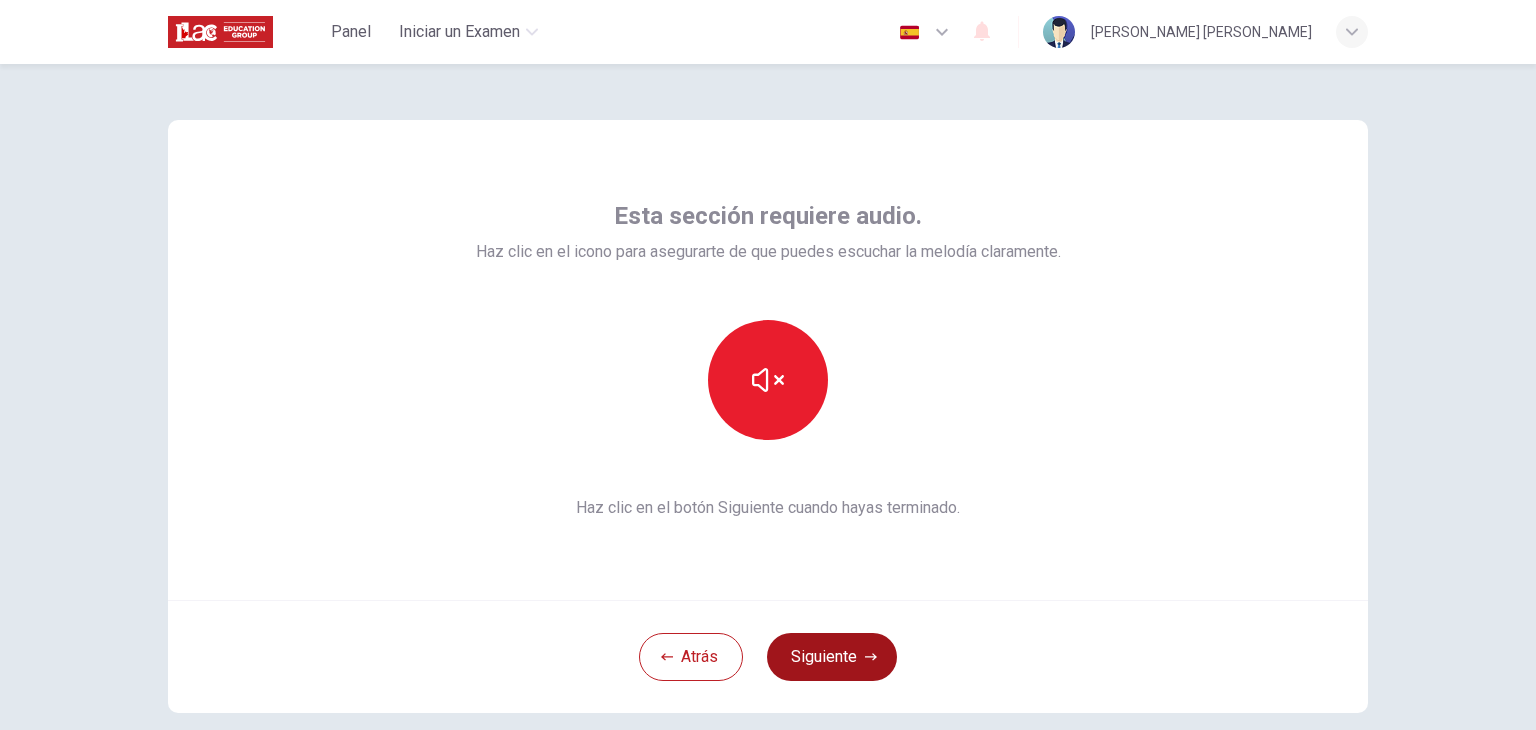 click on "Siguiente" at bounding box center (832, 657) 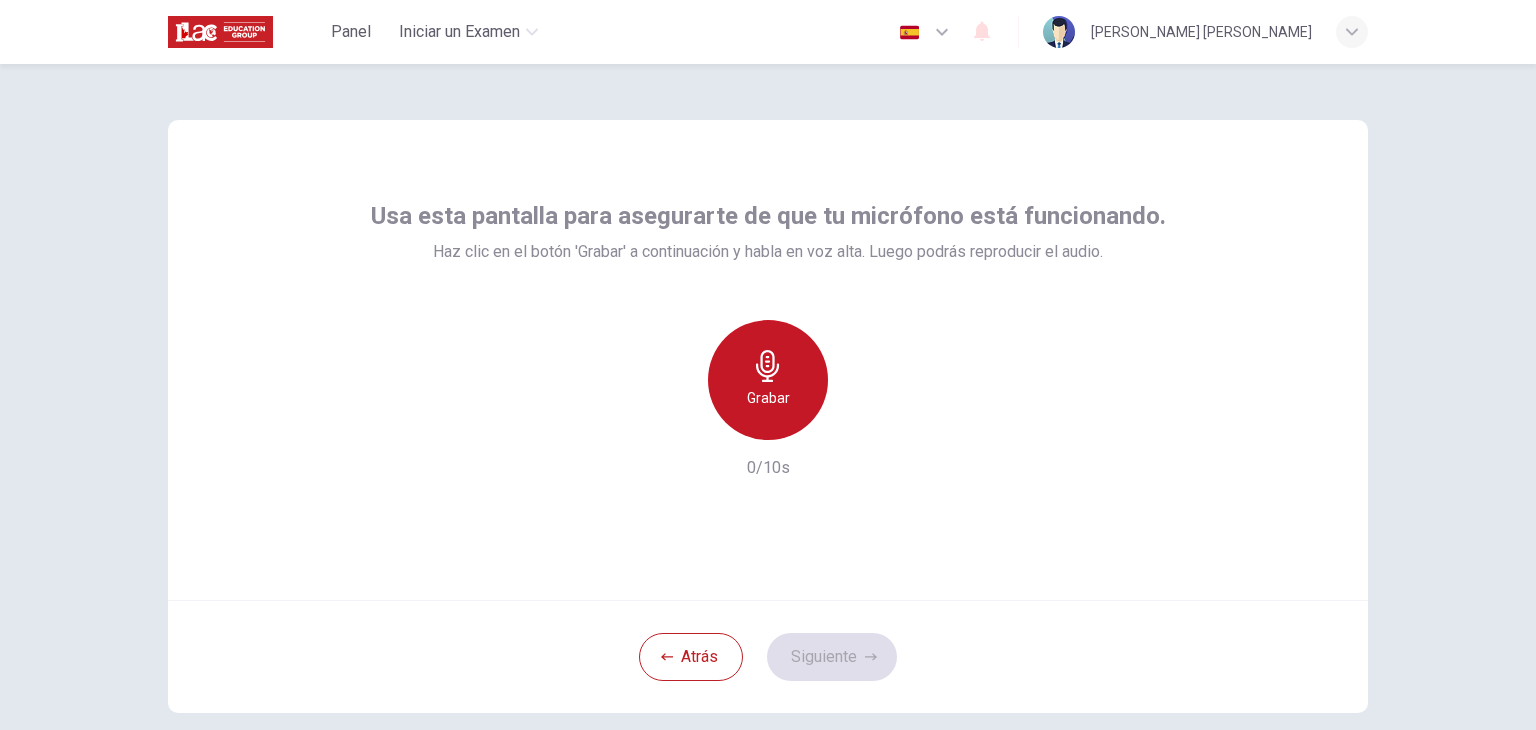 click on "Grabar" at bounding box center [768, 398] 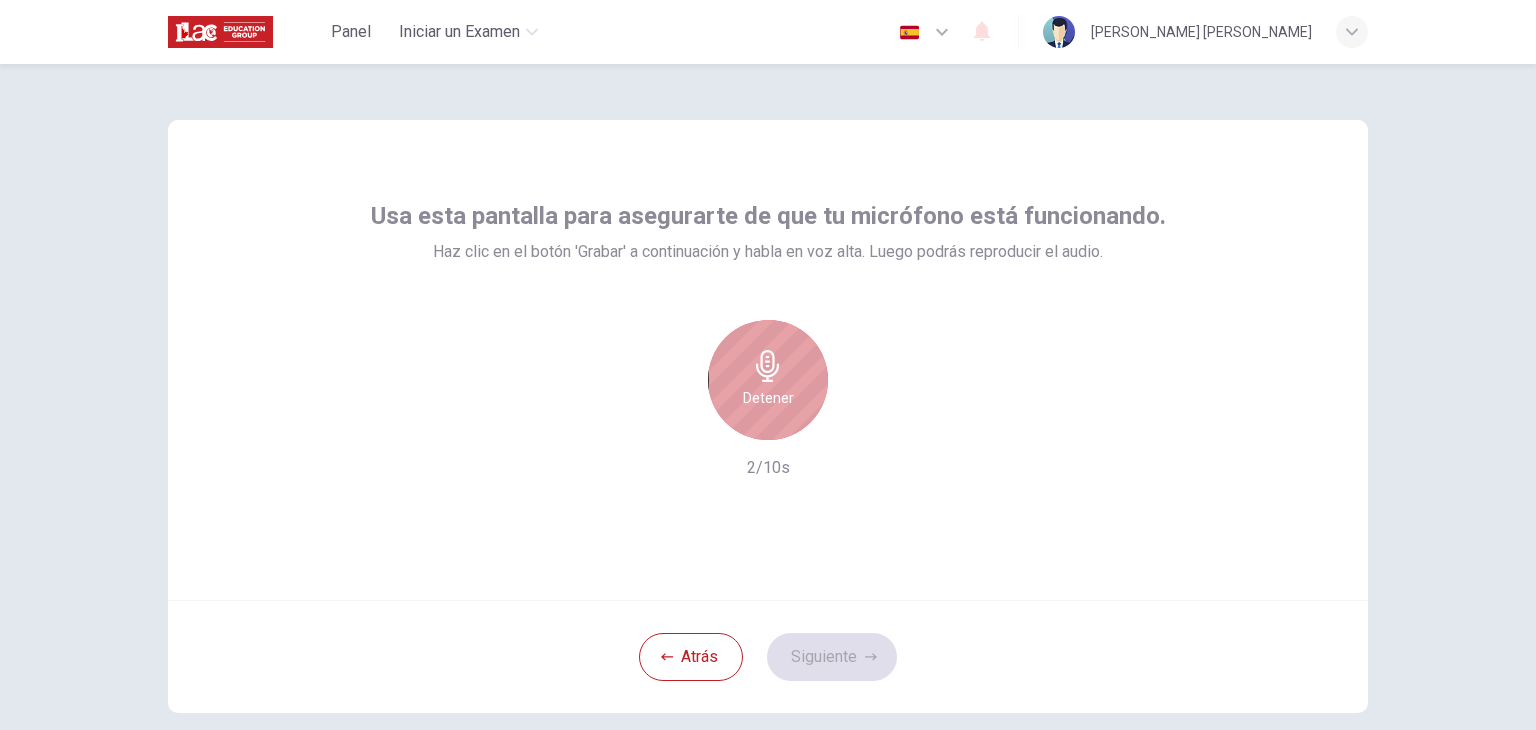 click on "Detener" at bounding box center [768, 398] 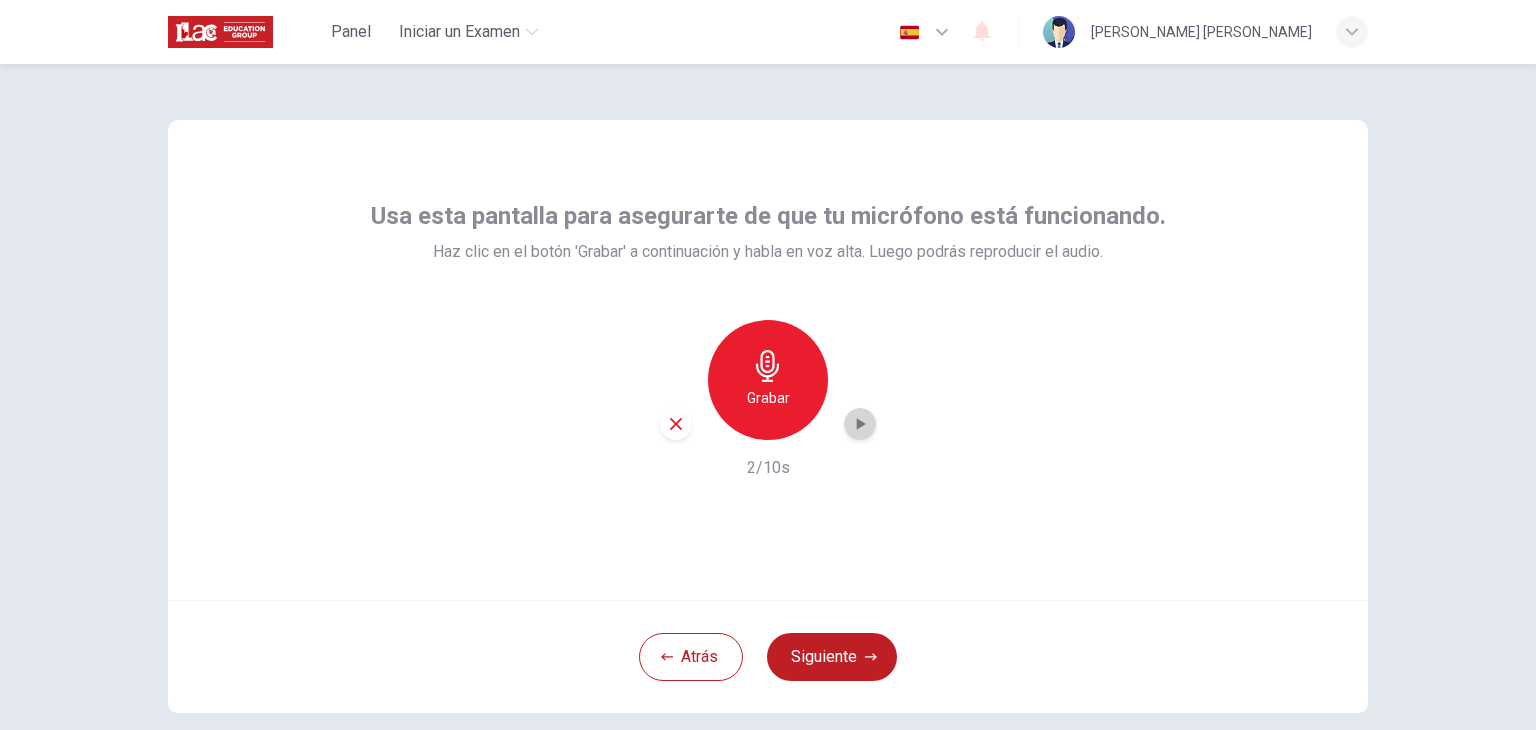 click at bounding box center (860, 424) 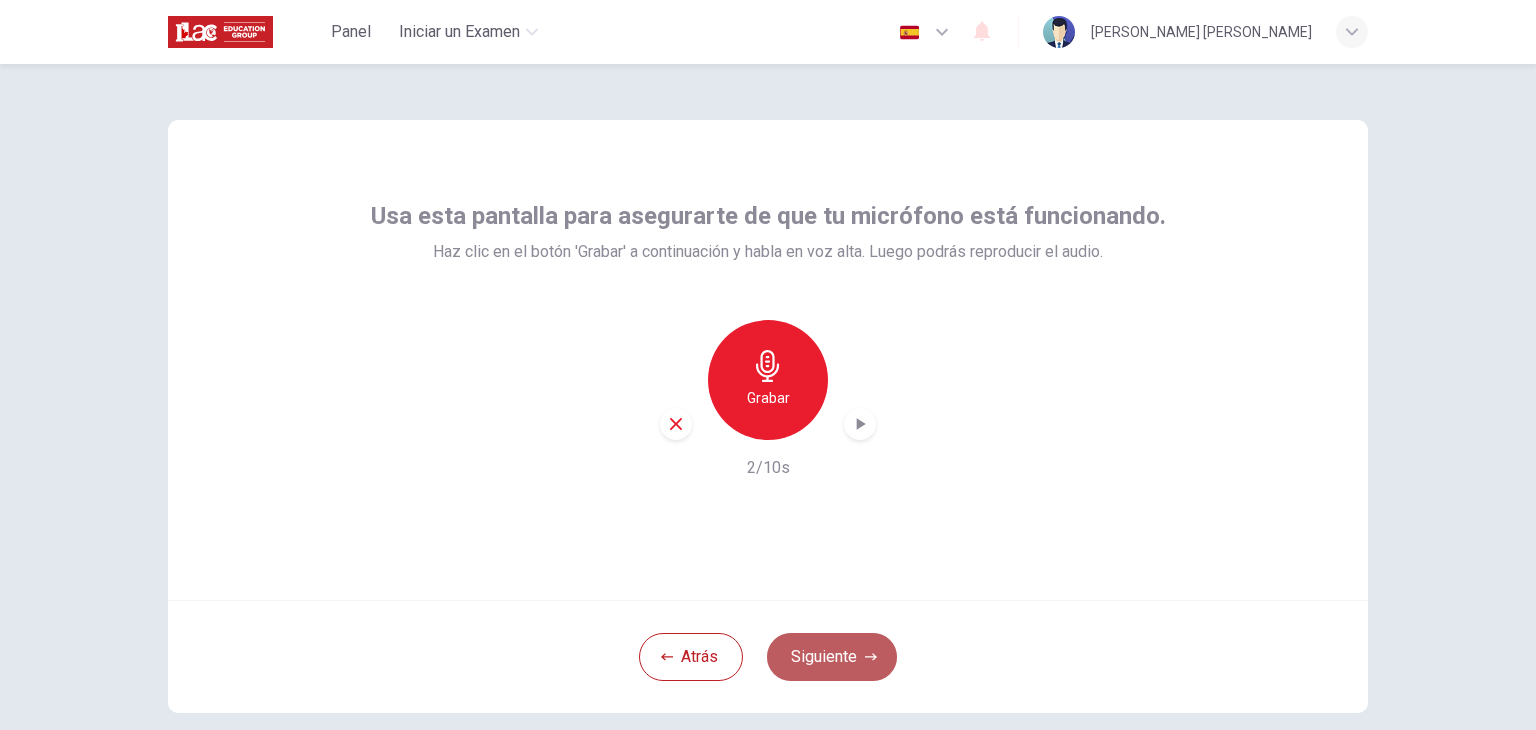 click on "Siguiente" at bounding box center [832, 657] 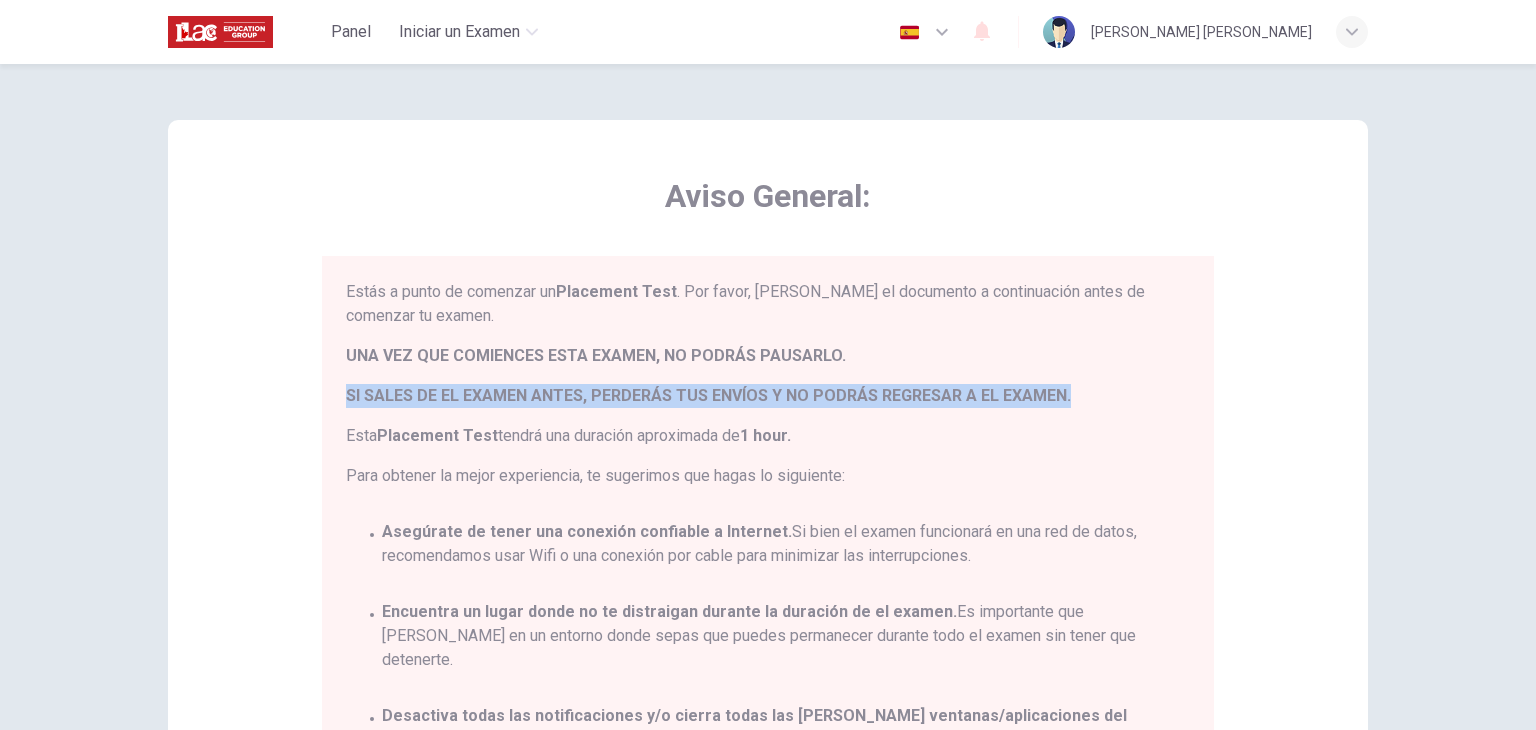 drag, startPoint x: 1388, startPoint y: 337, endPoint x: 1187, endPoint y: 393, distance: 208.65521 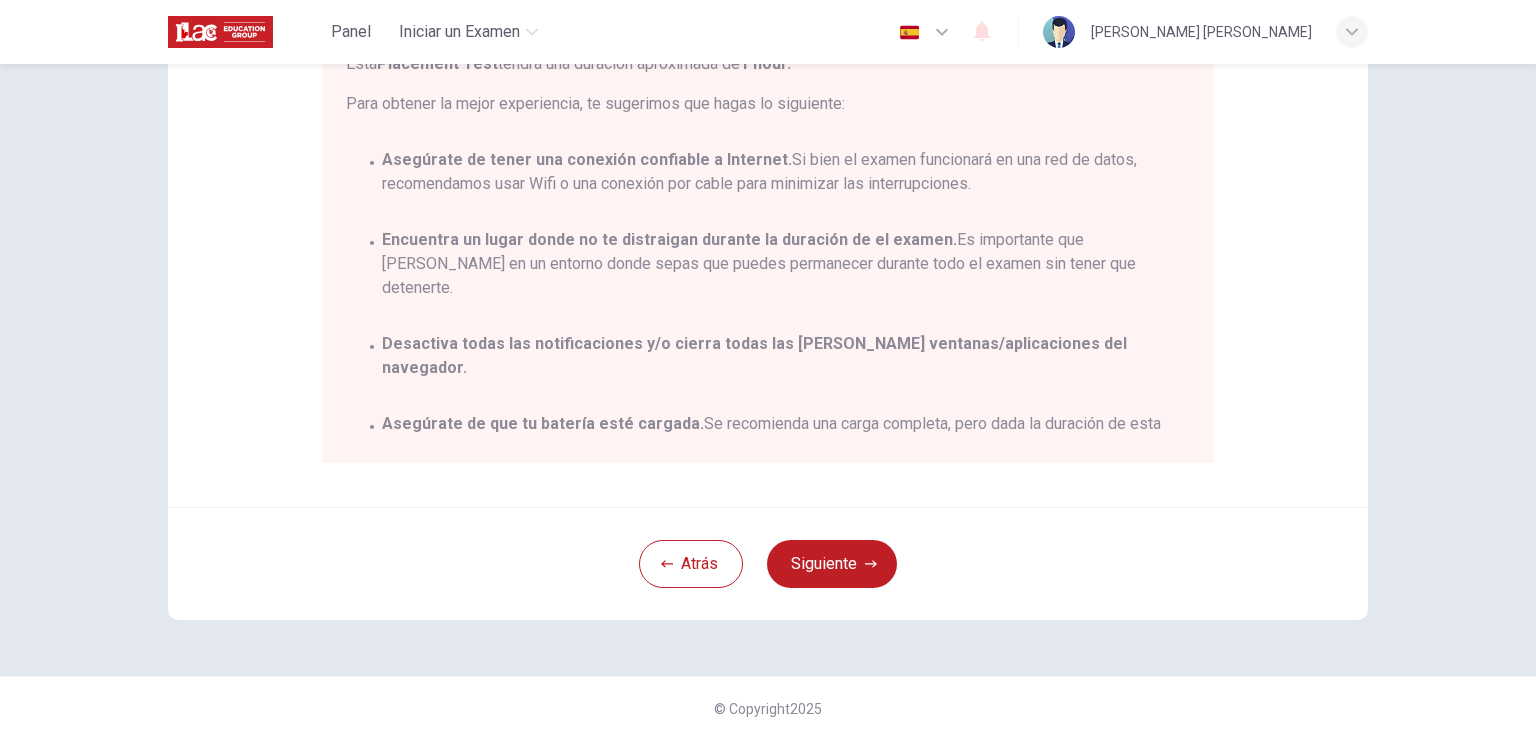 scroll, scrollTop: 382, scrollLeft: 0, axis: vertical 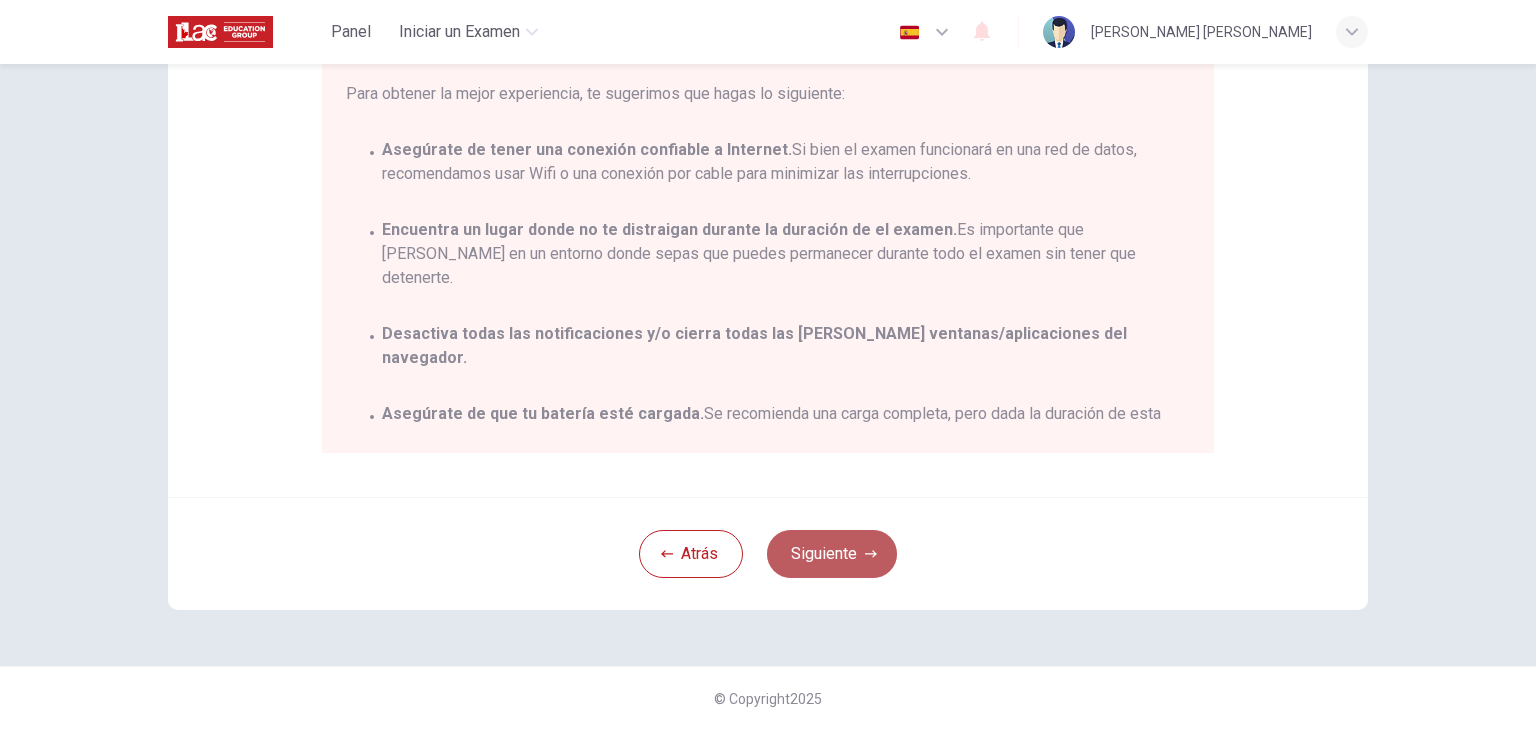 click on "Siguiente" at bounding box center (832, 554) 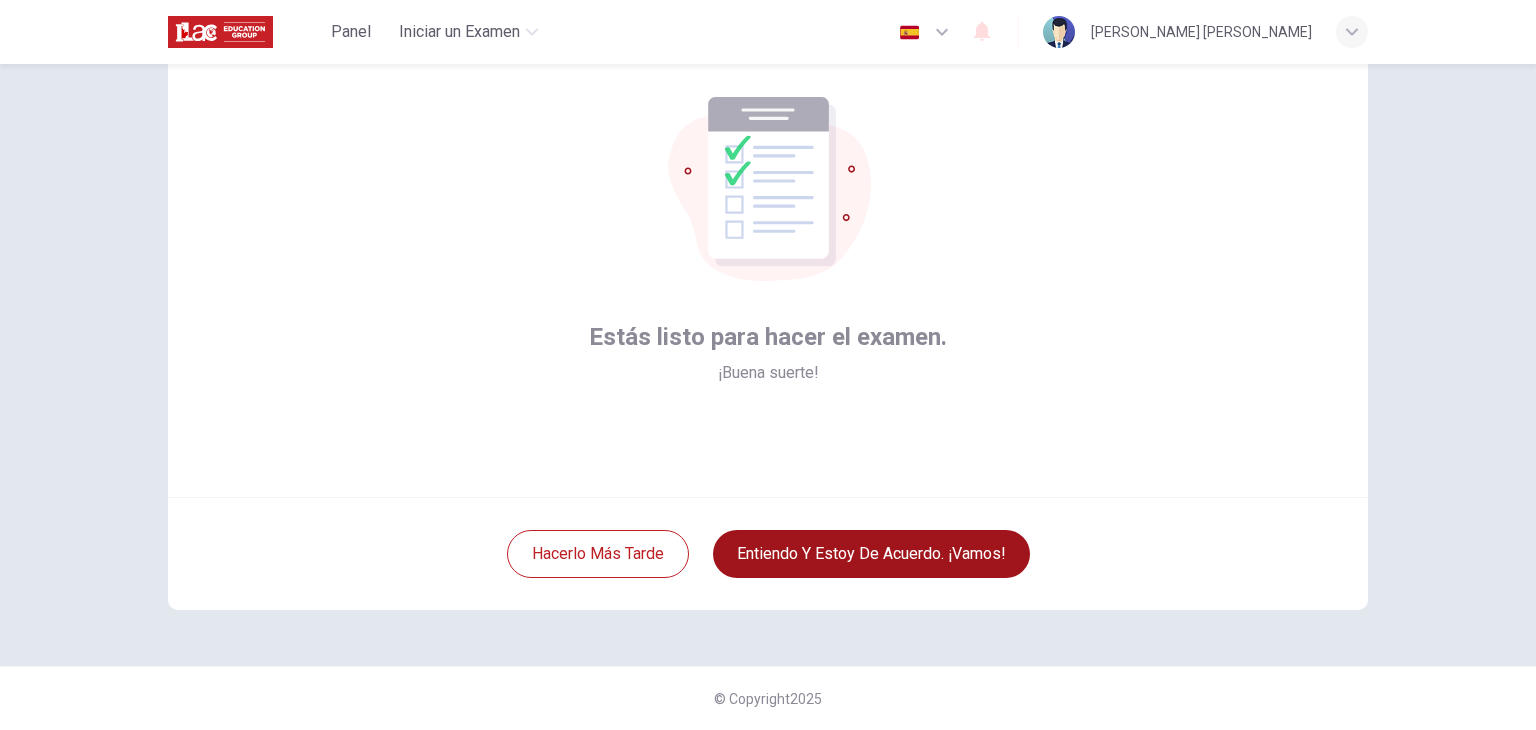 scroll, scrollTop: 103, scrollLeft: 0, axis: vertical 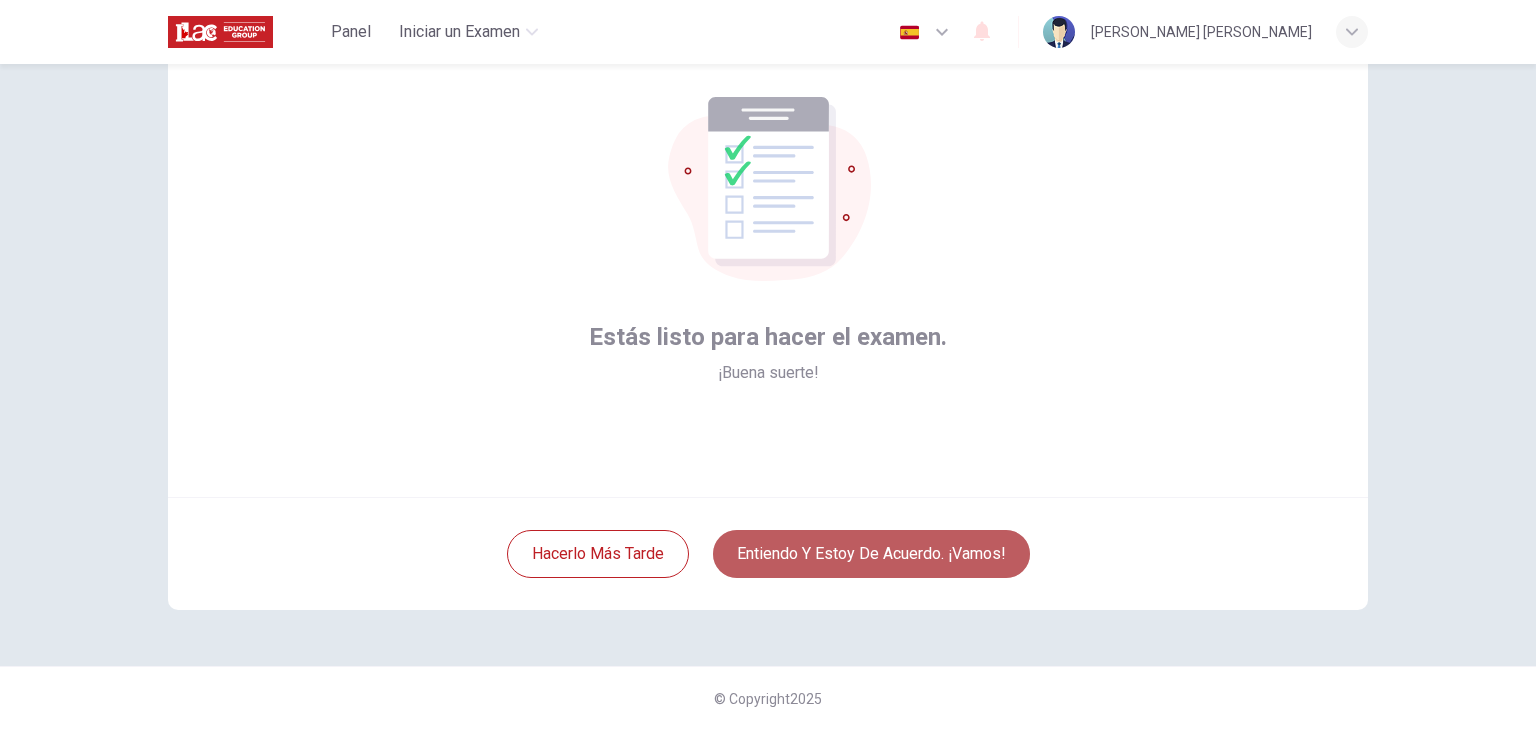 click on "Entiendo y estoy de acuerdo. ¡Vamos!" at bounding box center (871, 554) 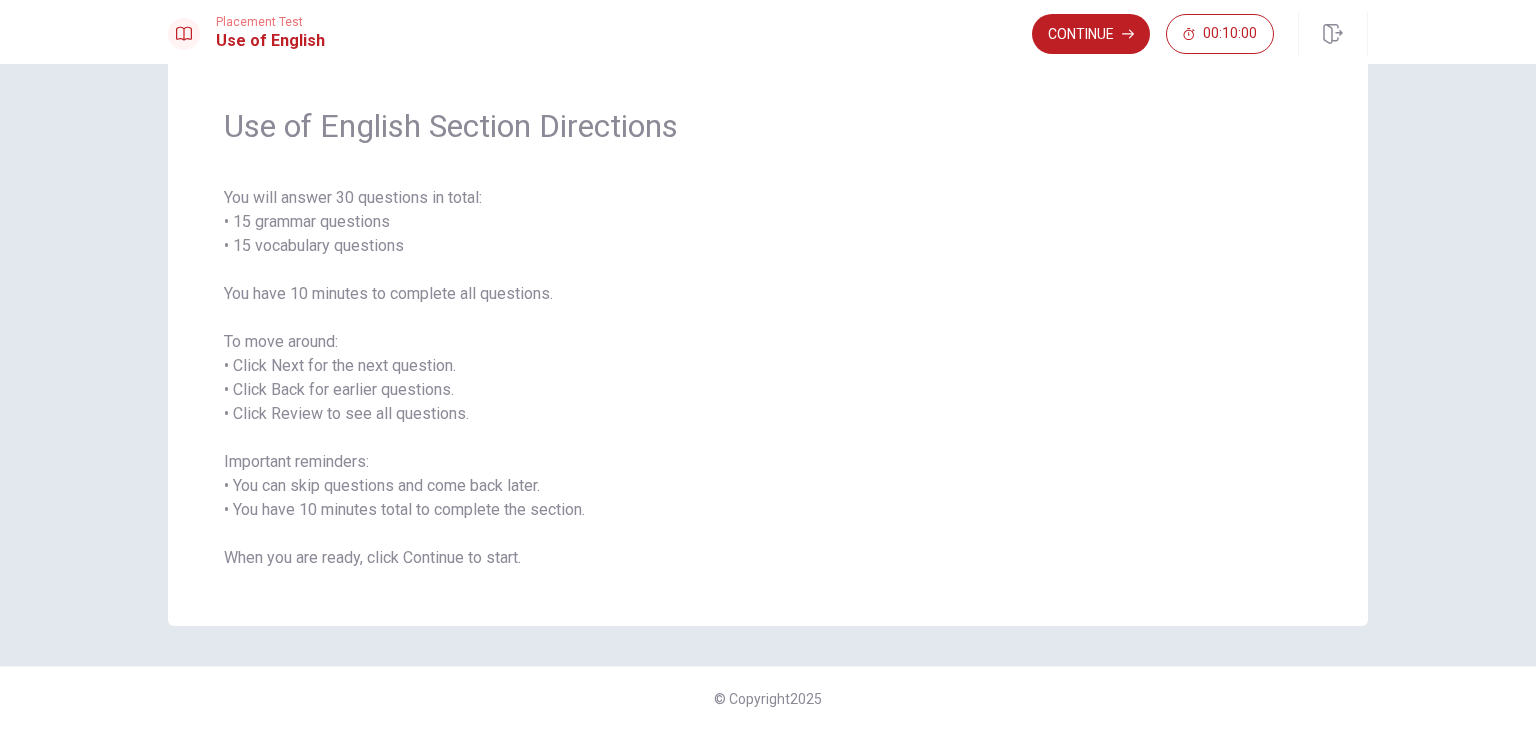 scroll, scrollTop: 0, scrollLeft: 0, axis: both 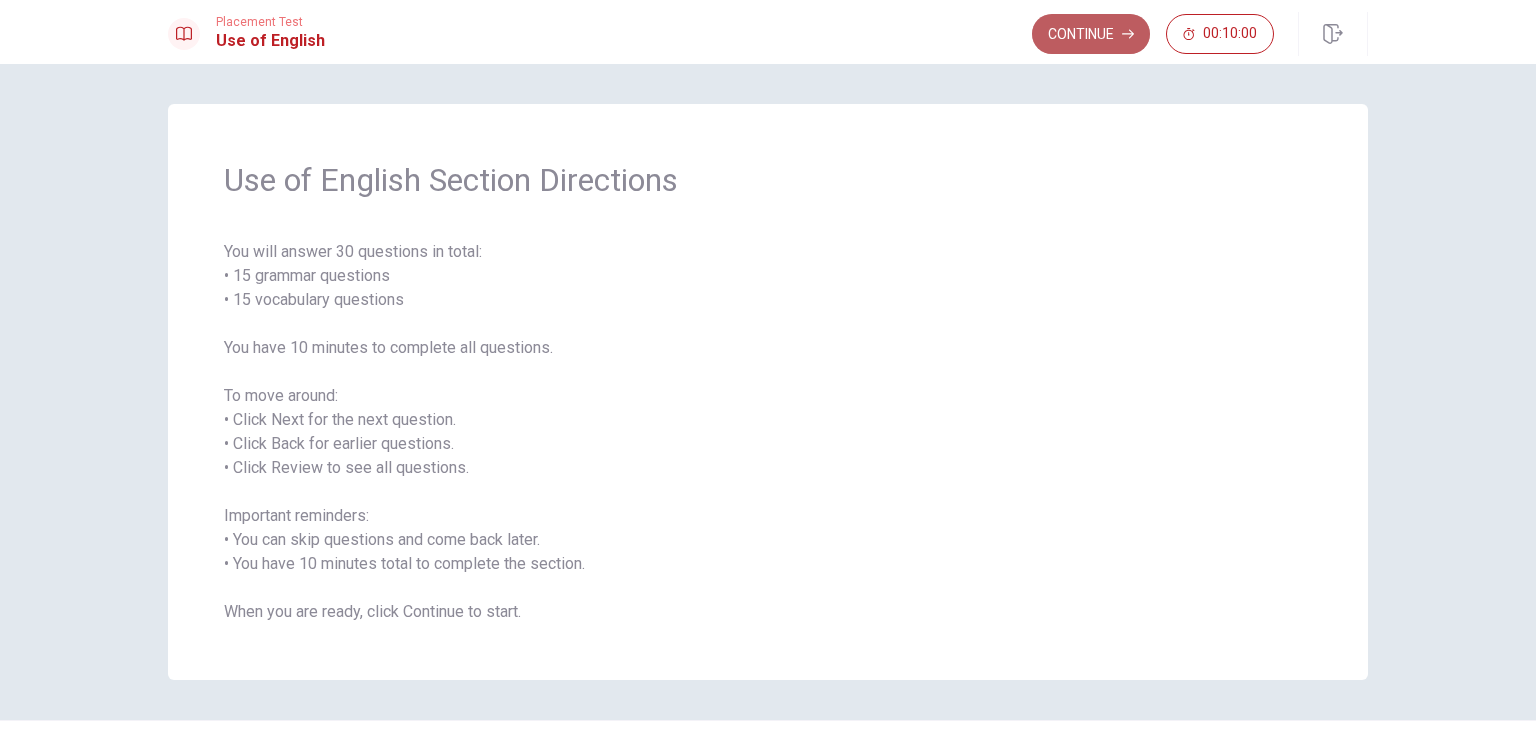 click on "Continue" at bounding box center (1091, 34) 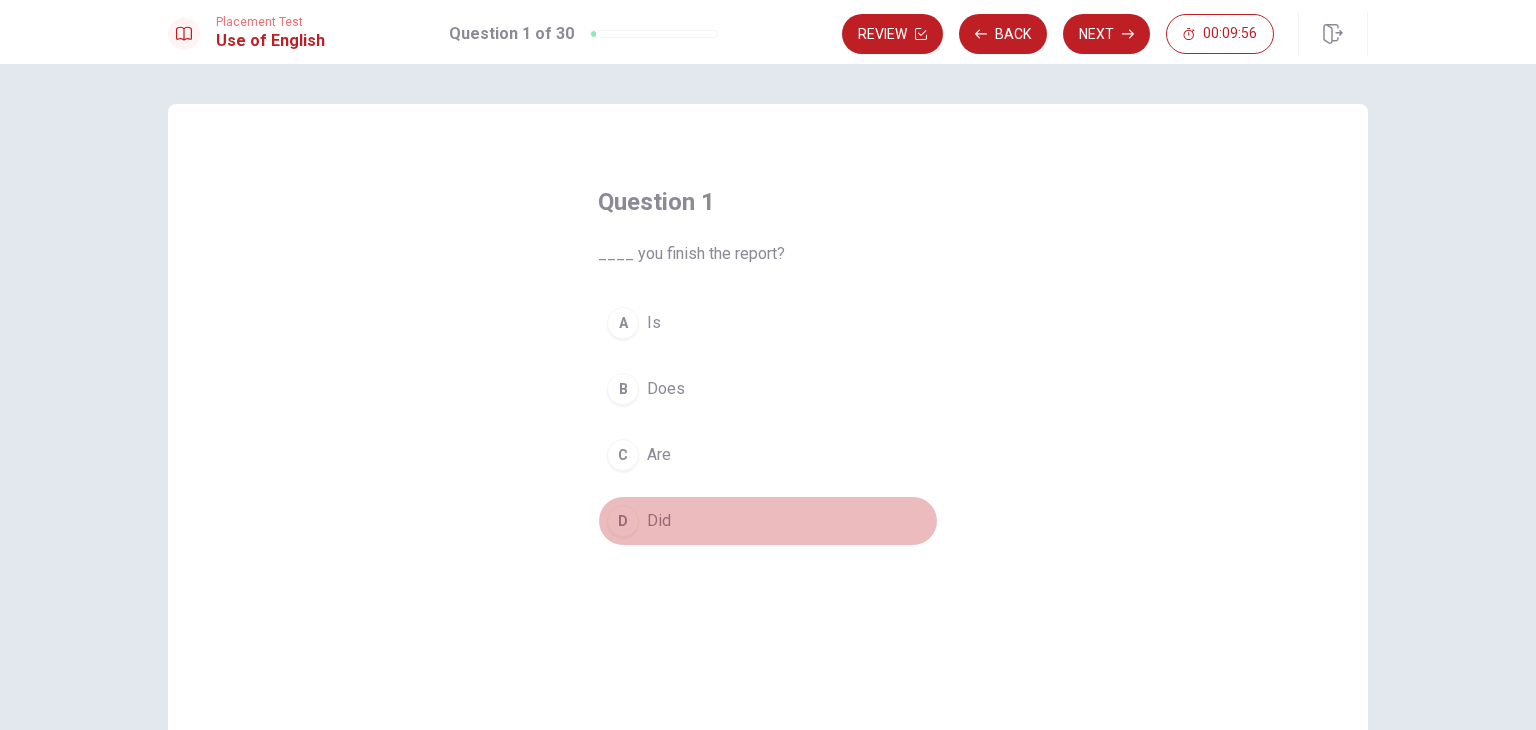 click on "D" at bounding box center [623, 521] 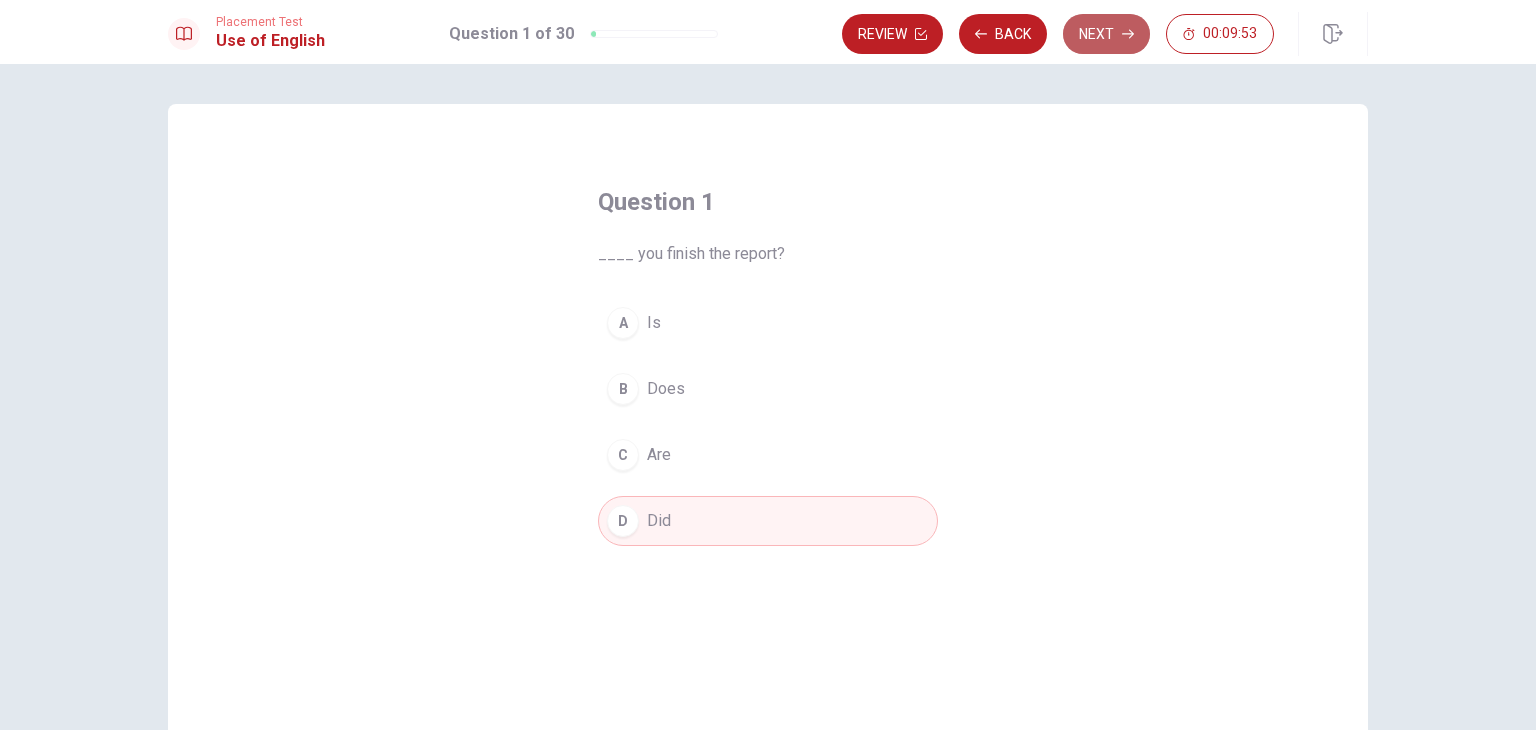 click on "Next" at bounding box center [1106, 34] 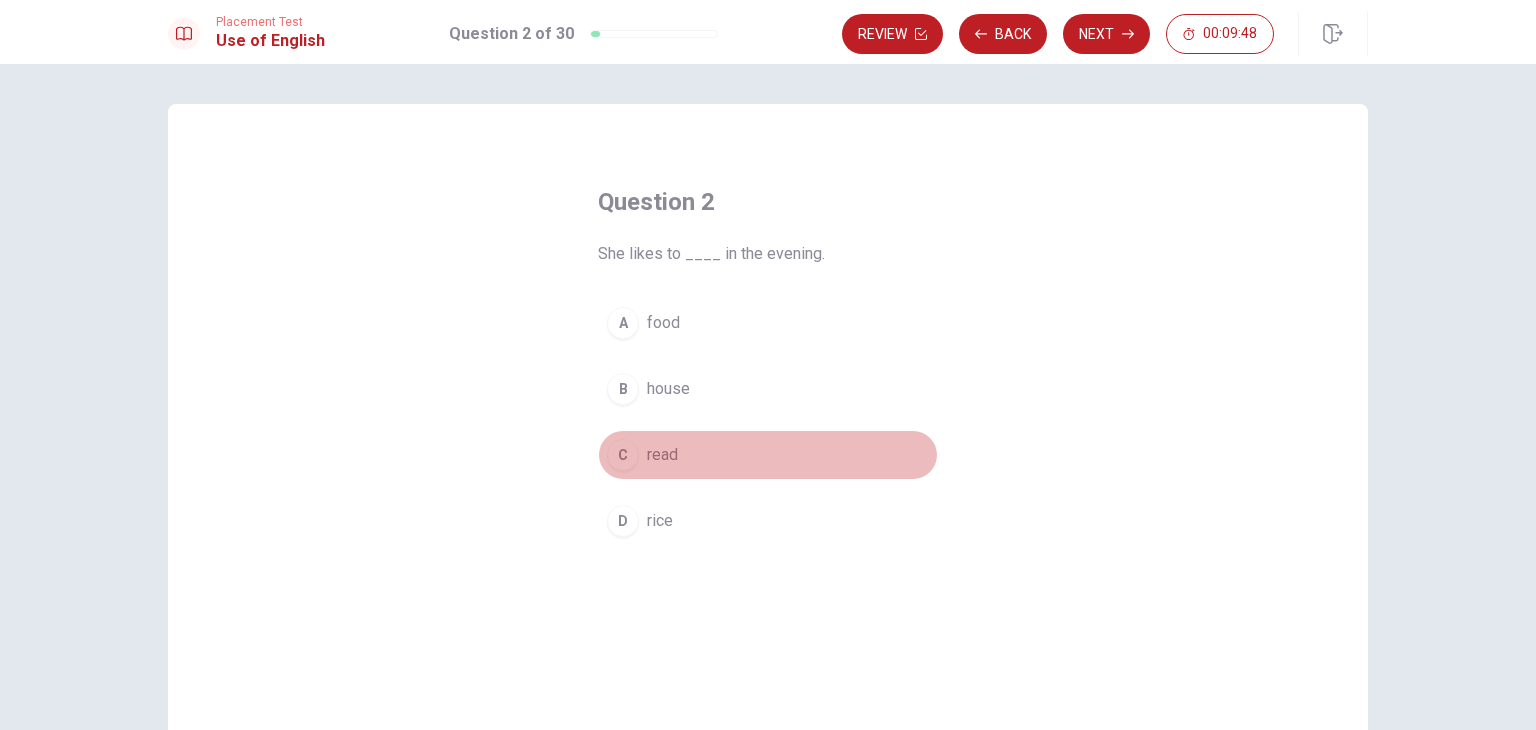 click on "C" at bounding box center [623, 455] 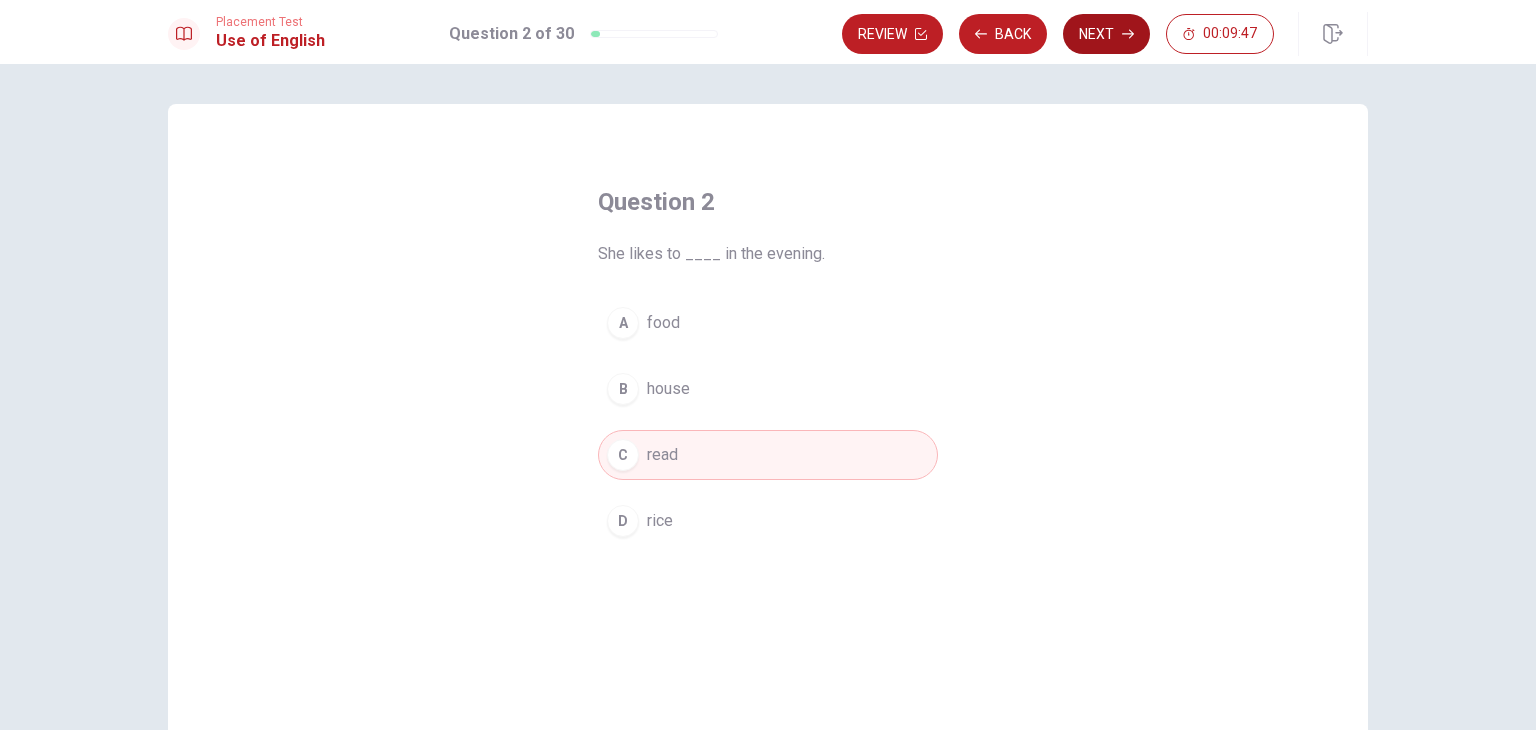 click on "Next" at bounding box center (1106, 34) 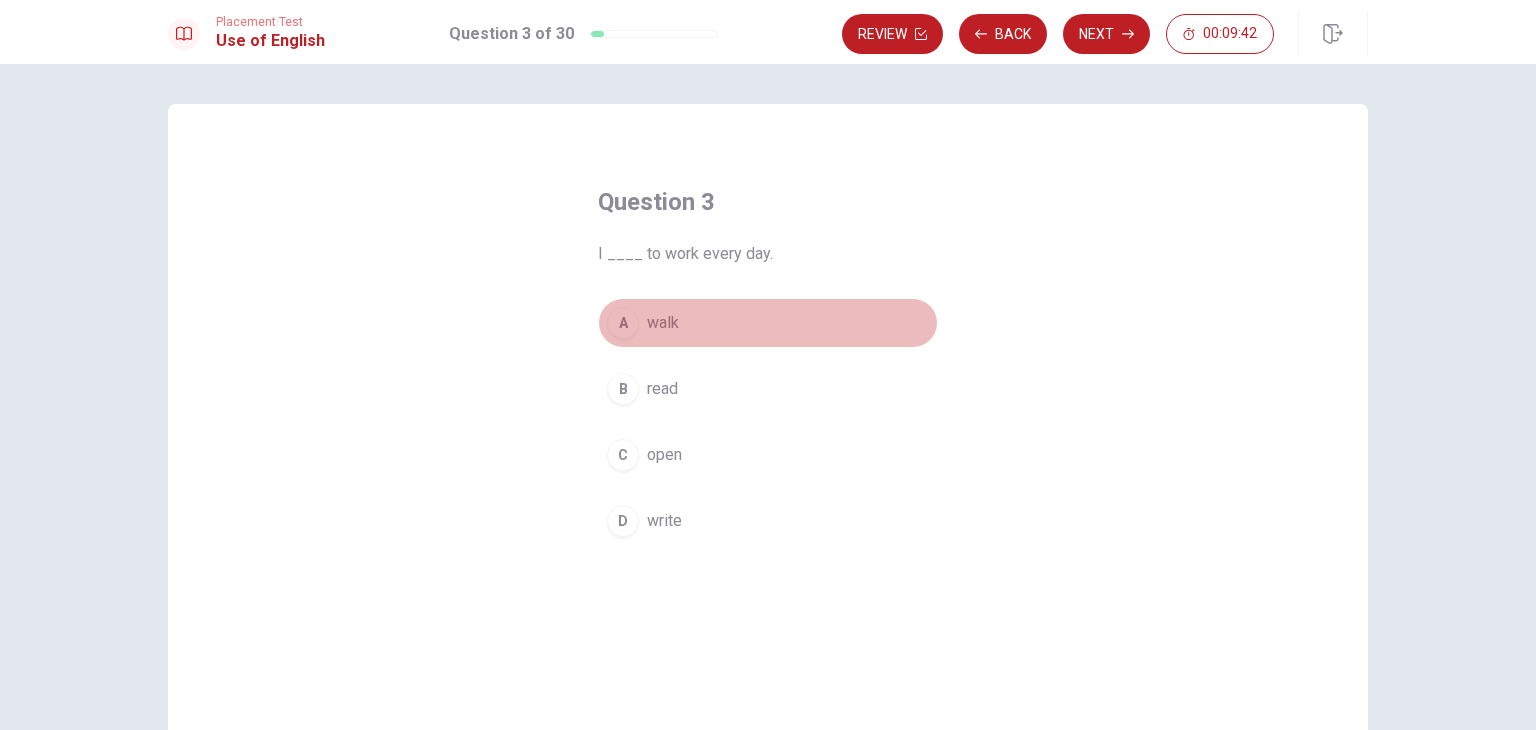click on "A" at bounding box center (623, 323) 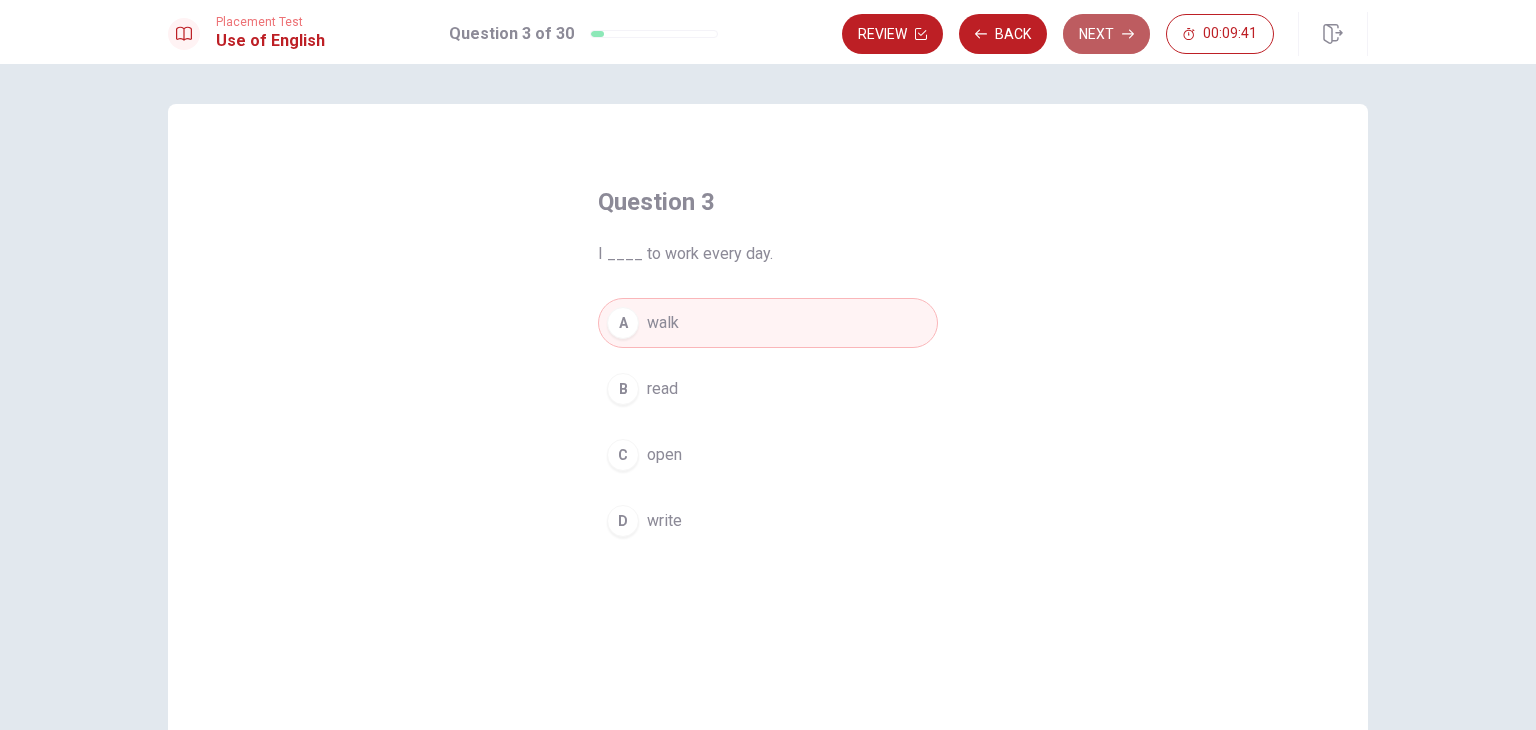 click on "Next" at bounding box center [1106, 34] 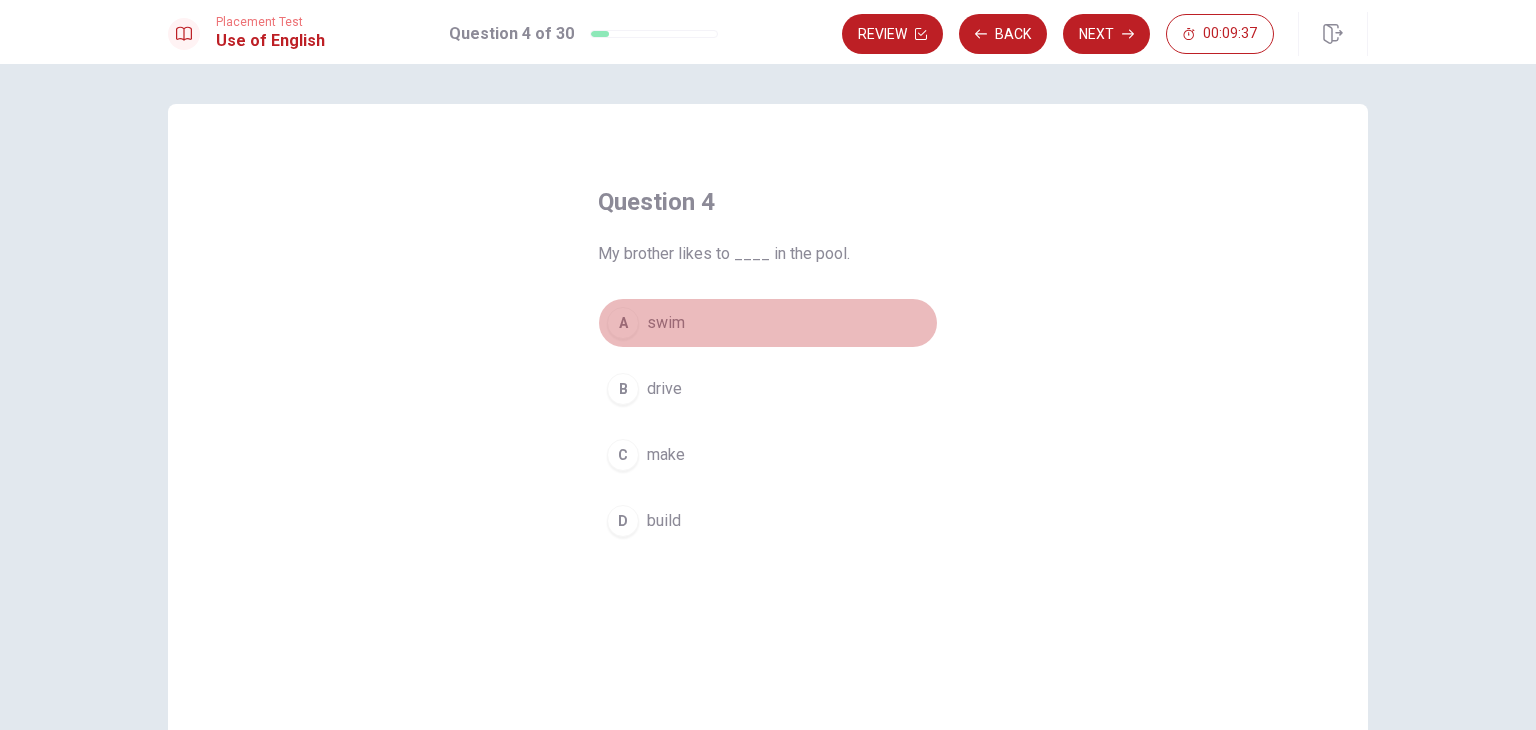 click on "A" at bounding box center [623, 323] 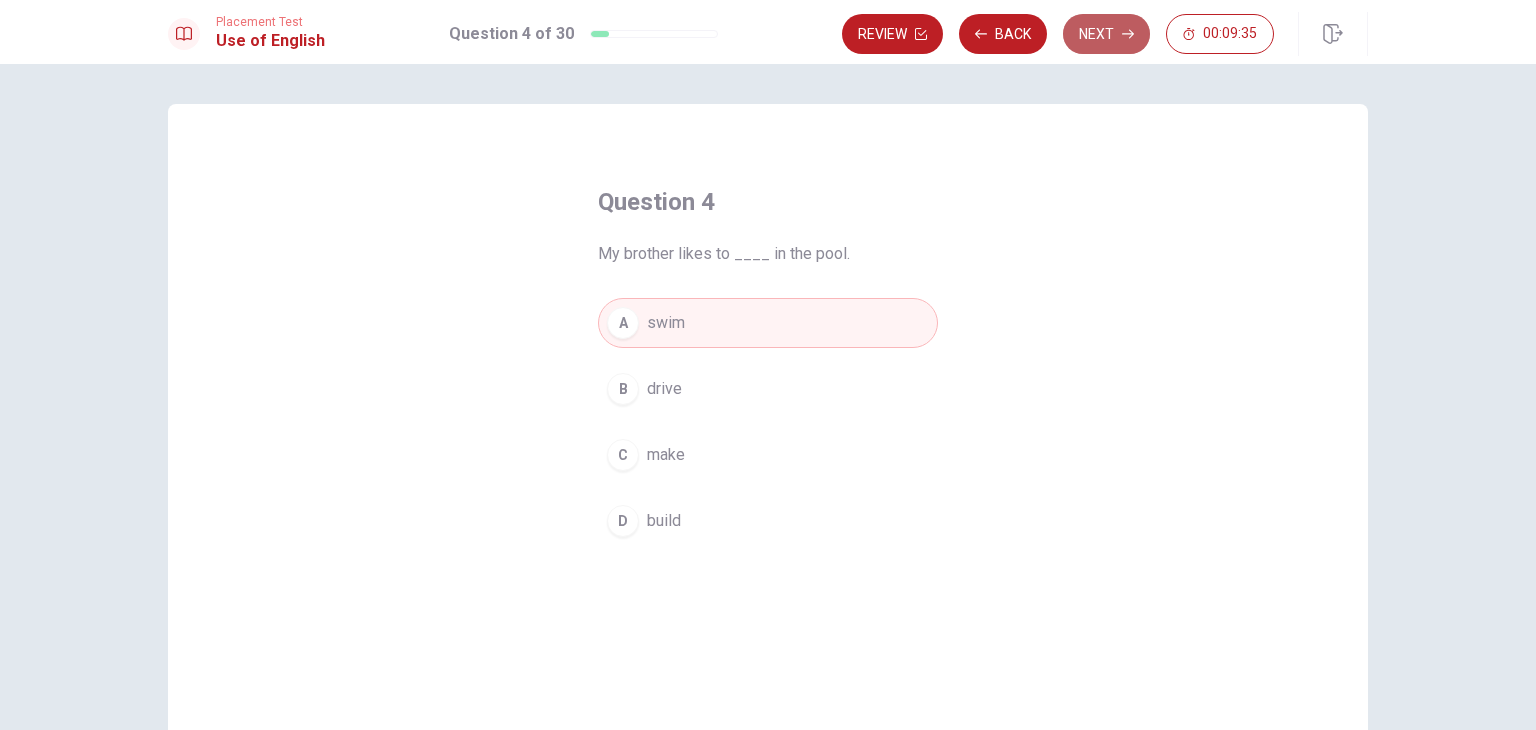 click on "Next" at bounding box center [1106, 34] 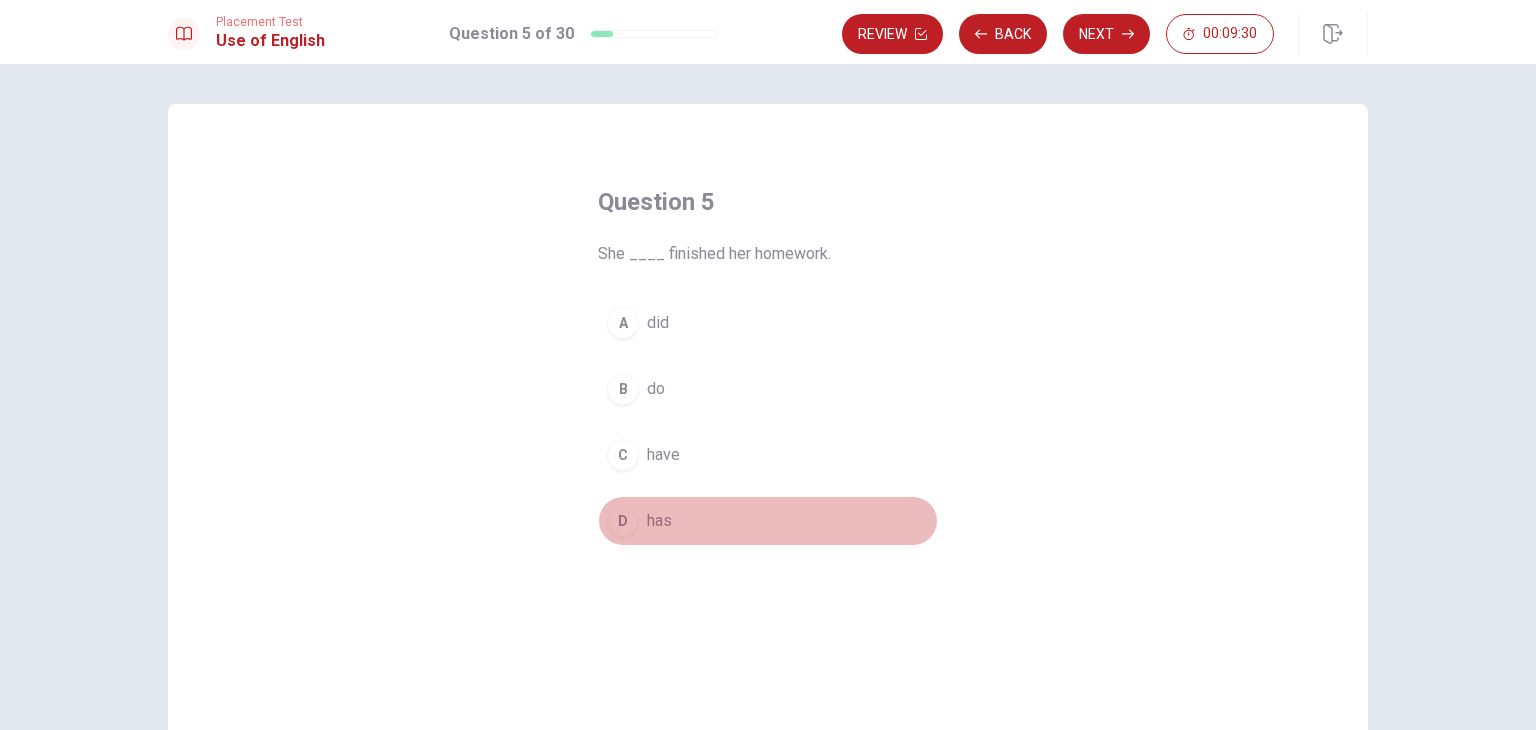 click on "D" at bounding box center (623, 521) 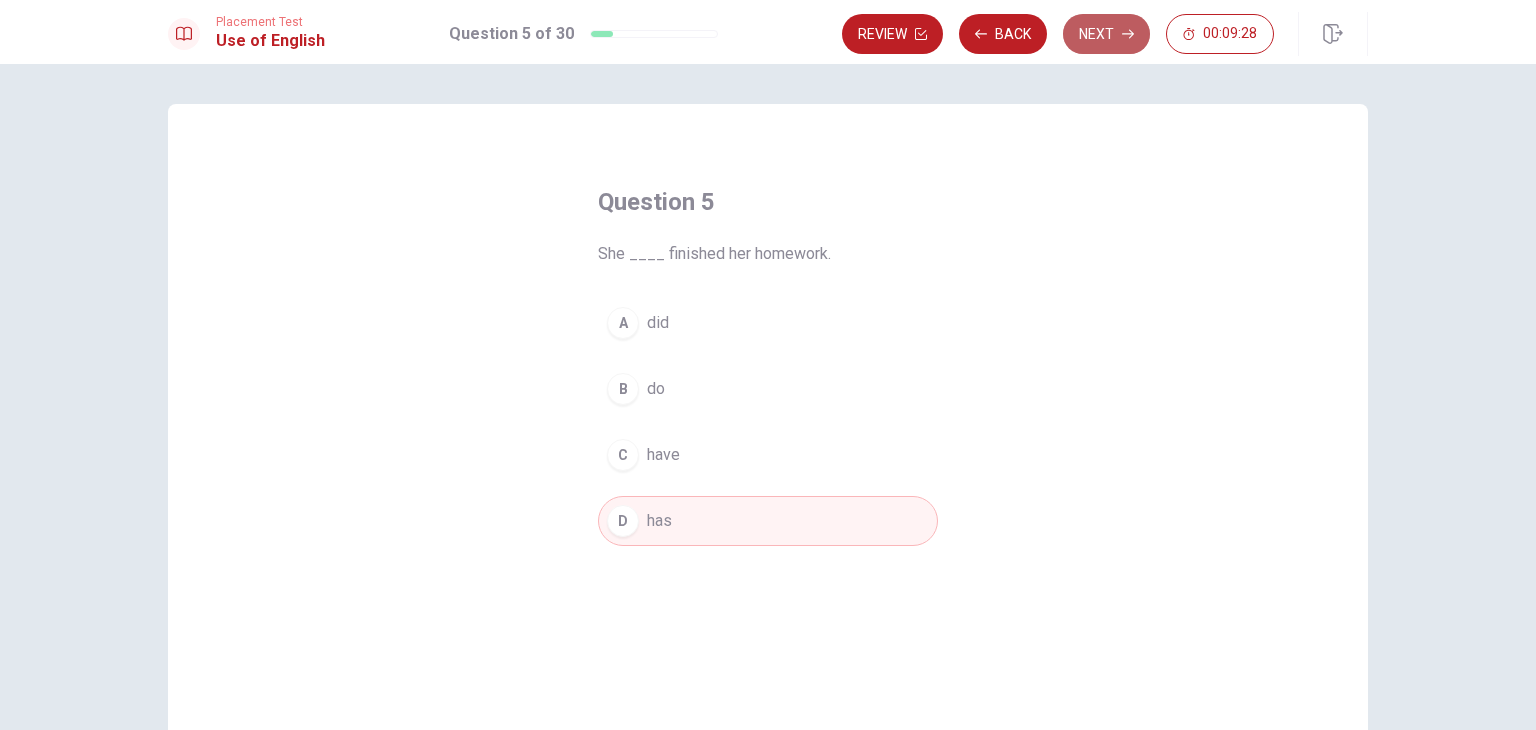 click on "Next" at bounding box center (1106, 34) 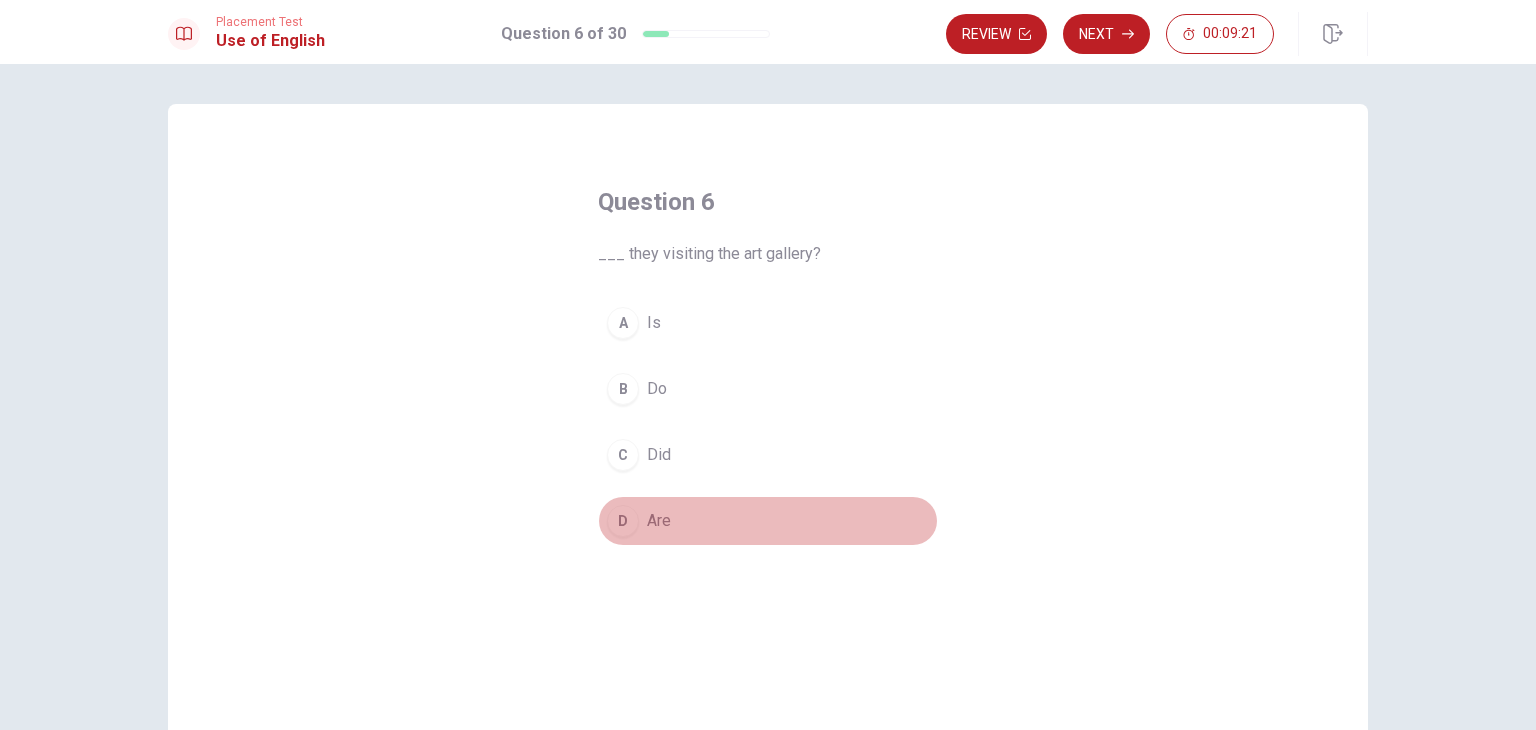 click on "D" at bounding box center [623, 521] 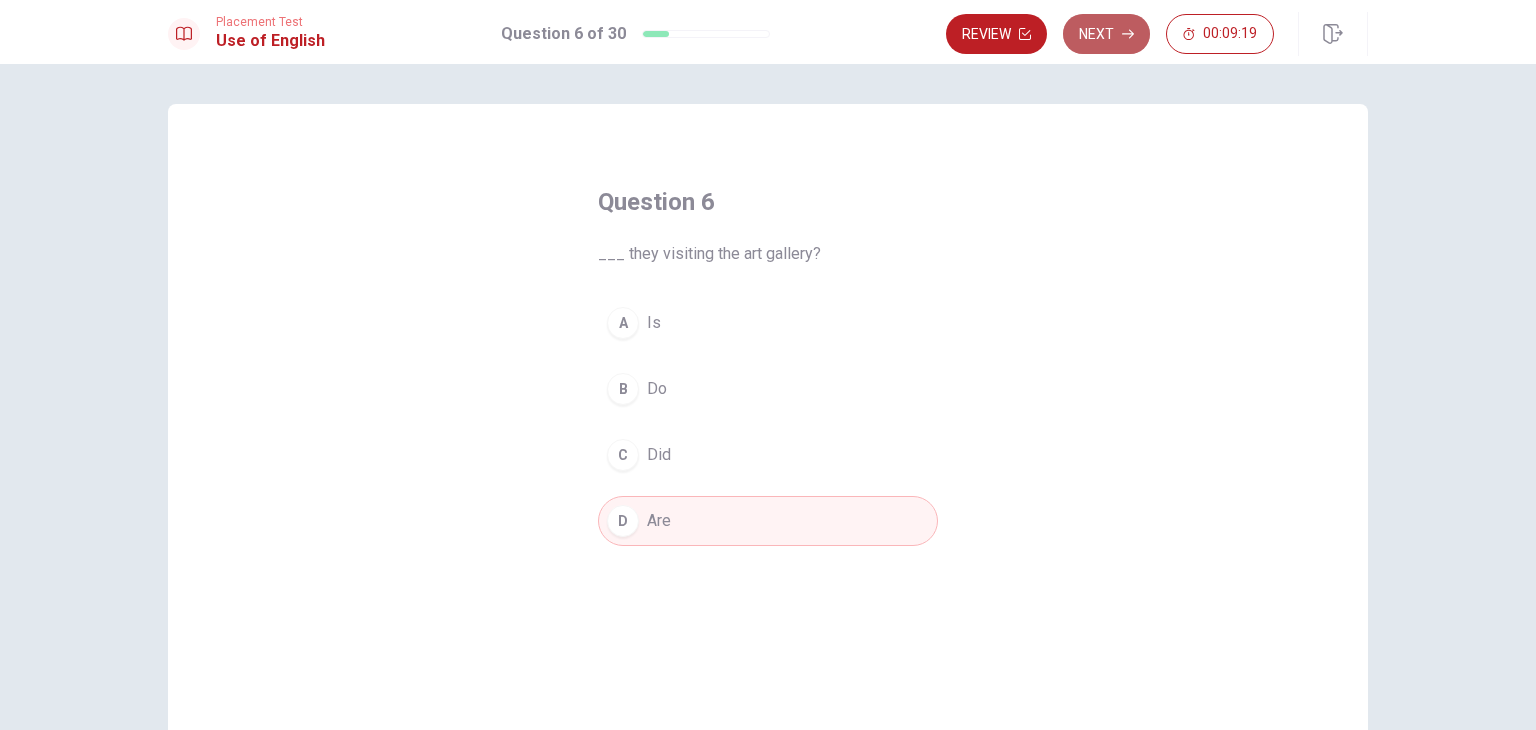 click on "Next" at bounding box center (1106, 34) 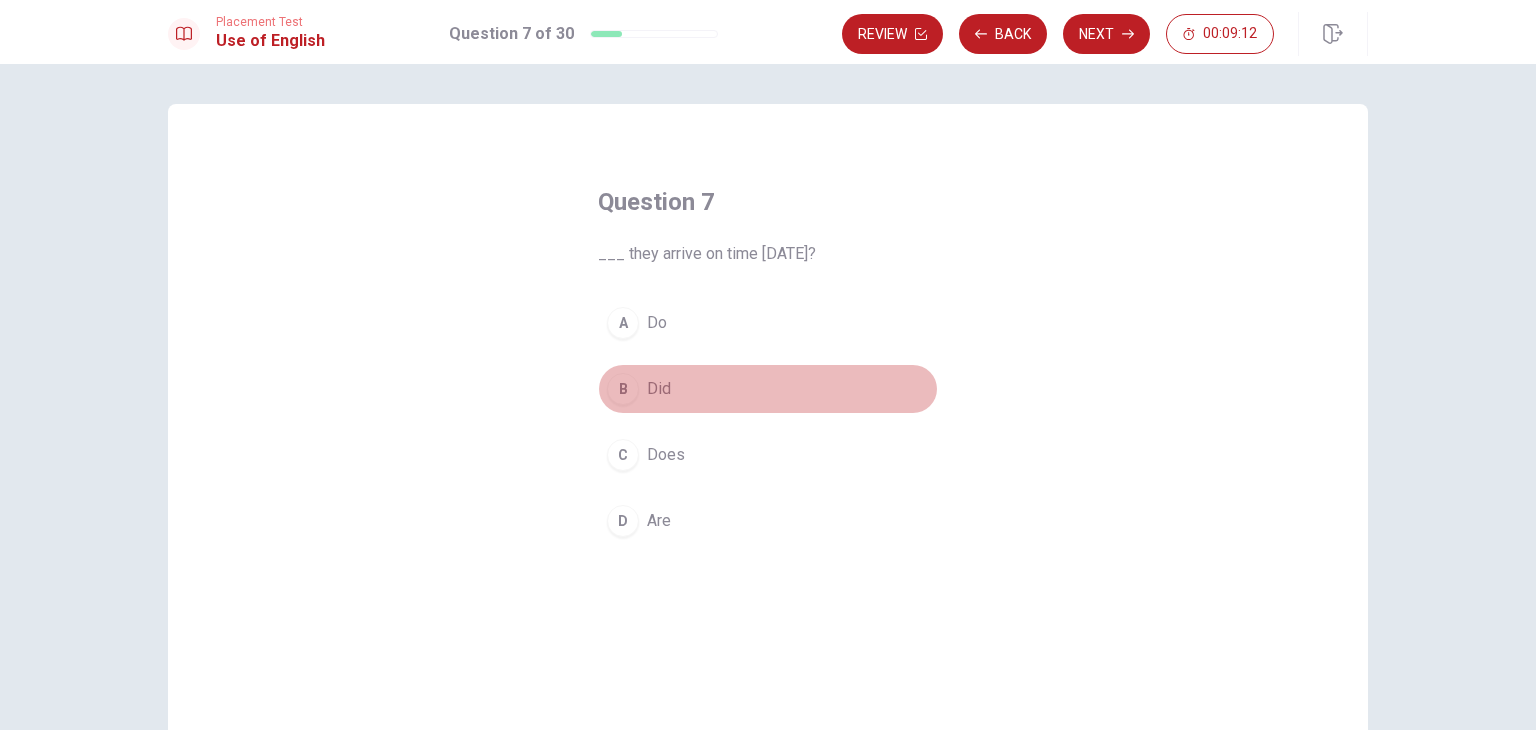 click on "B" at bounding box center [623, 389] 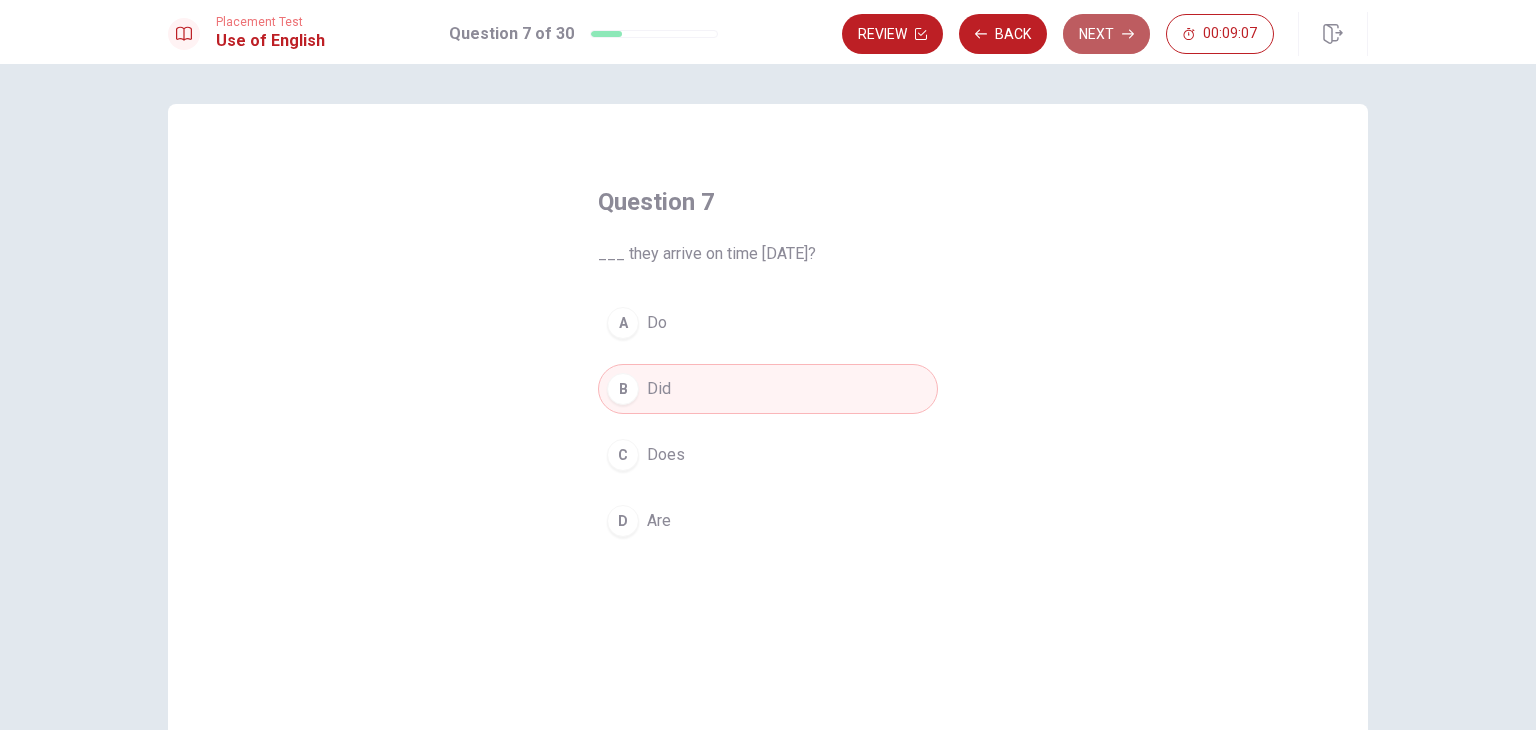 click on "Next" at bounding box center (1106, 34) 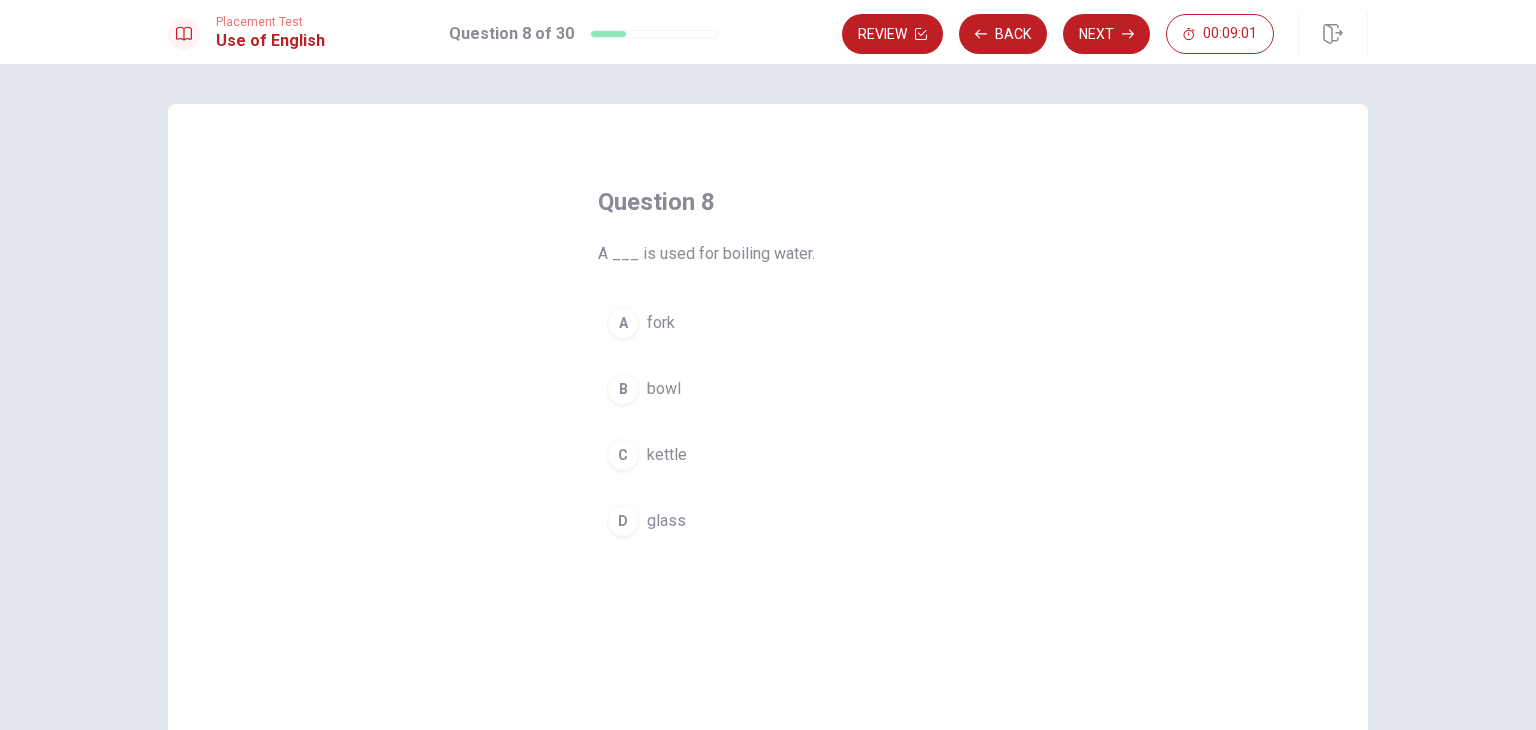 click on "C" at bounding box center [623, 455] 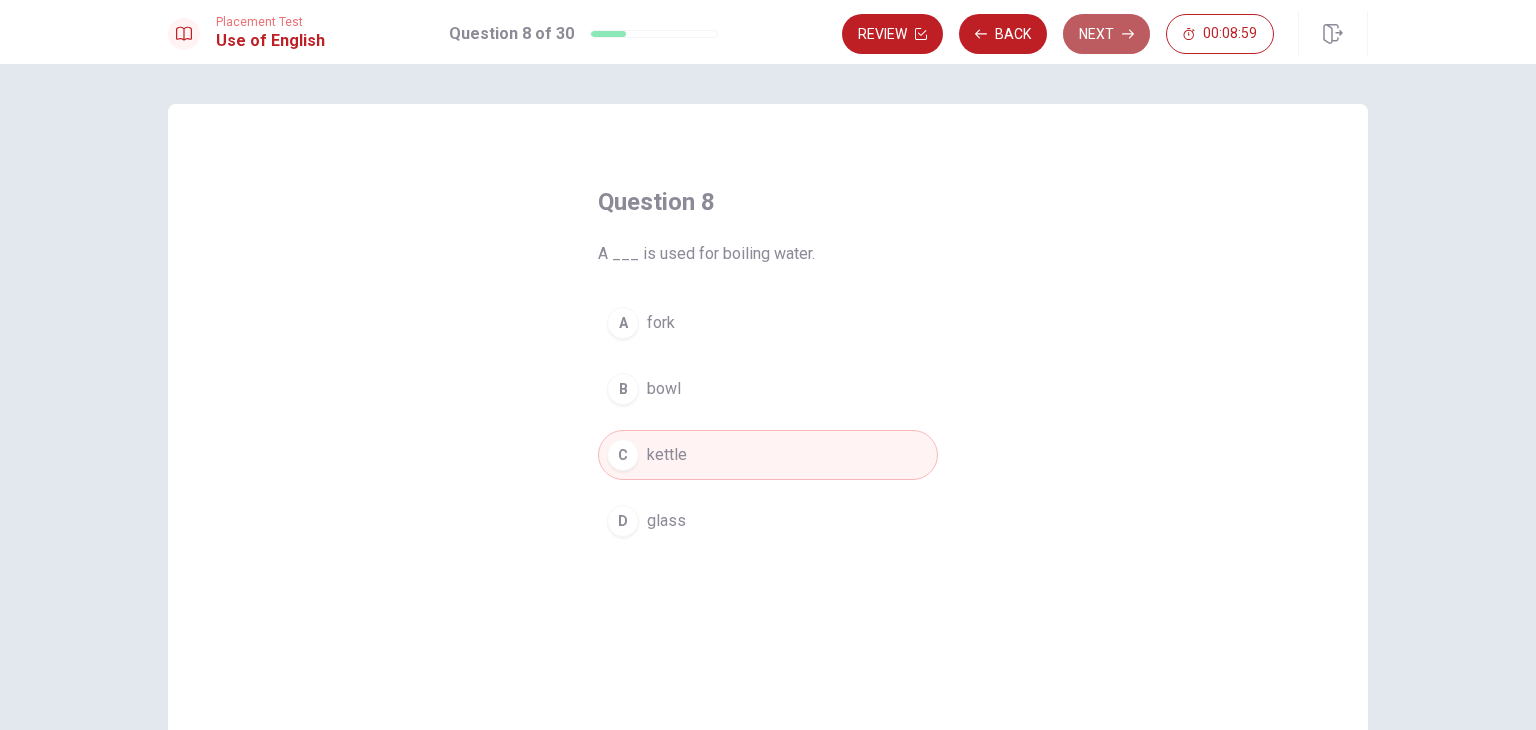 click on "Next" at bounding box center [1106, 34] 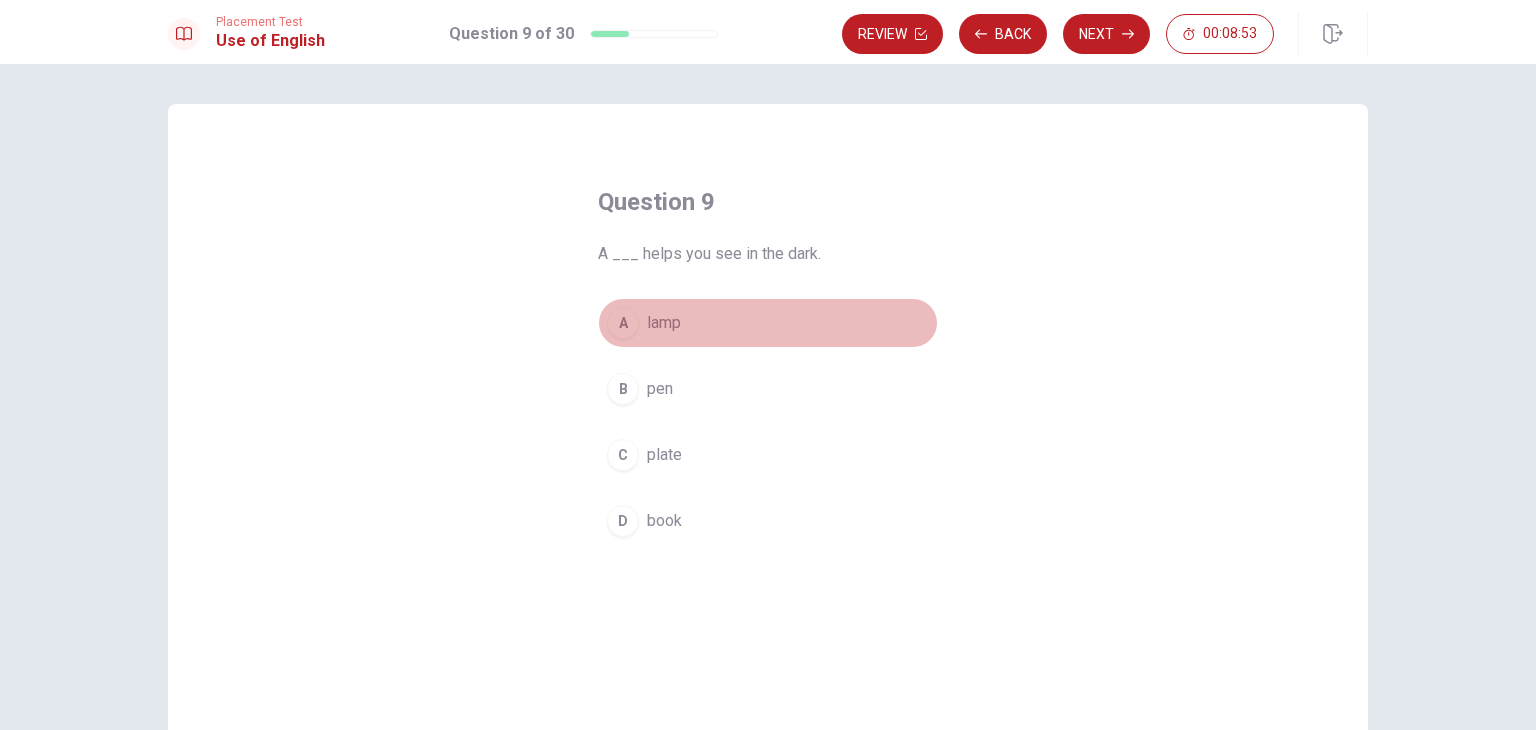 click on "A" at bounding box center [623, 323] 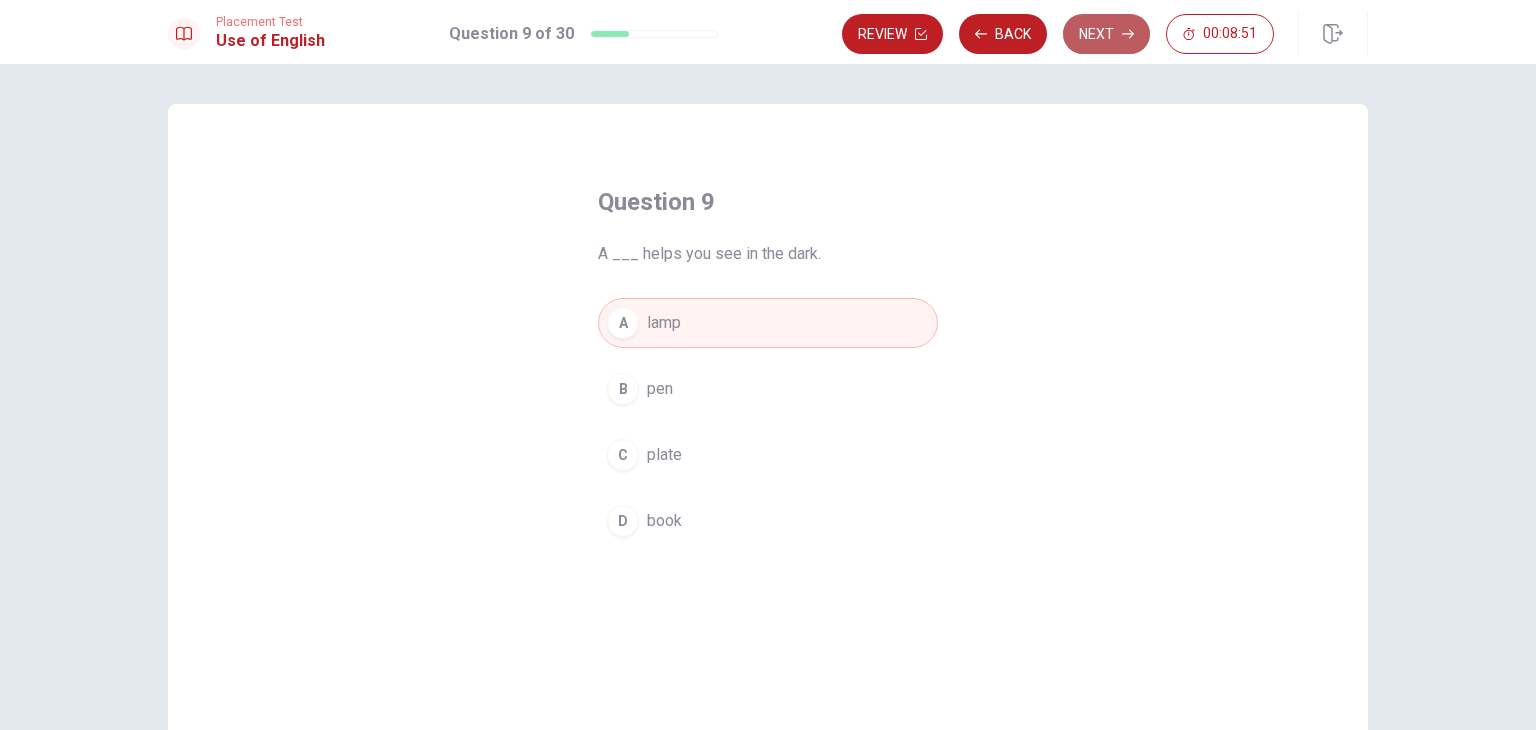 click on "Next" at bounding box center [1106, 34] 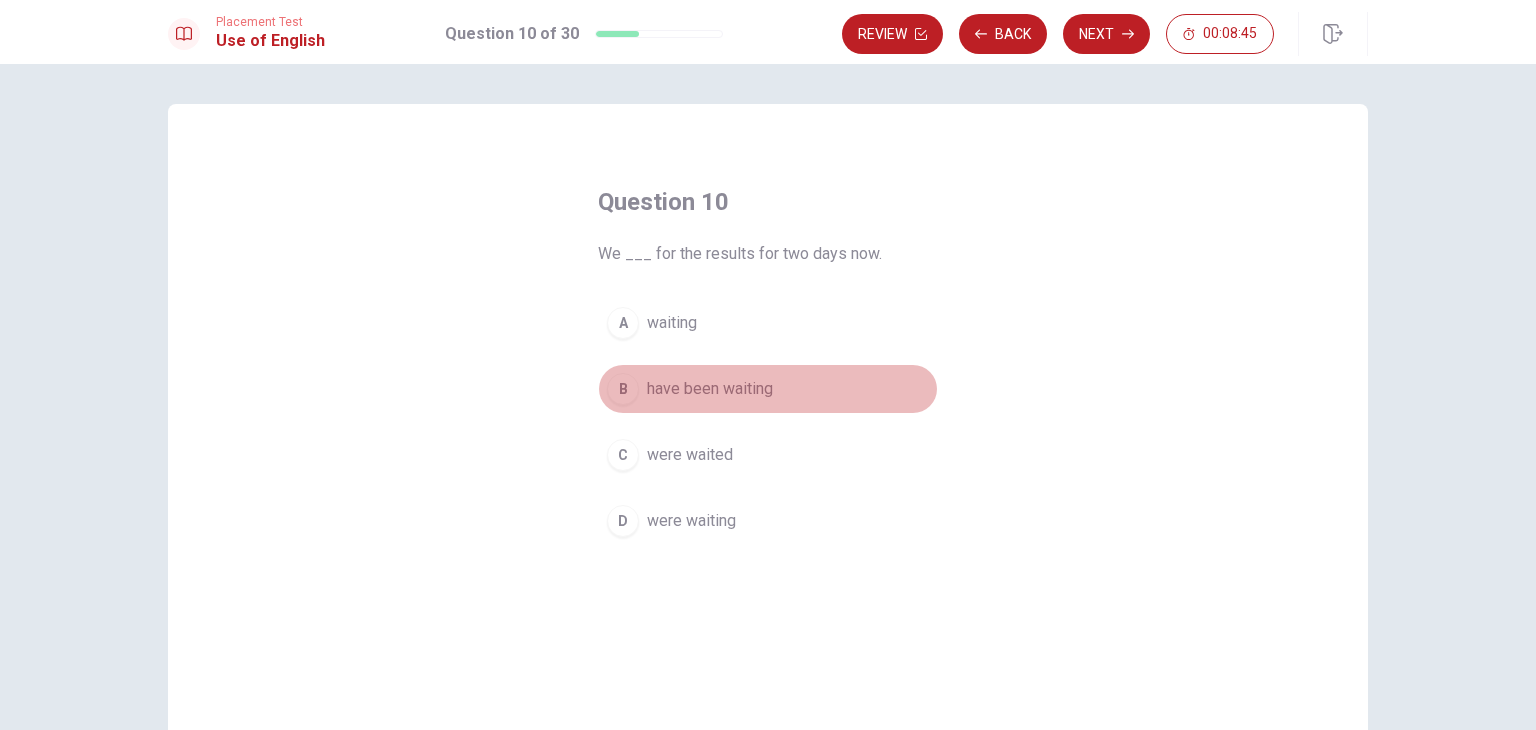 click on "B" at bounding box center (623, 389) 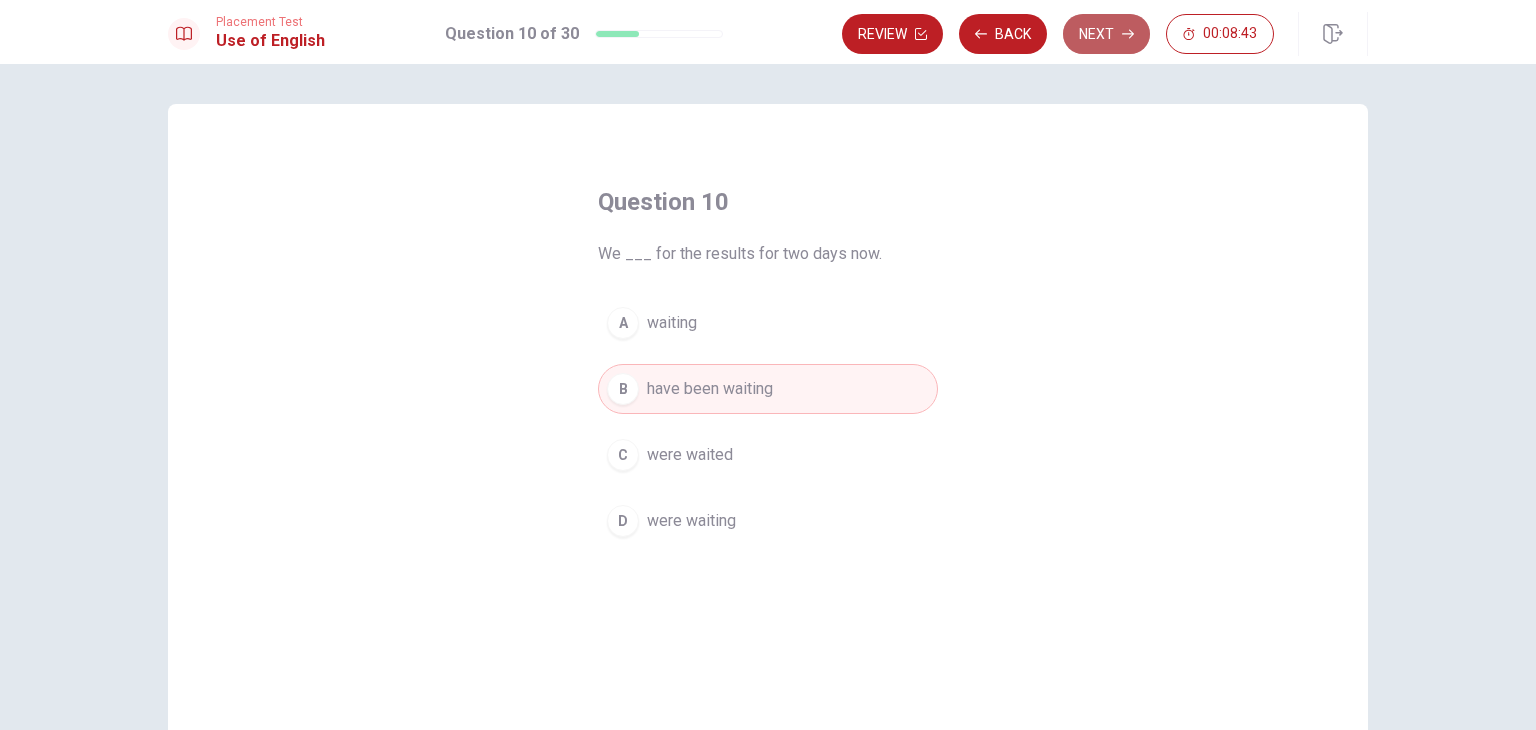 click on "Next" at bounding box center (1106, 34) 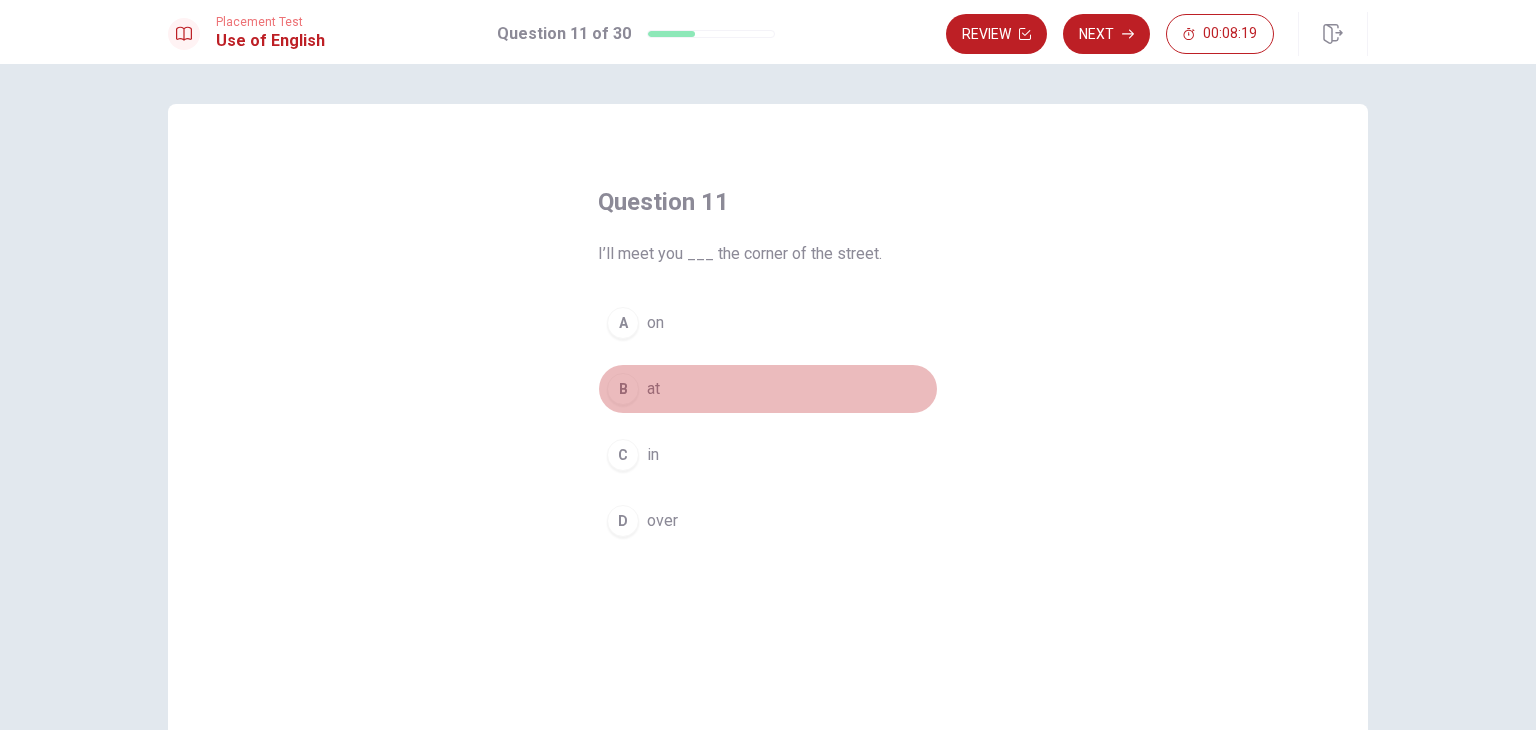 click on "B" at bounding box center [623, 389] 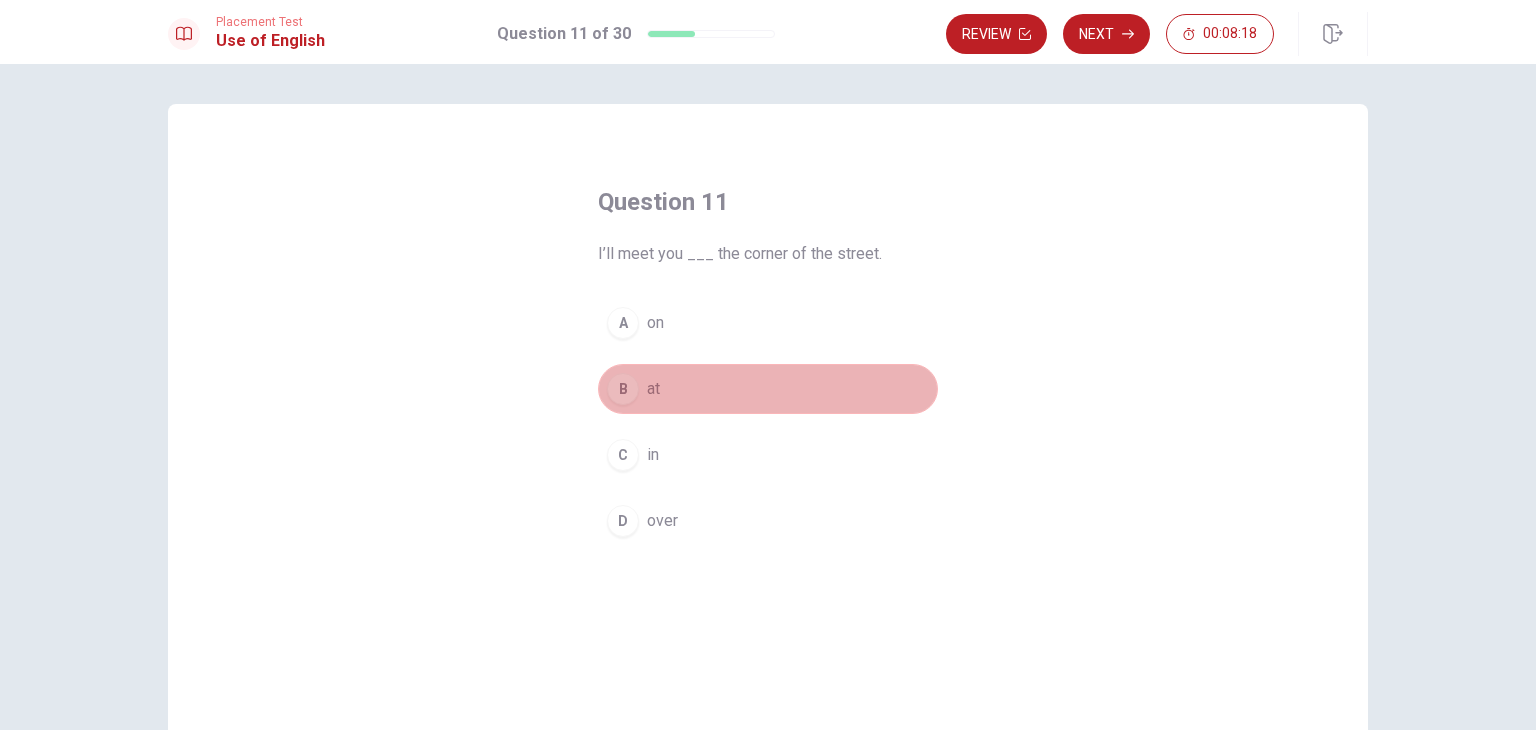 click on "B" at bounding box center [623, 389] 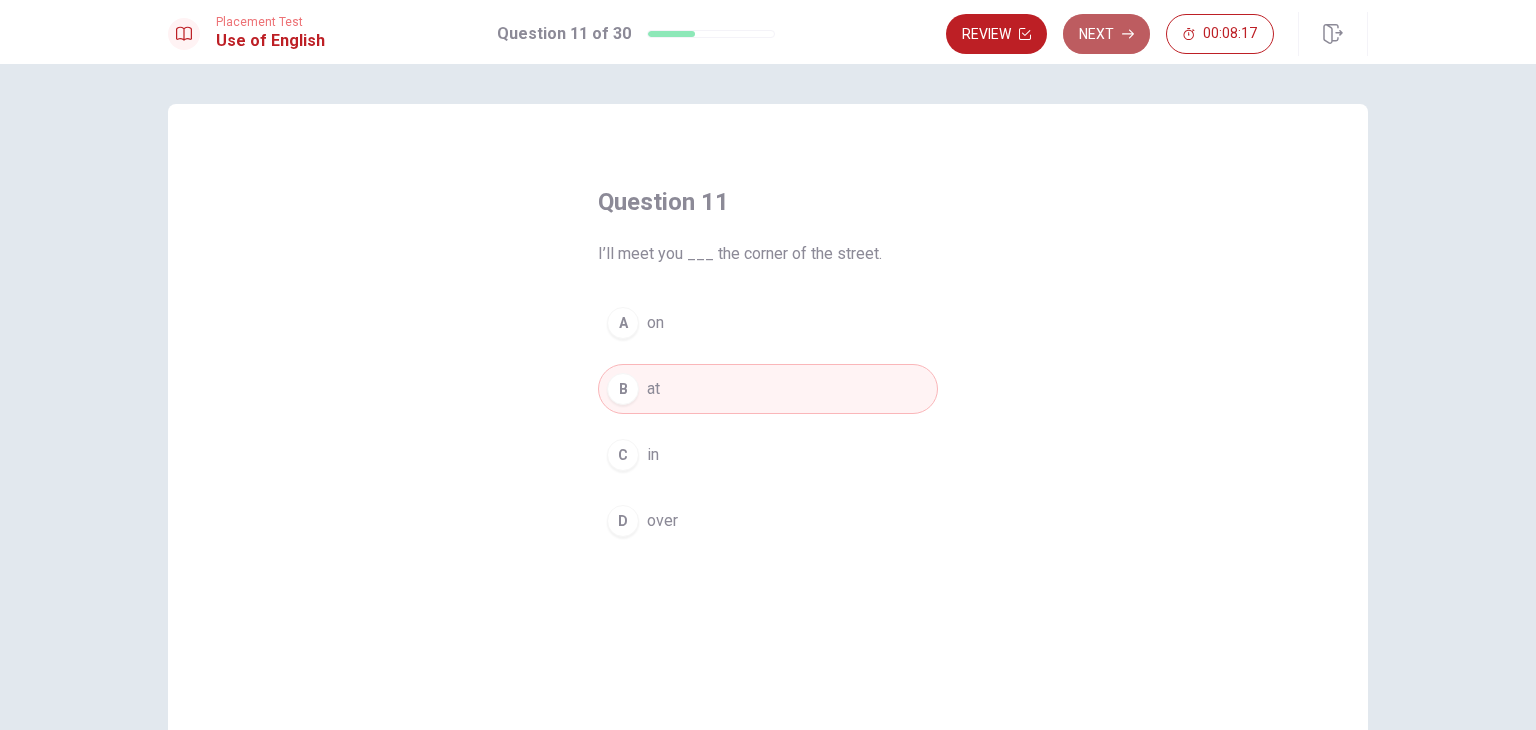 click on "Next" at bounding box center [1106, 34] 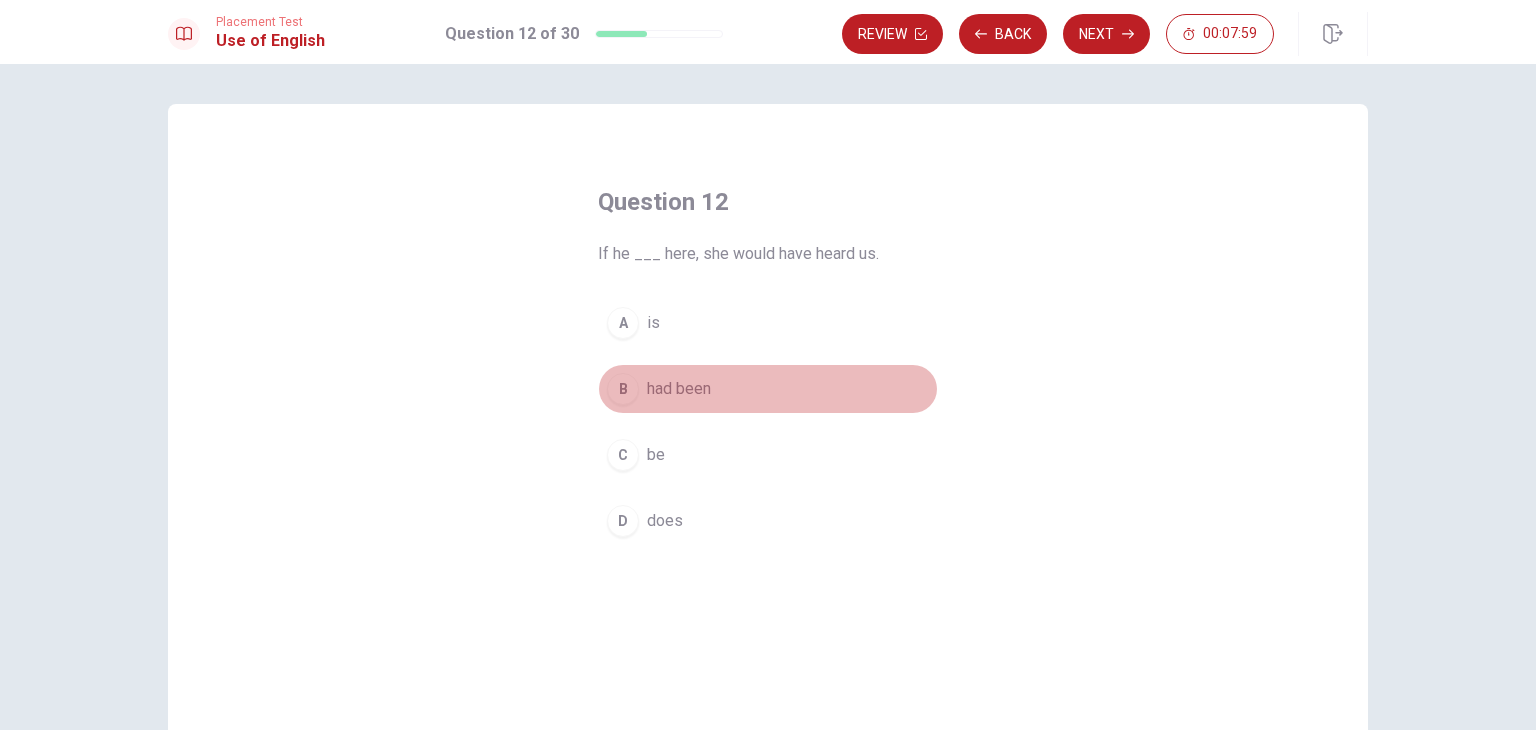 click on "B" at bounding box center [623, 389] 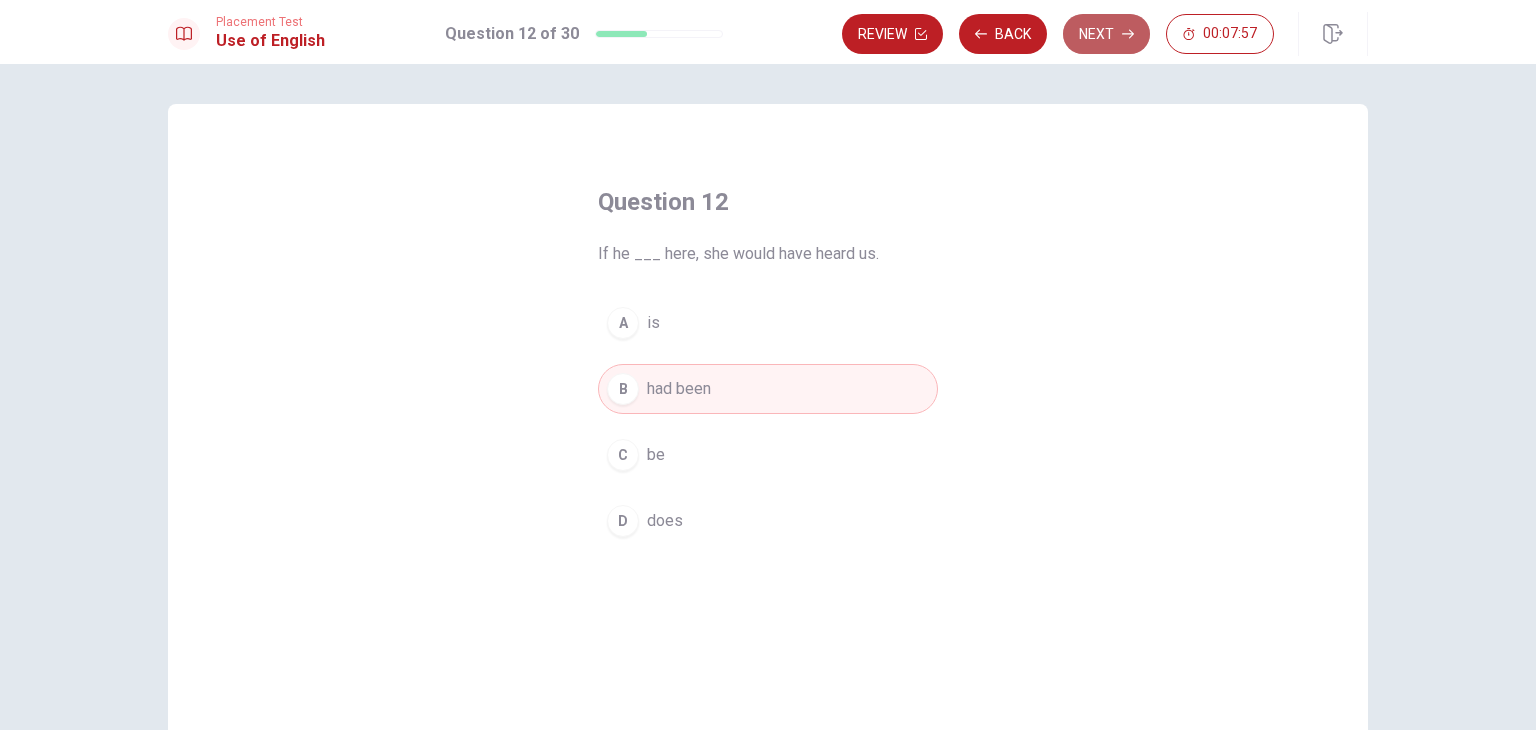 click on "Next" at bounding box center [1106, 34] 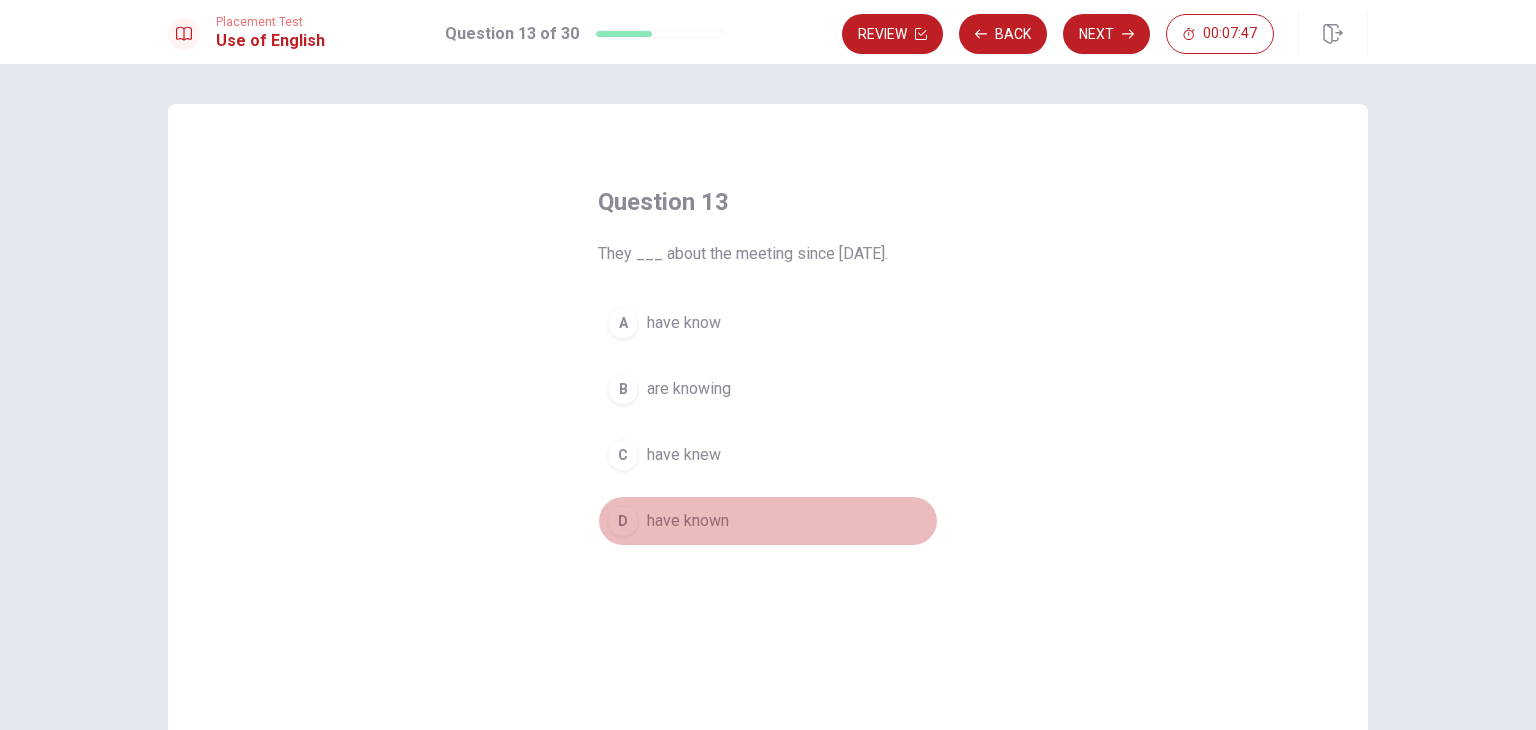 click on "D" at bounding box center [623, 521] 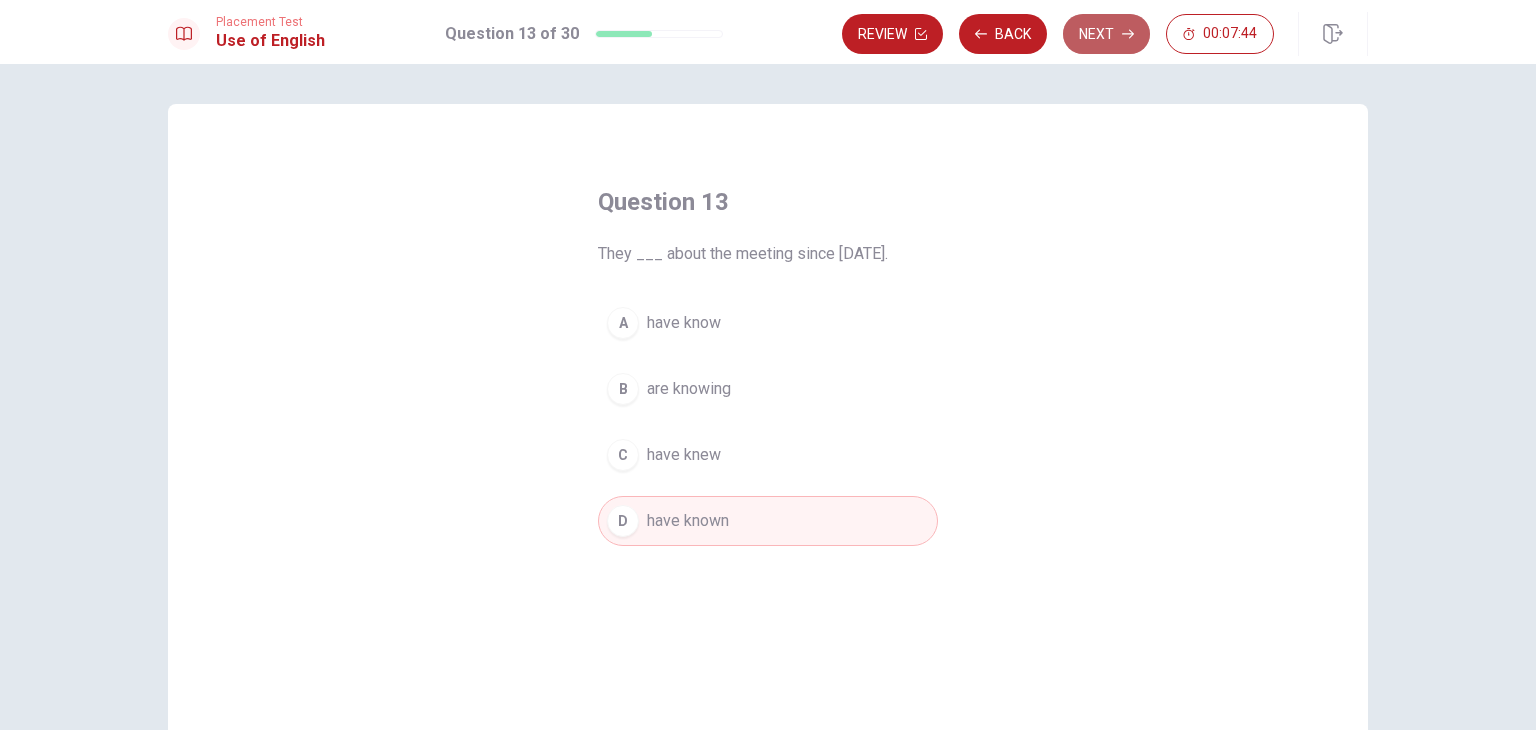 click on "Next" at bounding box center (1106, 34) 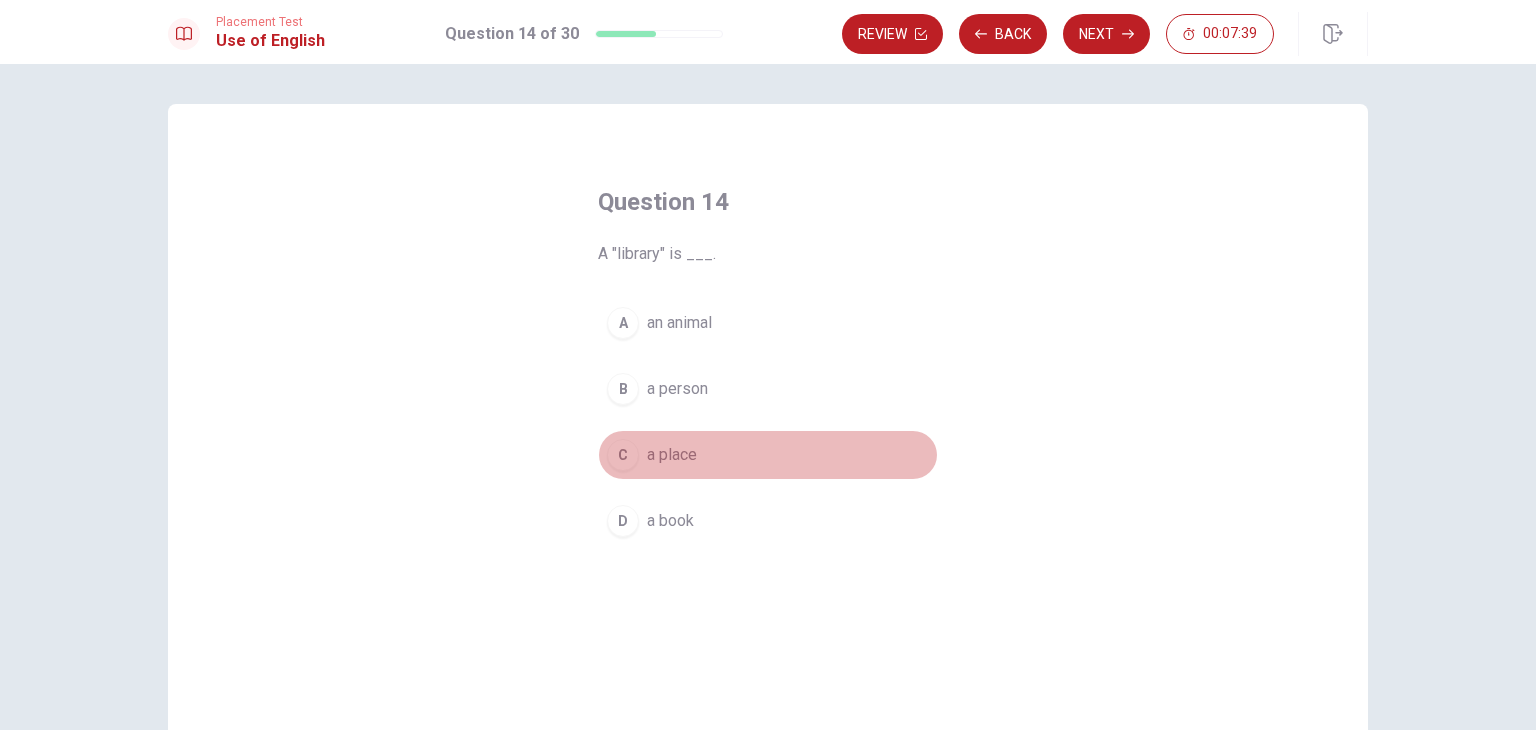 click on "C" at bounding box center (623, 455) 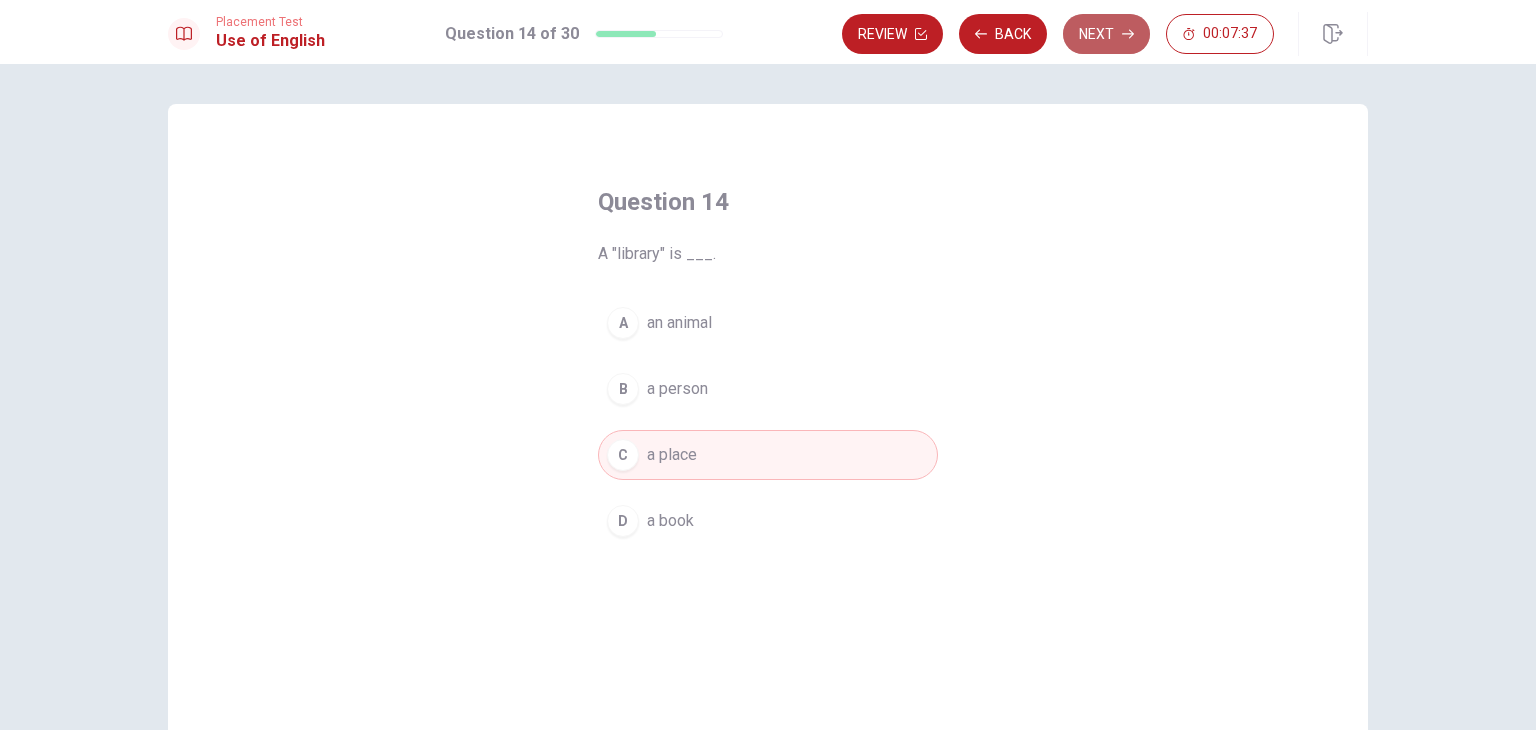 click on "Next" at bounding box center (1106, 34) 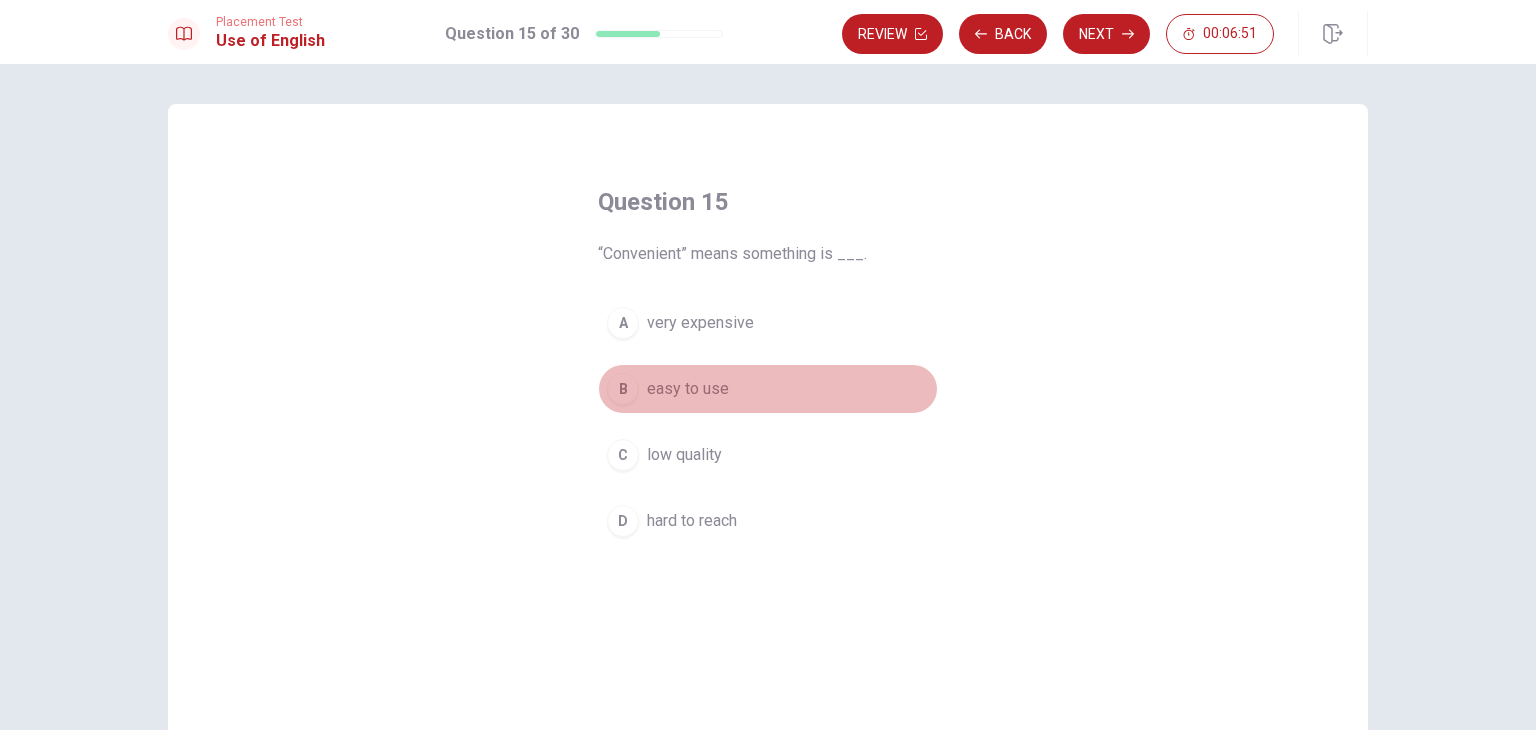 click on "B" at bounding box center (623, 389) 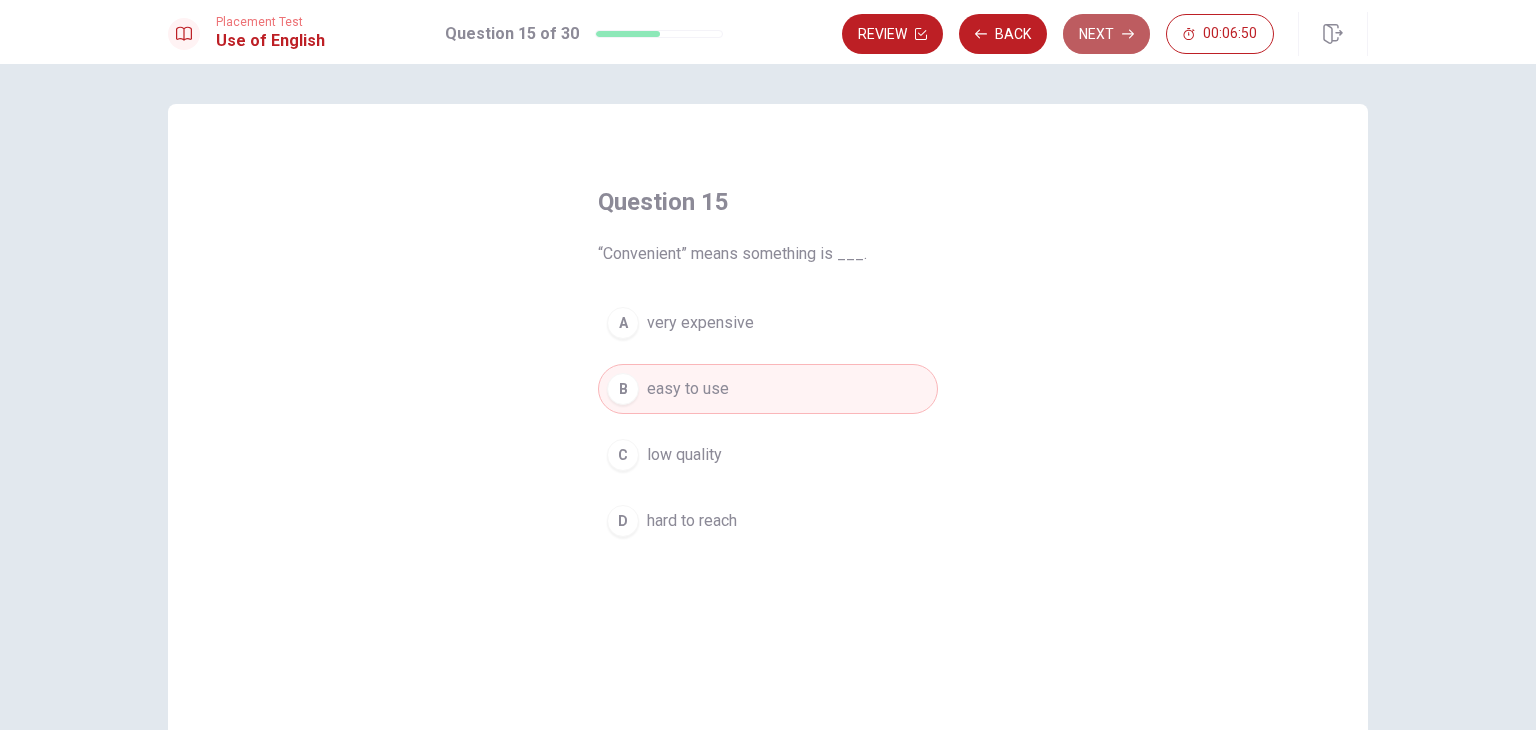 click on "Next" at bounding box center [1106, 34] 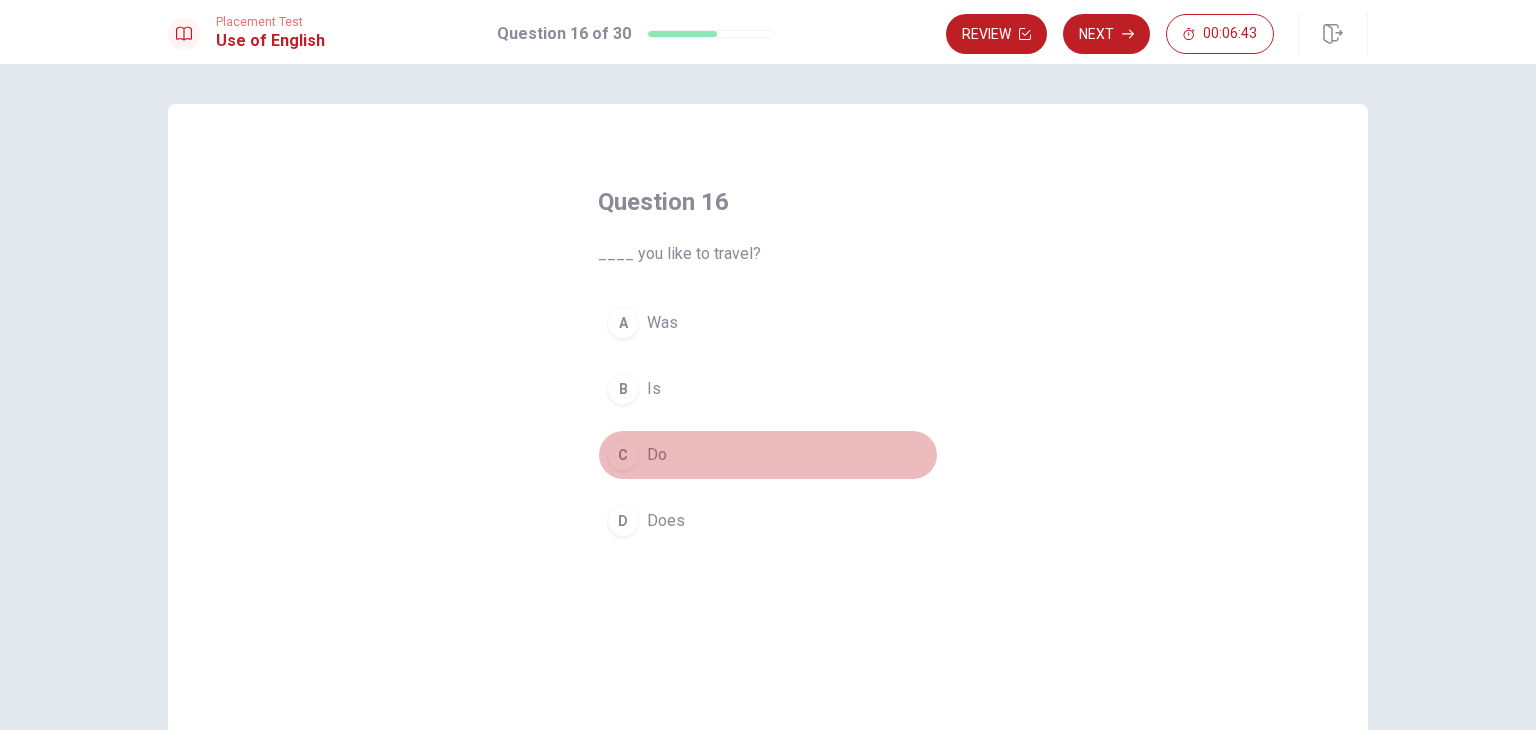 click on "C" at bounding box center [623, 455] 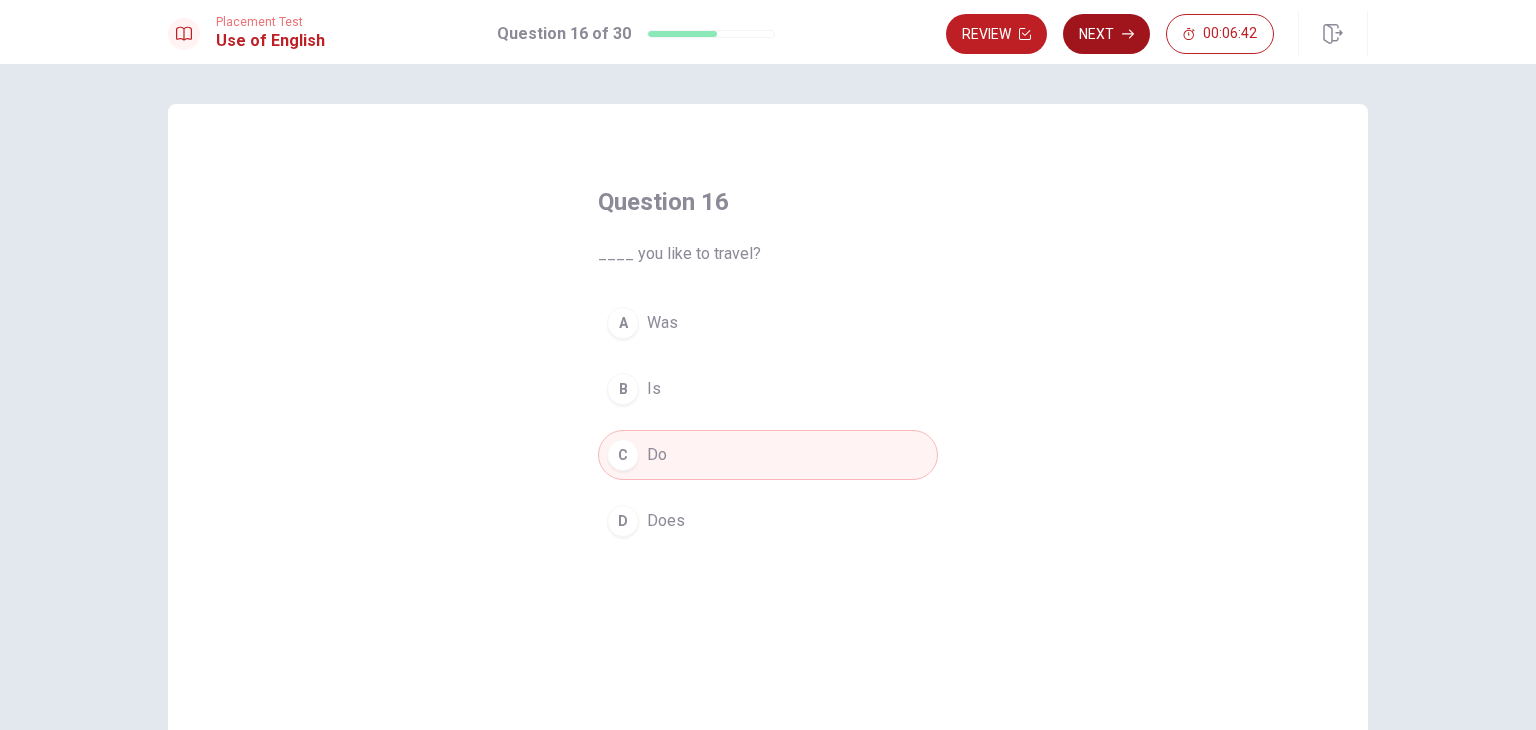click on "Next" at bounding box center (1106, 34) 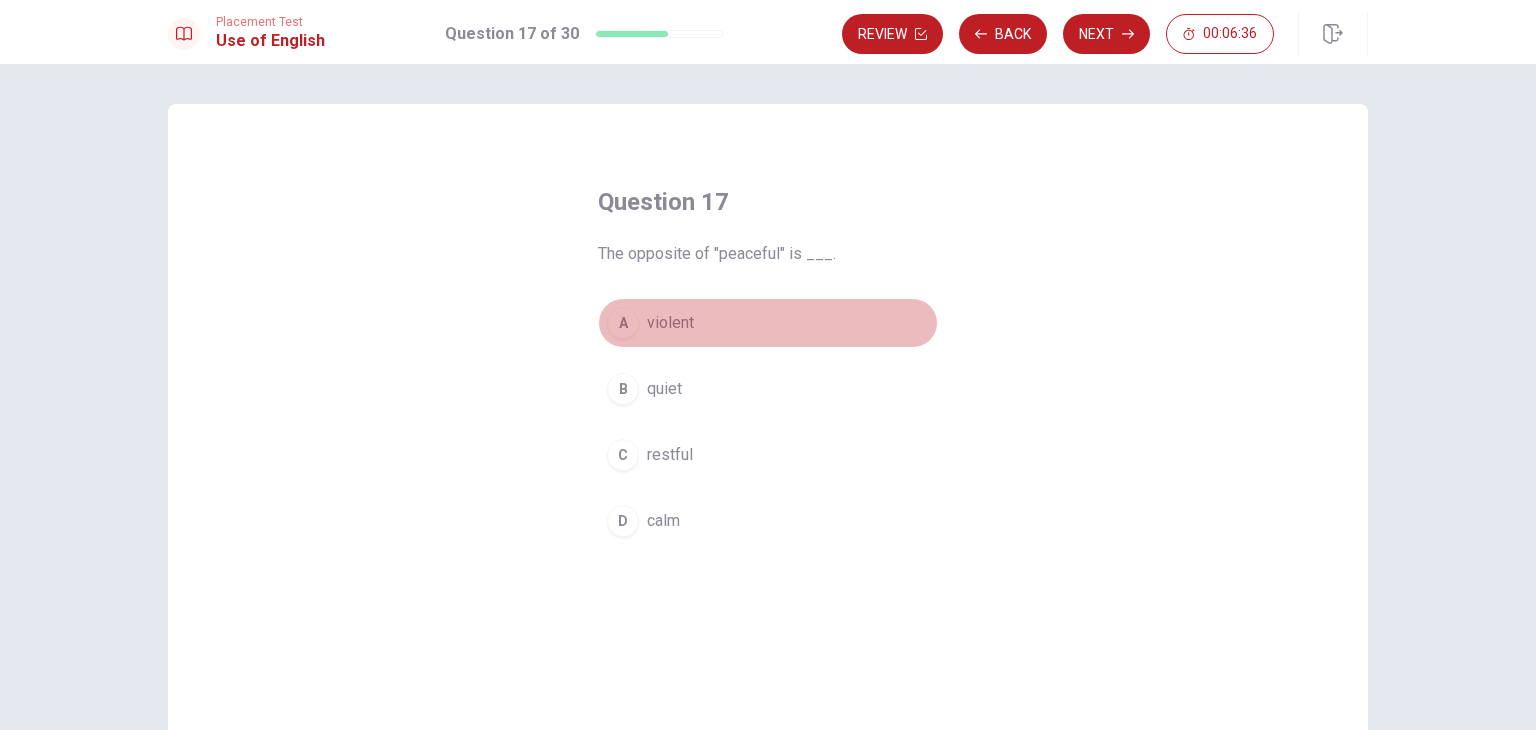 click on "A" at bounding box center [623, 323] 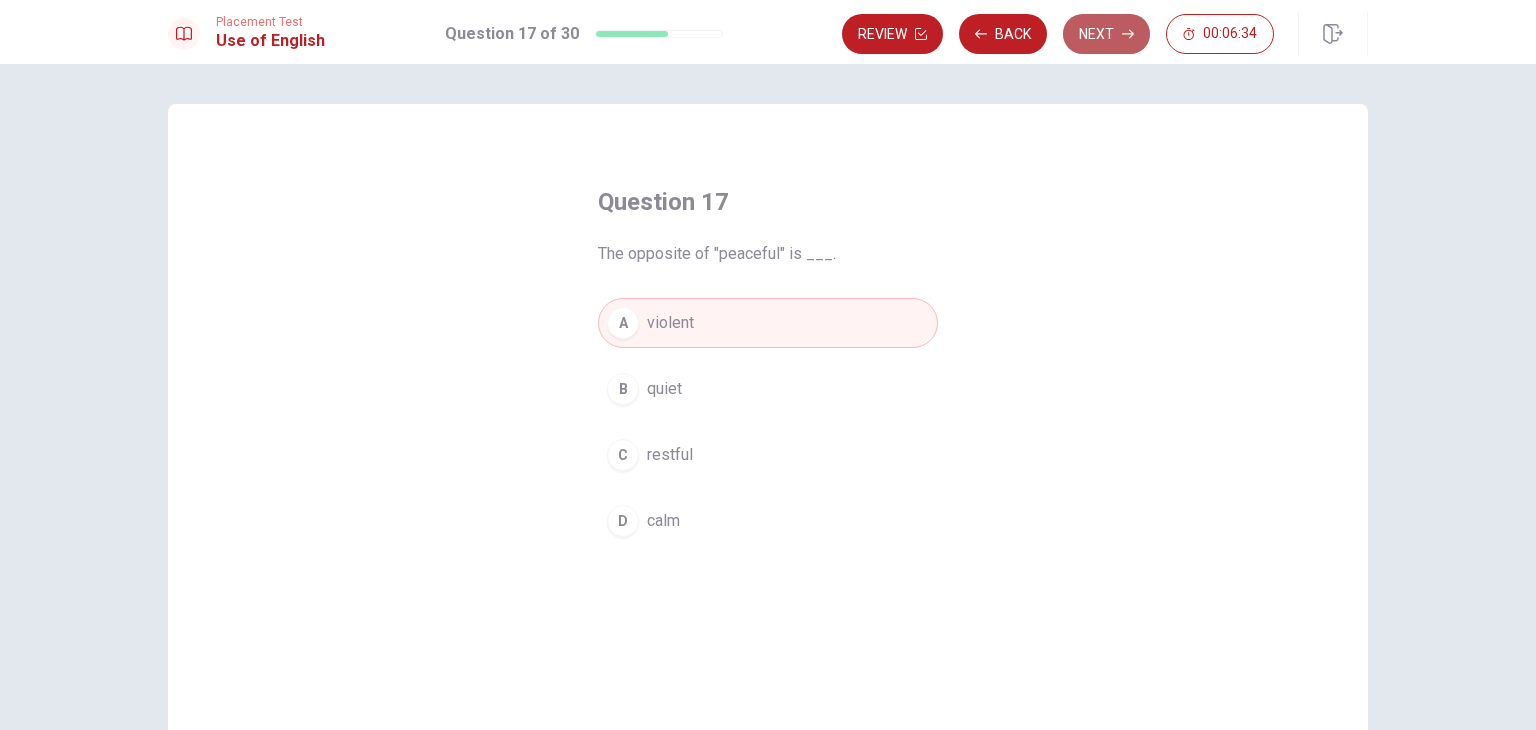 click on "Next" at bounding box center [1106, 34] 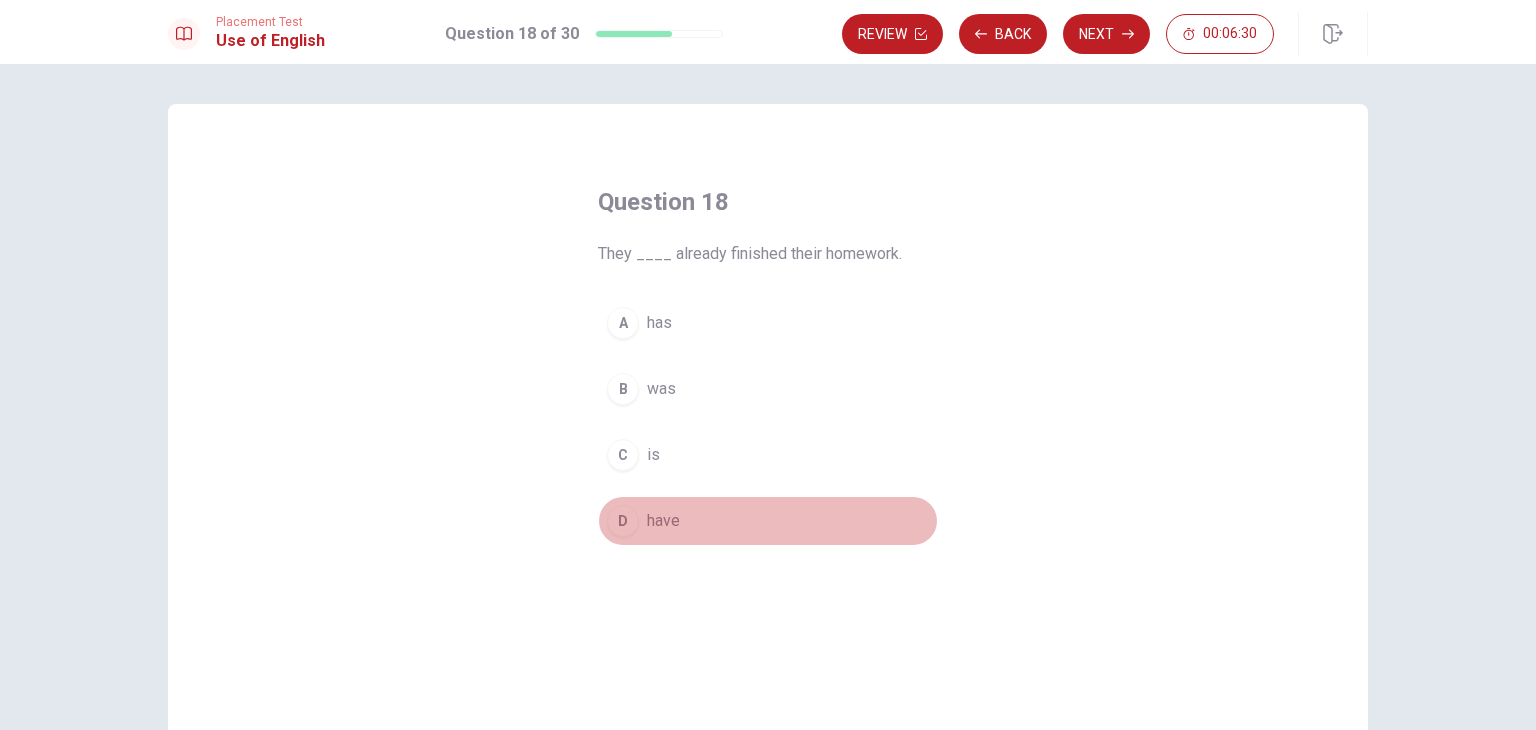 click on "D" at bounding box center (623, 521) 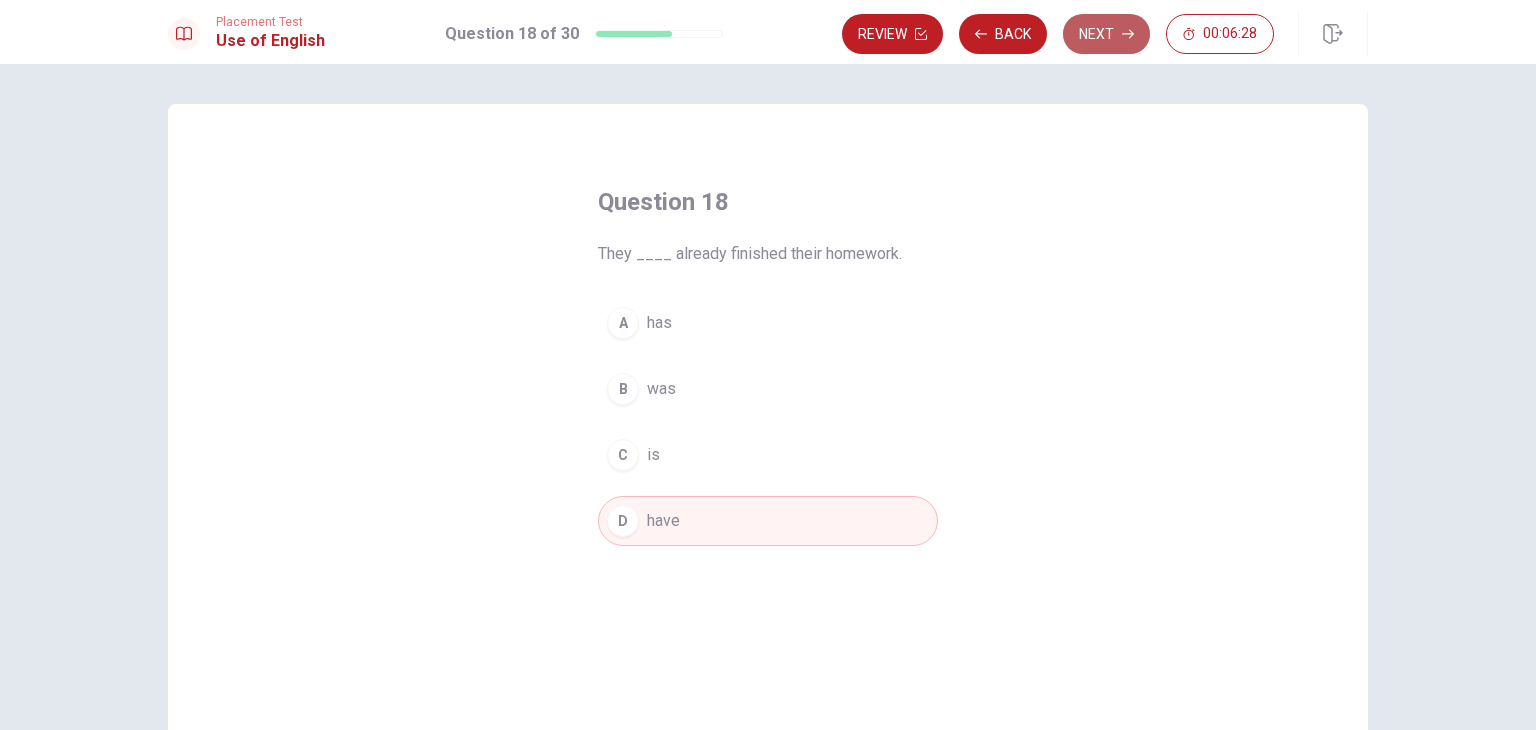 click on "Next" at bounding box center (1106, 34) 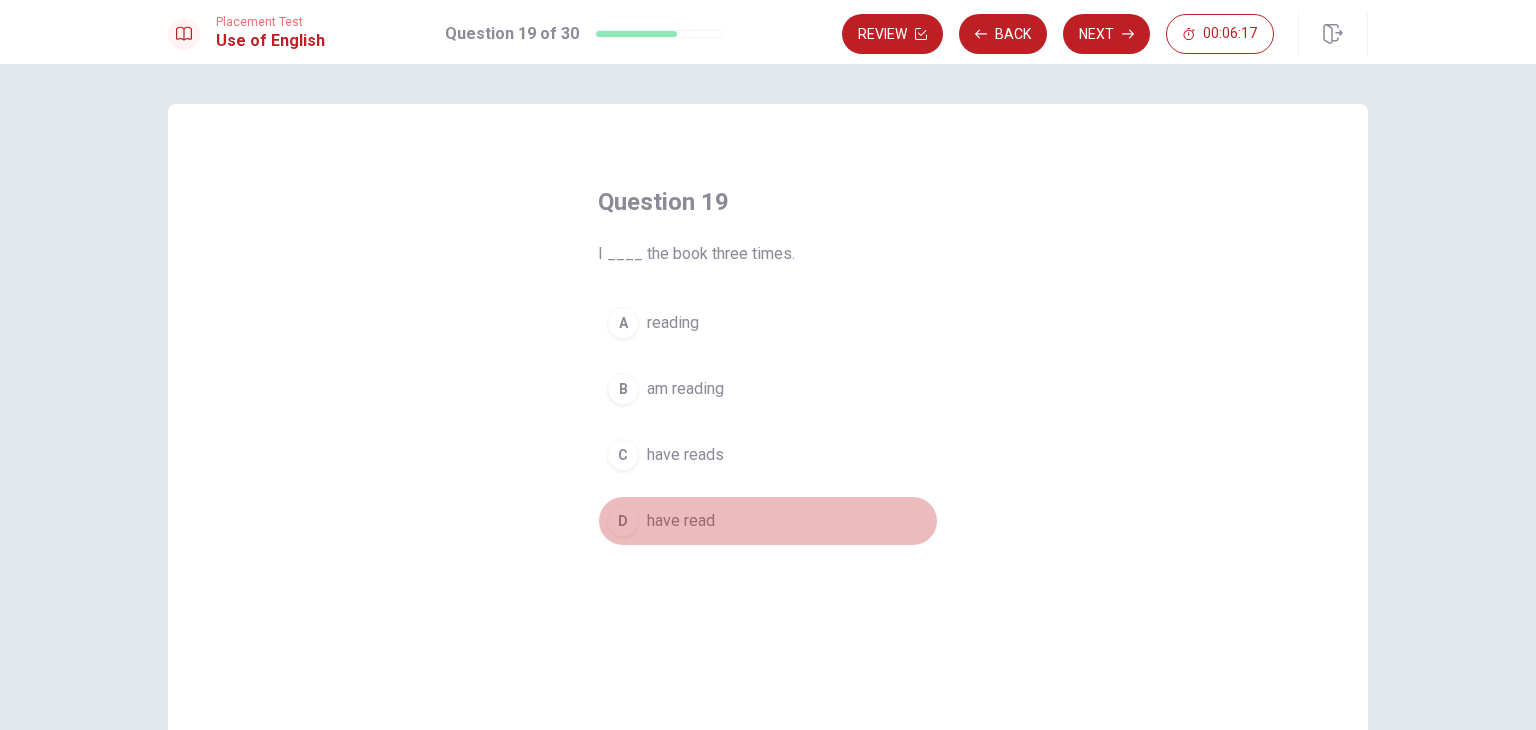click on "D" at bounding box center [623, 521] 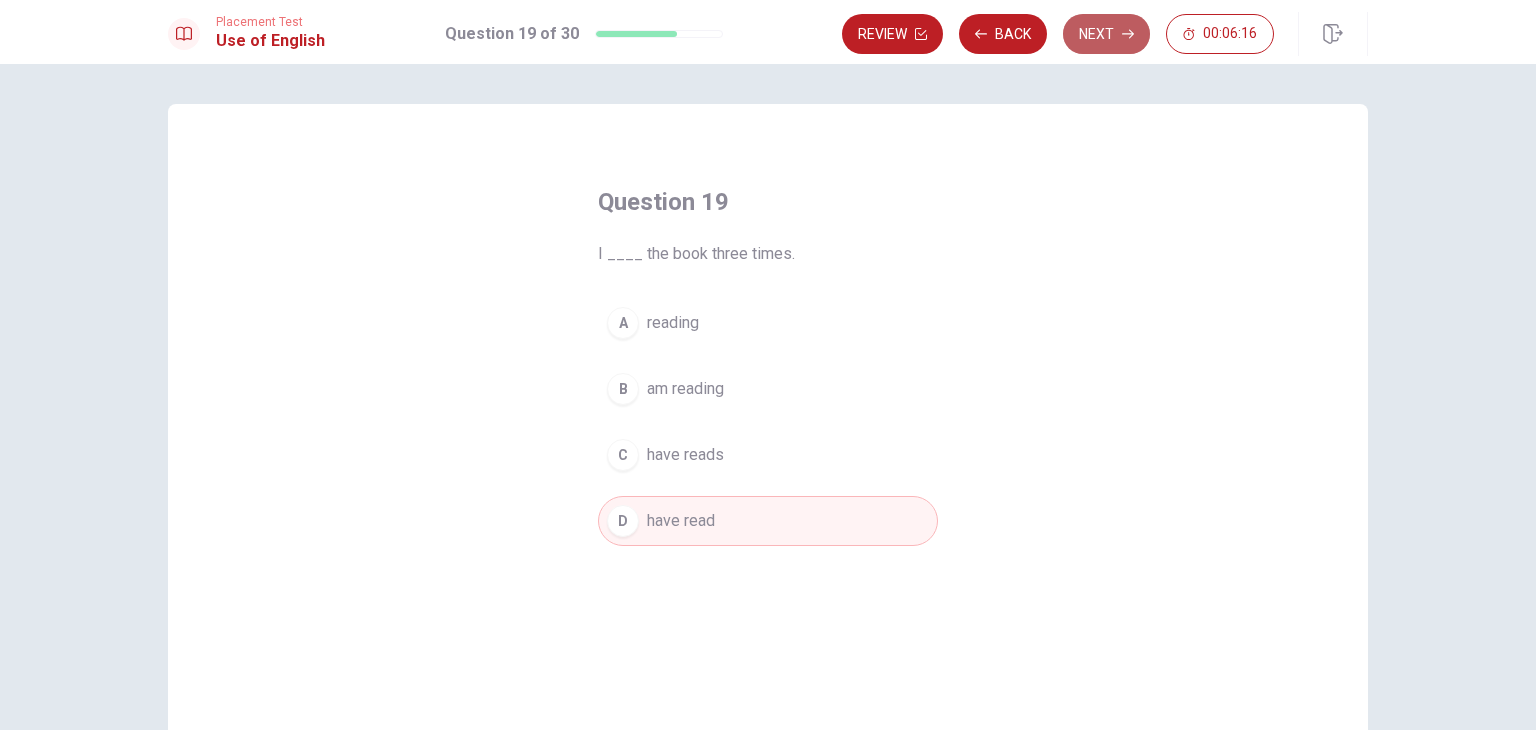 click on "Next" at bounding box center [1106, 34] 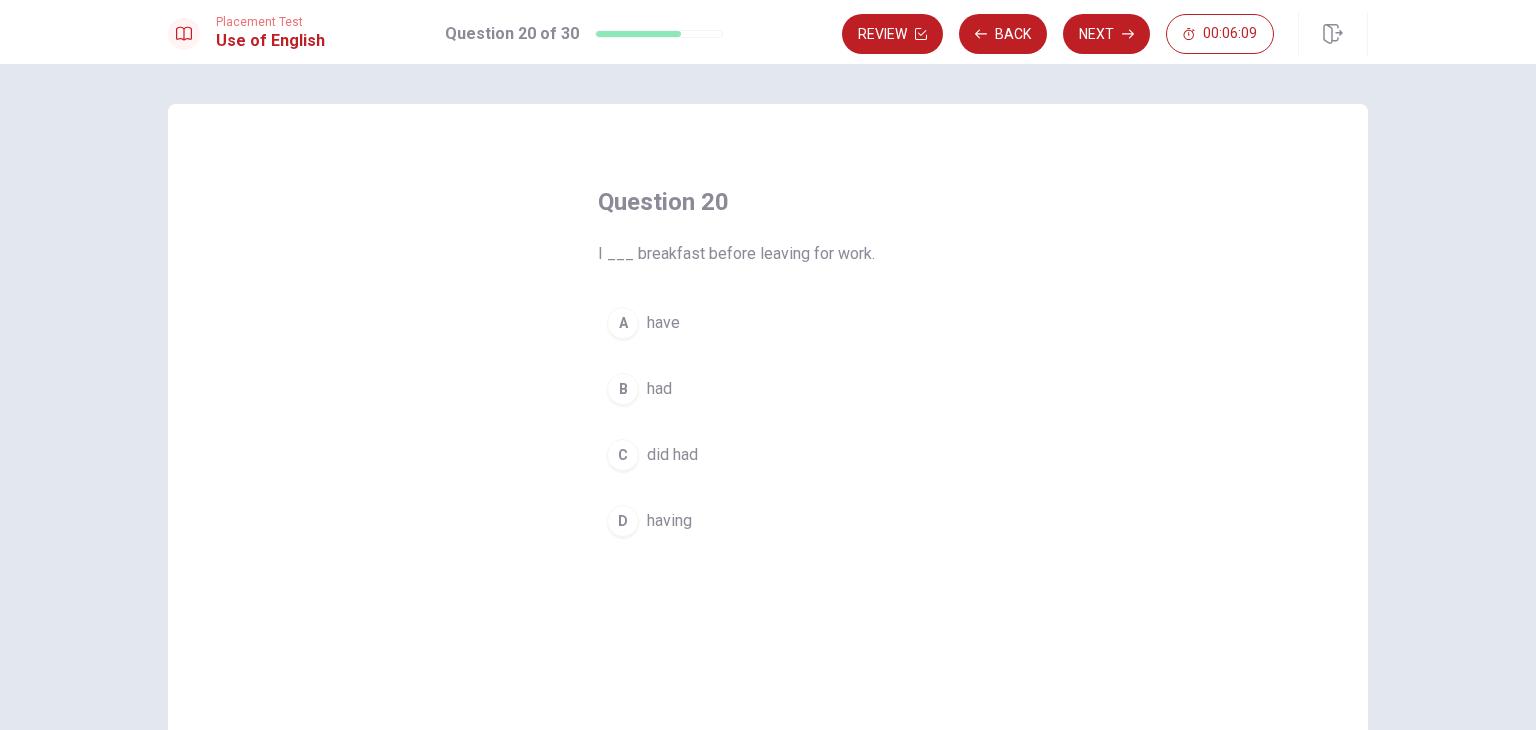 click on "B" at bounding box center (623, 389) 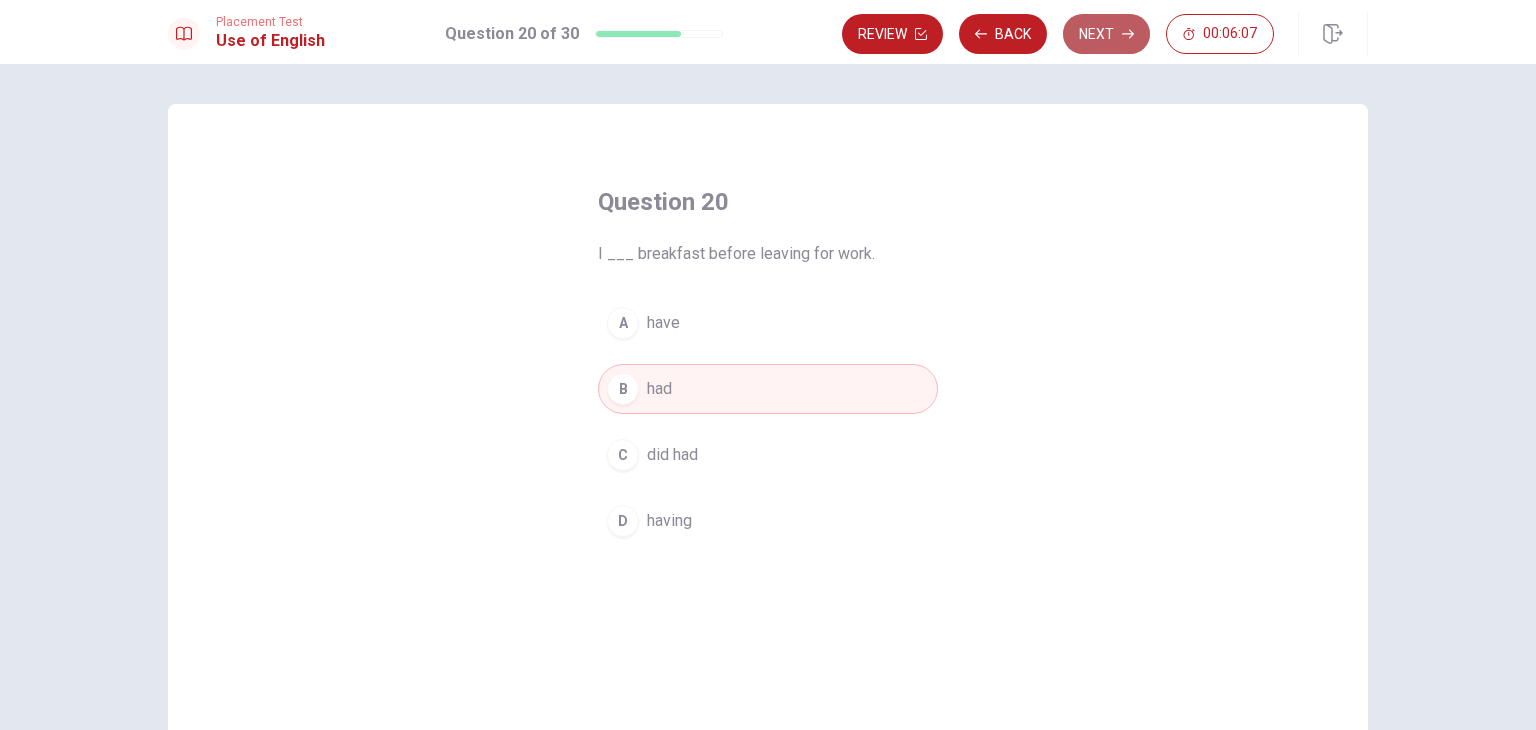 click on "Next" at bounding box center [1106, 34] 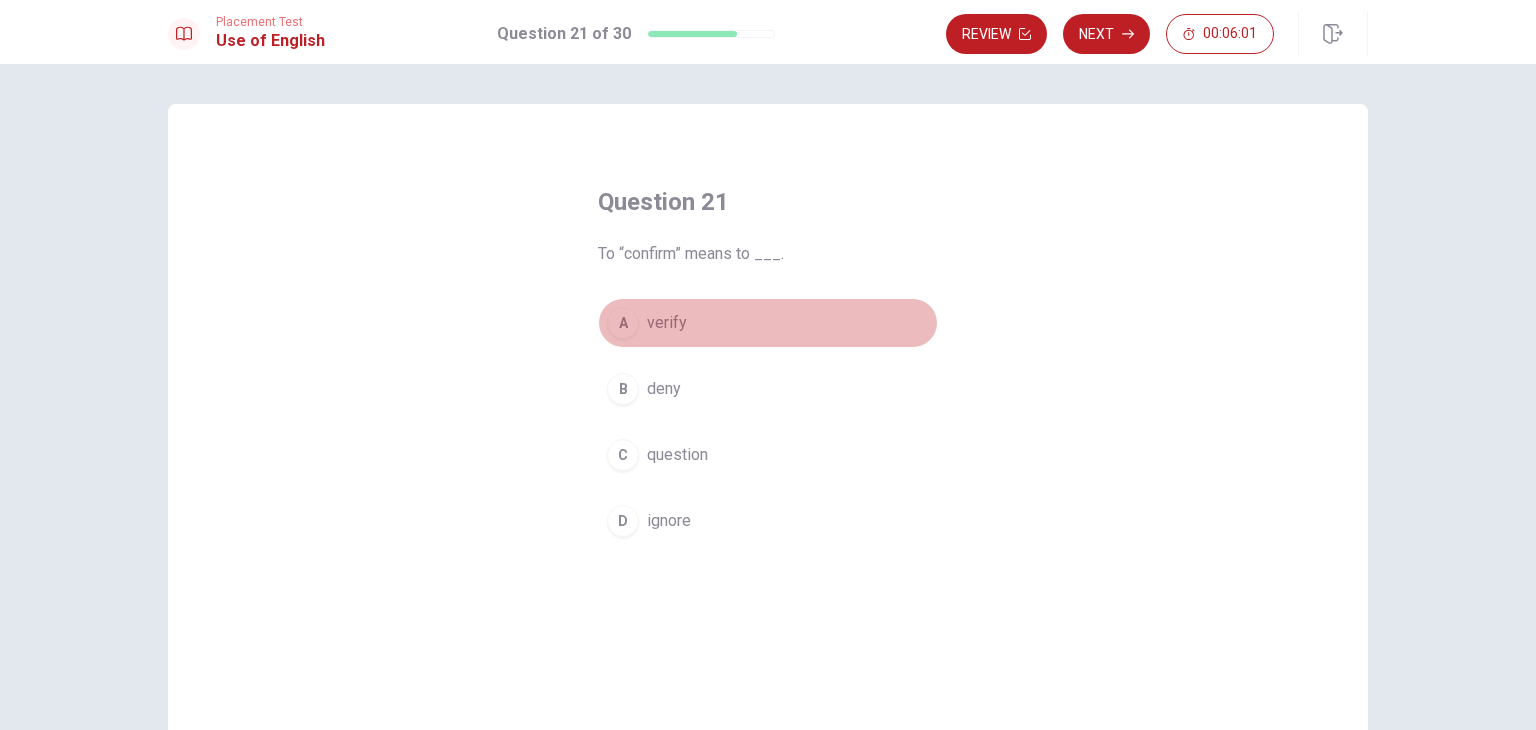 click on "A" at bounding box center (623, 323) 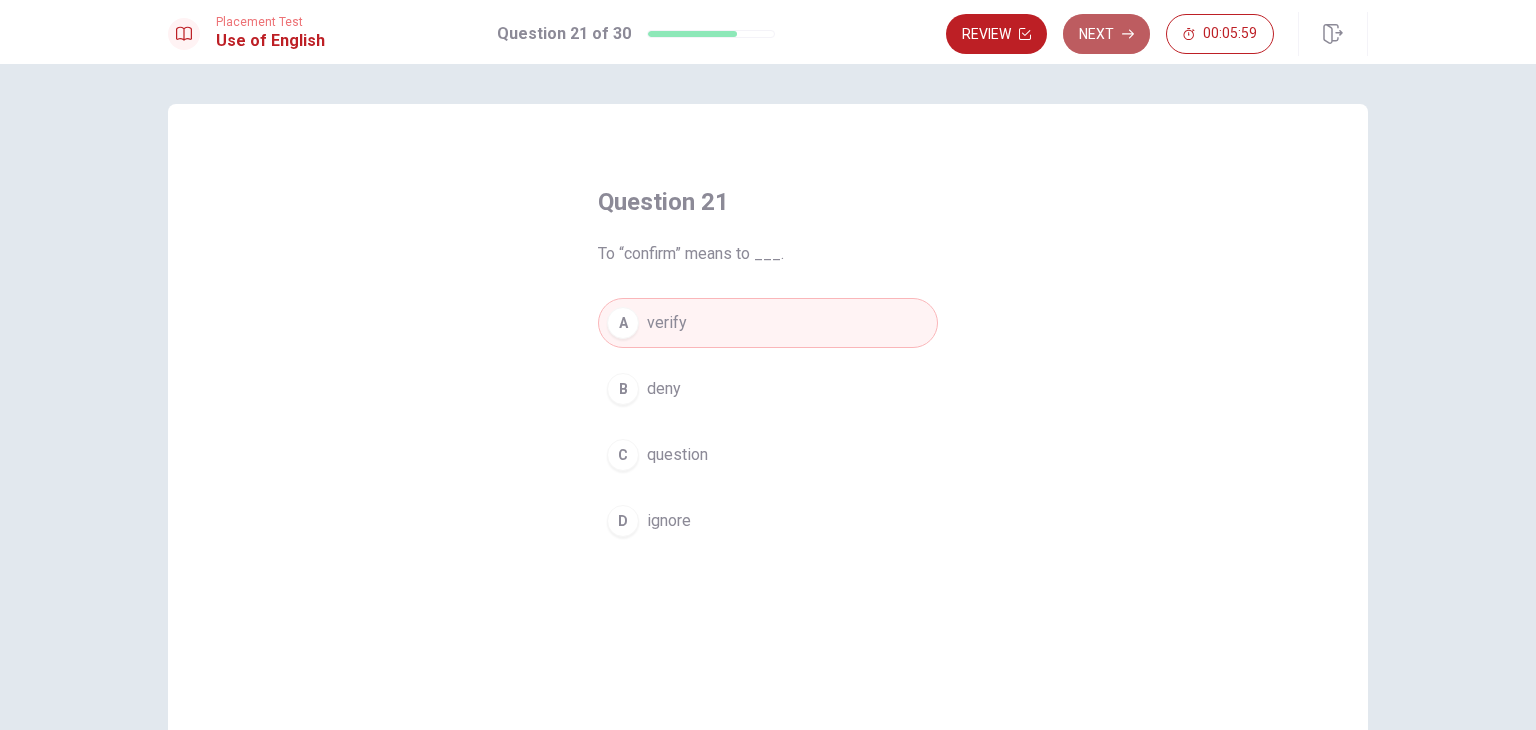 click on "Next" at bounding box center (1106, 34) 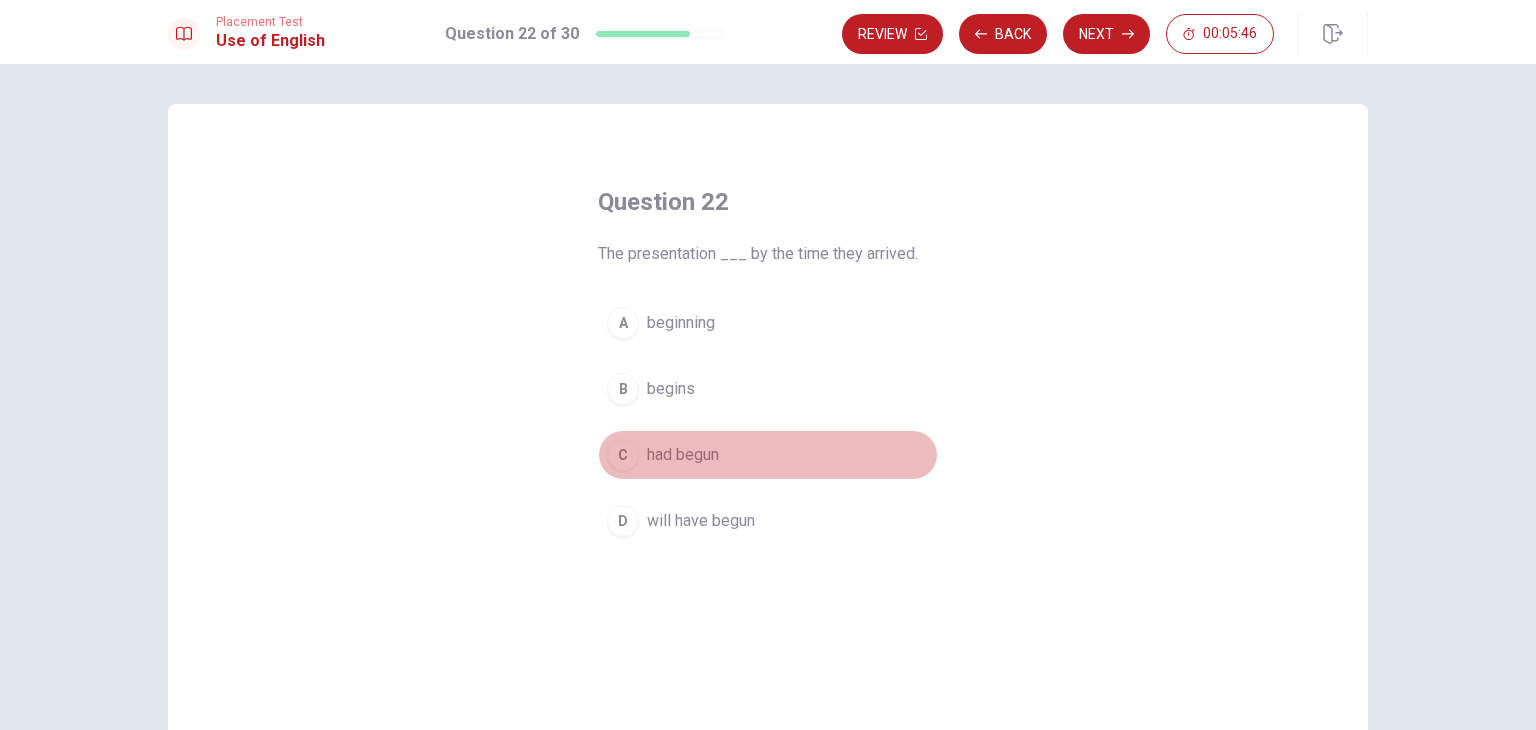 click on "C" at bounding box center [623, 455] 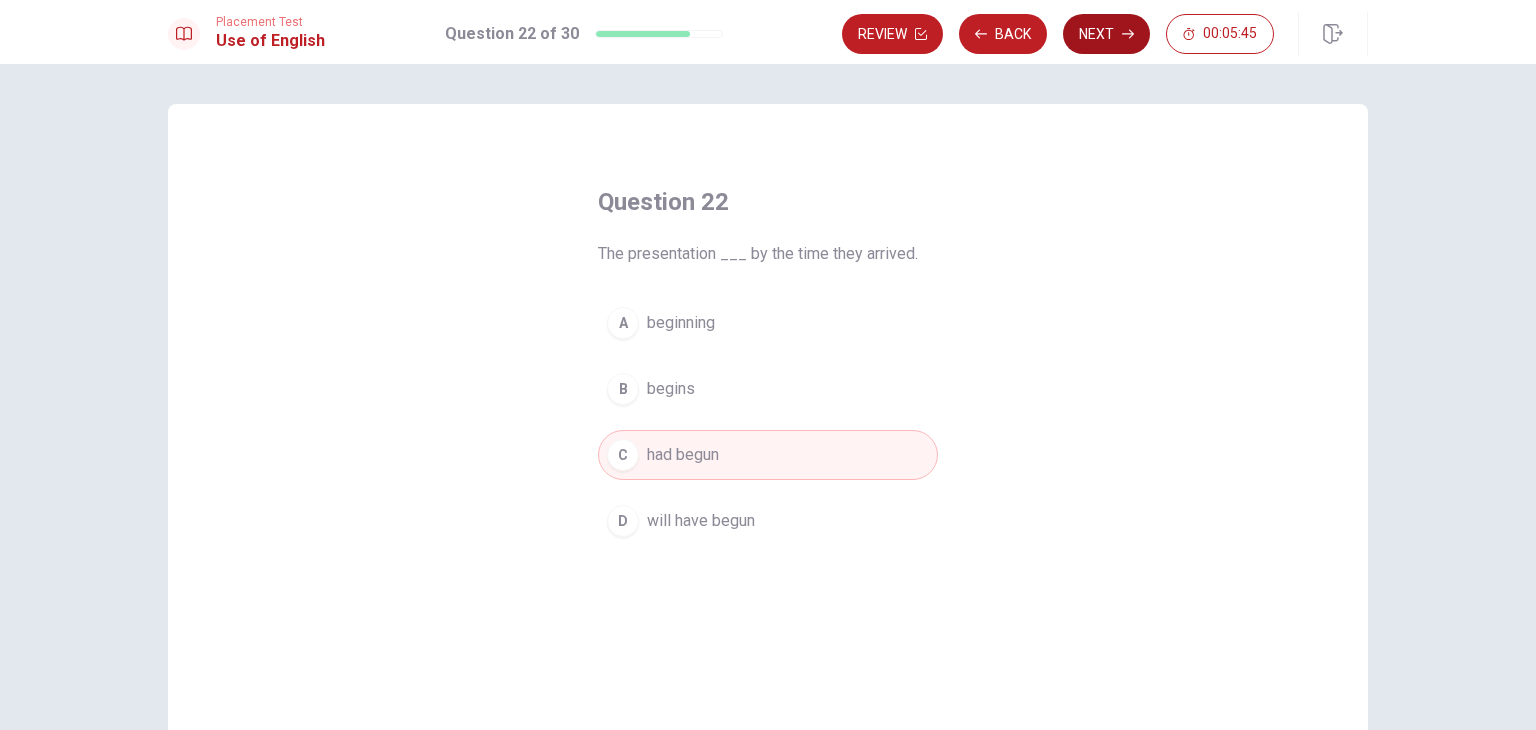 click on "Next" at bounding box center [1106, 34] 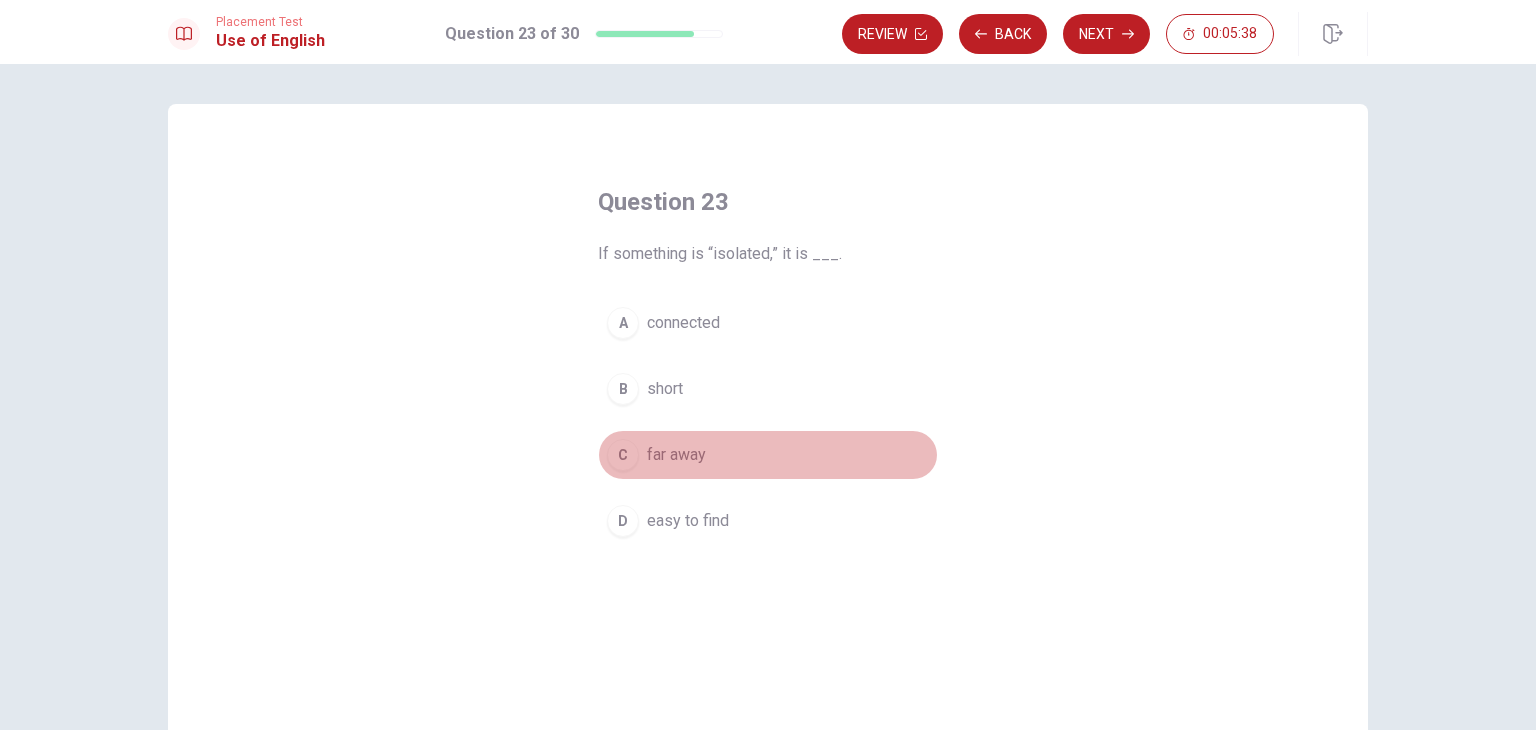 click on "C" at bounding box center [623, 455] 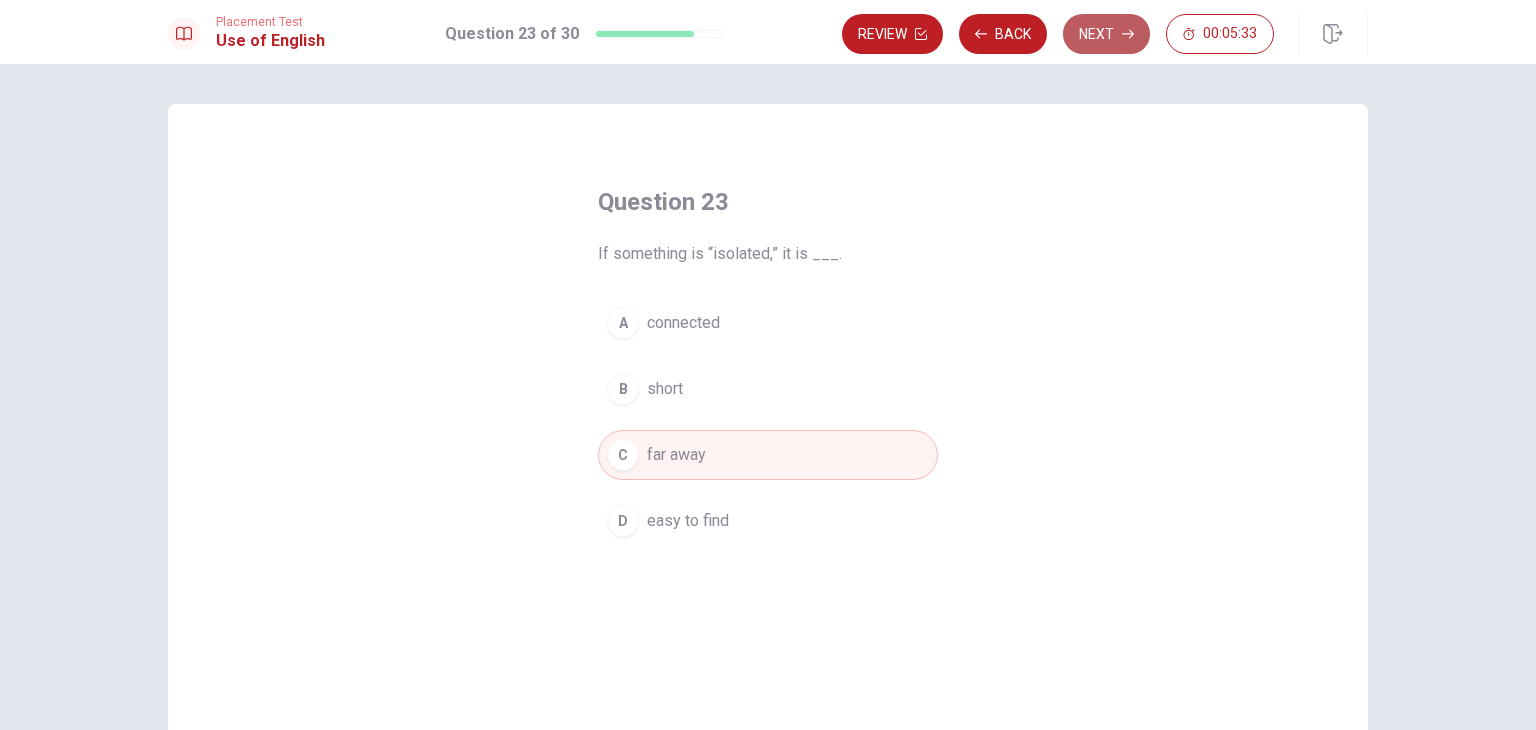 click on "Next" at bounding box center (1106, 34) 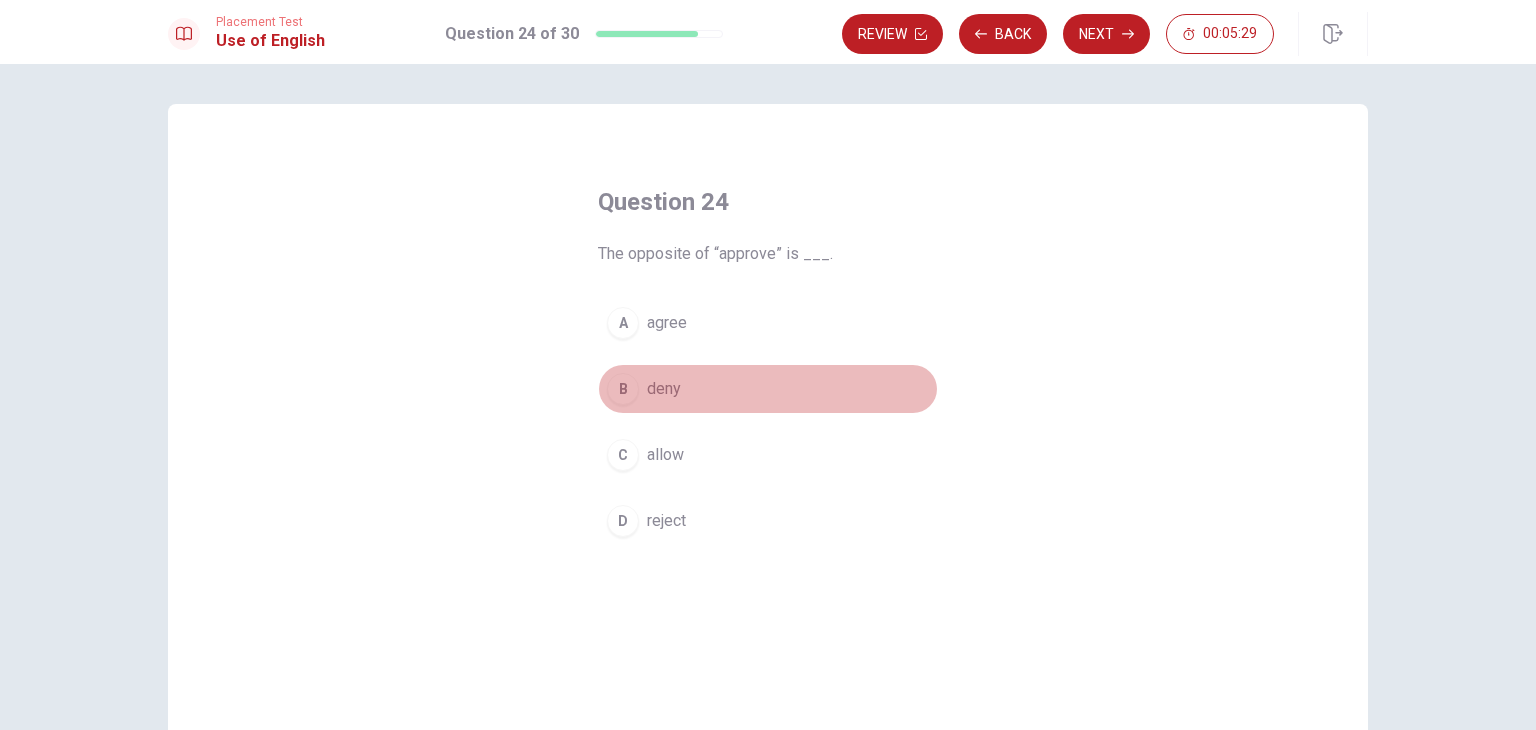 click on "B" at bounding box center [623, 389] 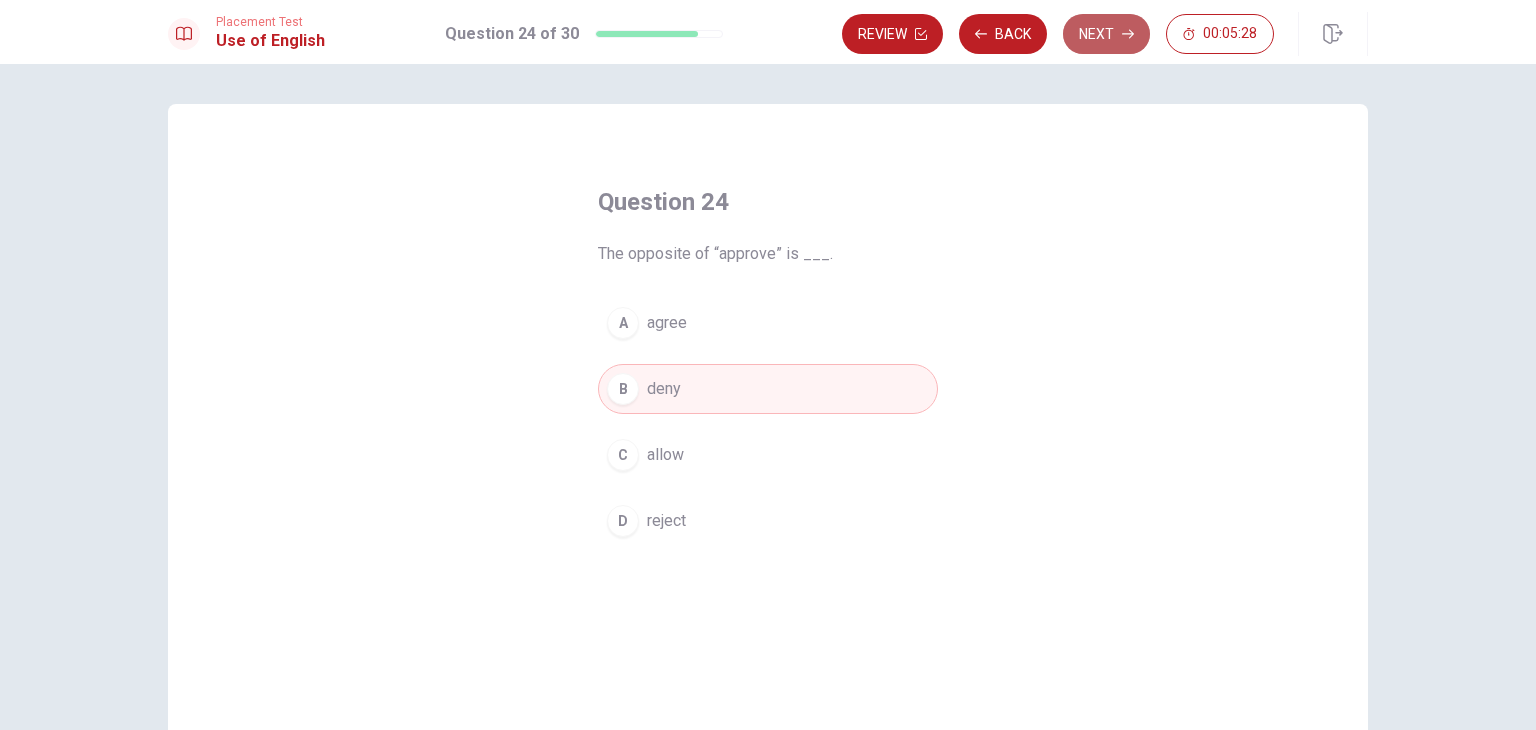 click on "Next" at bounding box center (1106, 34) 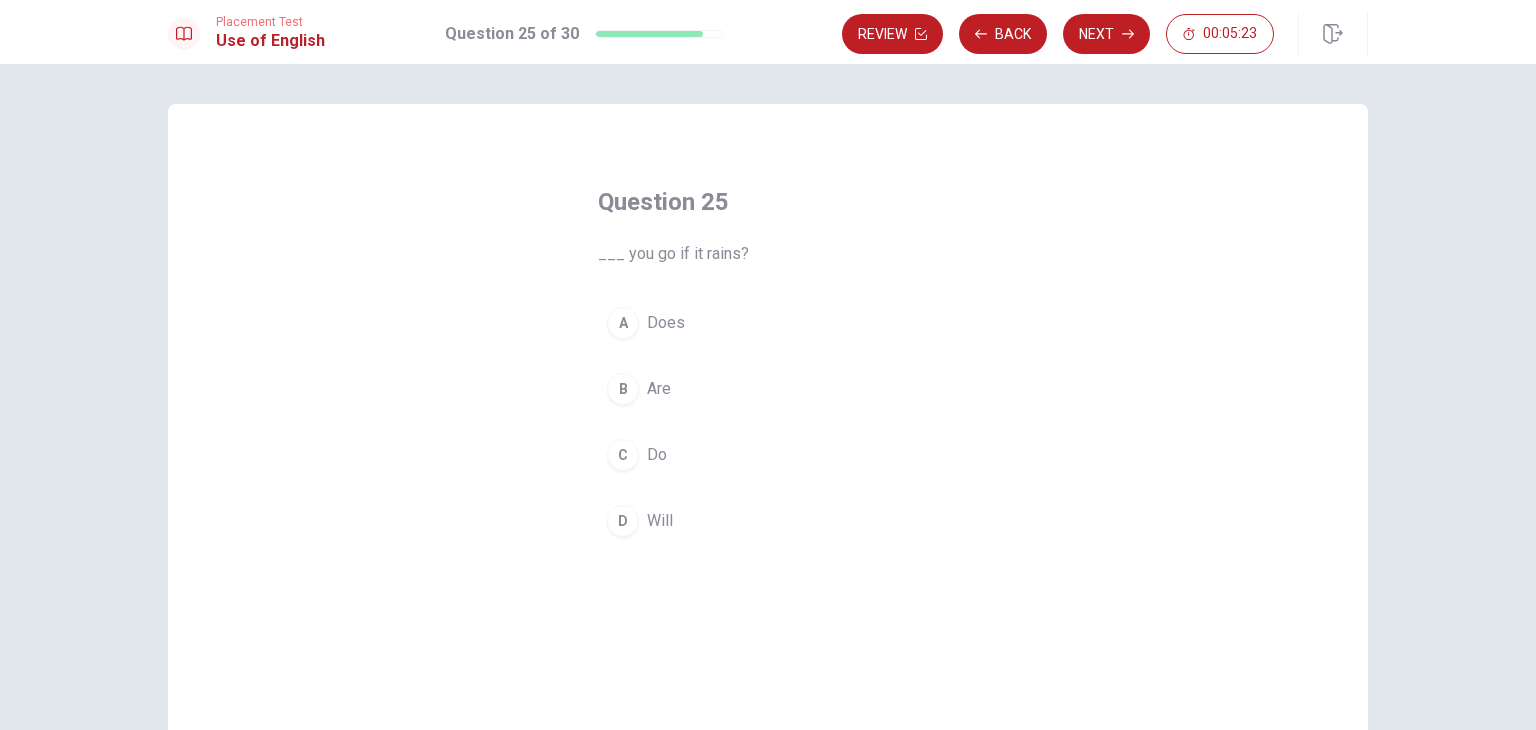 click on "D" at bounding box center (623, 521) 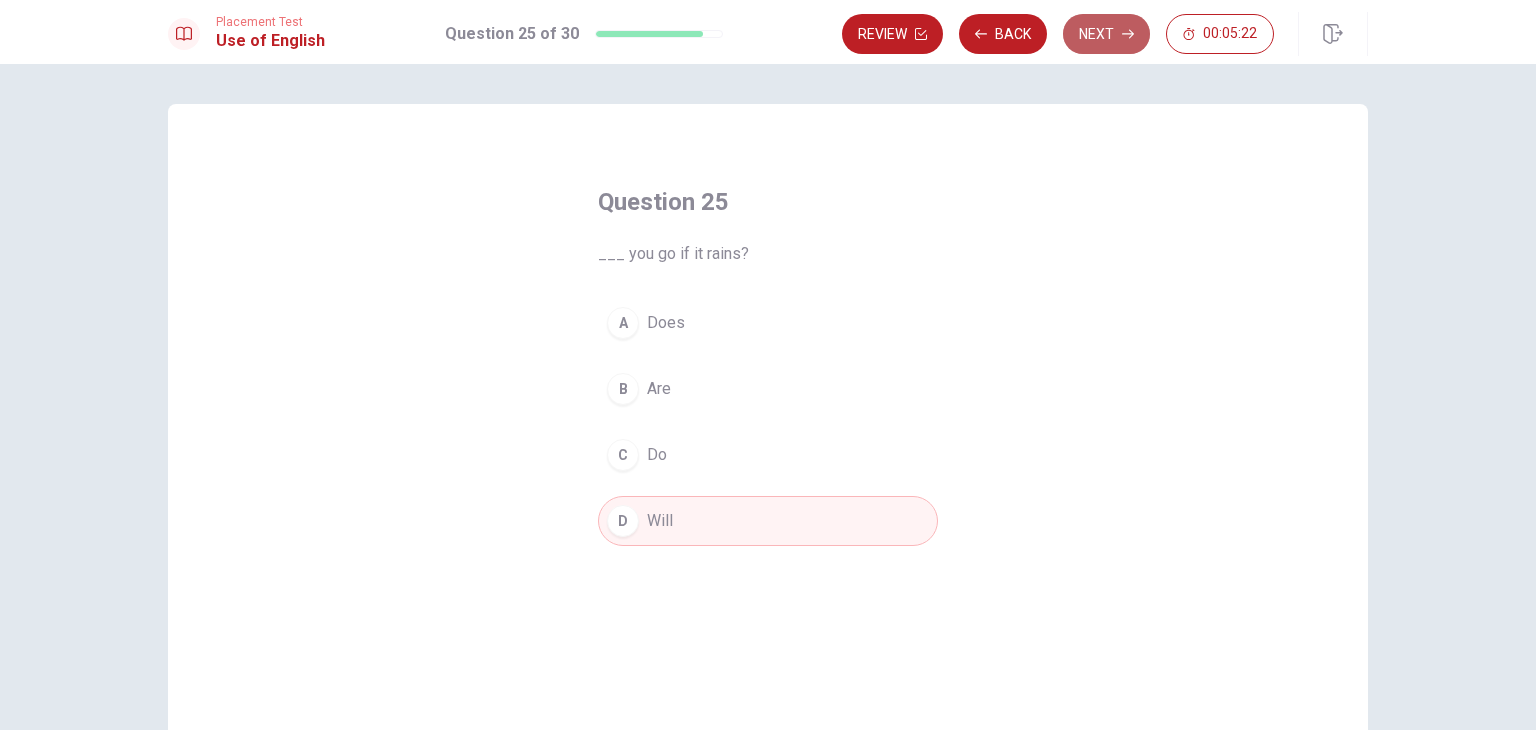 click on "Next" at bounding box center (1106, 34) 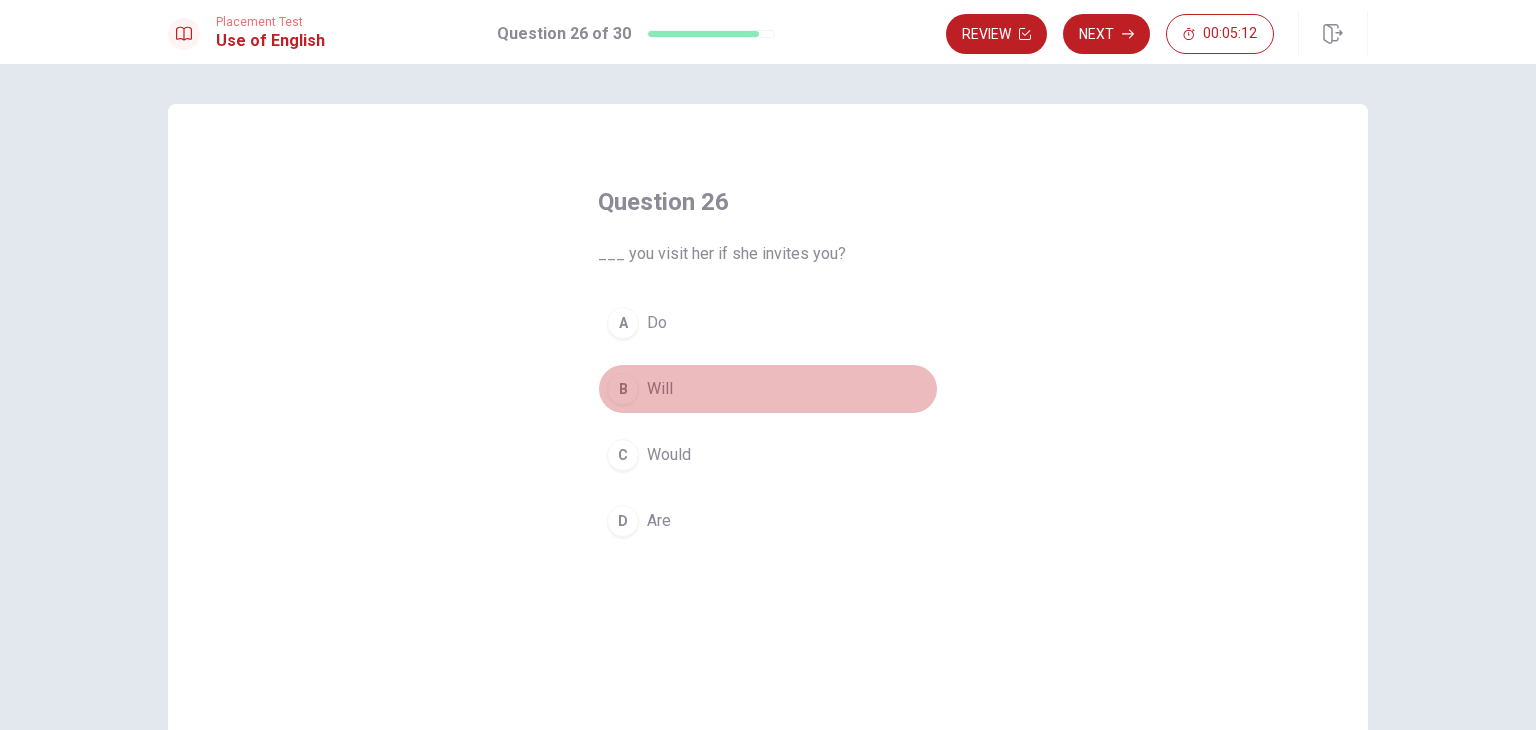 click on "B" at bounding box center [623, 389] 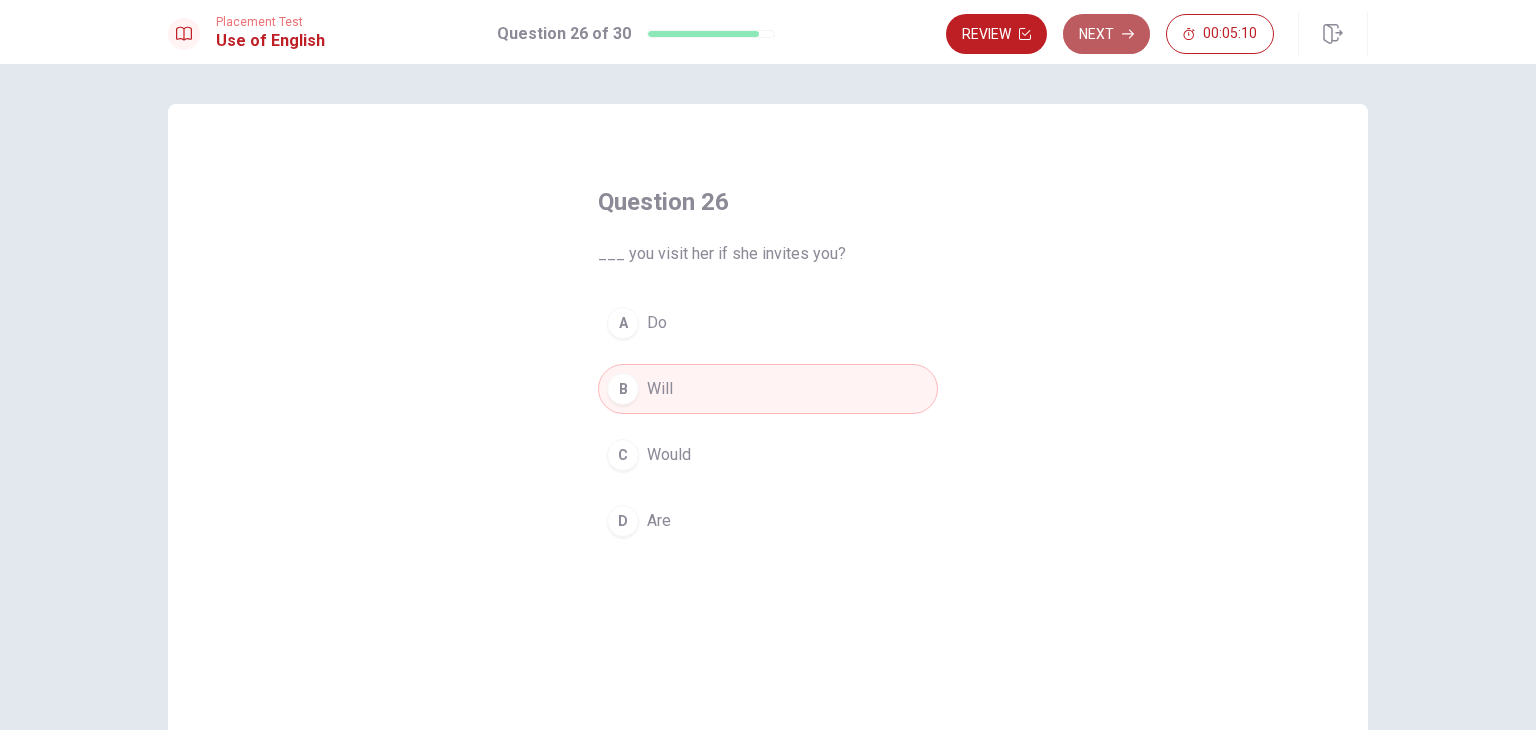 click on "Next" at bounding box center [1106, 34] 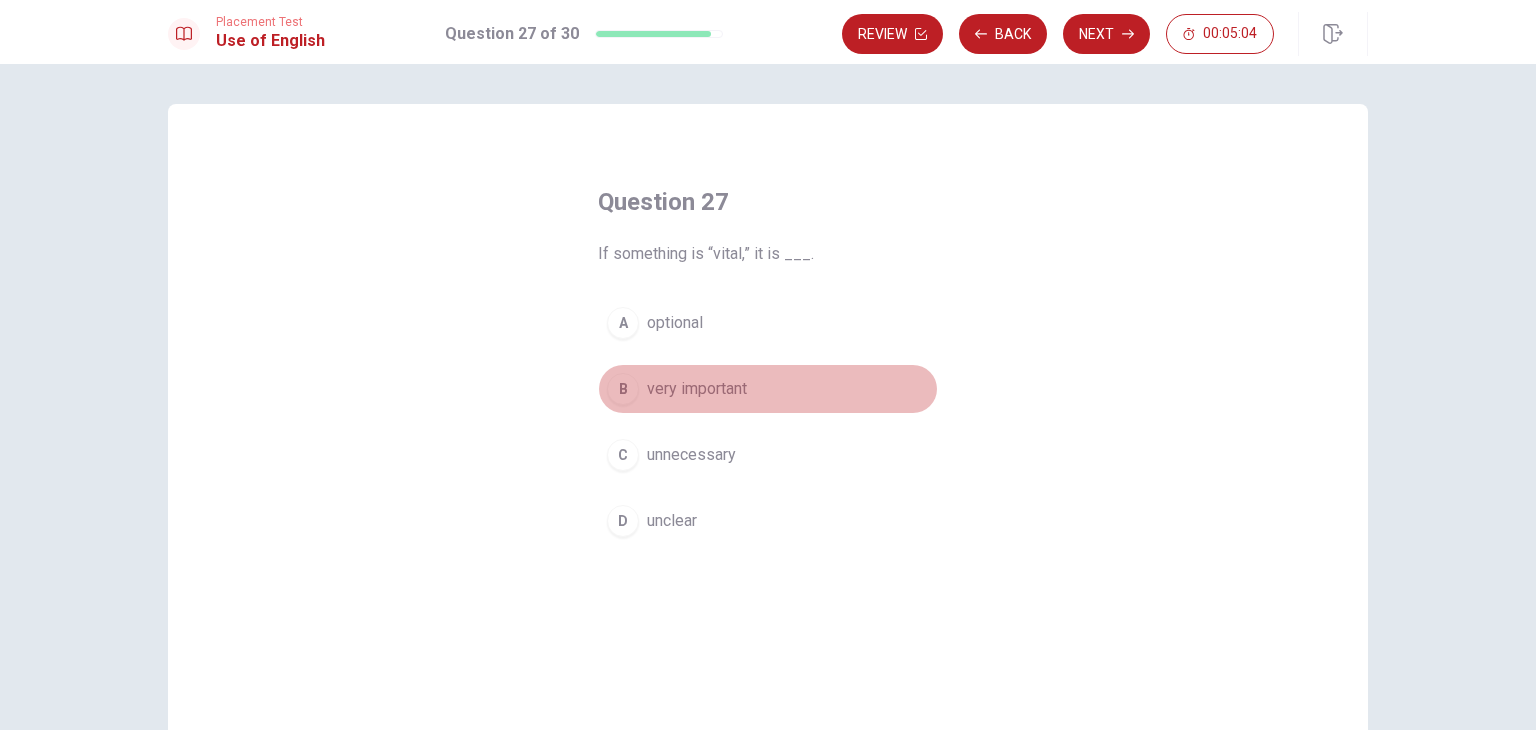 click on "B" at bounding box center (623, 389) 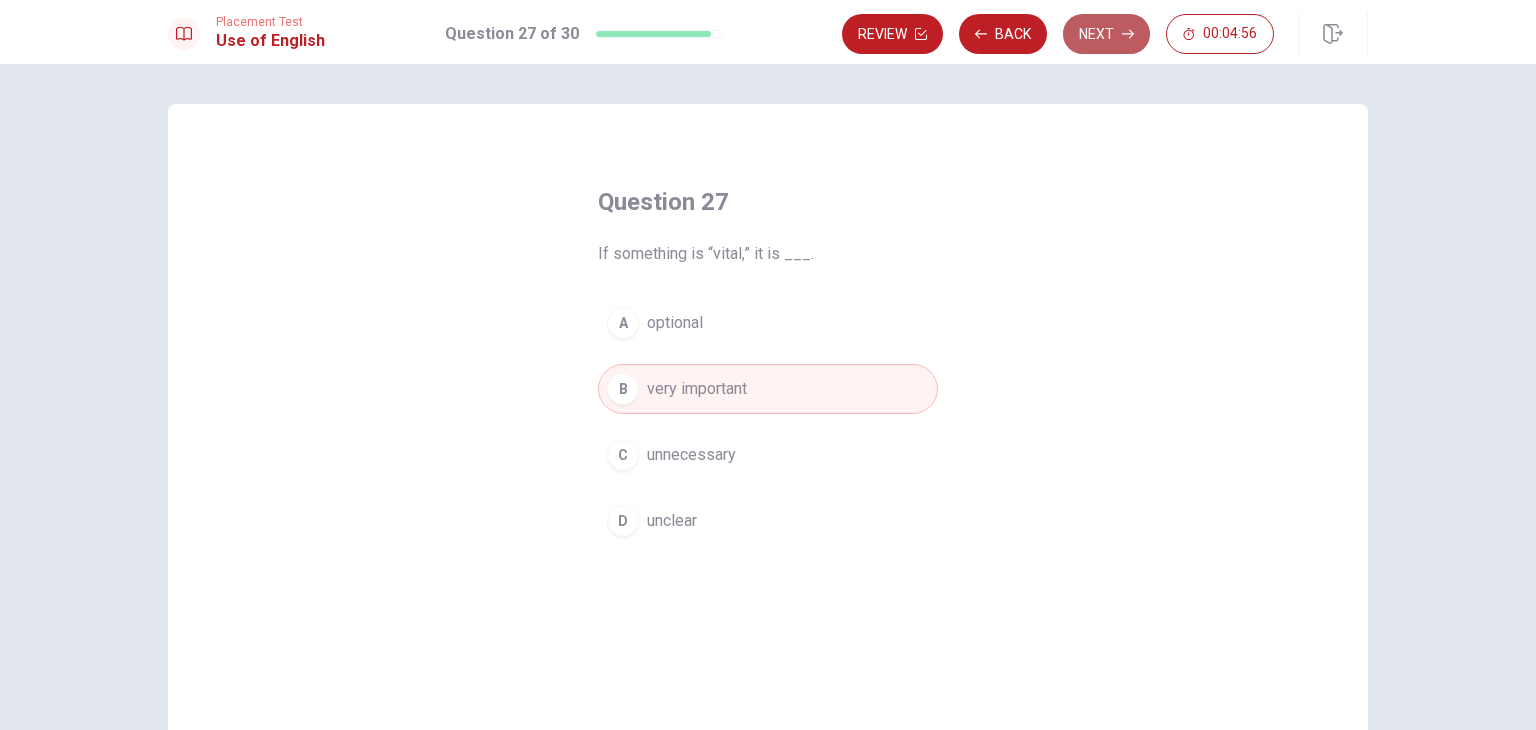 click on "Next" at bounding box center [1106, 34] 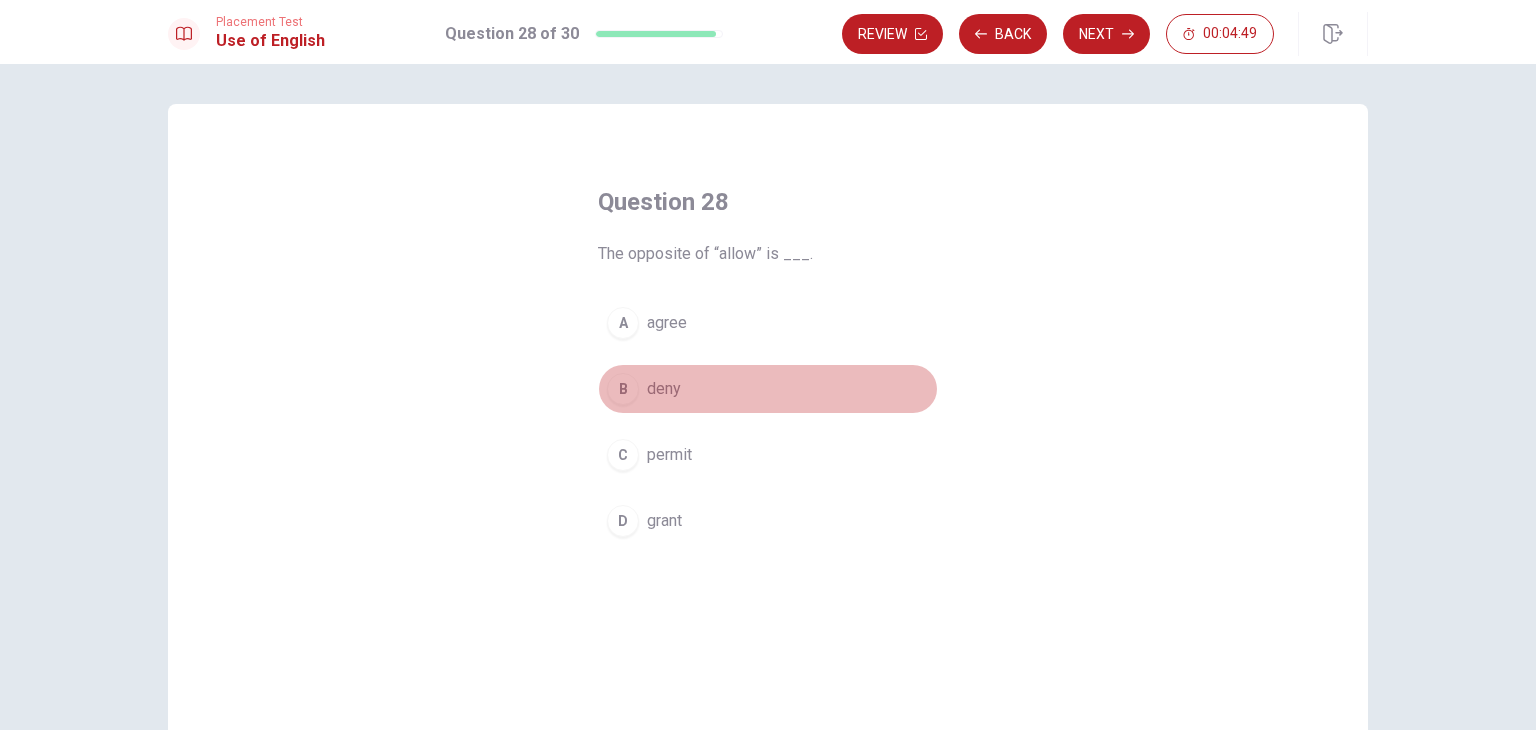 click on "B" at bounding box center [623, 389] 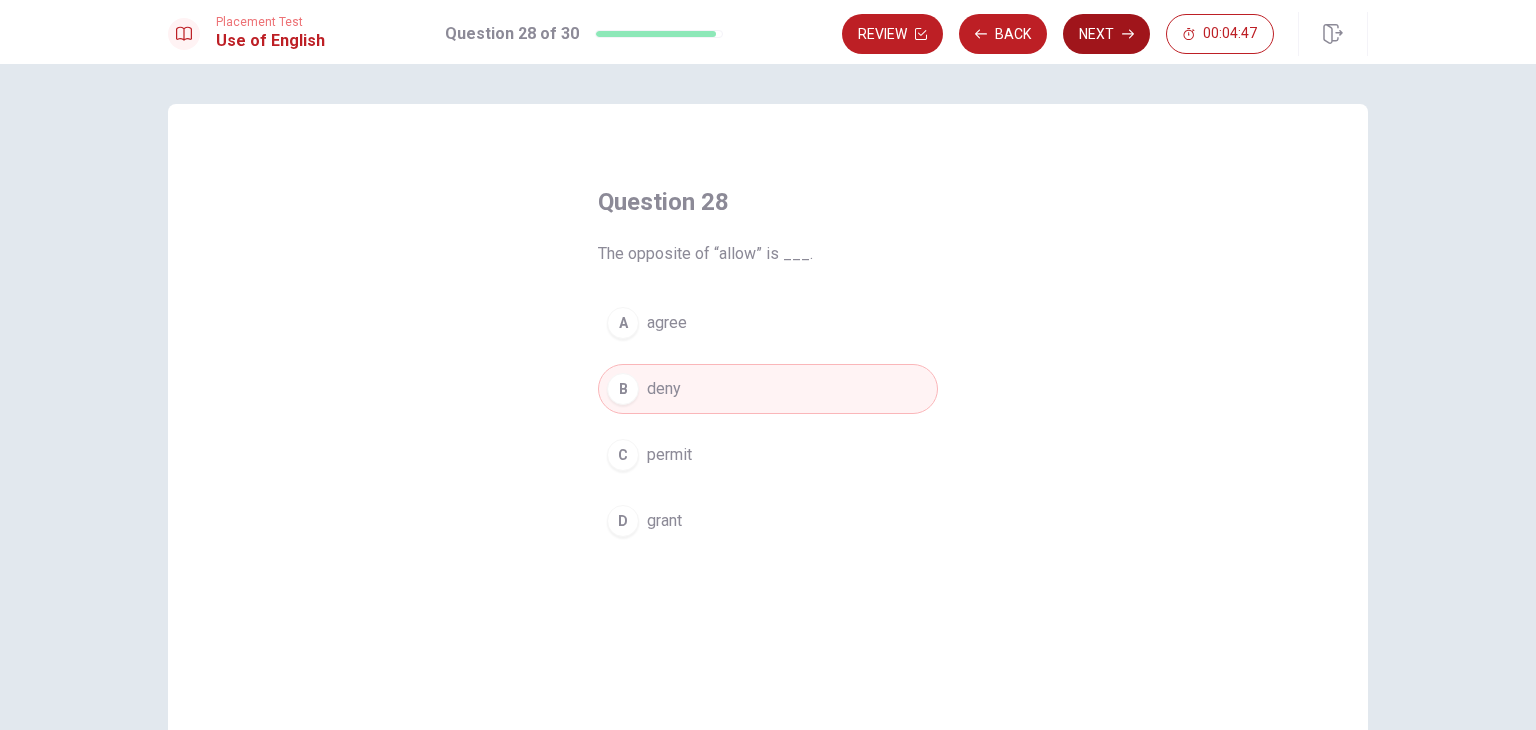 click on "Next" at bounding box center (1106, 34) 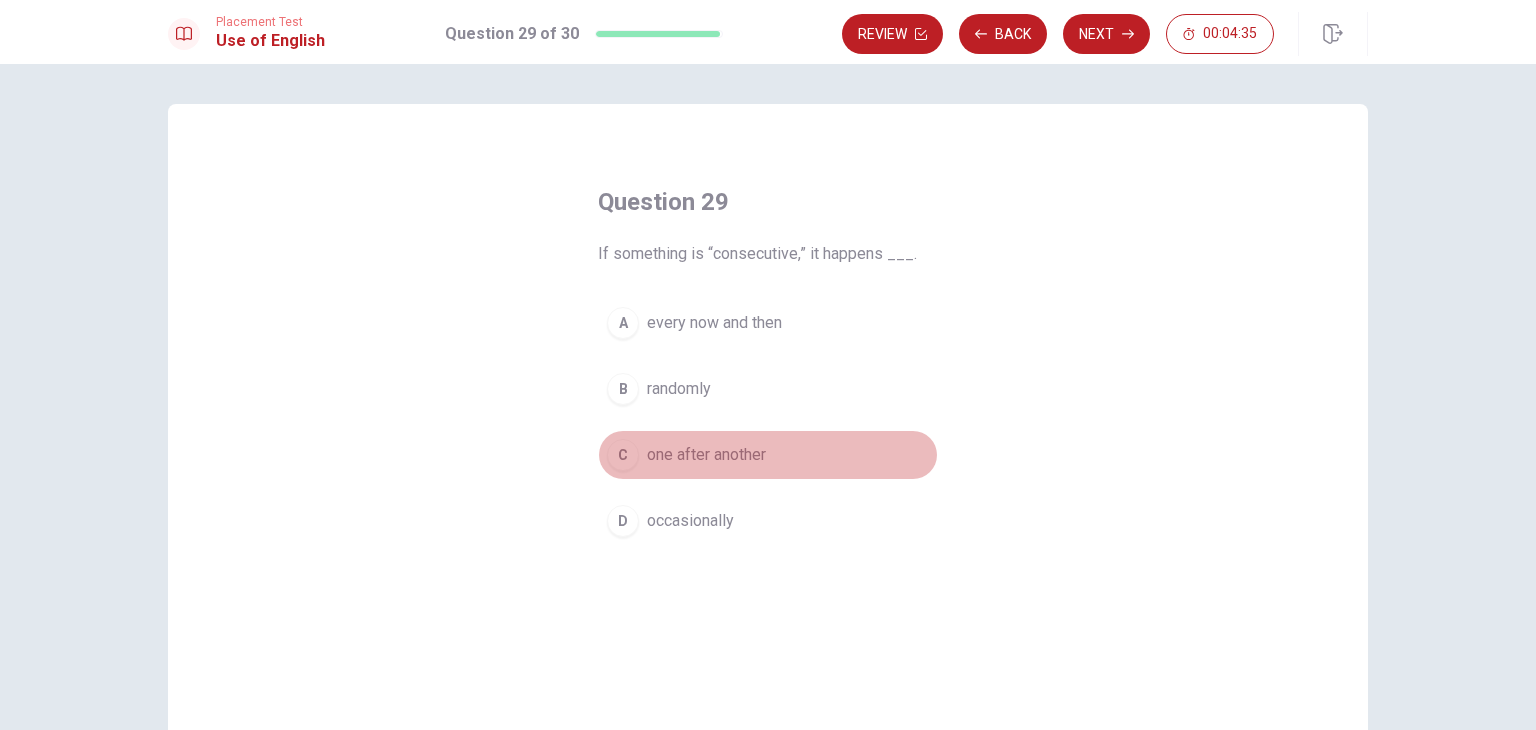click on "C" at bounding box center [623, 455] 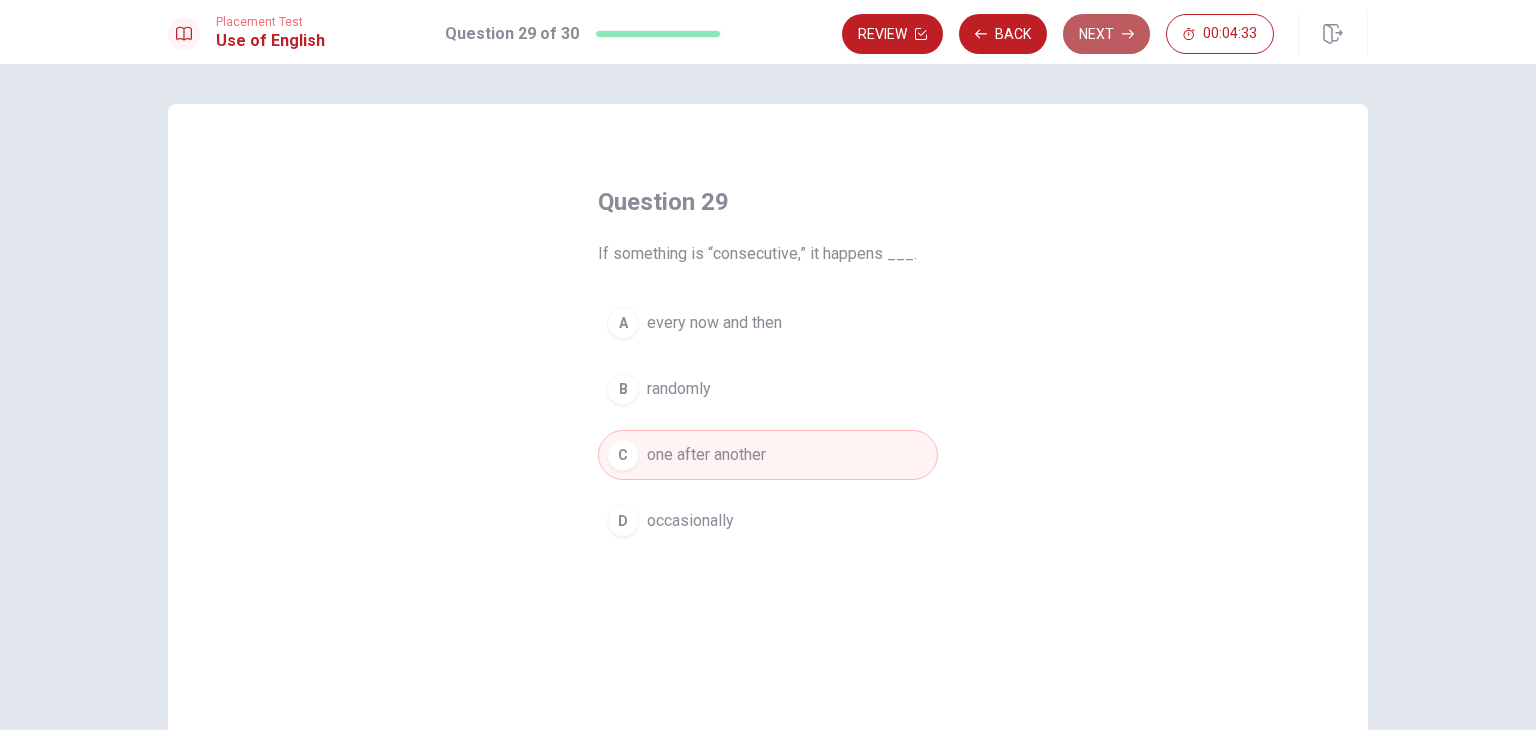 click on "Next" at bounding box center (1106, 34) 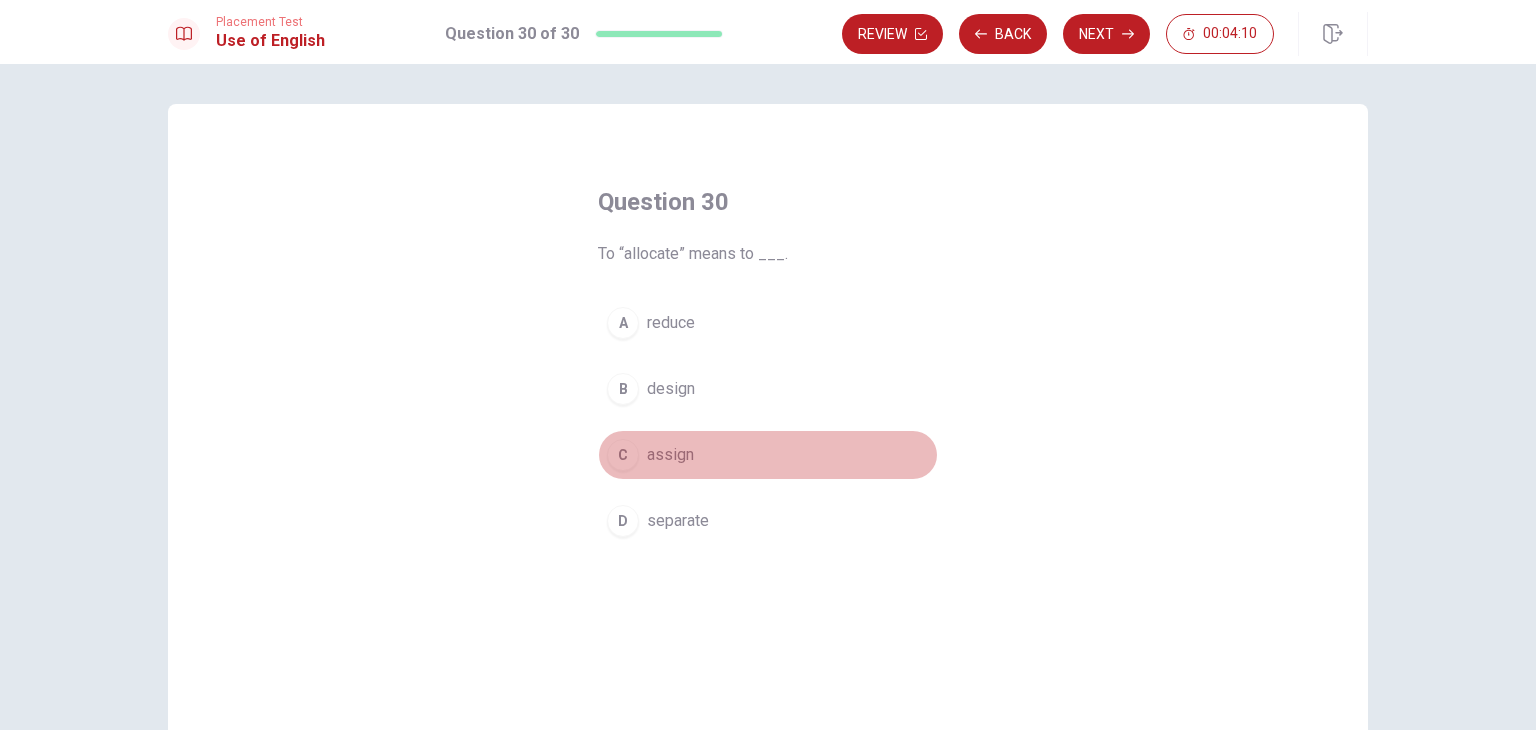 click on "C" at bounding box center (623, 455) 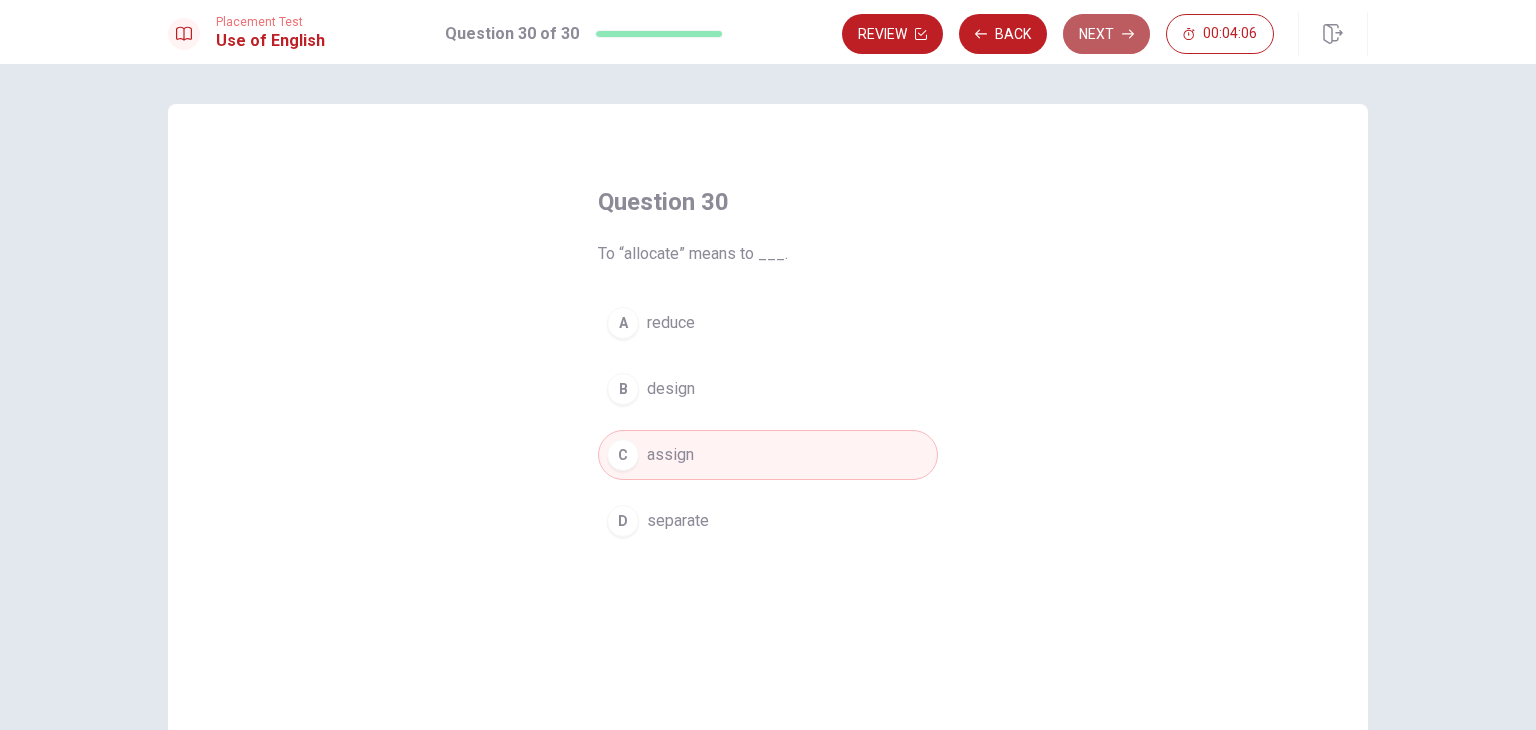 click on "Next" at bounding box center [1106, 34] 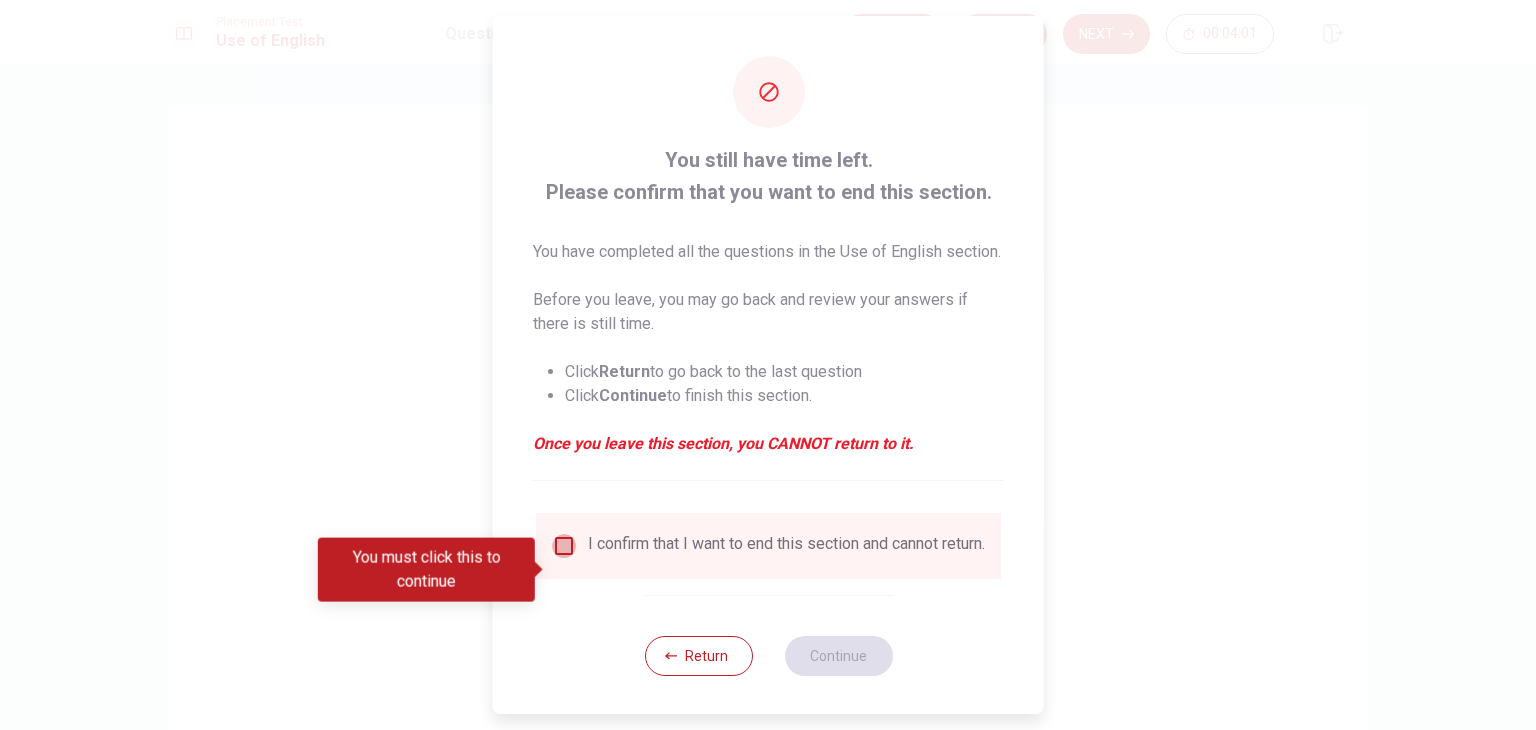 click at bounding box center [564, 546] 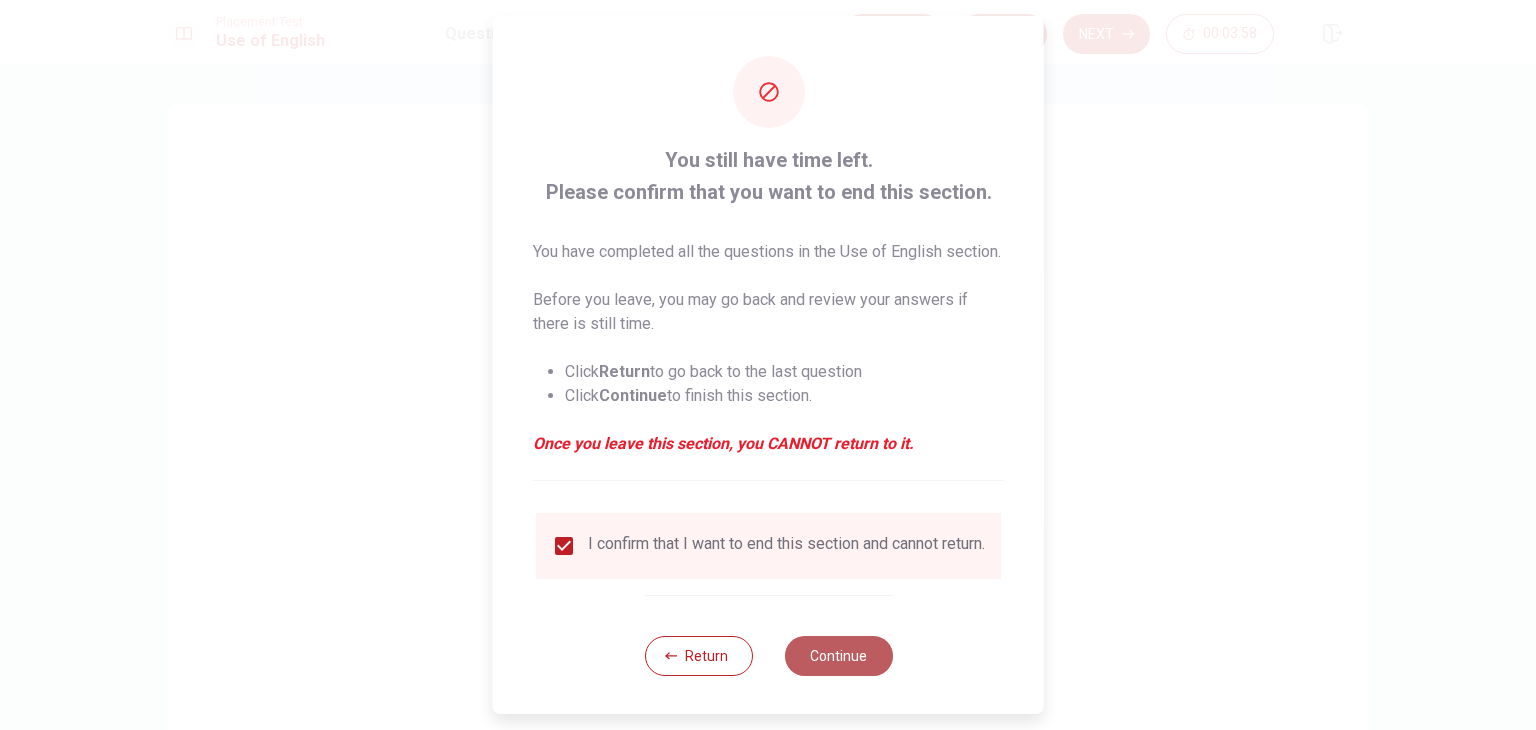 click on "Continue" at bounding box center [838, 656] 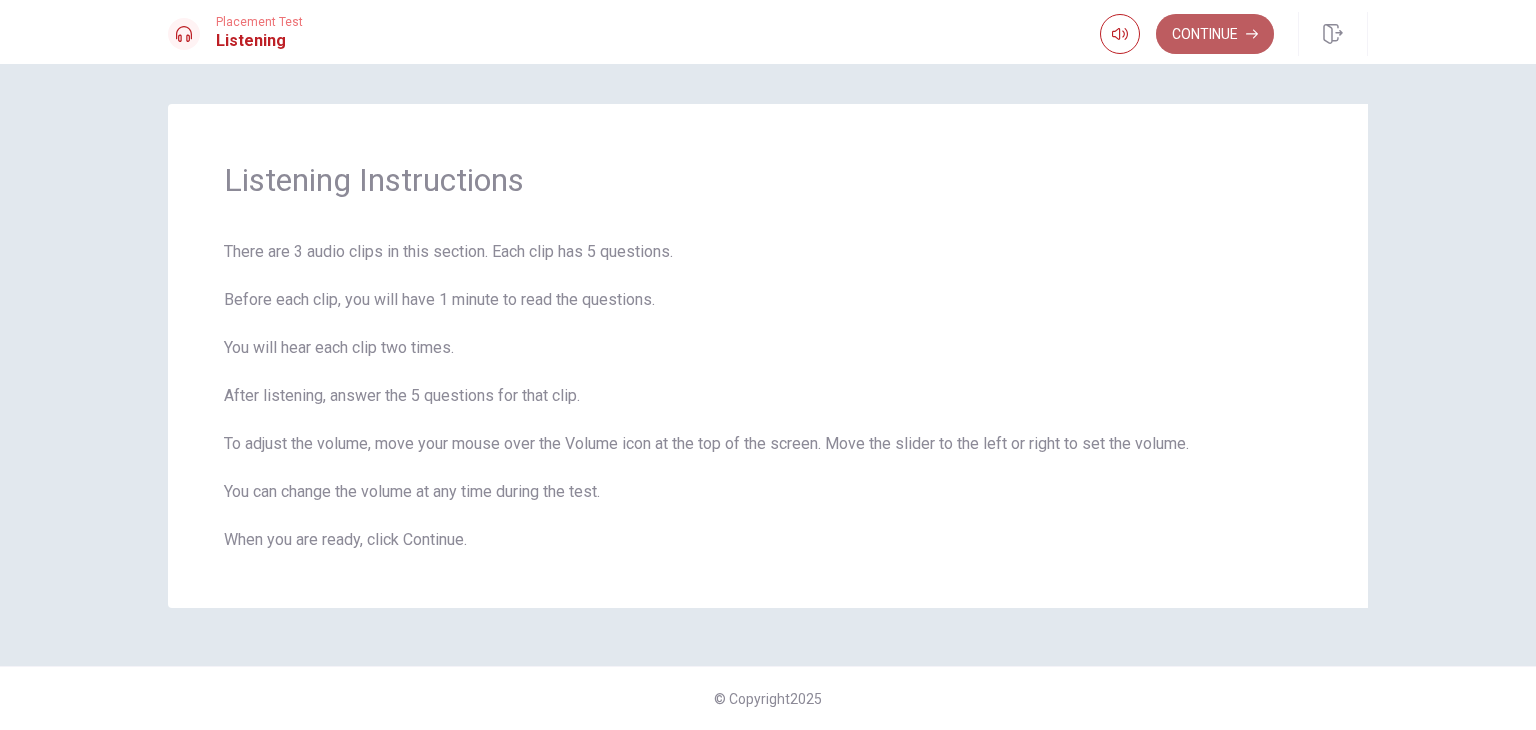 click on "Continue" at bounding box center [1215, 34] 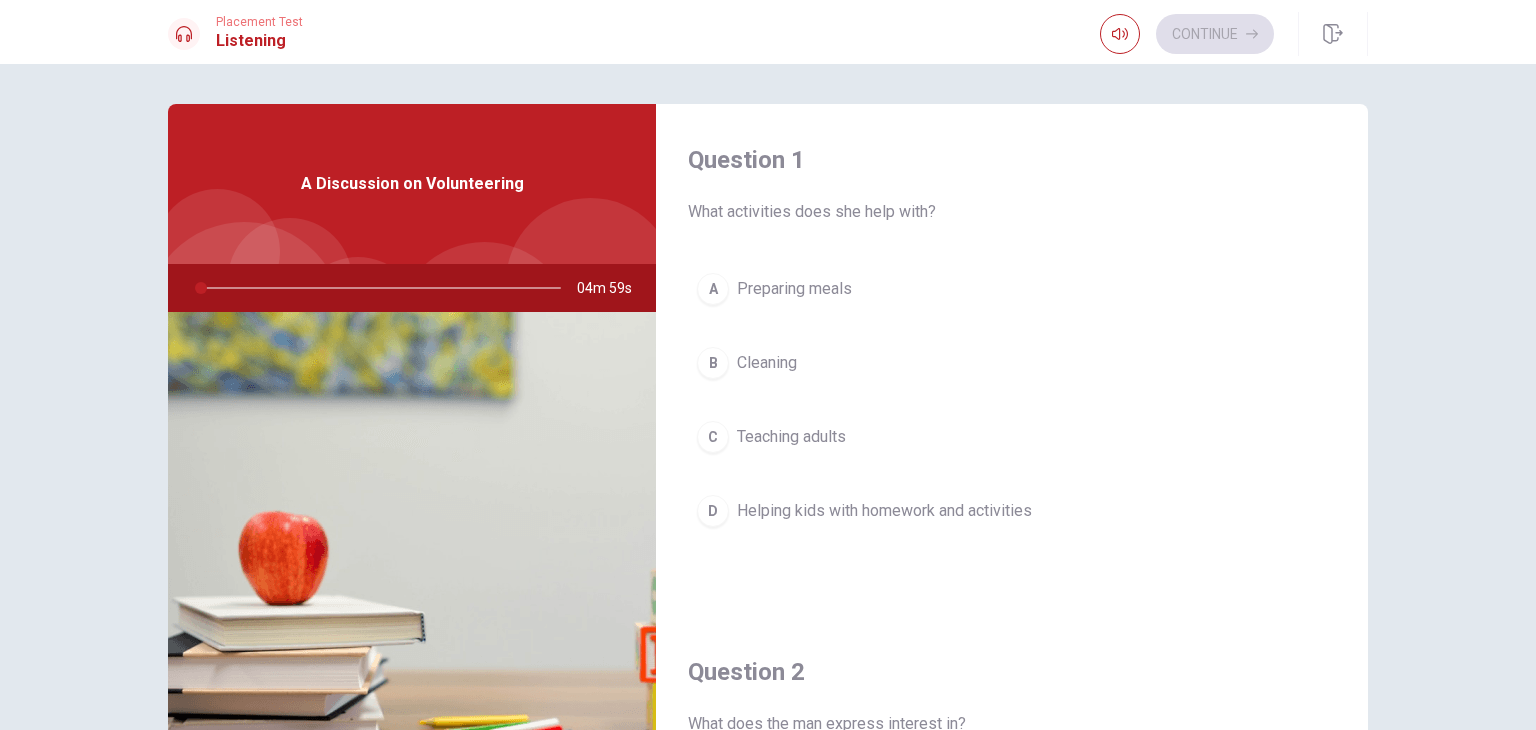 drag, startPoint x: 195, startPoint y: 284, endPoint x: 480, endPoint y: 281, distance: 285.01578 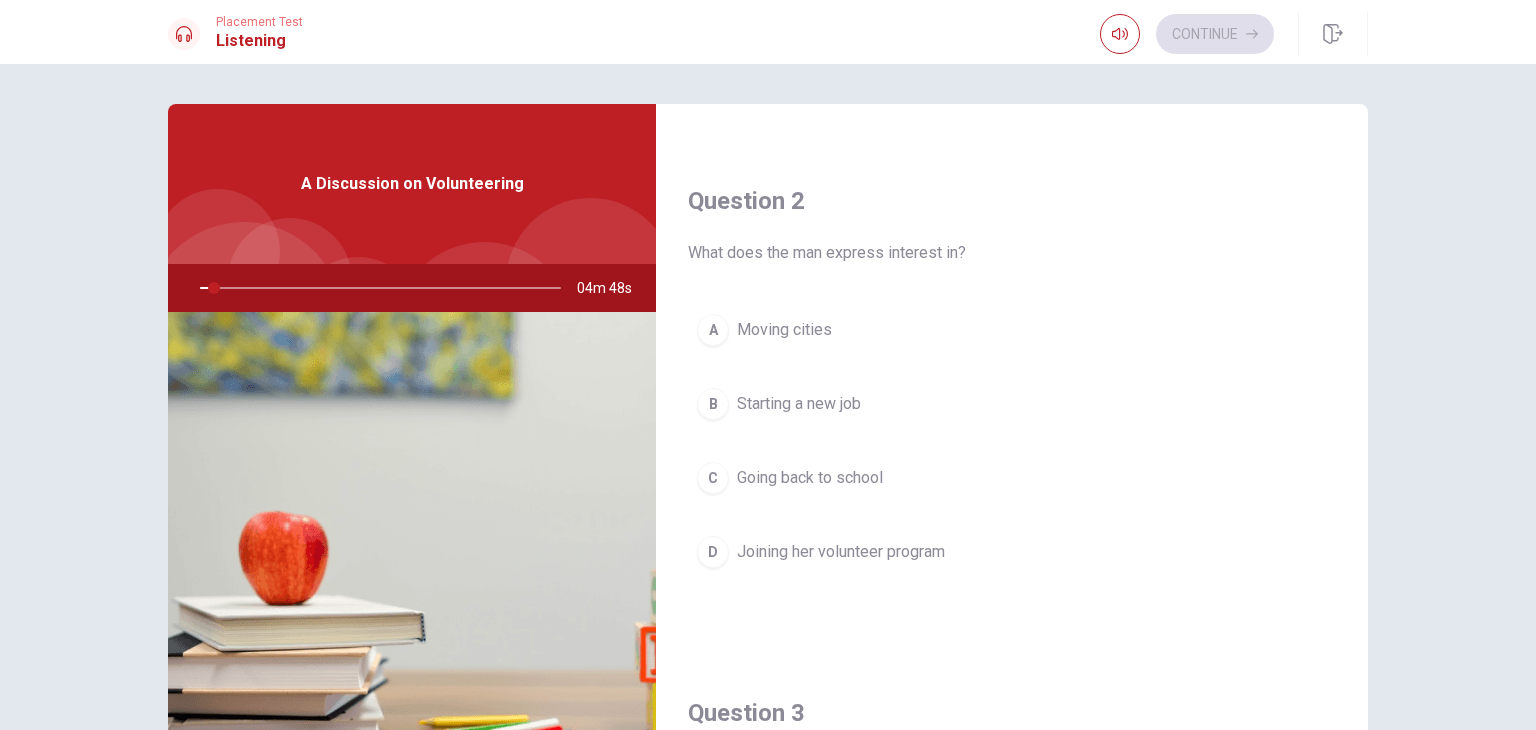 scroll, scrollTop: 0, scrollLeft: 0, axis: both 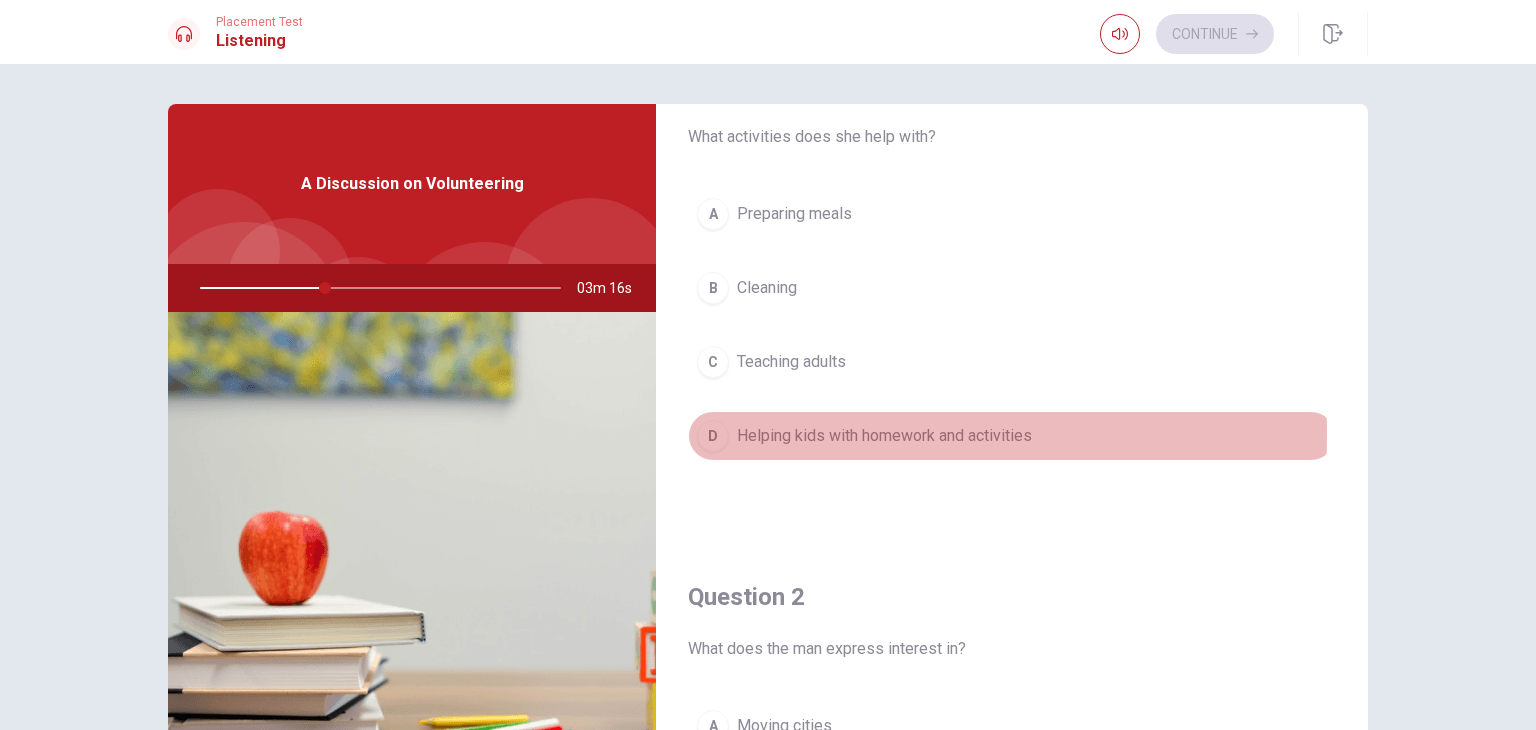 click on "D" at bounding box center [713, 436] 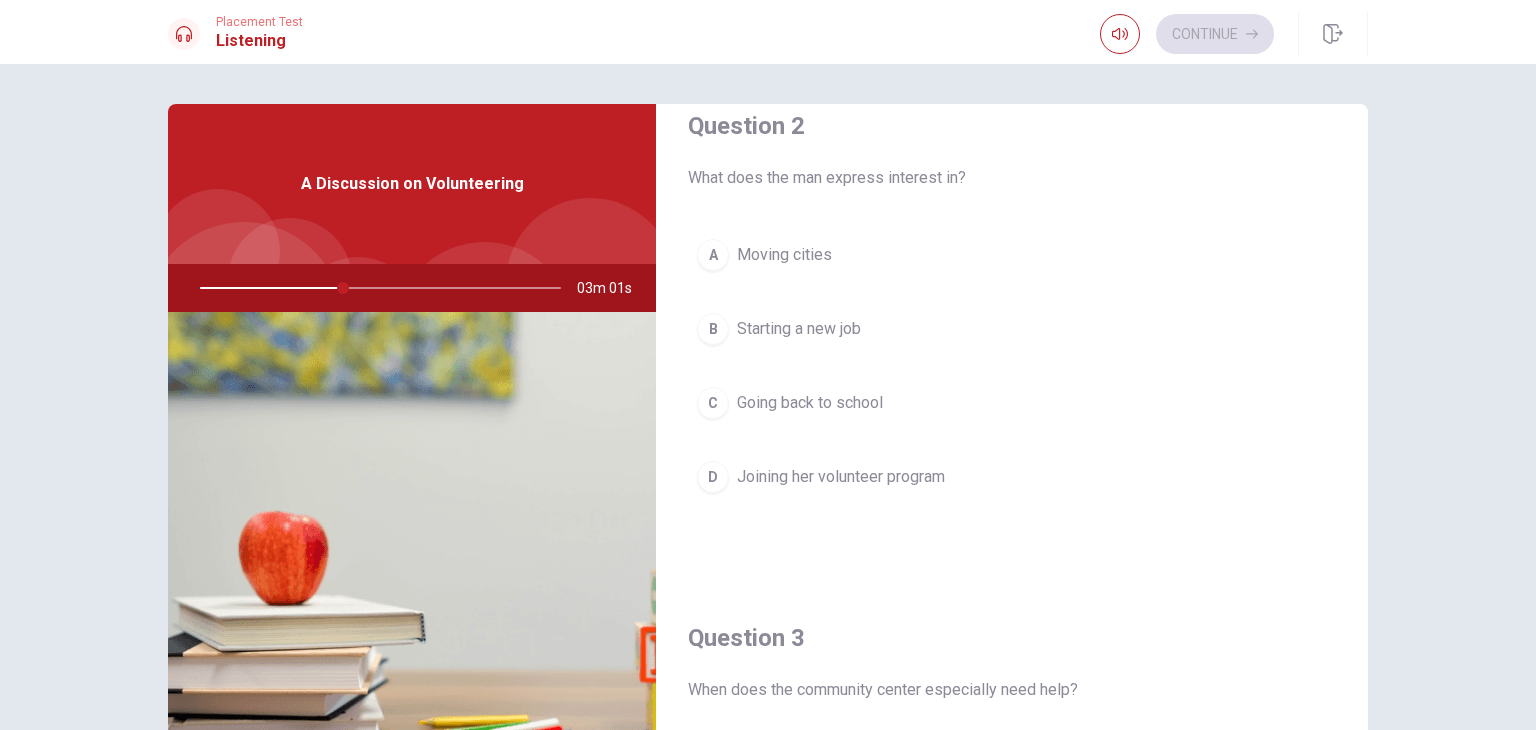 scroll, scrollTop: 555, scrollLeft: 0, axis: vertical 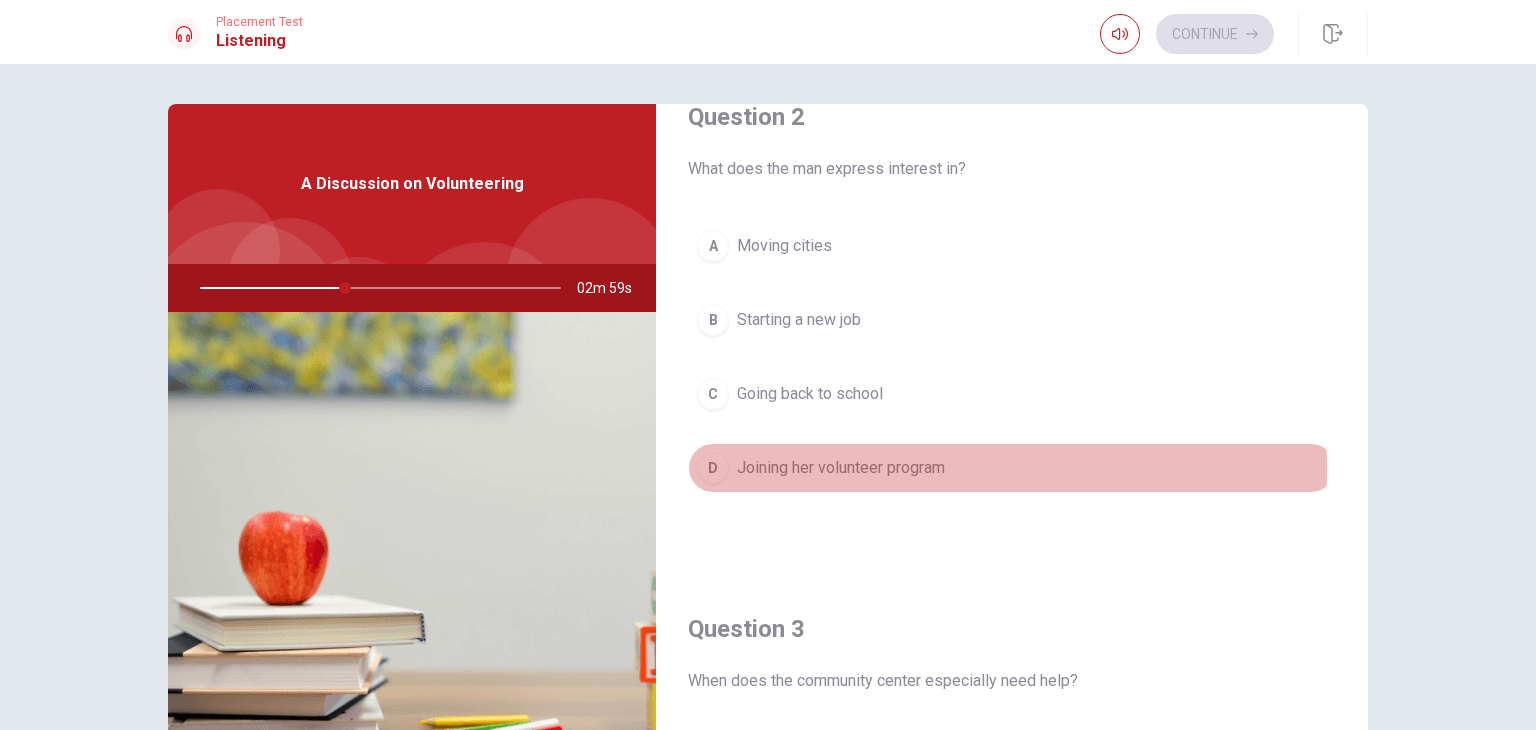 click on "D" at bounding box center [713, 468] 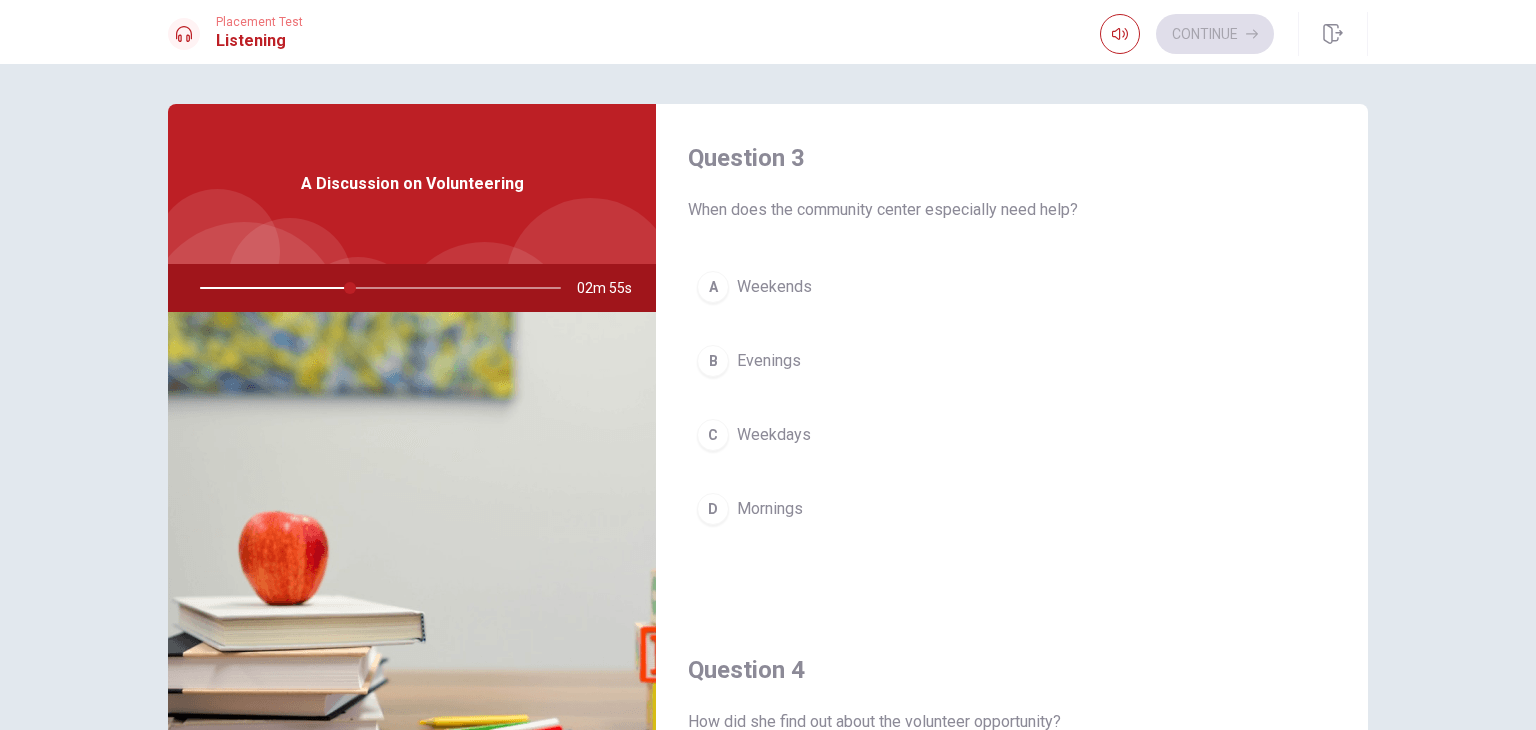 scroll, scrollTop: 1038, scrollLeft: 0, axis: vertical 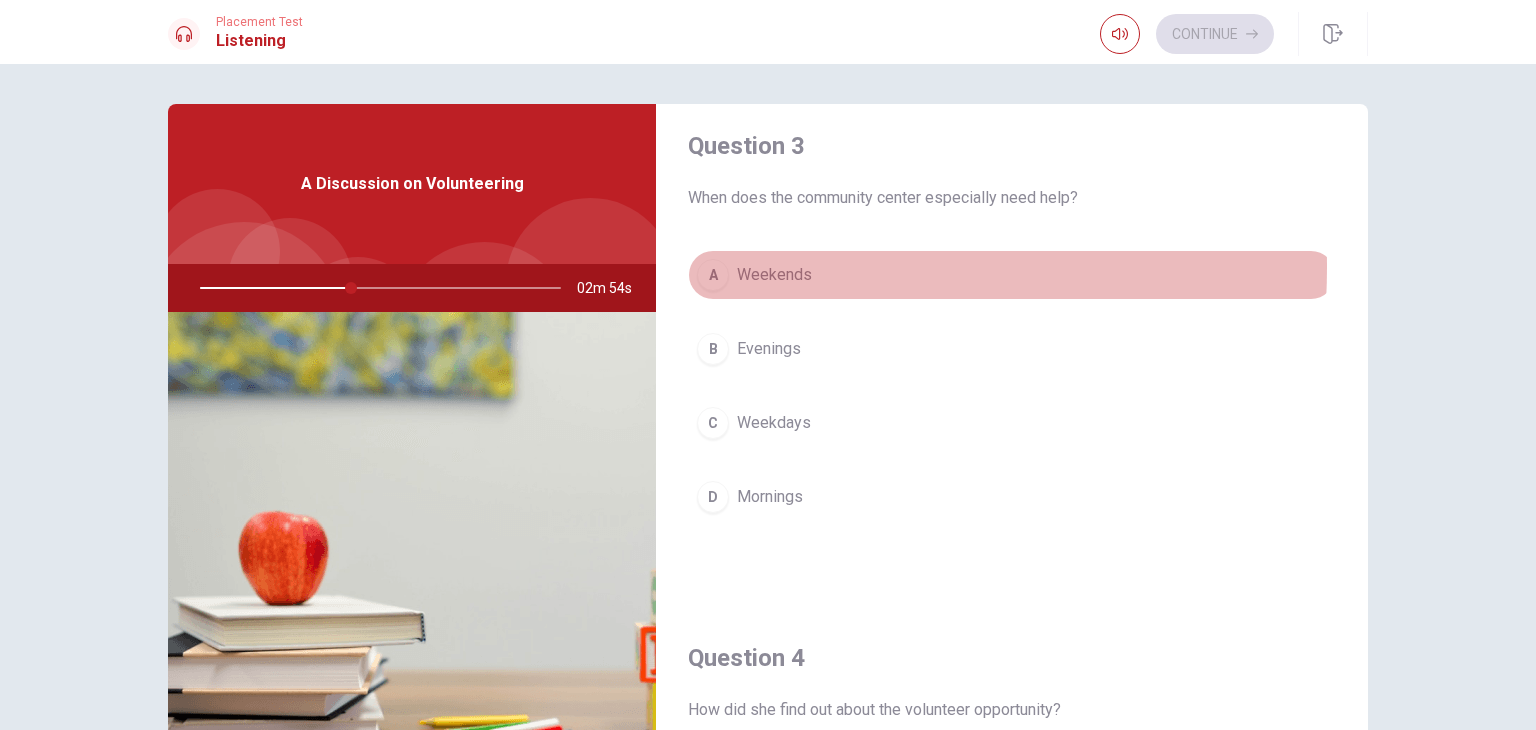 click on "A" at bounding box center (713, 275) 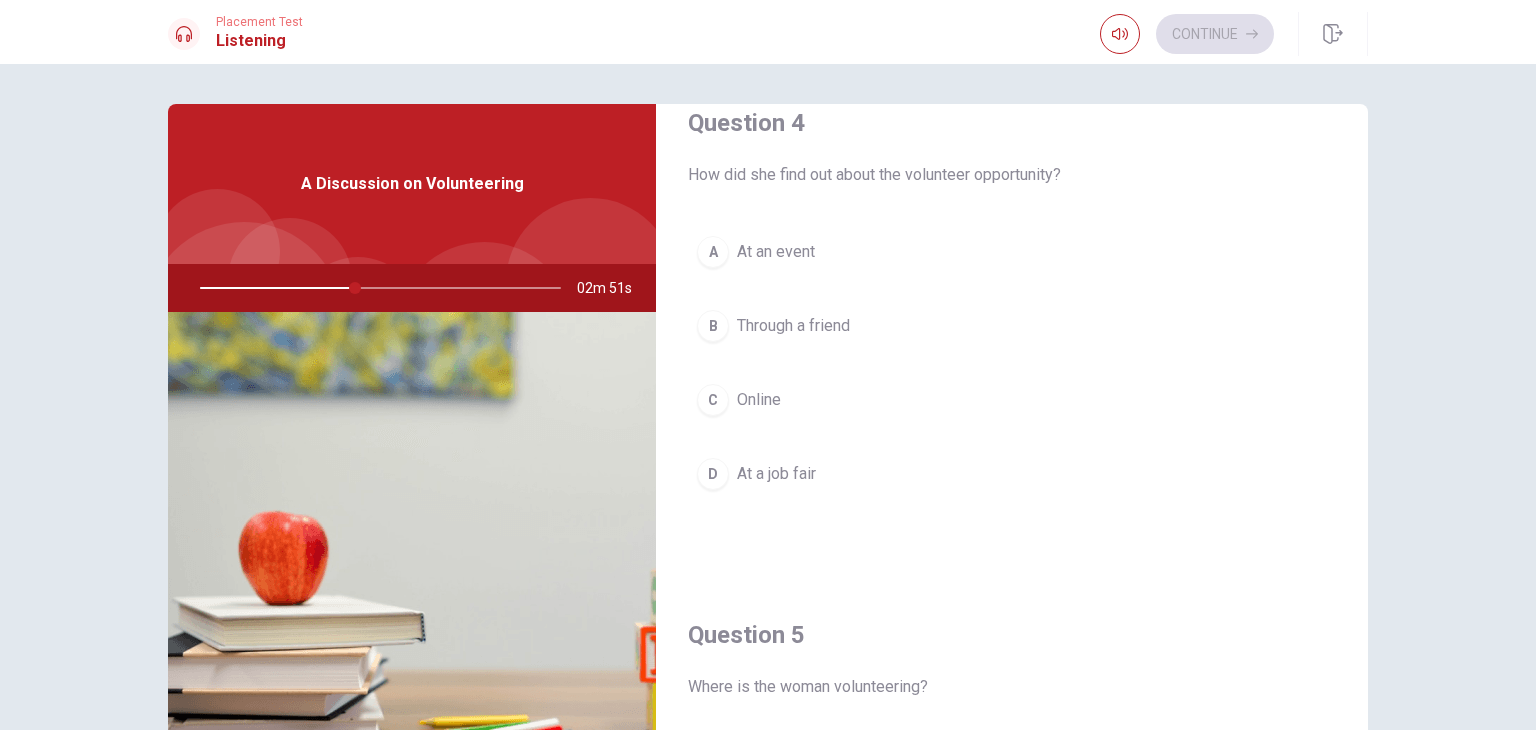 scroll, scrollTop: 1564, scrollLeft: 0, axis: vertical 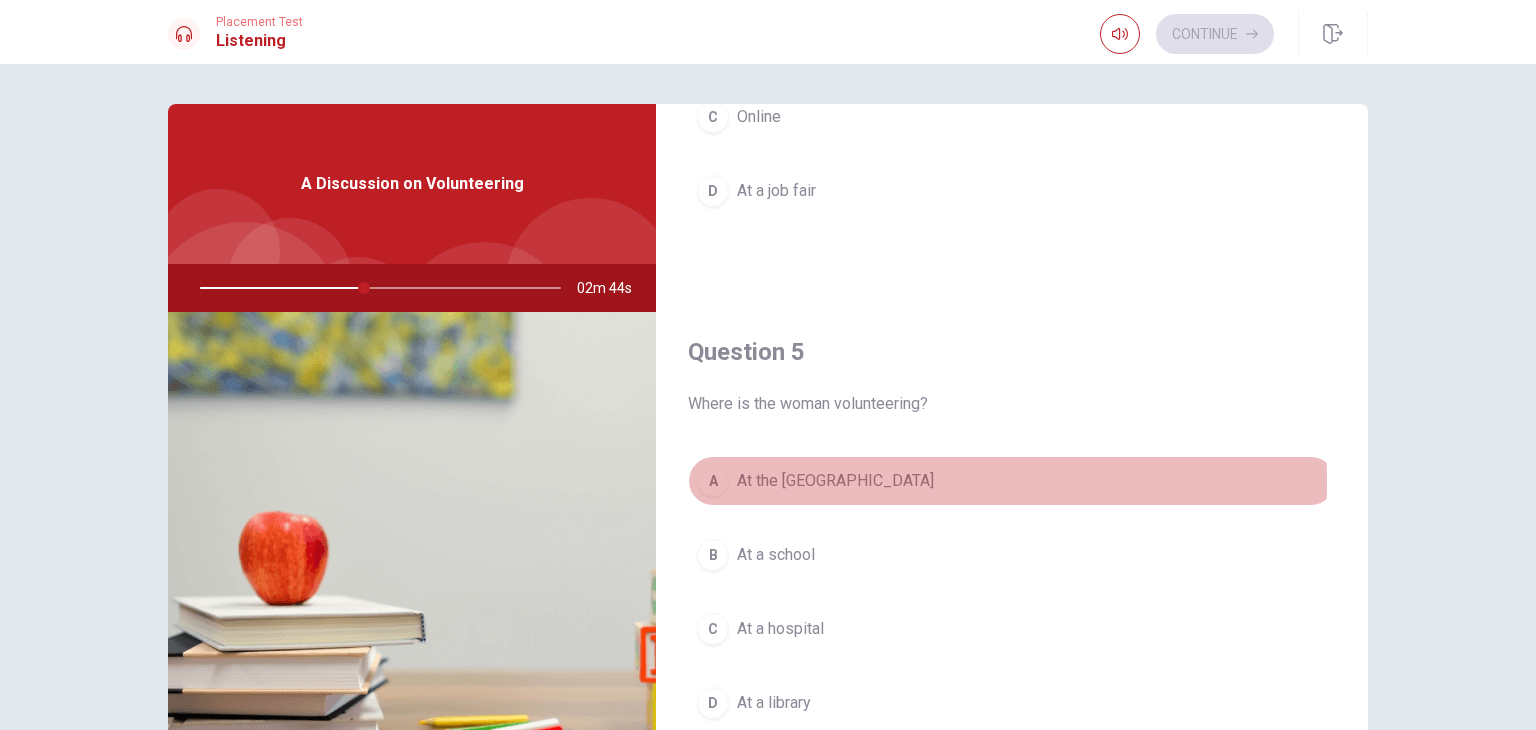 click on "A" at bounding box center [713, 481] 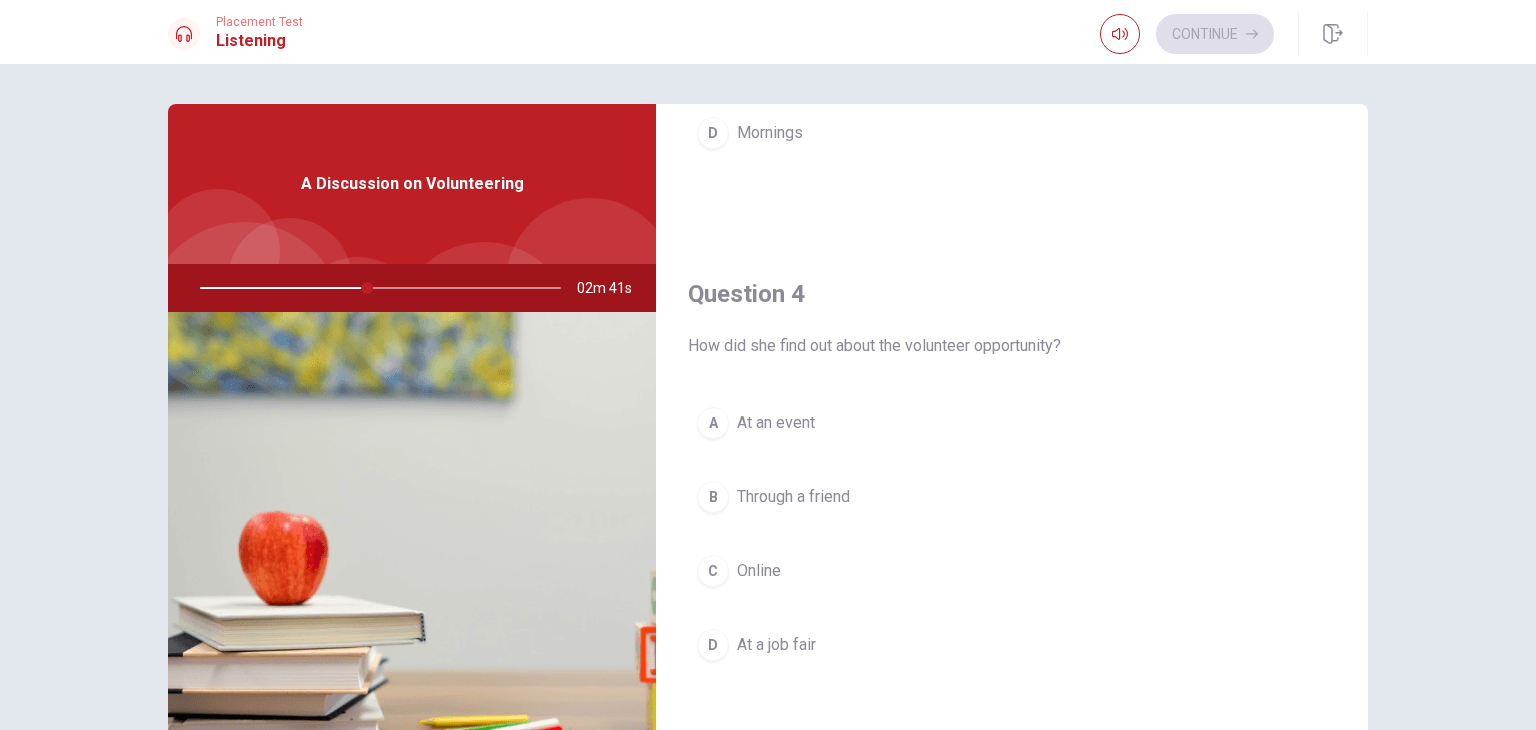 scroll, scrollTop: 1414, scrollLeft: 0, axis: vertical 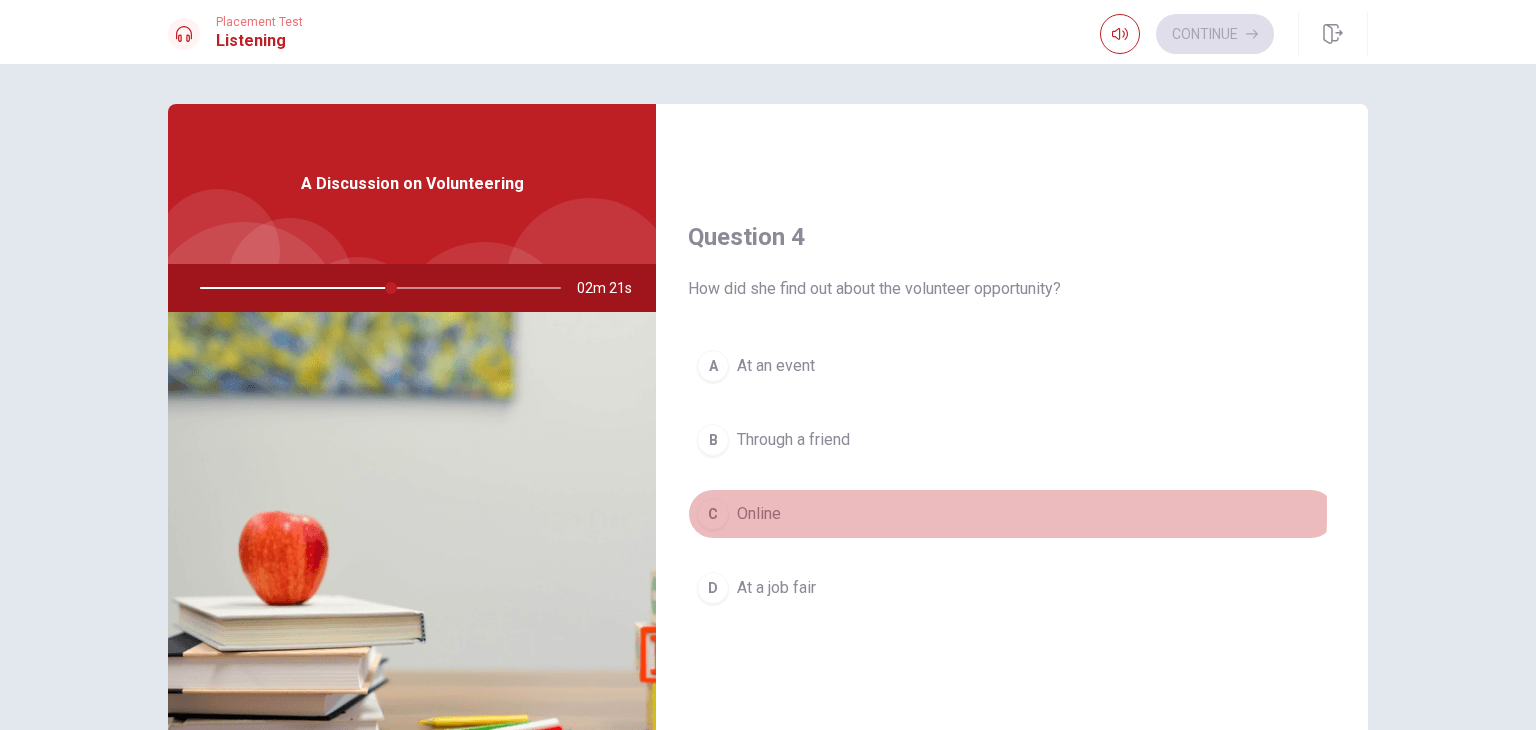click on "C" at bounding box center (713, 514) 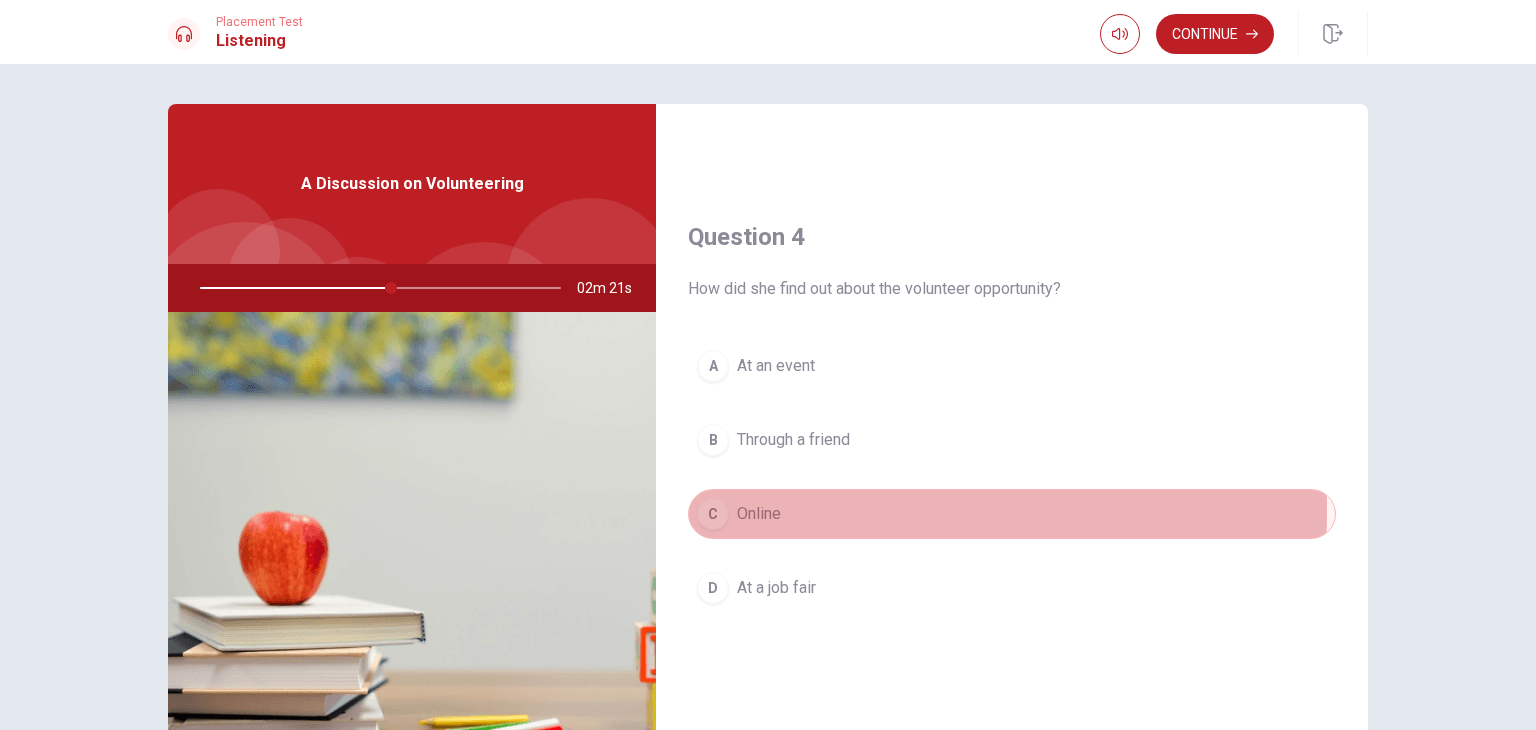 click on "C" at bounding box center [713, 514] 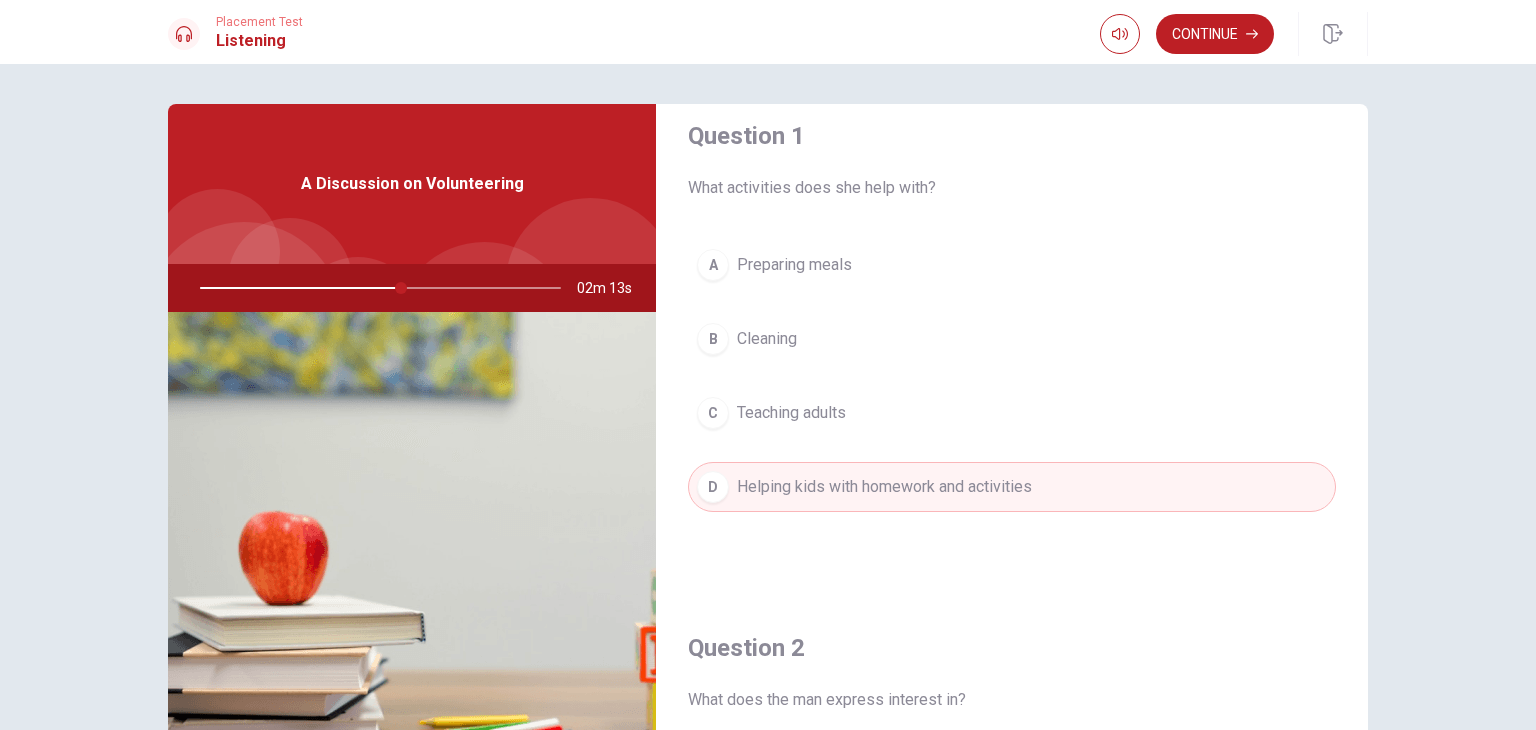 scroll, scrollTop: 0, scrollLeft: 0, axis: both 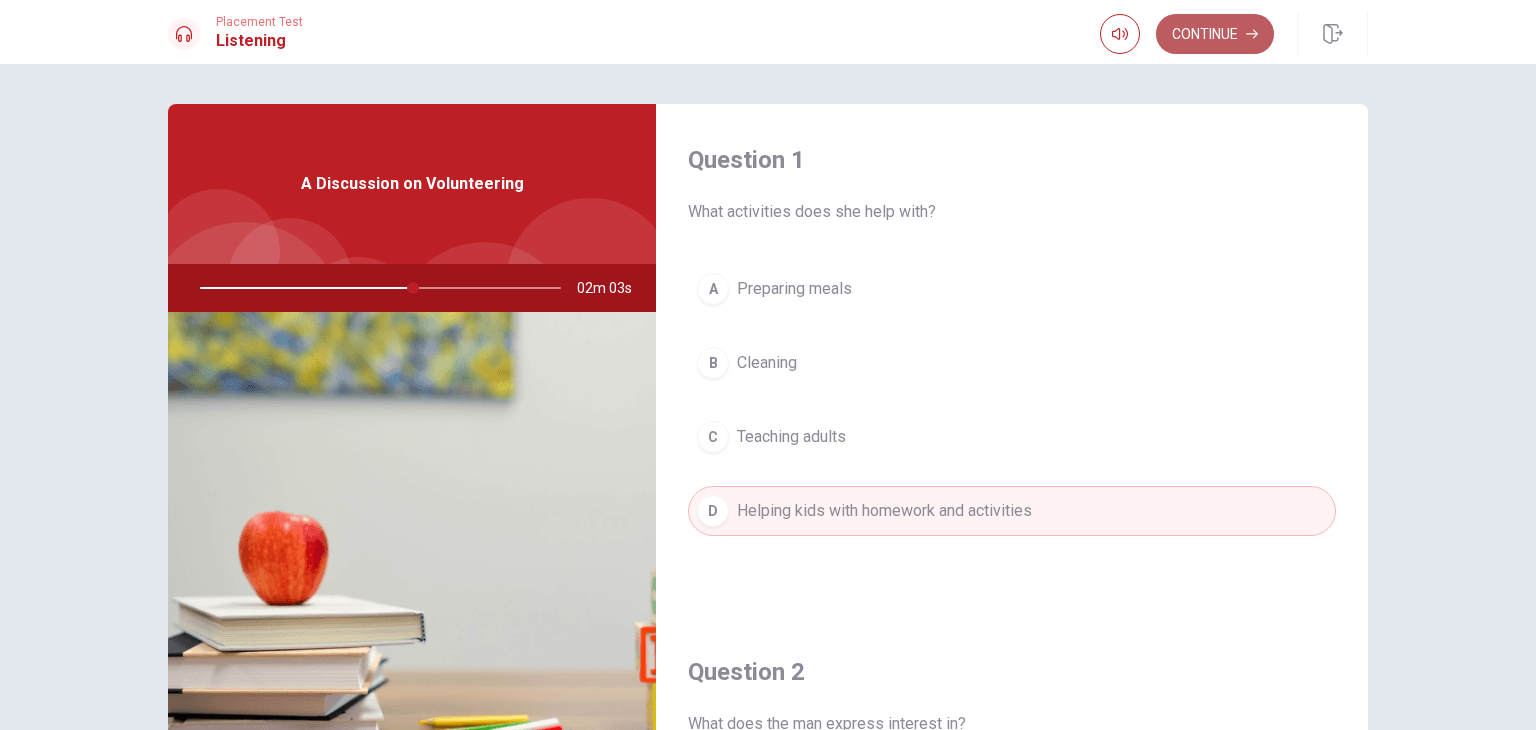 click on "Continue" at bounding box center [1215, 34] 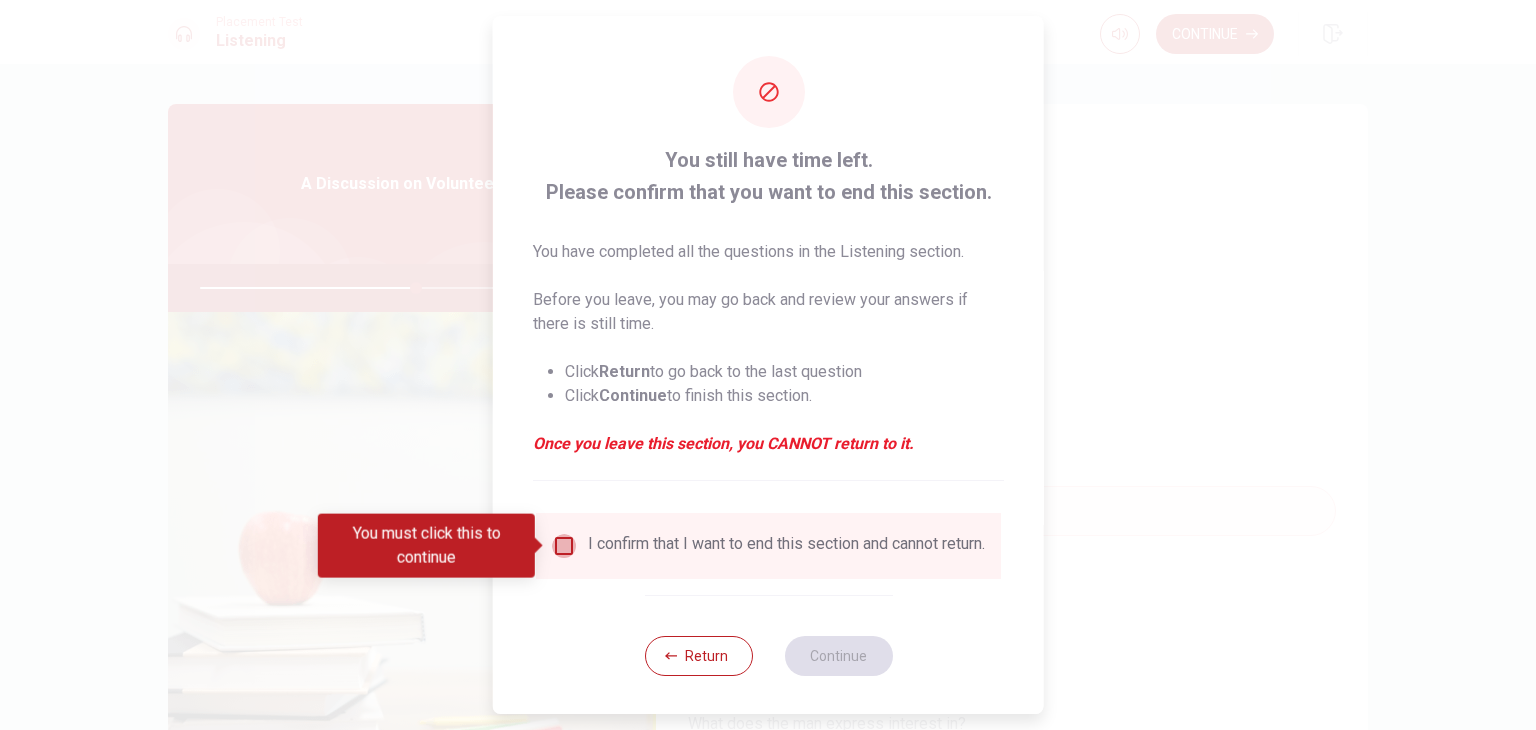click at bounding box center (564, 546) 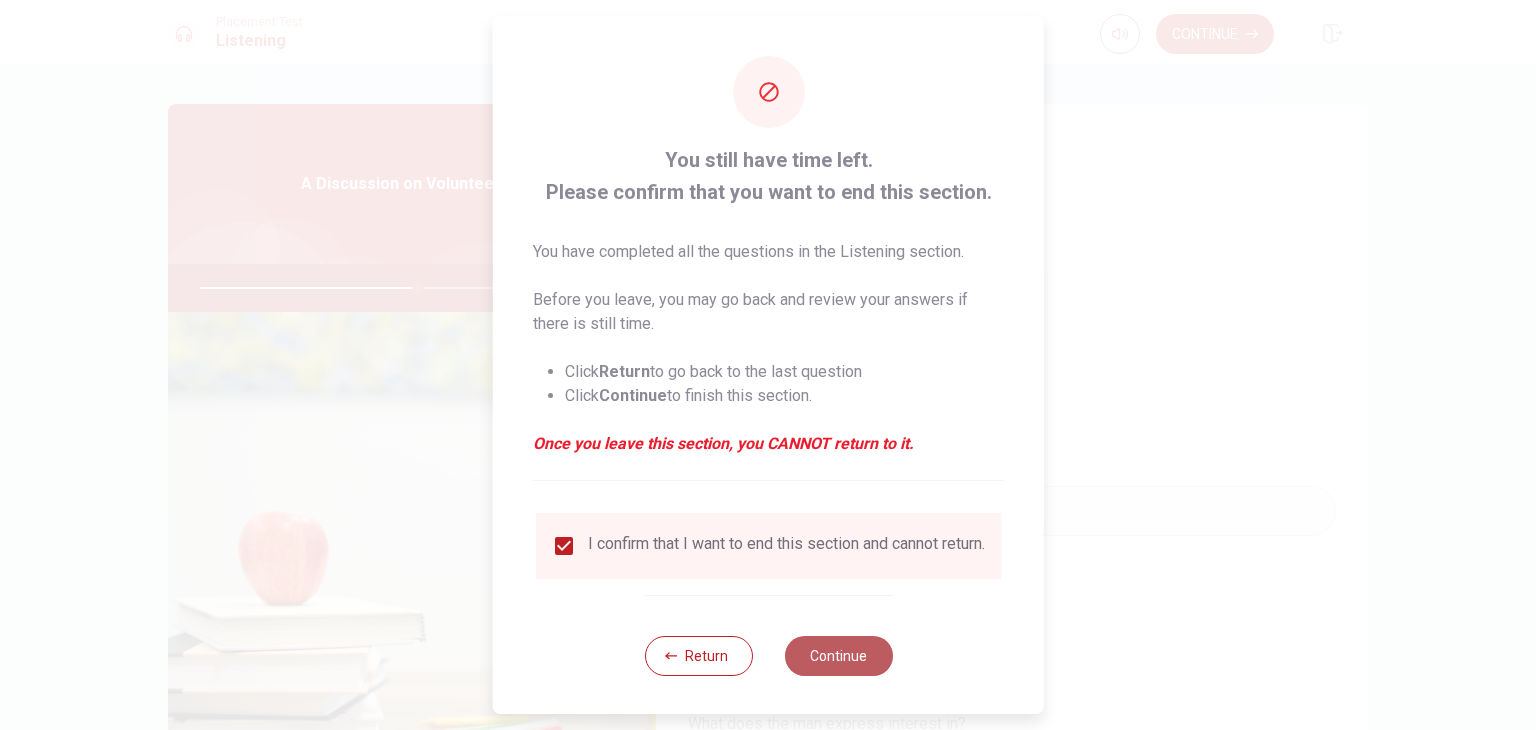 click on "Continue" at bounding box center (838, 656) 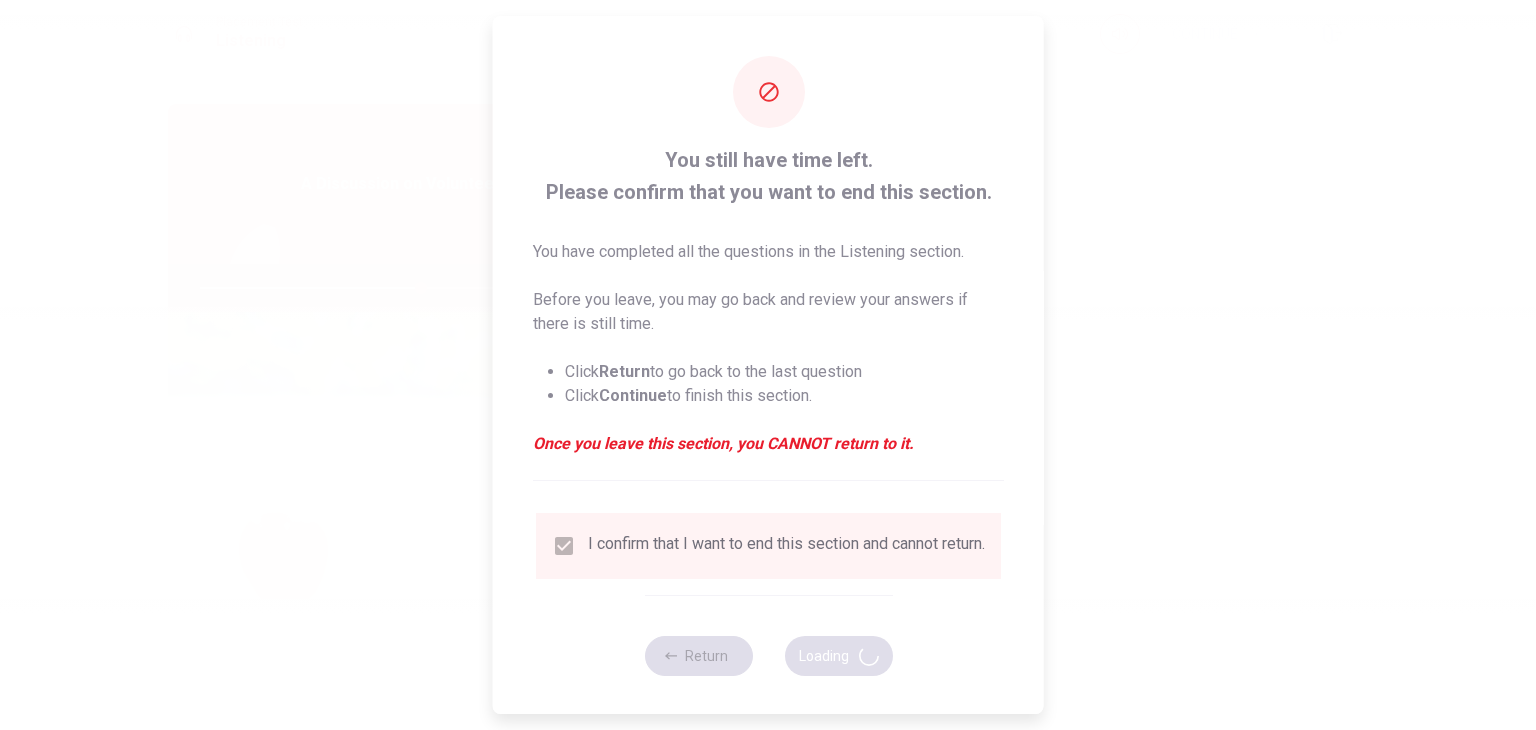 type on "62" 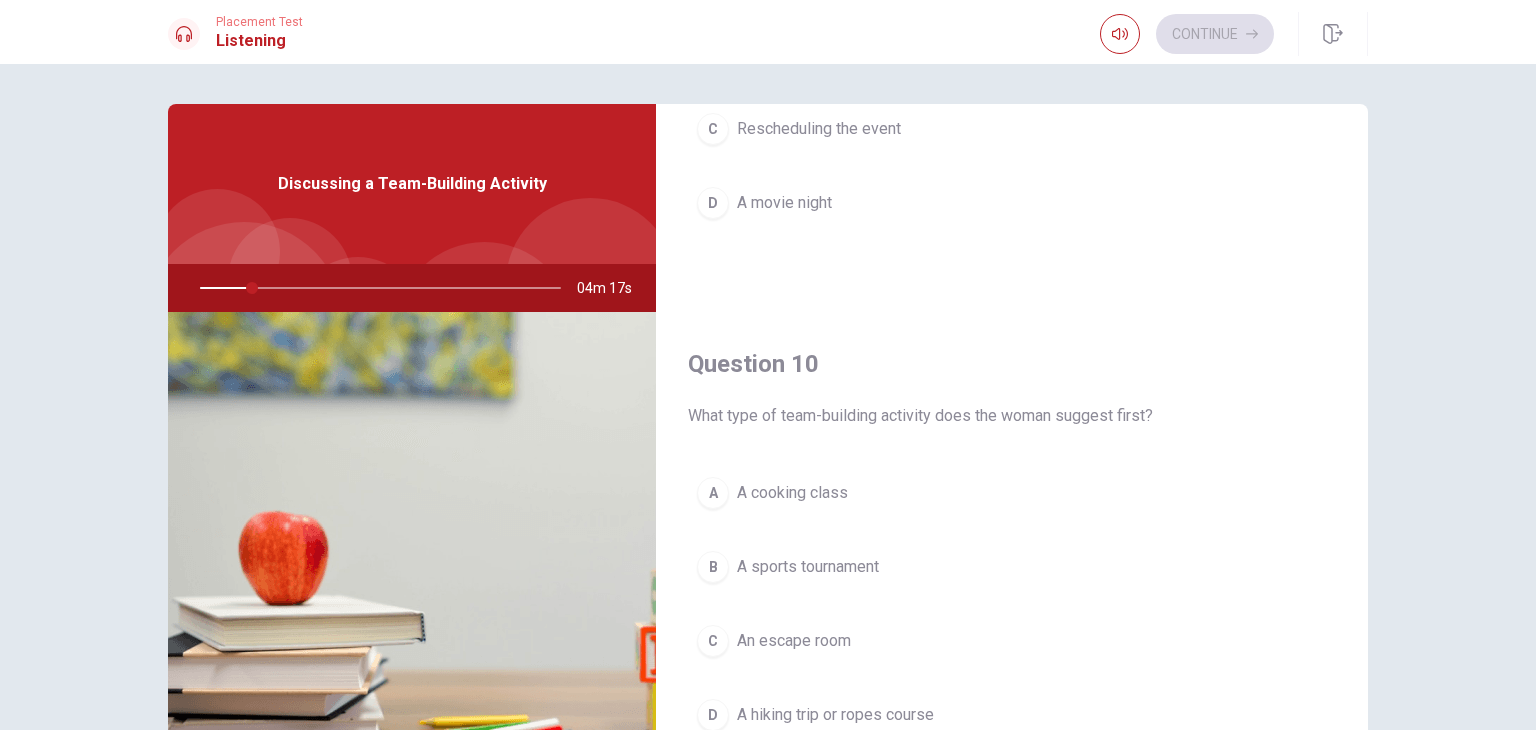 scroll, scrollTop: 1856, scrollLeft: 0, axis: vertical 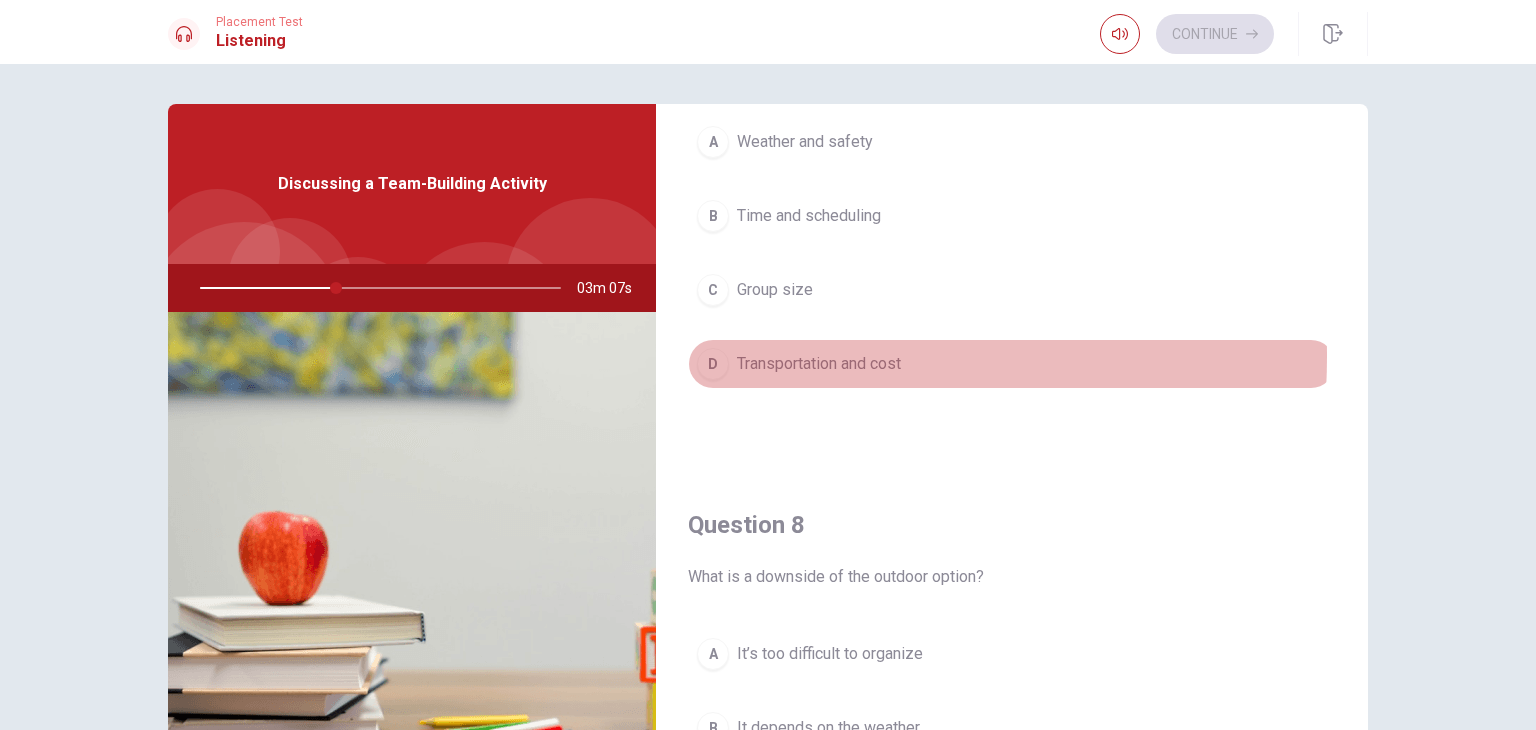 click on "D" at bounding box center [713, 364] 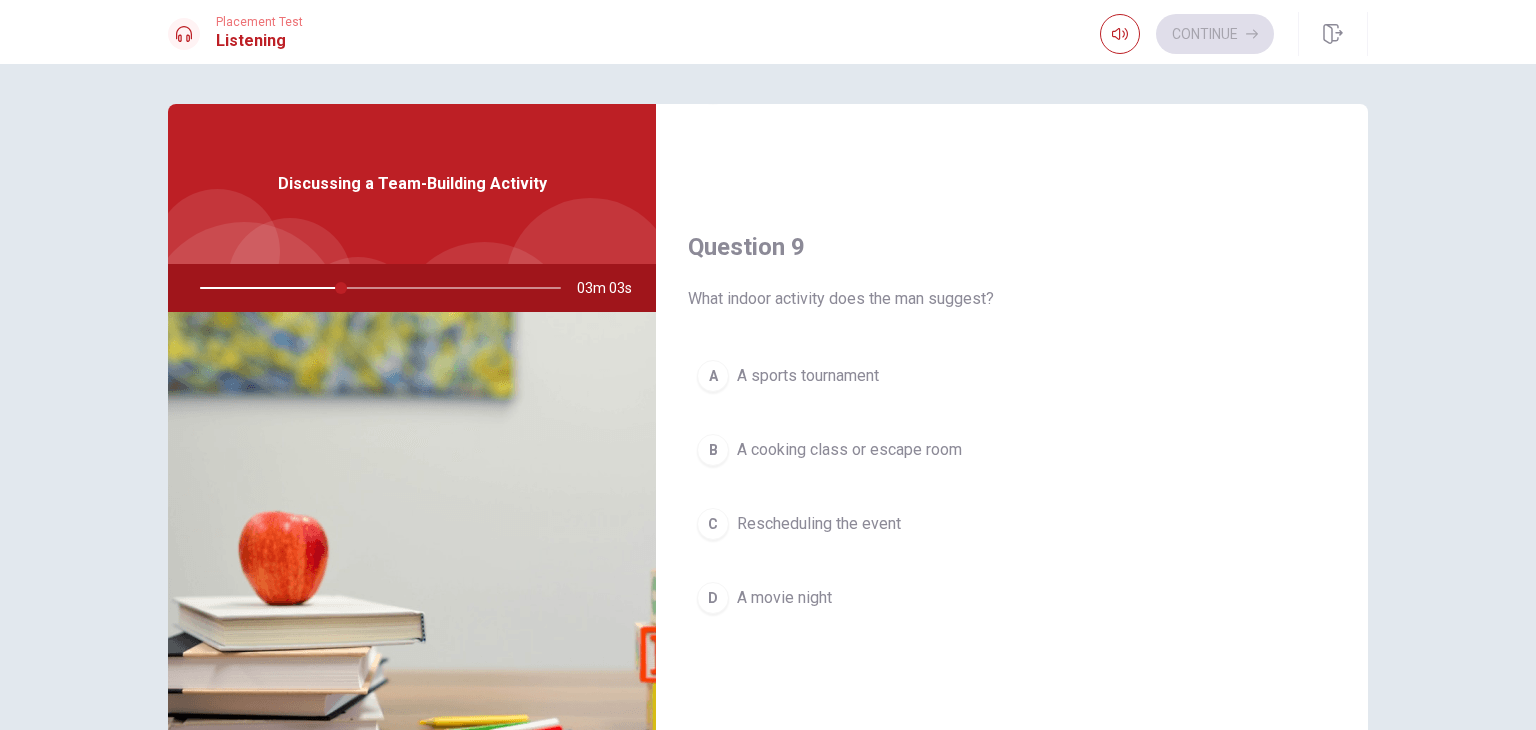 scroll, scrollTop: 1468, scrollLeft: 0, axis: vertical 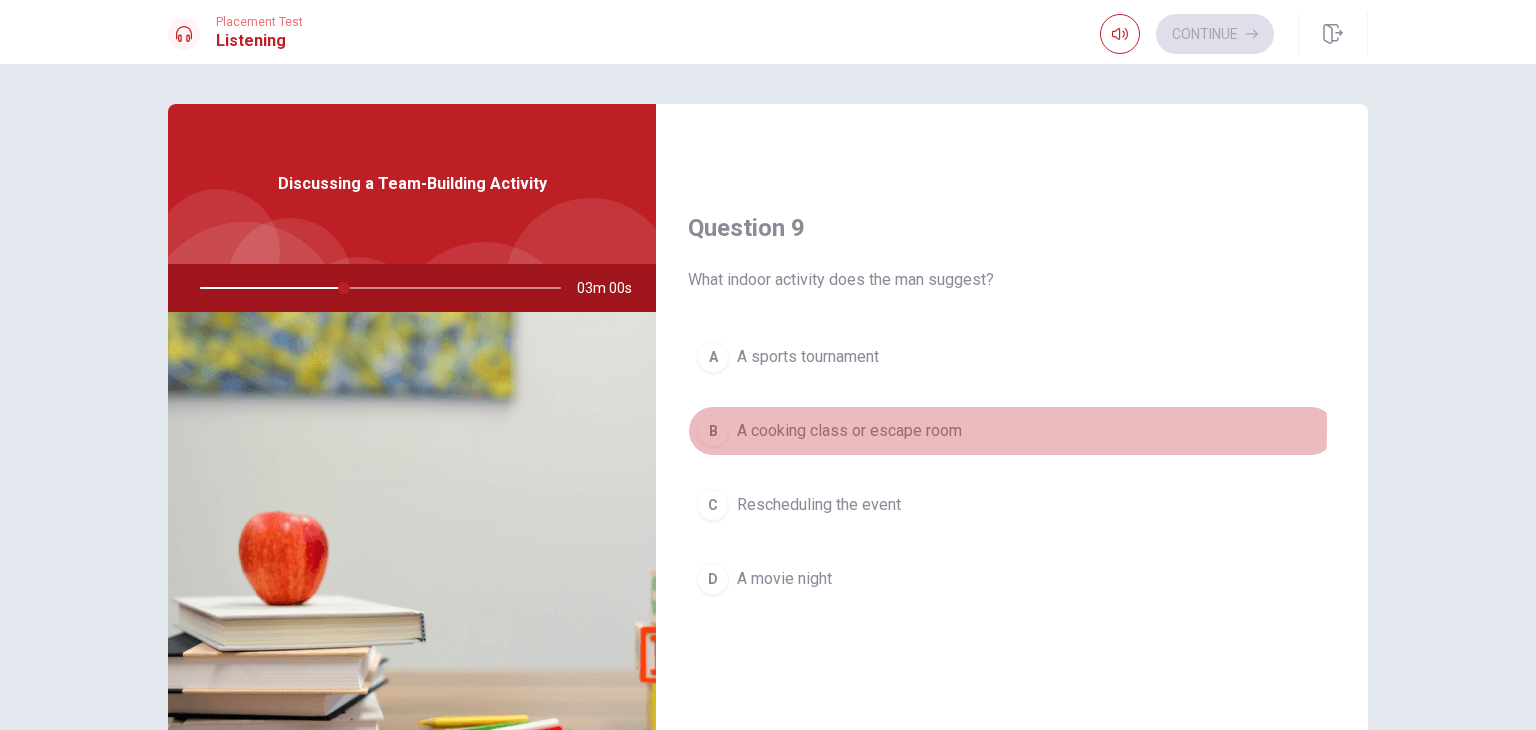 click on "B" at bounding box center [713, 431] 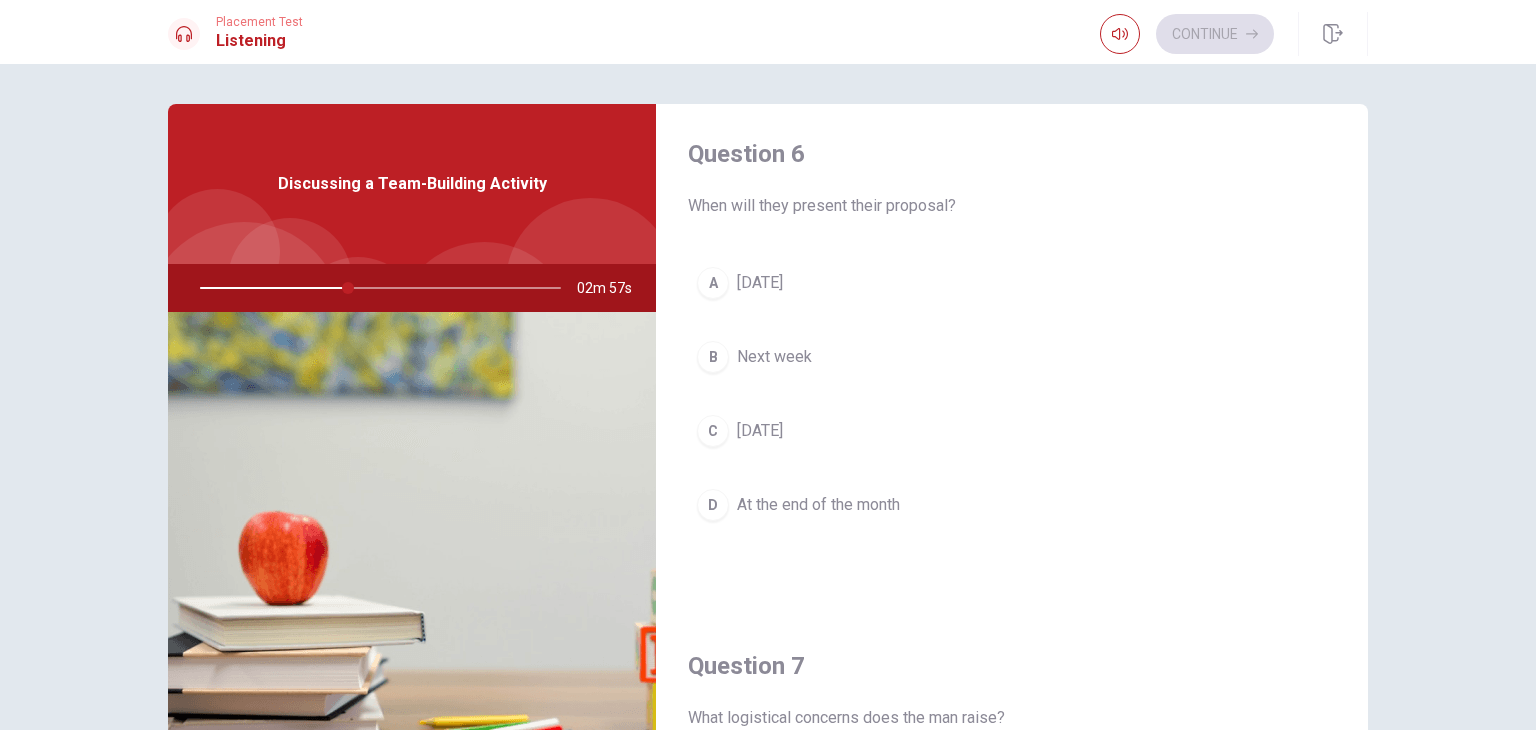 scroll, scrollTop: 0, scrollLeft: 0, axis: both 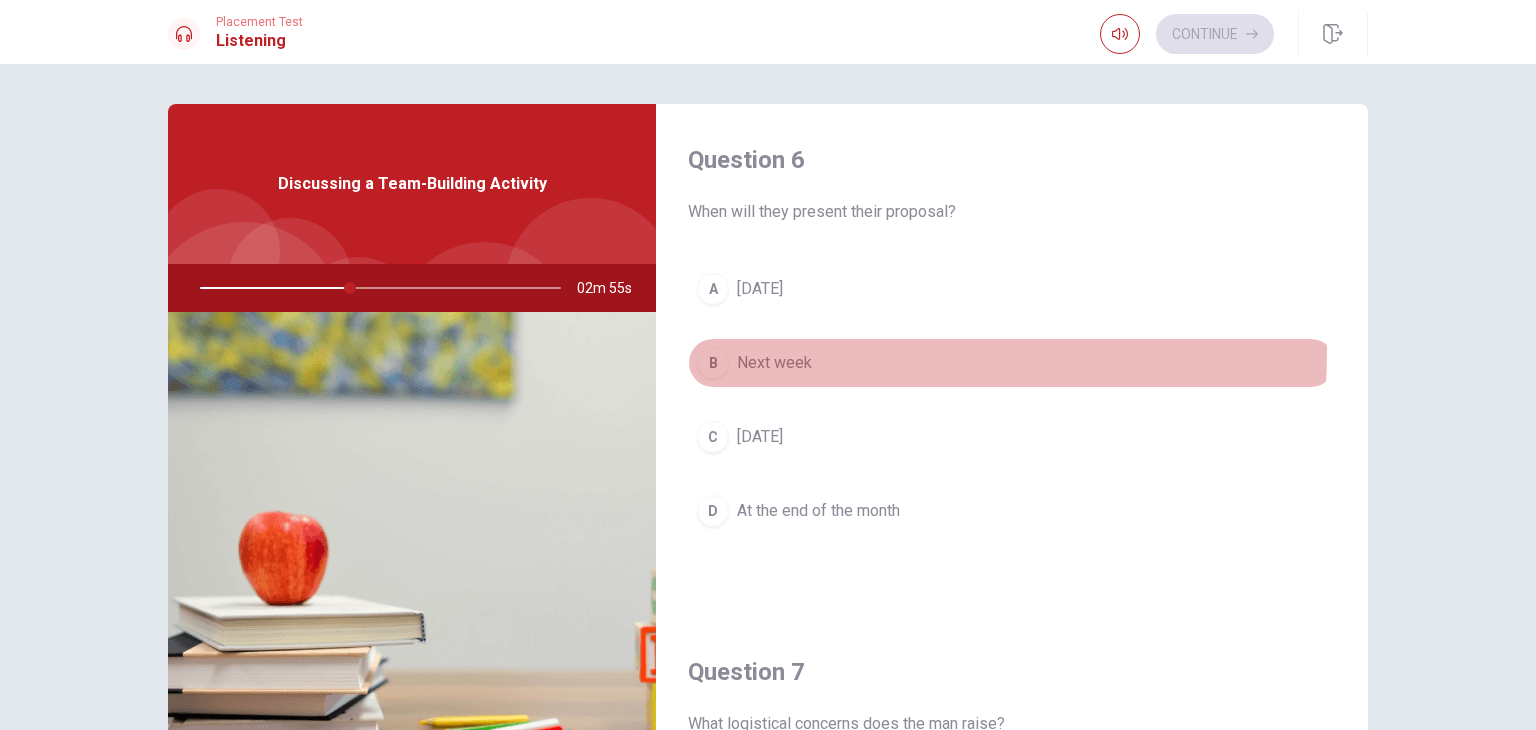 click on "B" at bounding box center (713, 363) 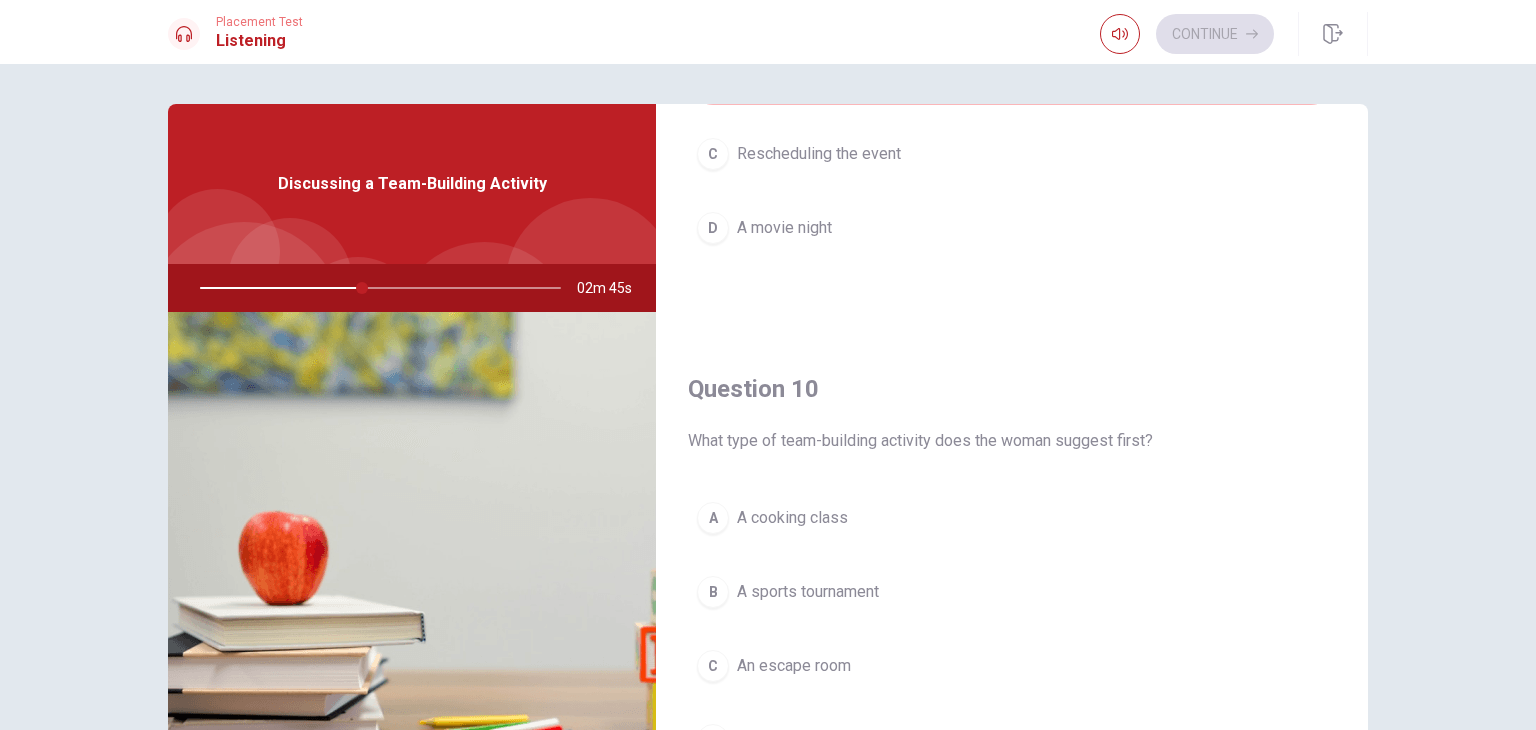 scroll, scrollTop: 1856, scrollLeft: 0, axis: vertical 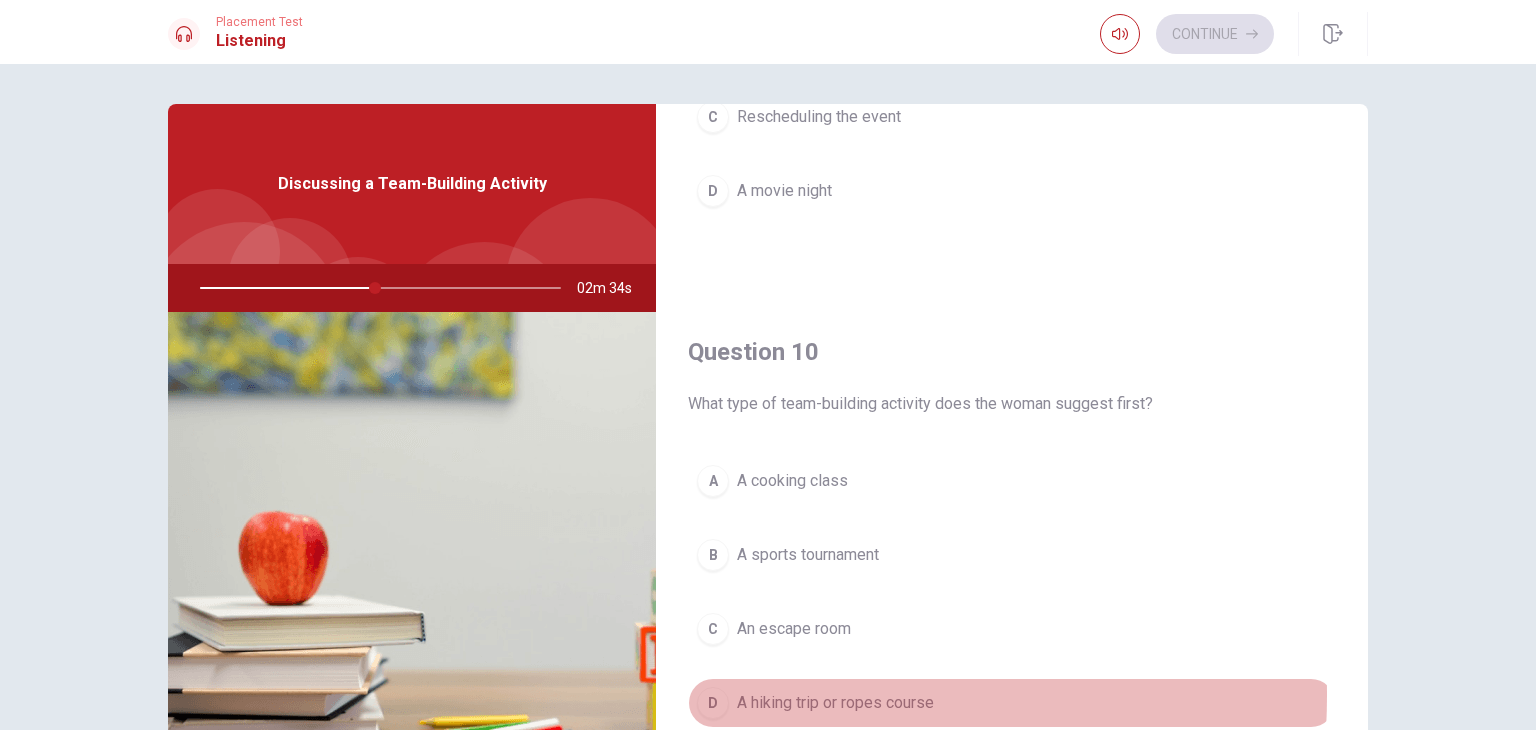 click on "D" at bounding box center [713, 703] 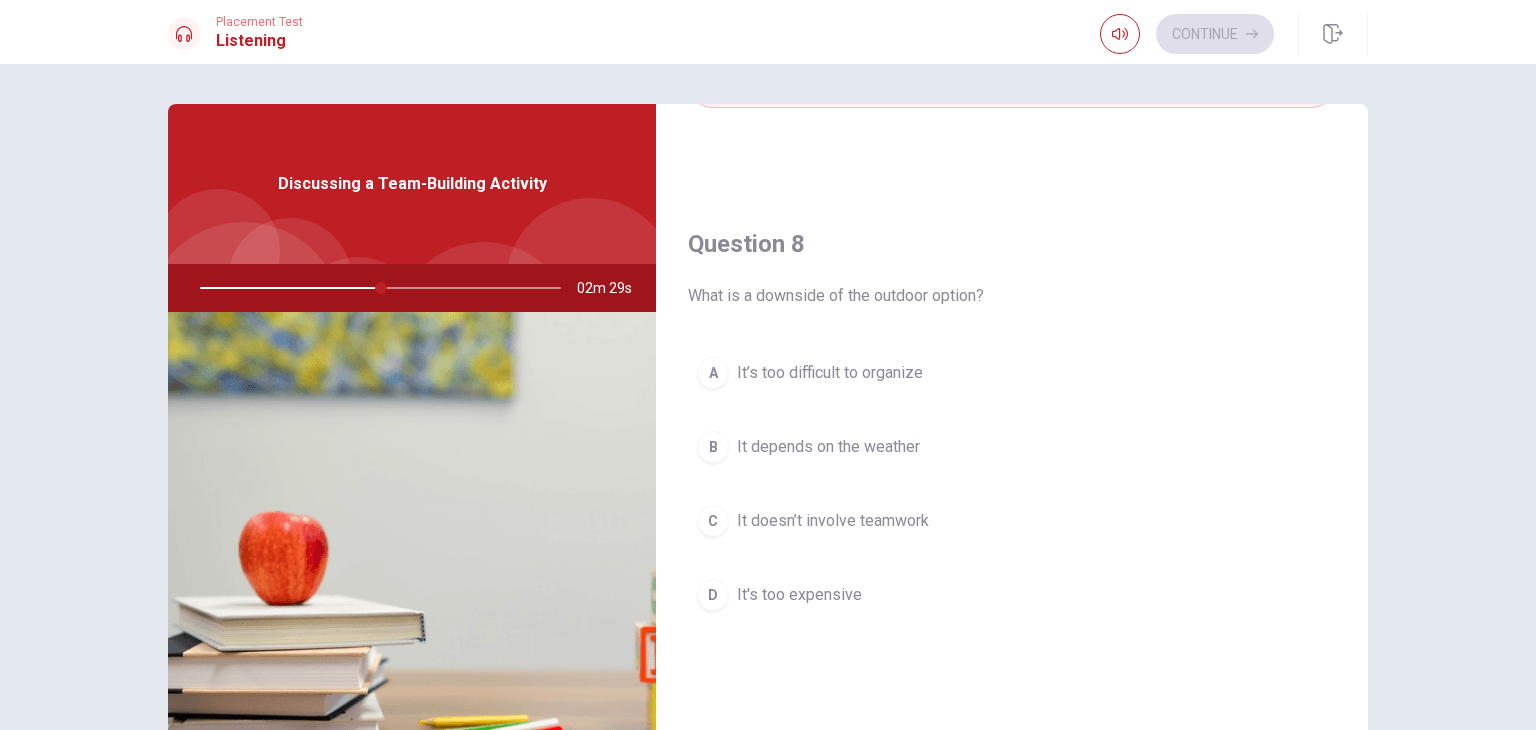 scroll, scrollTop: 943, scrollLeft: 0, axis: vertical 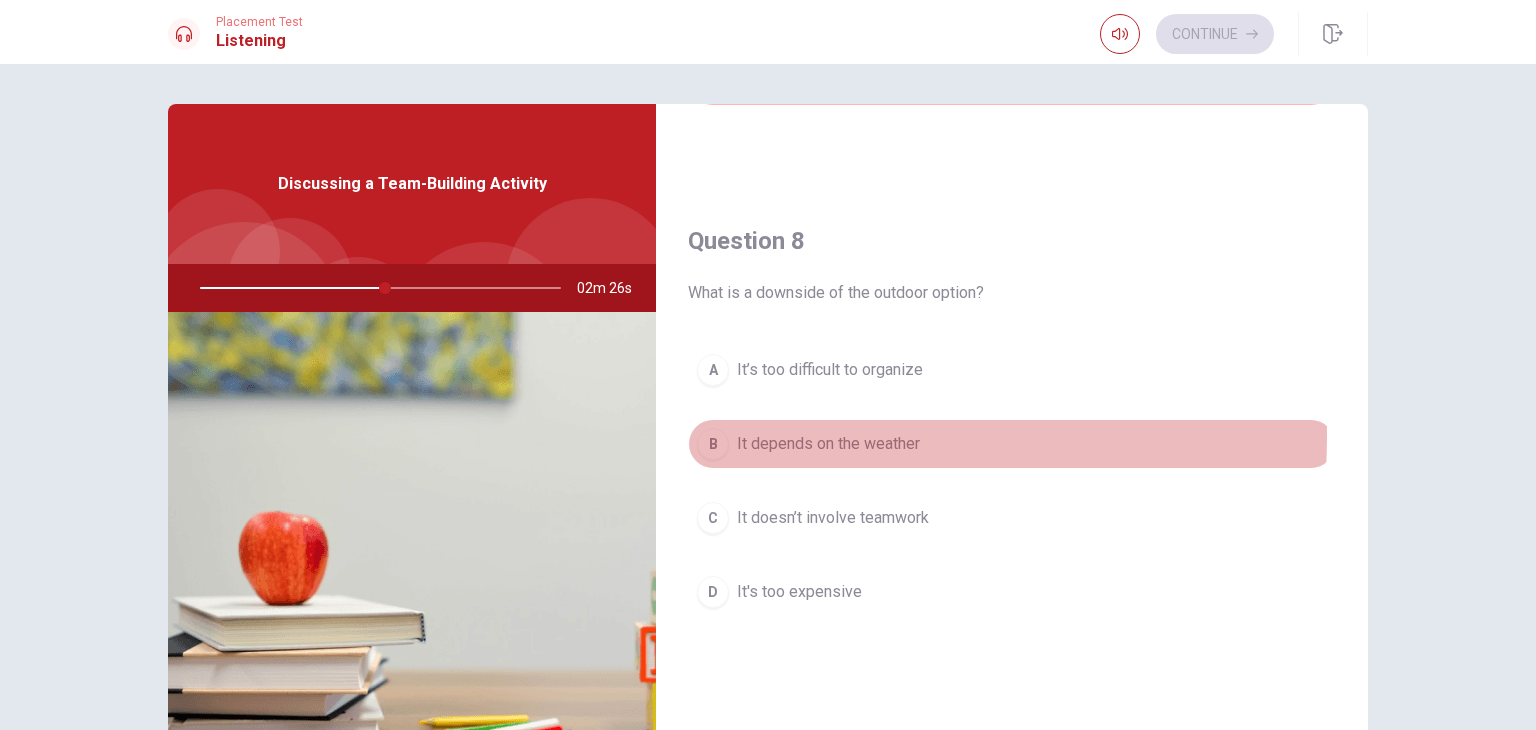 click on "B" at bounding box center (713, 444) 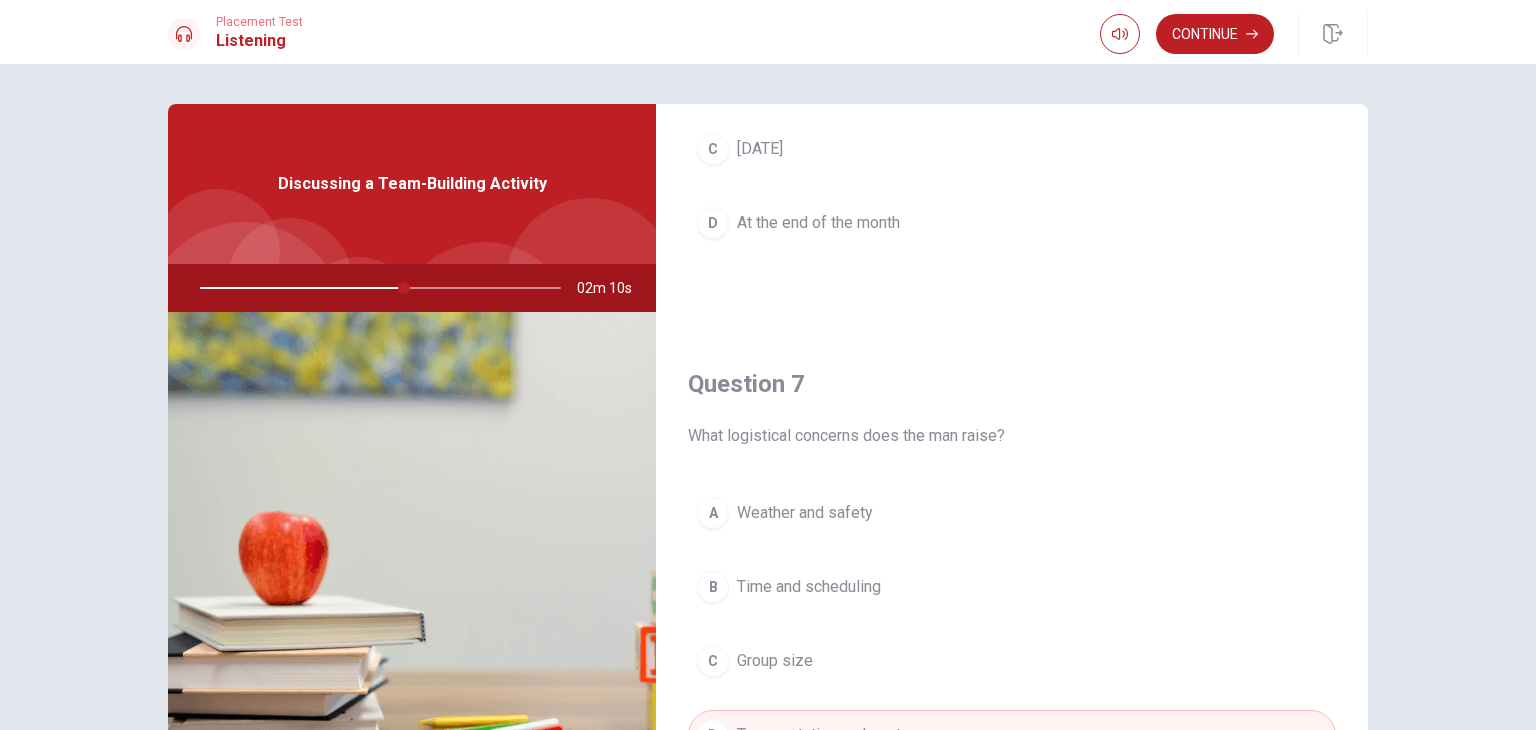 scroll, scrollTop: 0, scrollLeft: 0, axis: both 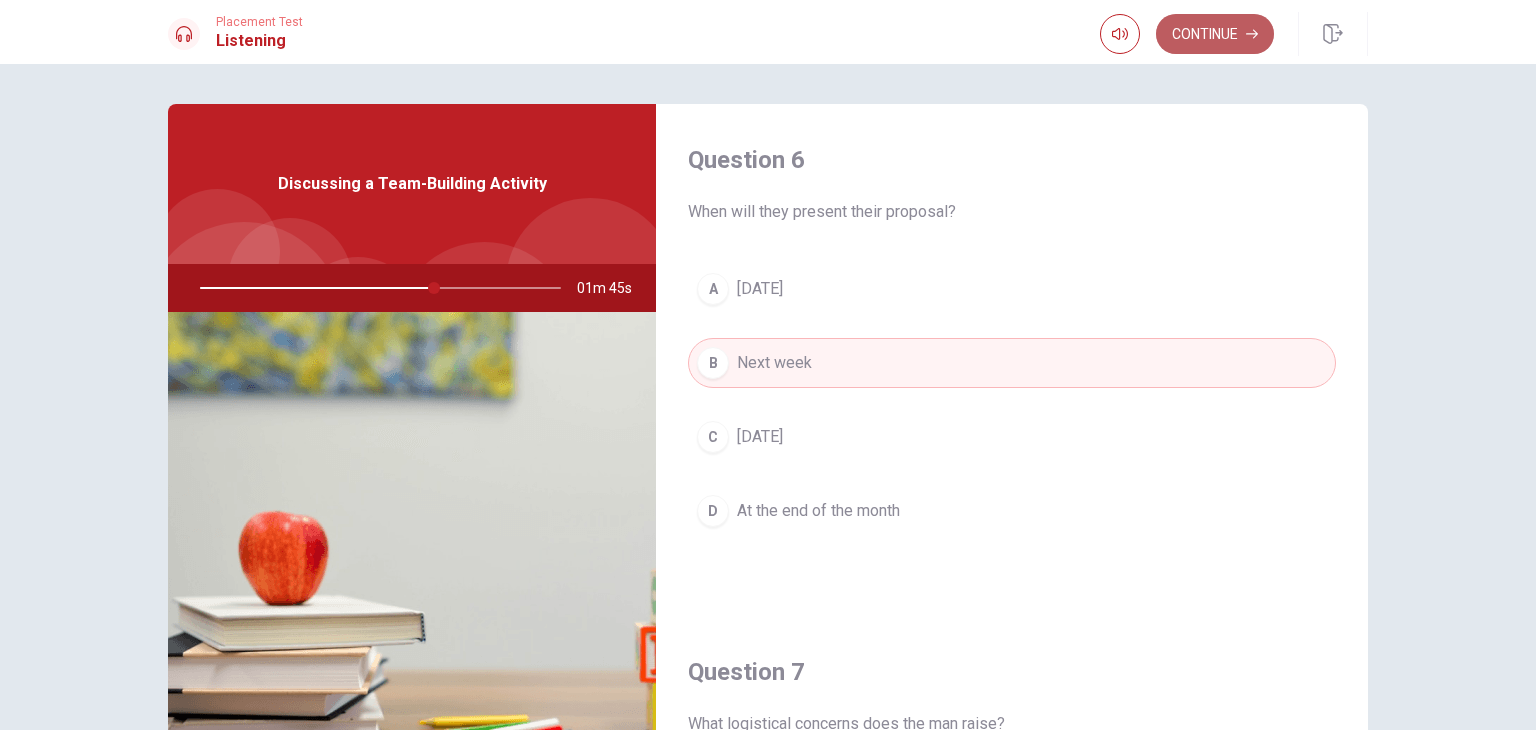 click on "Continue" at bounding box center (1215, 34) 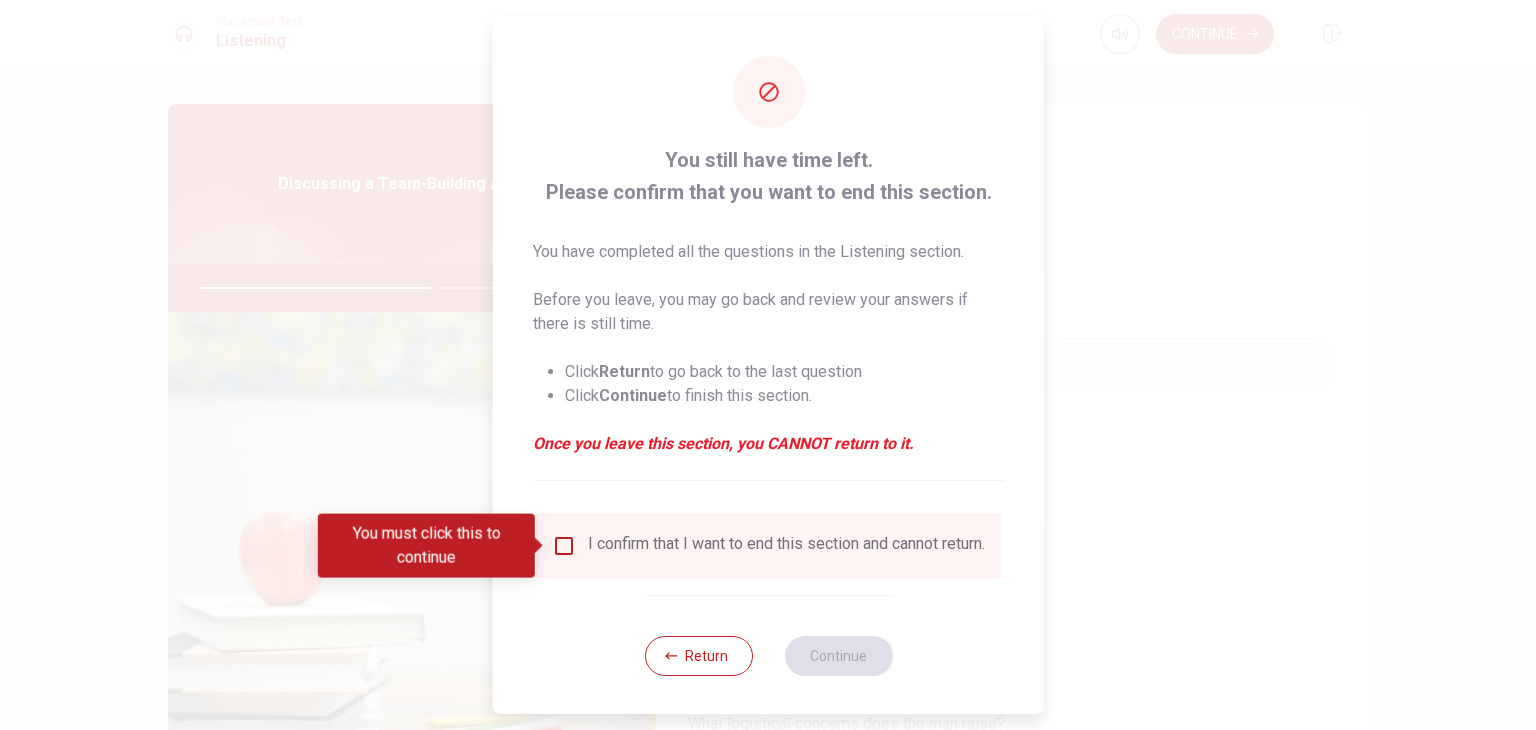 click at bounding box center [564, 546] 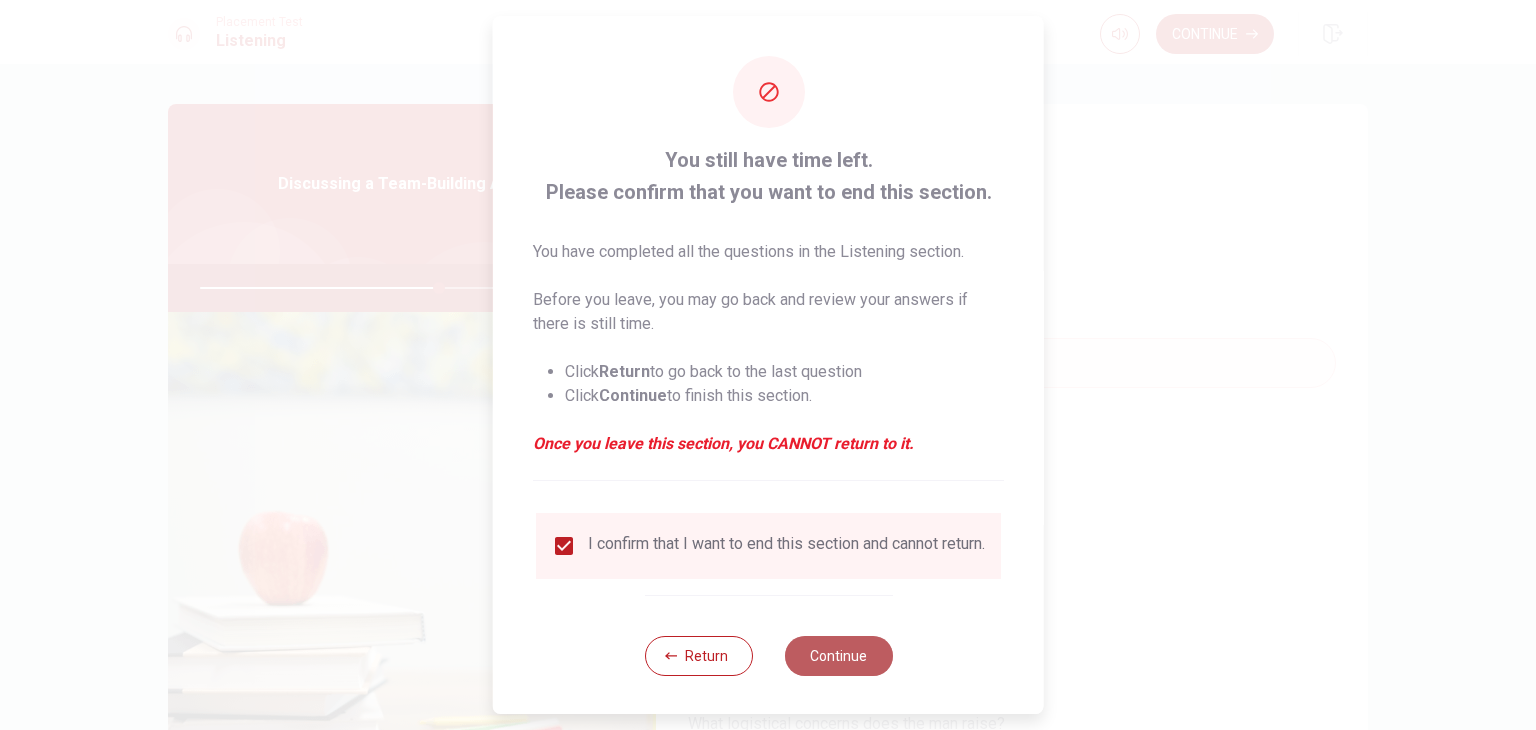 click on "Continue" at bounding box center [838, 656] 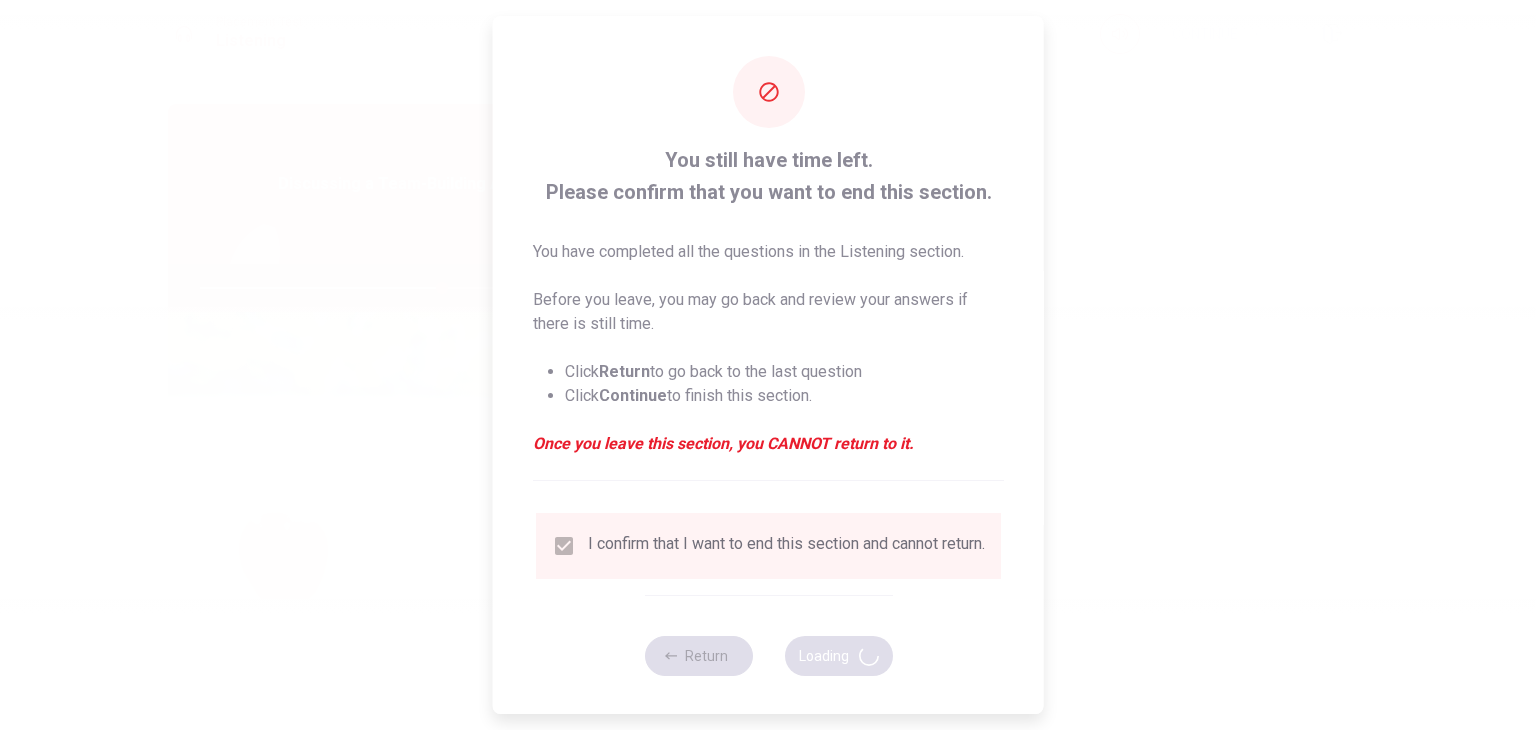 type on "67" 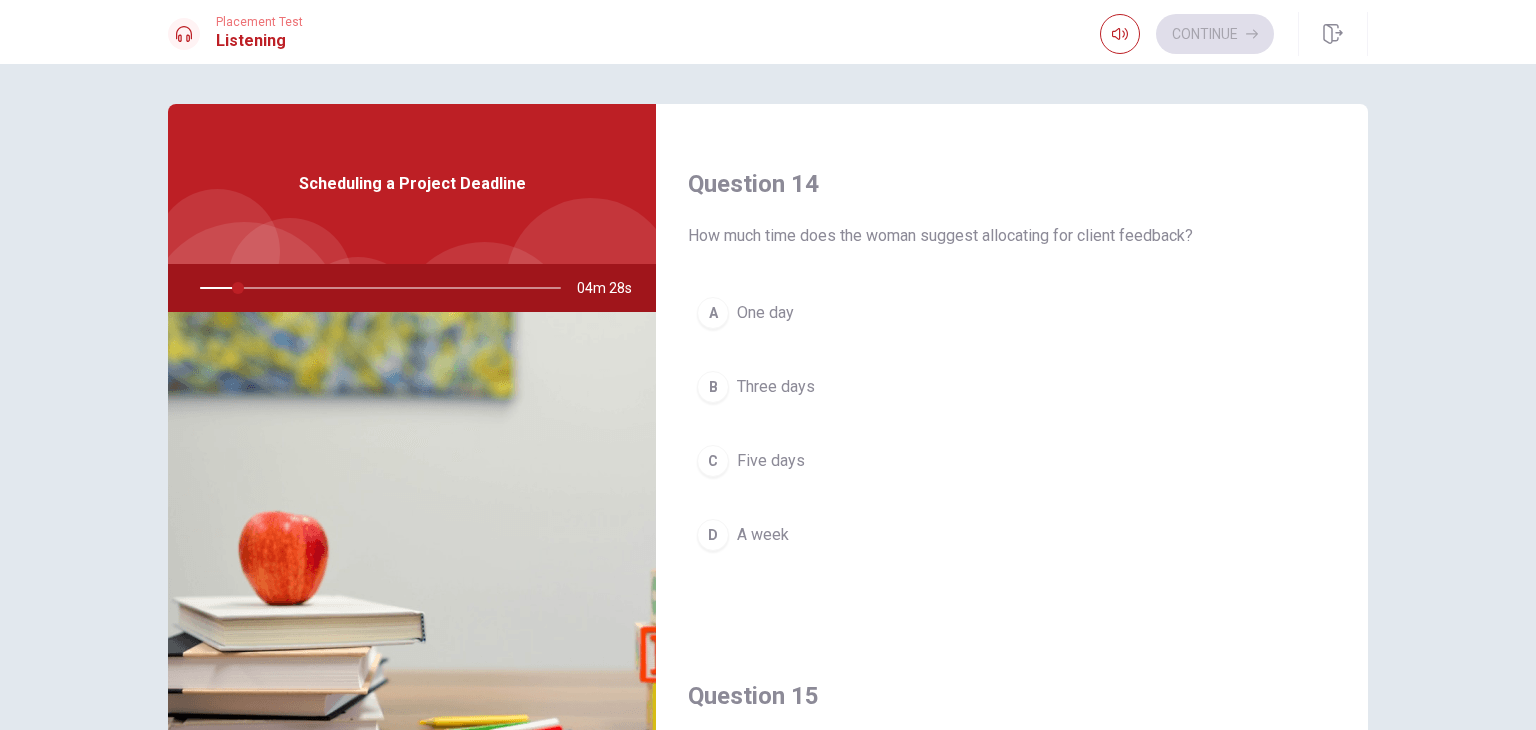 scroll, scrollTop: 1521, scrollLeft: 0, axis: vertical 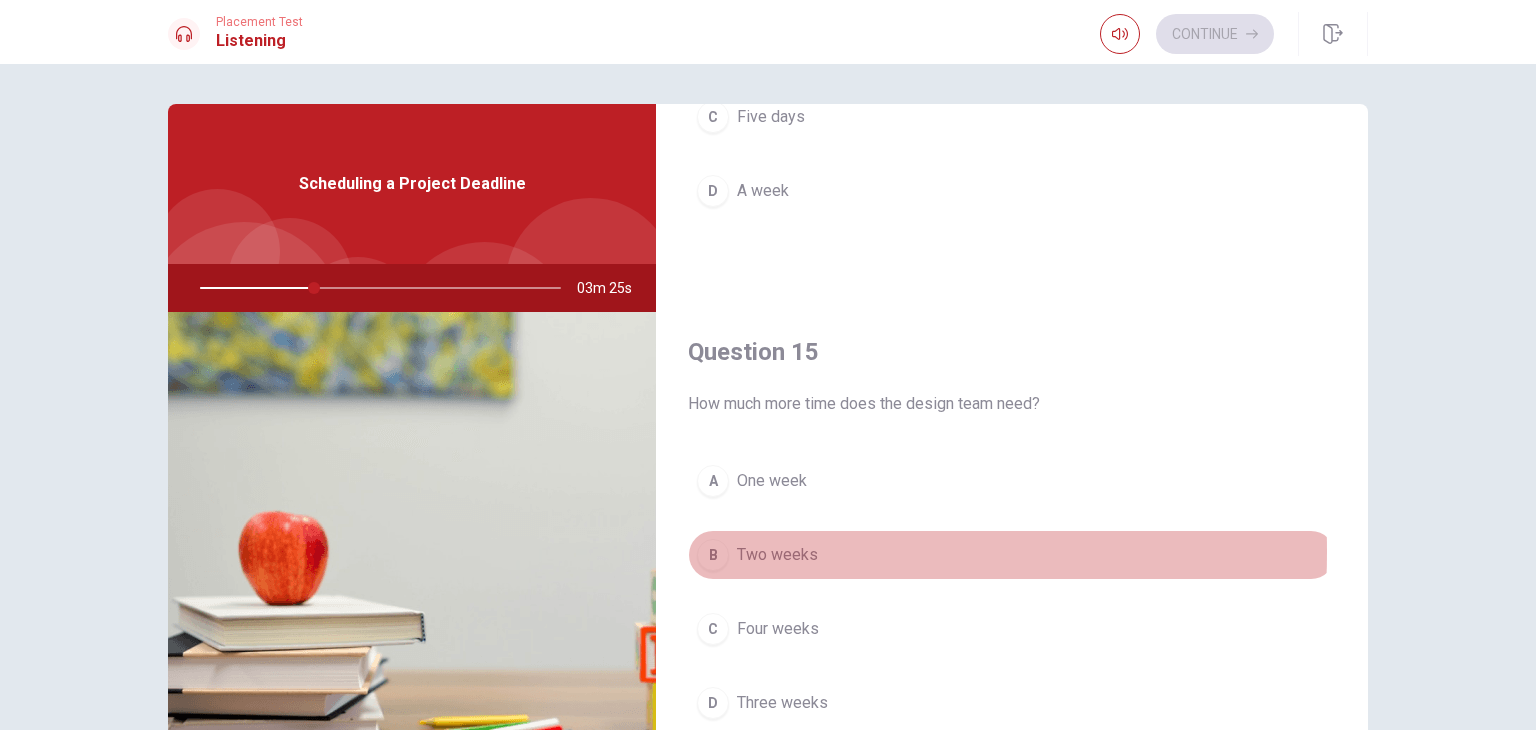 click on "B" at bounding box center (713, 555) 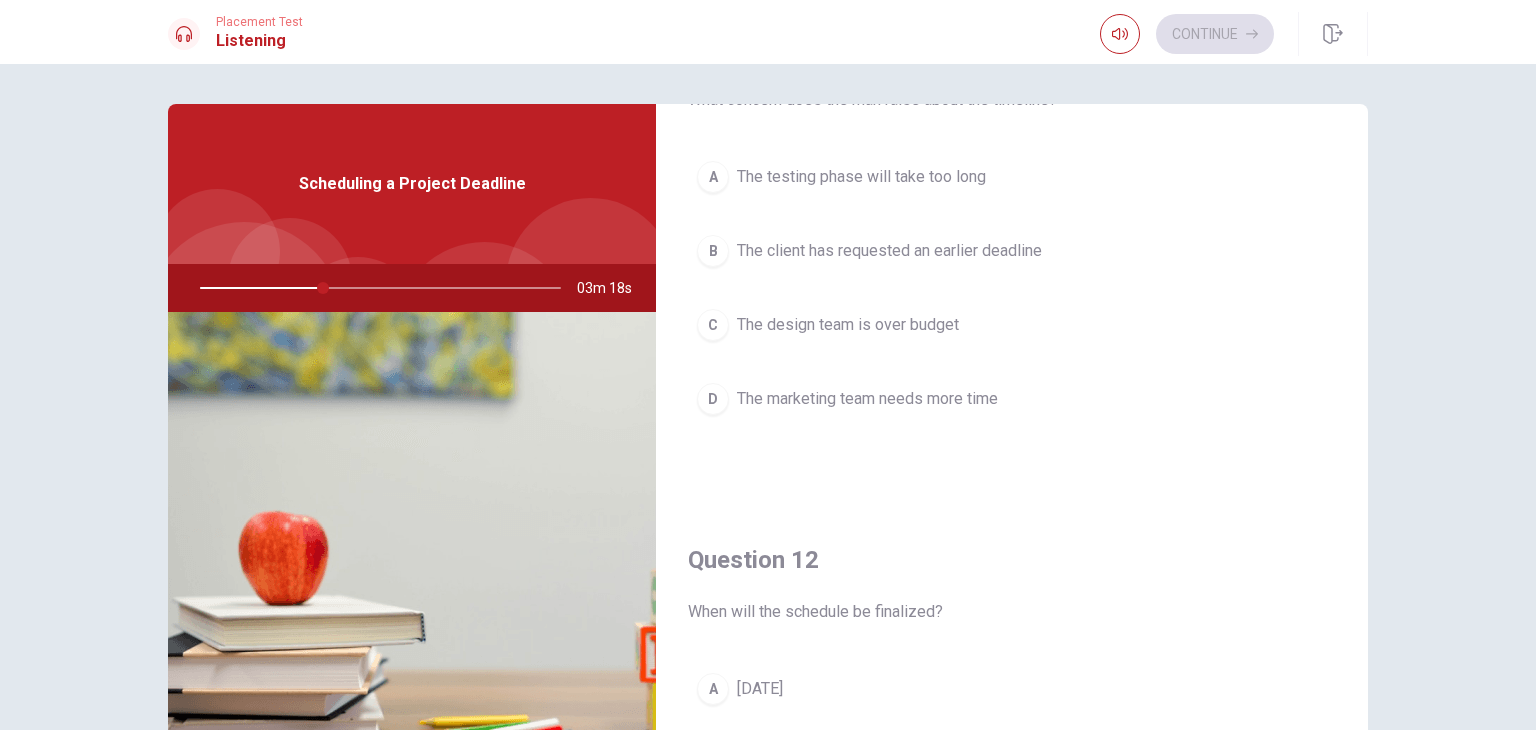 scroll, scrollTop: 0, scrollLeft: 0, axis: both 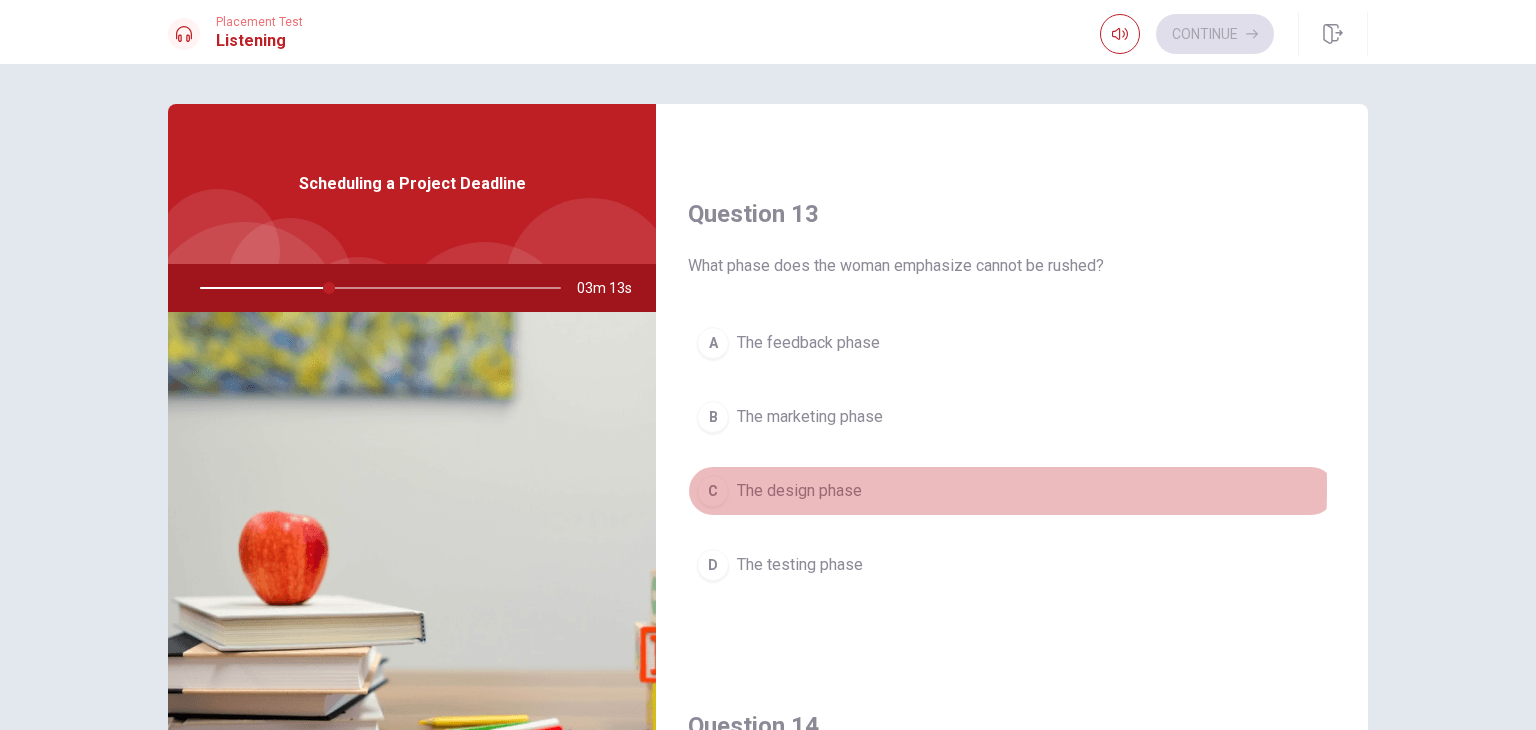 drag, startPoint x: 698, startPoint y: 482, endPoint x: 1148, endPoint y: 480, distance: 450.00446 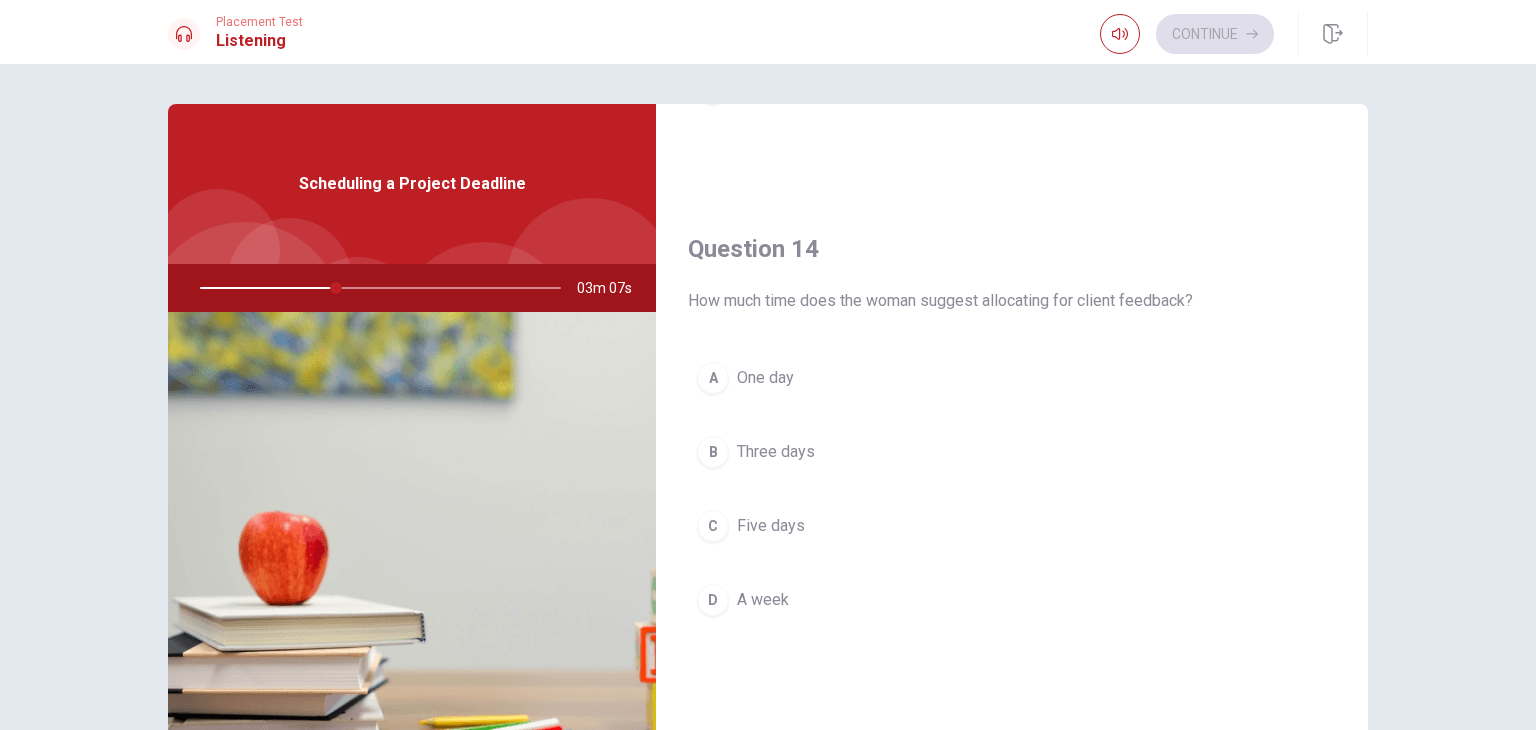 scroll, scrollTop: 1450, scrollLeft: 0, axis: vertical 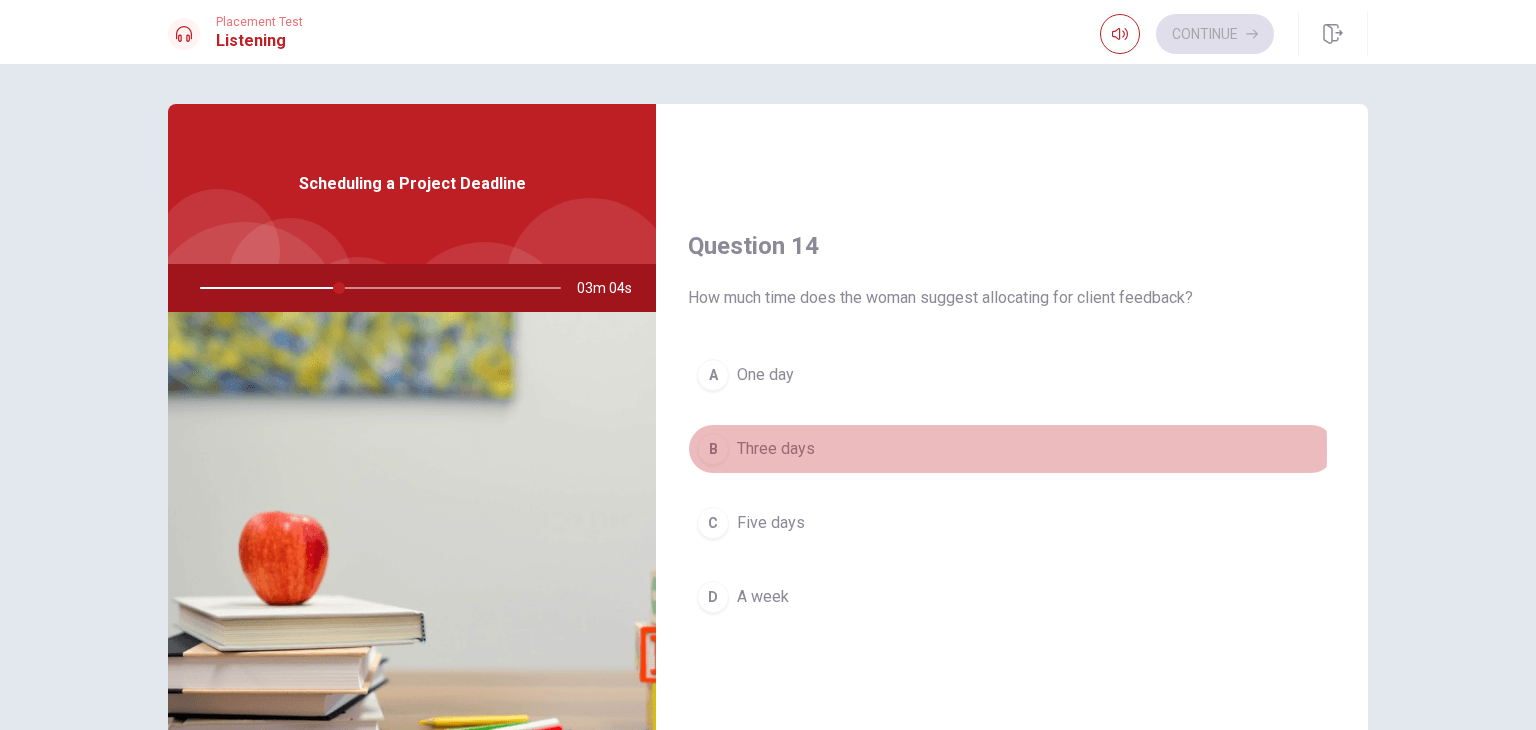 drag, startPoint x: 704, startPoint y: 443, endPoint x: 1208, endPoint y: 653, distance: 546 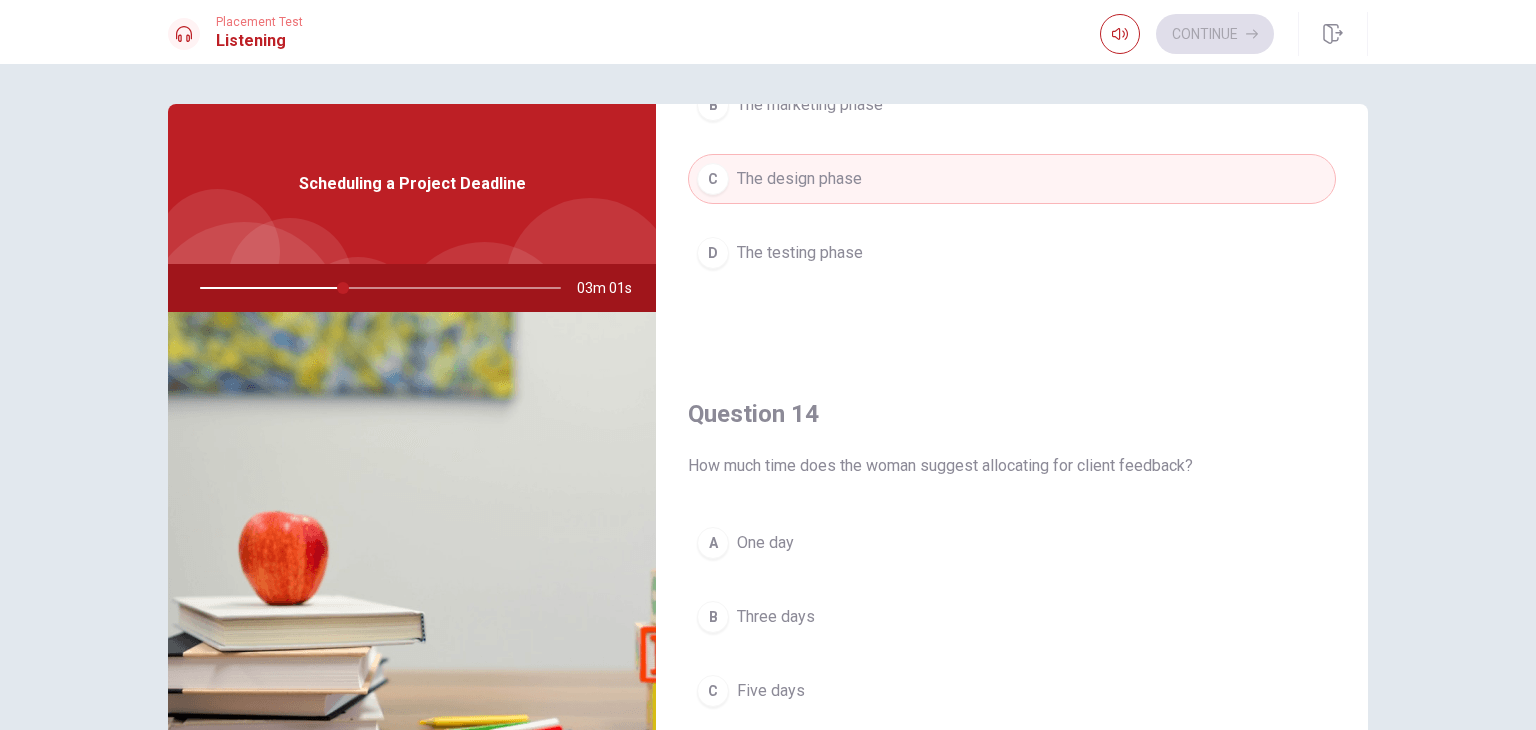 scroll, scrollTop: 1288, scrollLeft: 0, axis: vertical 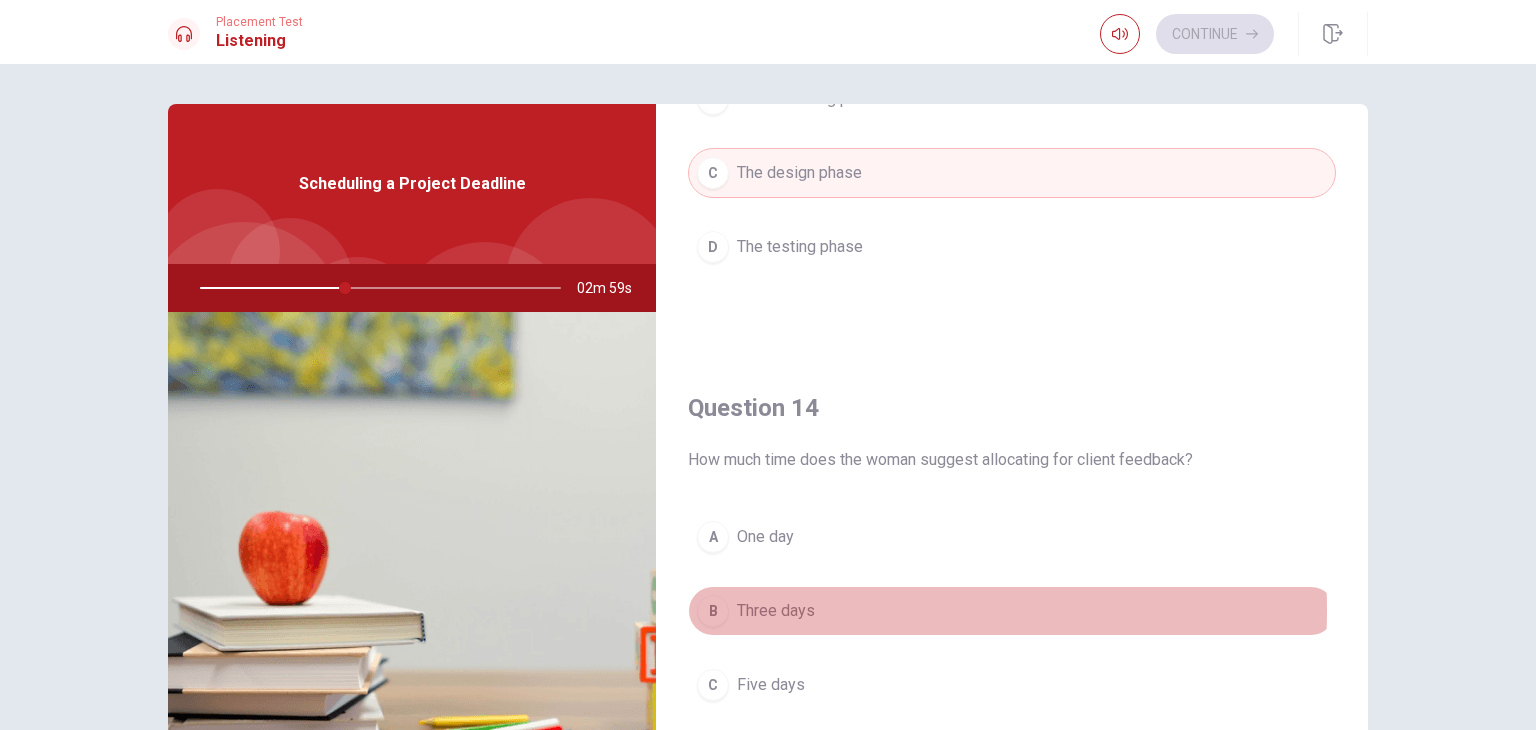 click on "Three days" at bounding box center (776, 611) 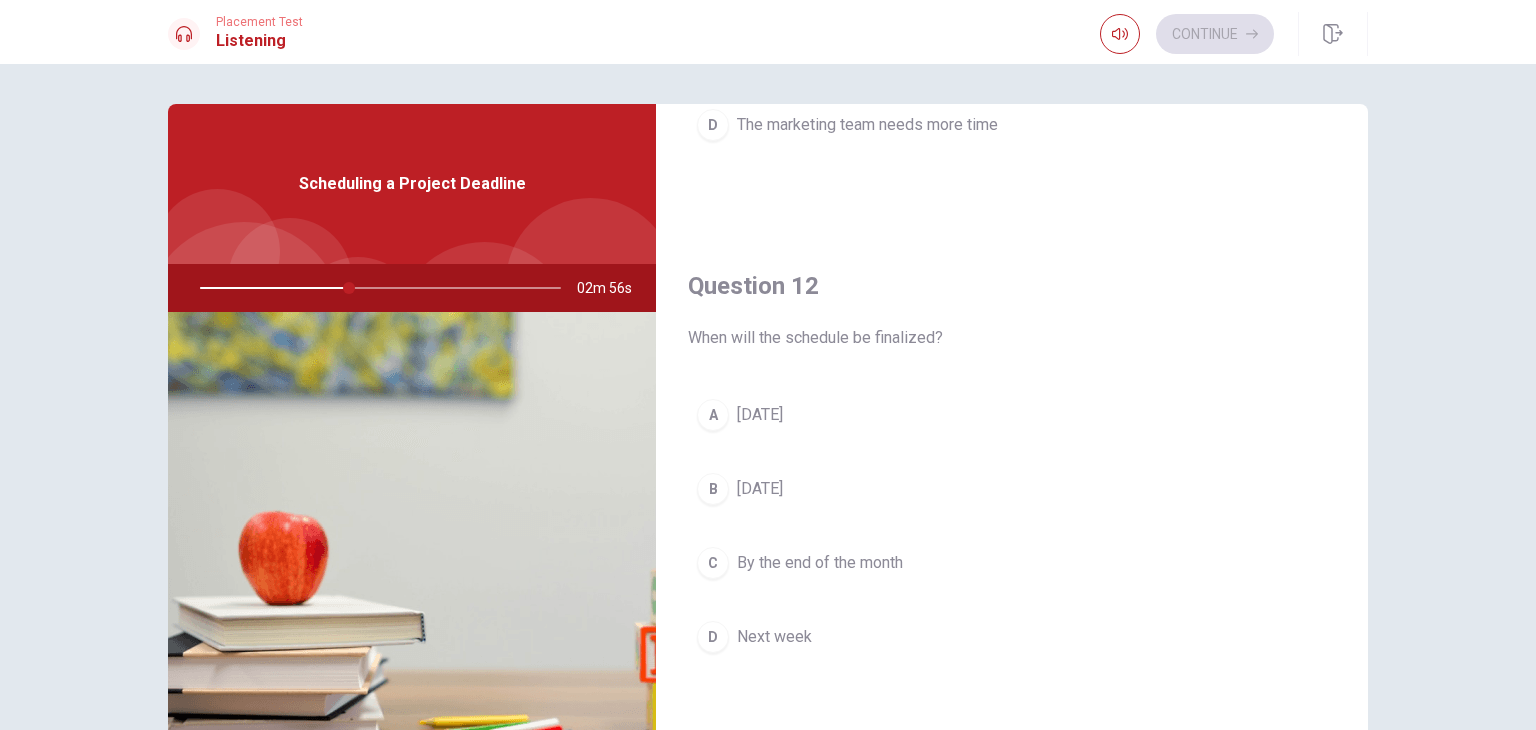 scroll, scrollTop: 389, scrollLeft: 0, axis: vertical 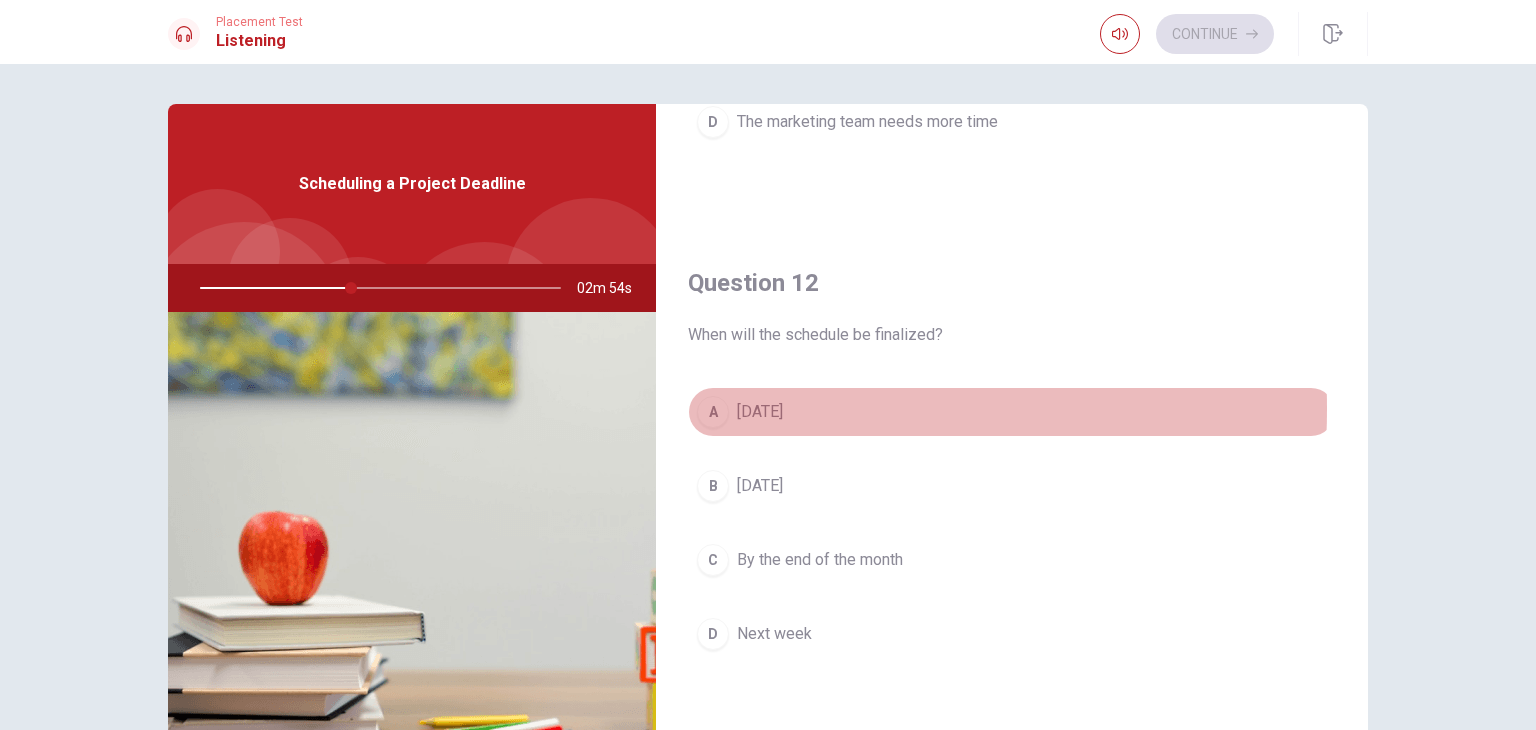 drag, startPoint x: 720, startPoint y: 407, endPoint x: 1311, endPoint y: 437, distance: 591.7609 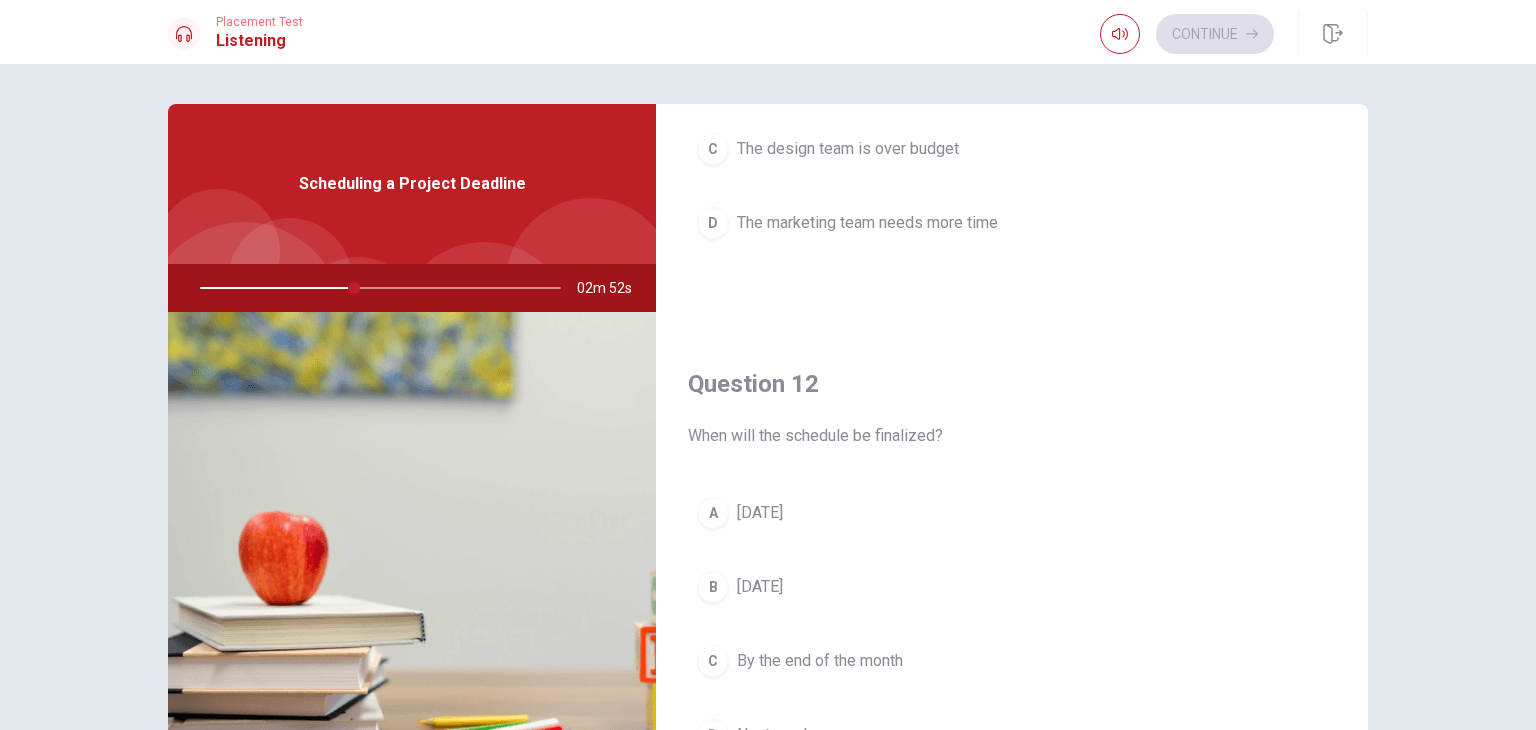 scroll, scrollTop: 236, scrollLeft: 0, axis: vertical 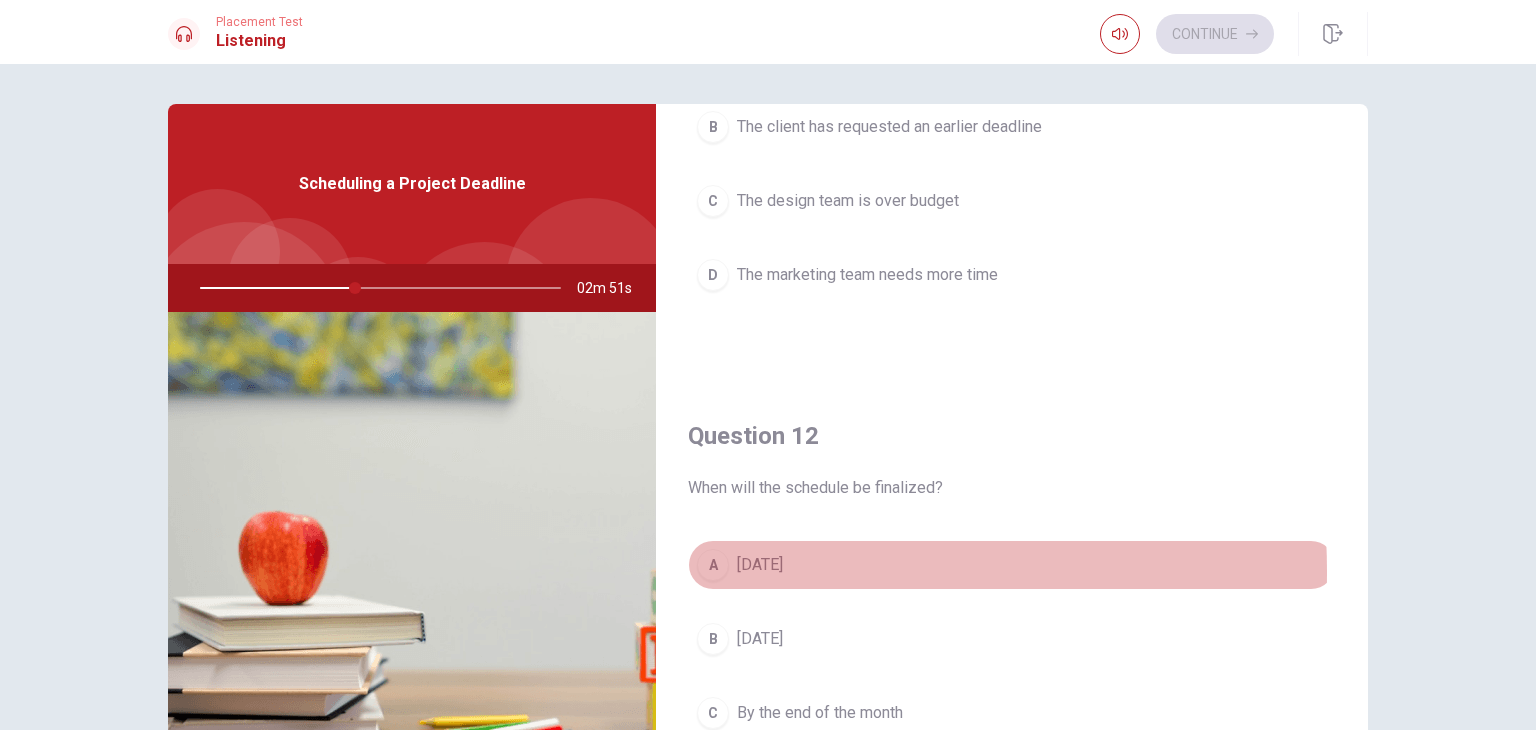 click on "A" at bounding box center [713, 565] 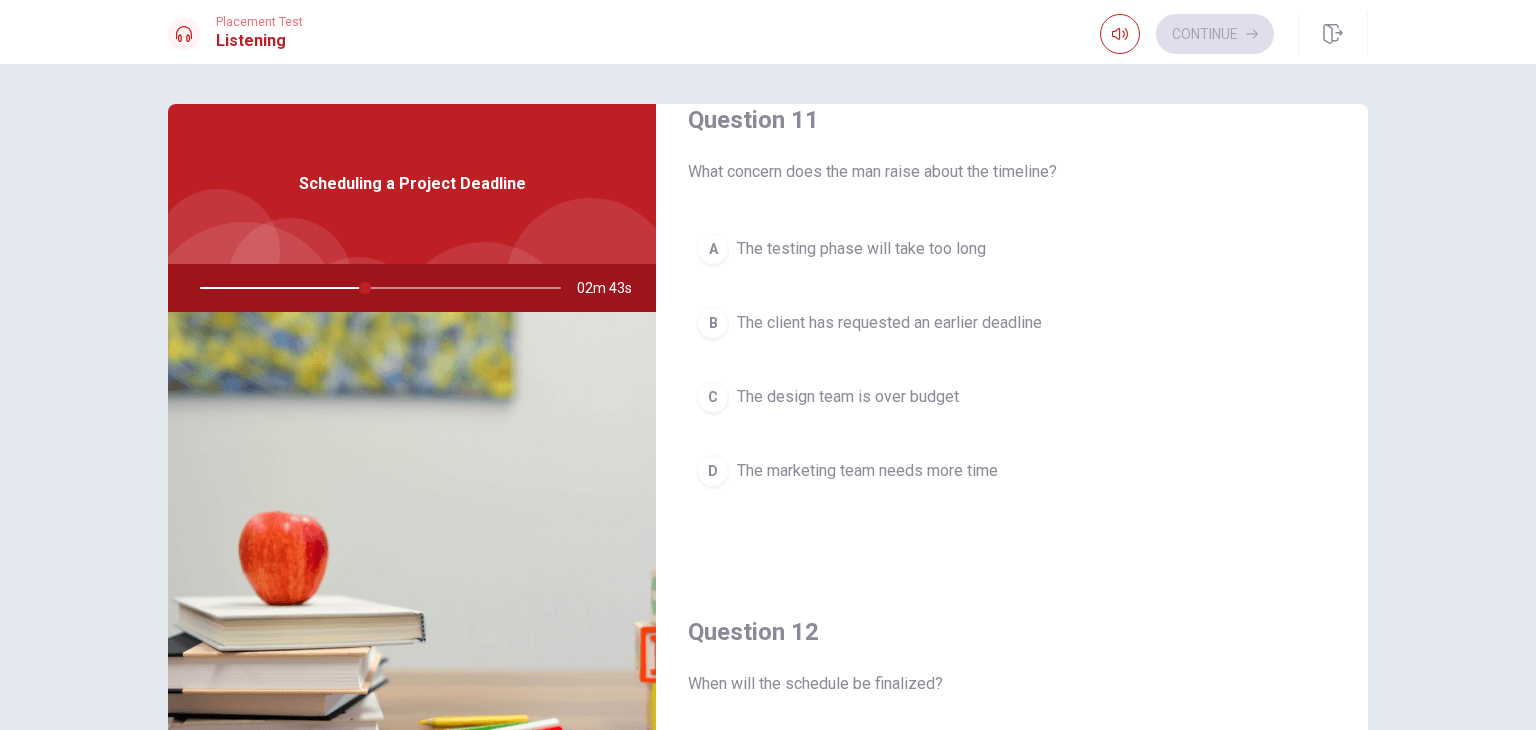 scroll, scrollTop: 0, scrollLeft: 0, axis: both 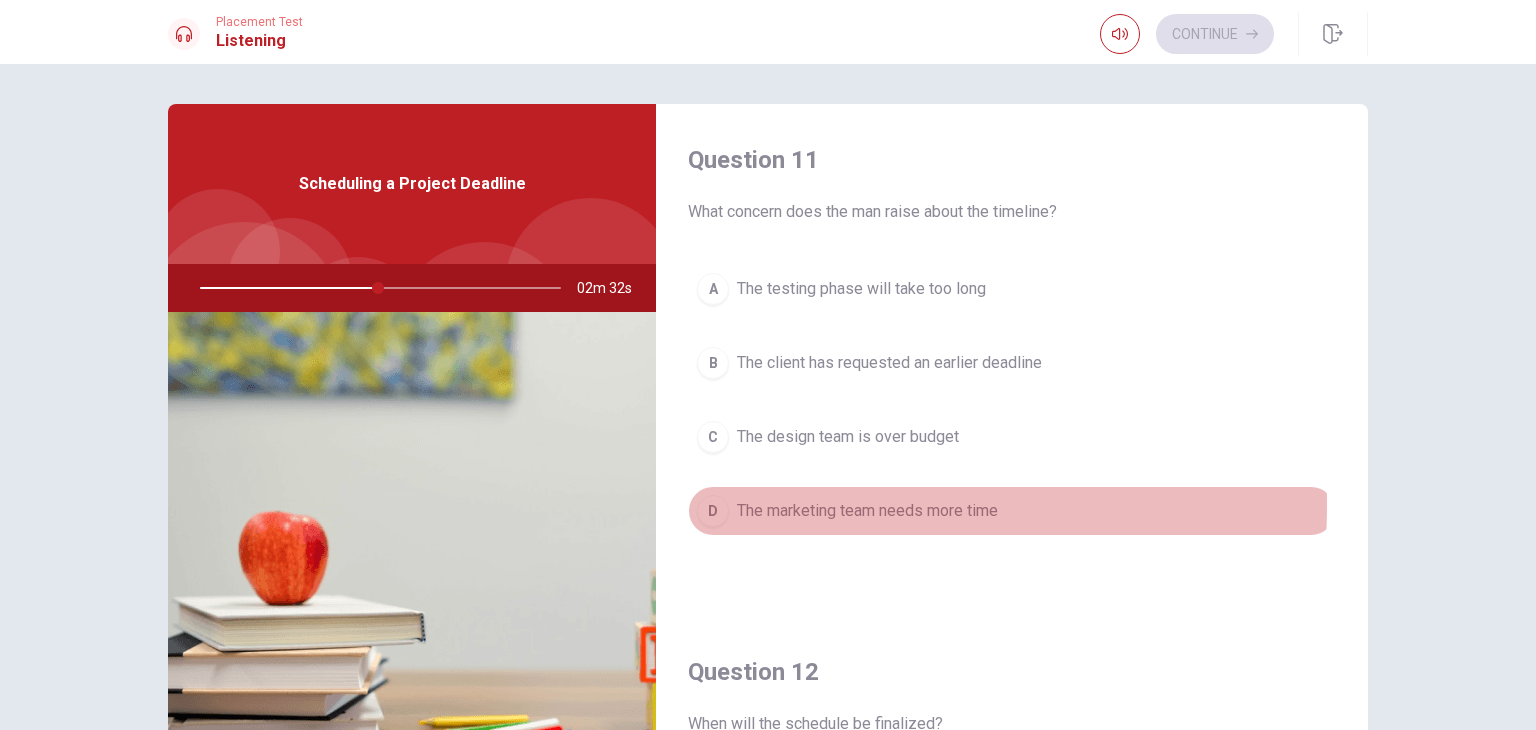 click on "D" at bounding box center [713, 511] 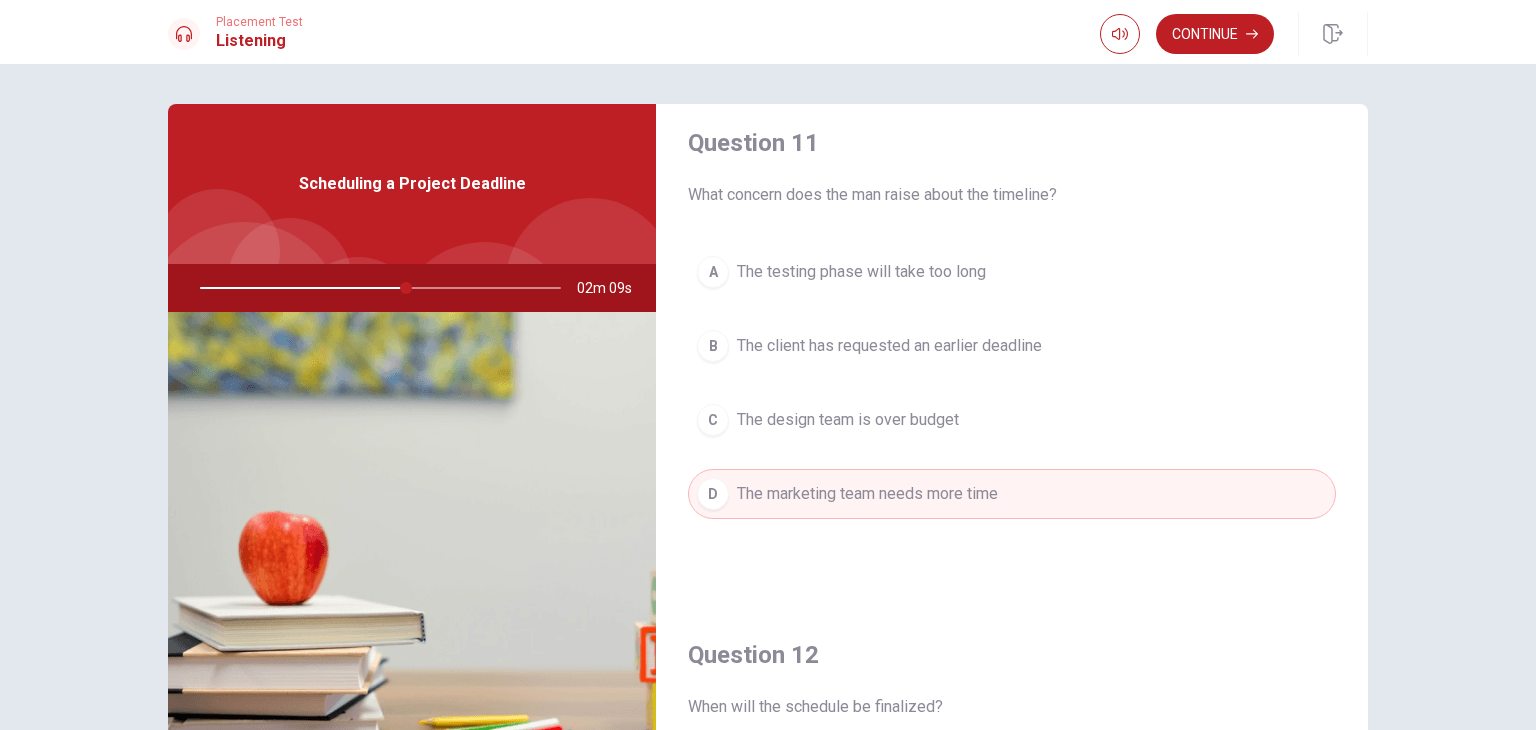 scroll, scrollTop: 0, scrollLeft: 0, axis: both 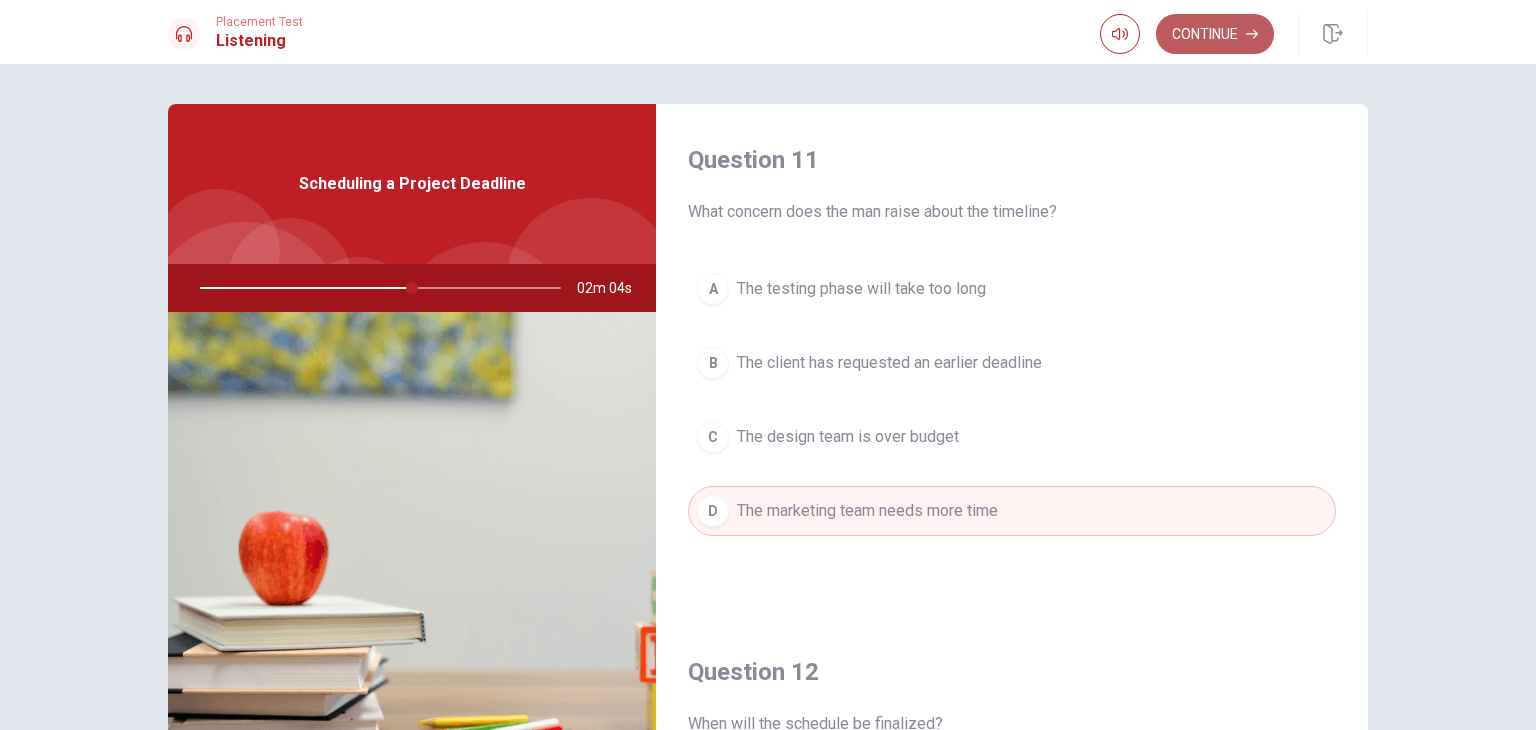 click on "Continue" at bounding box center [1215, 34] 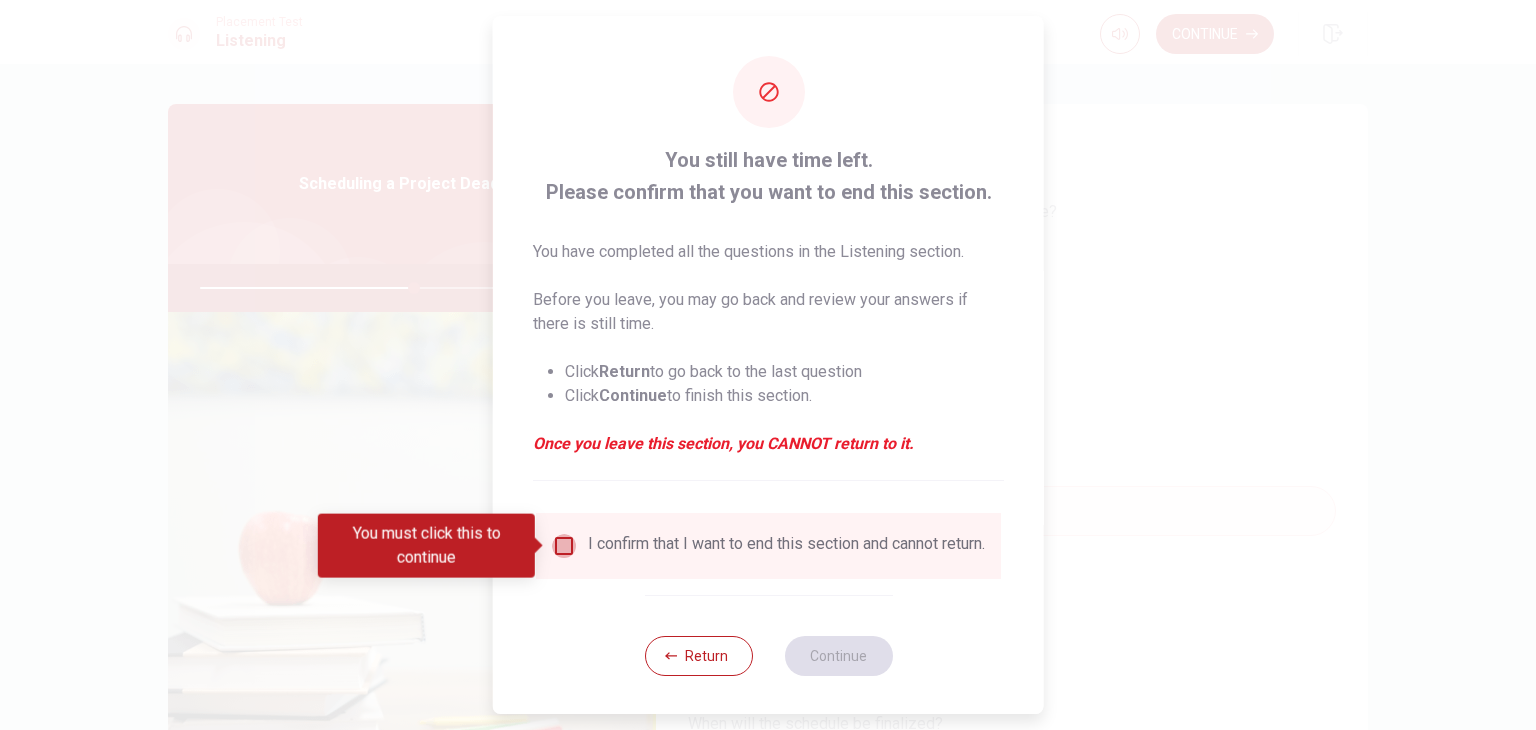 click at bounding box center [564, 546] 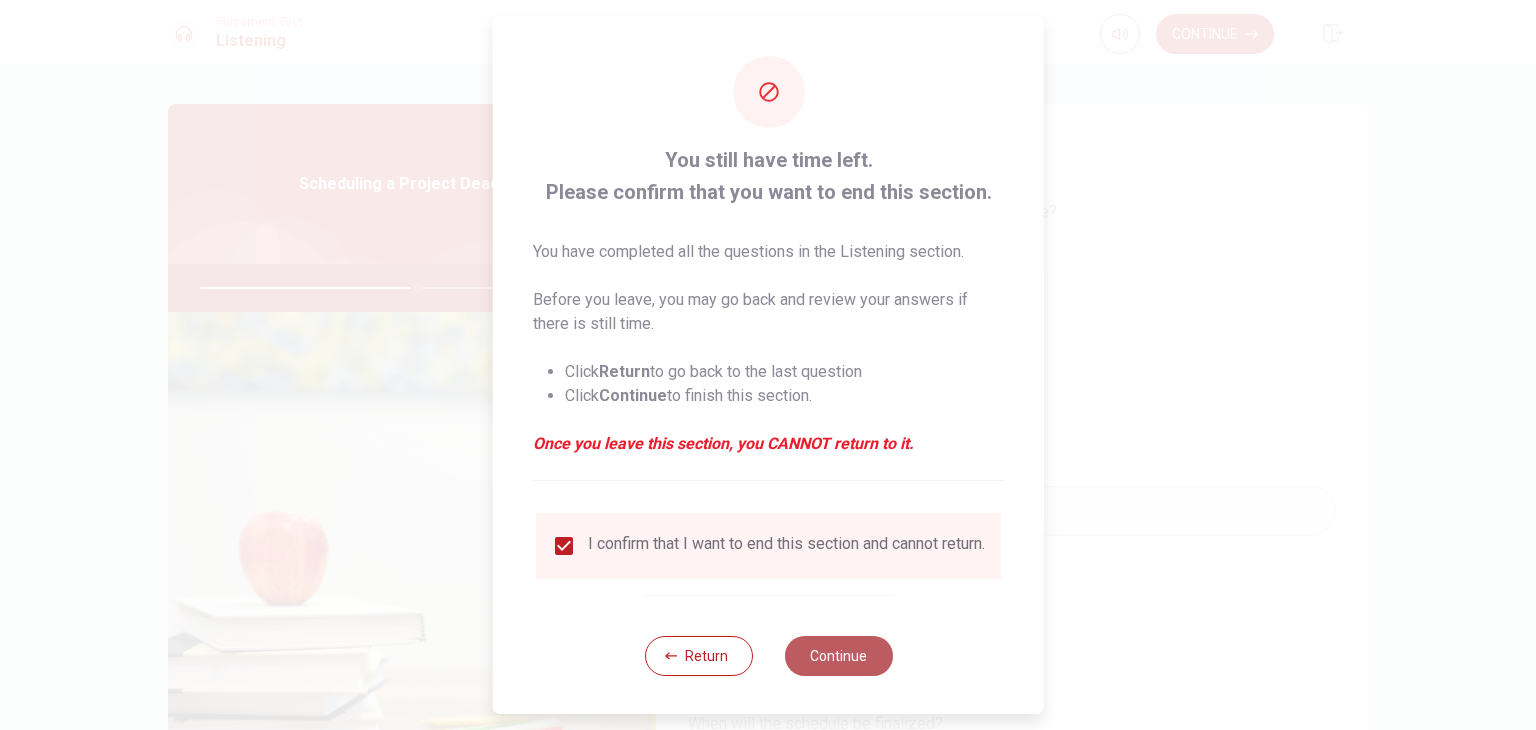 click on "Continue" at bounding box center (838, 656) 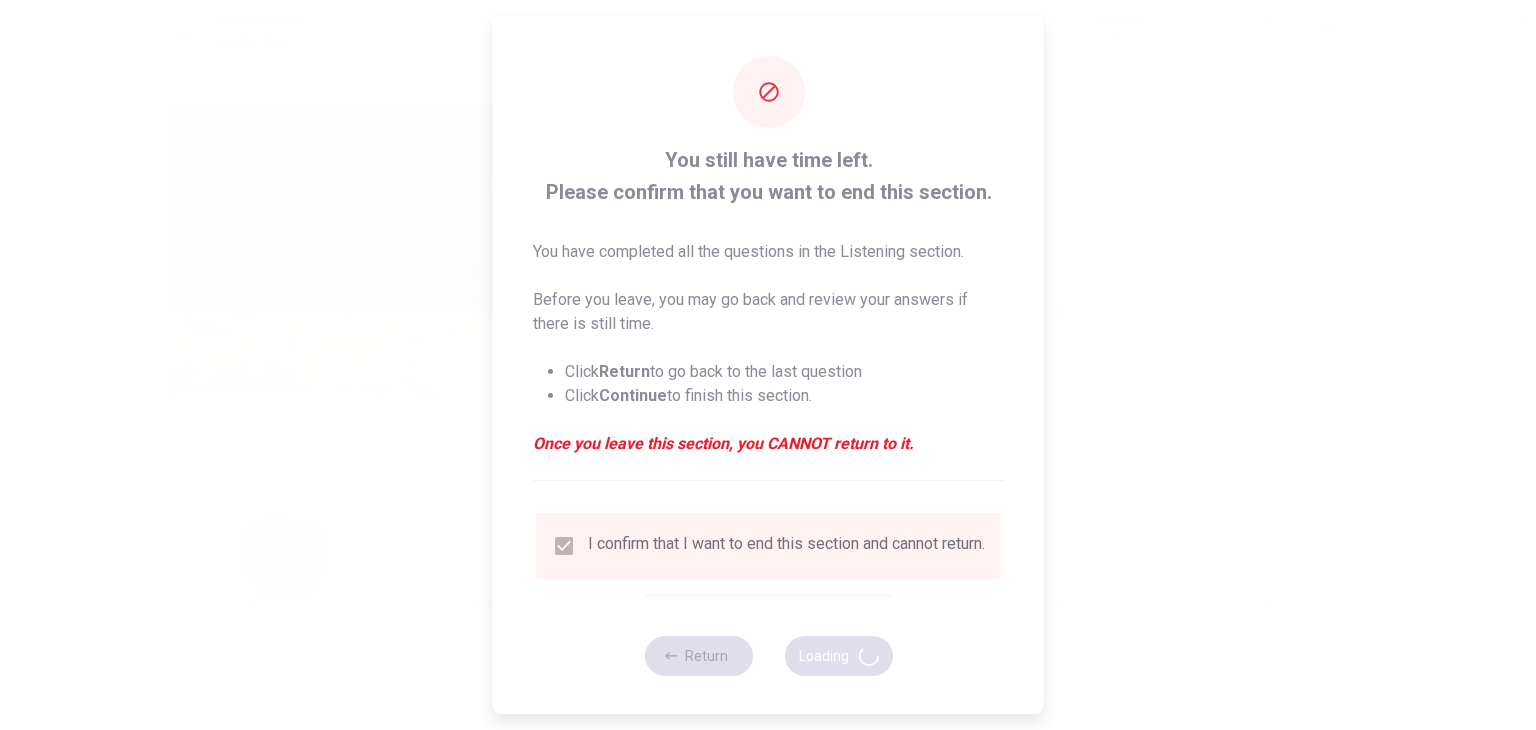 type on "61" 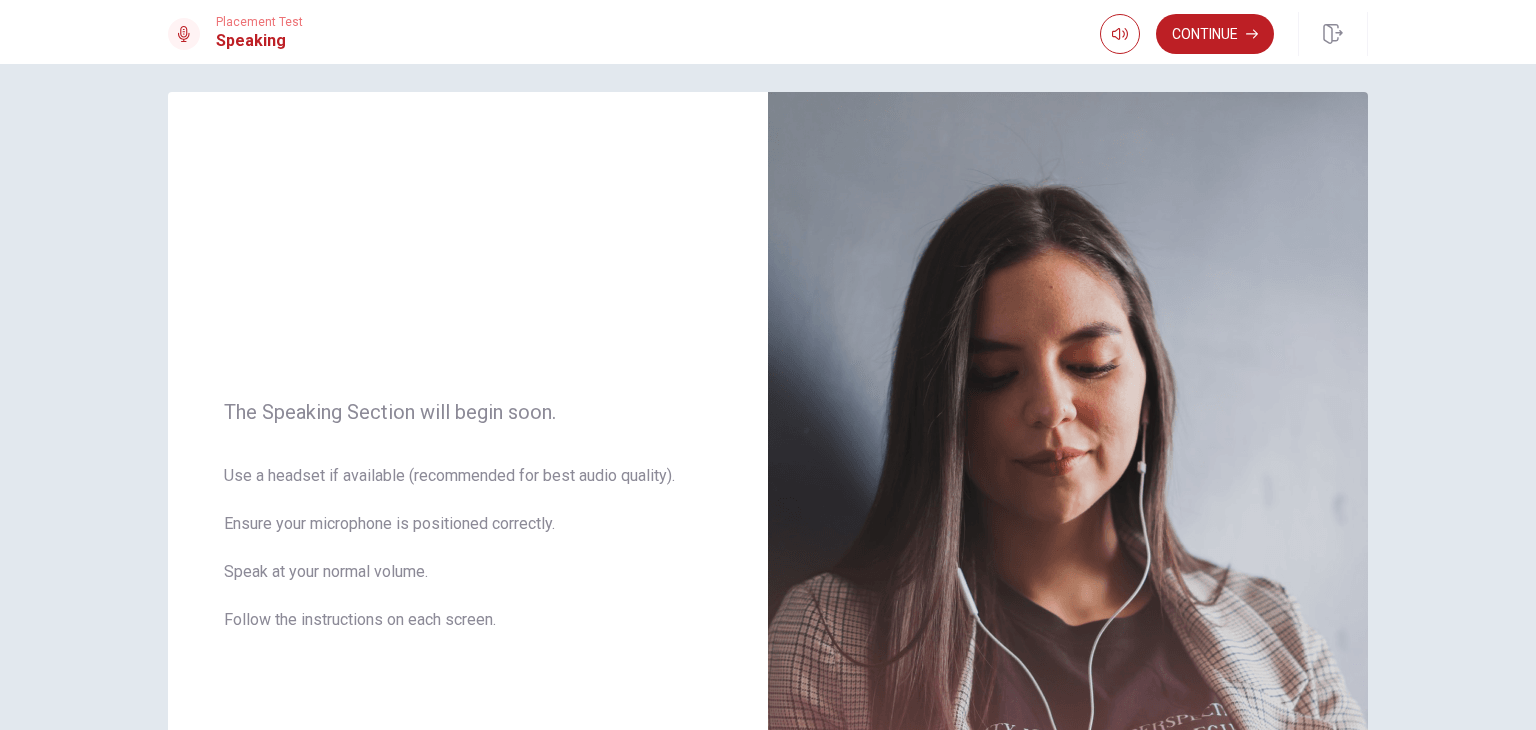 scroll, scrollTop: 0, scrollLeft: 0, axis: both 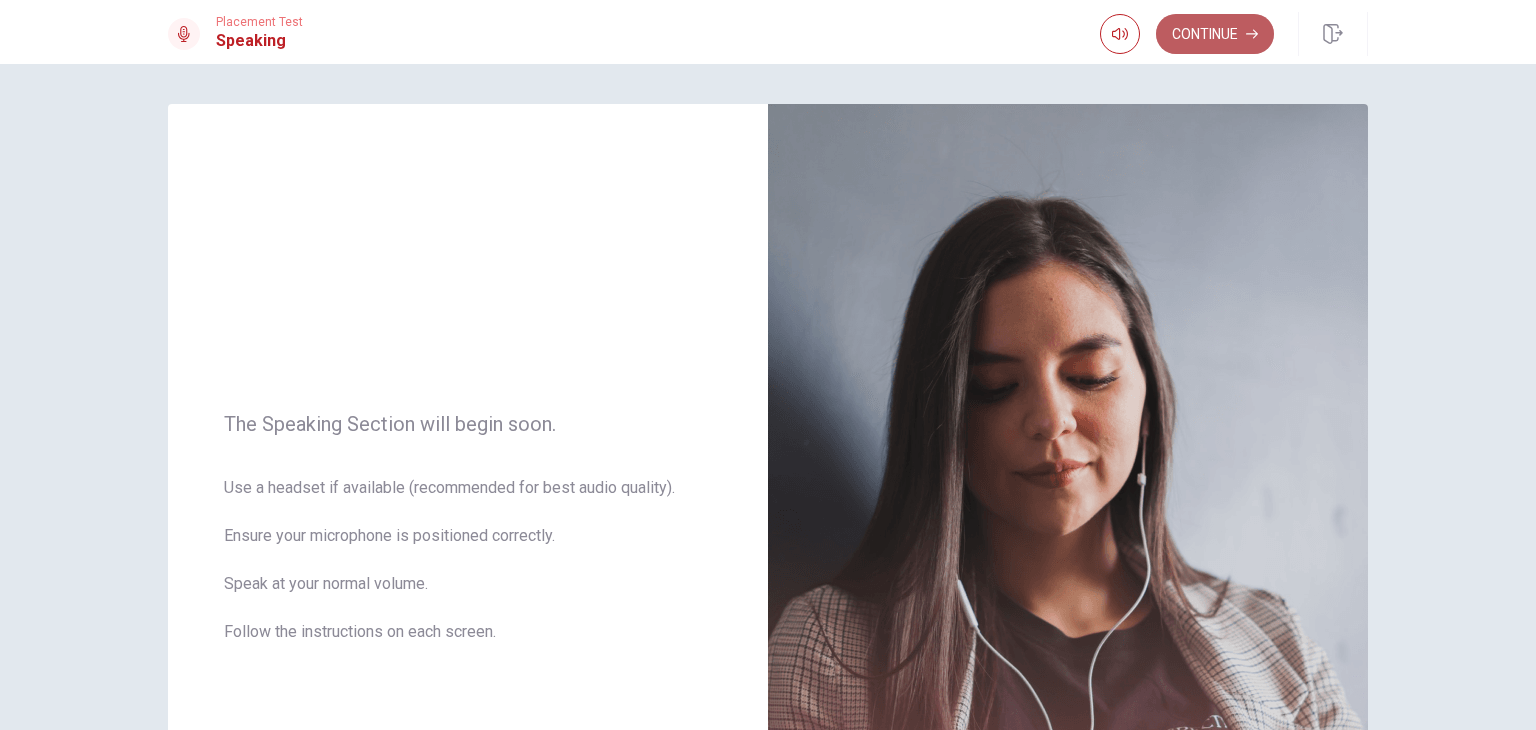 click on "Continue" at bounding box center [1215, 34] 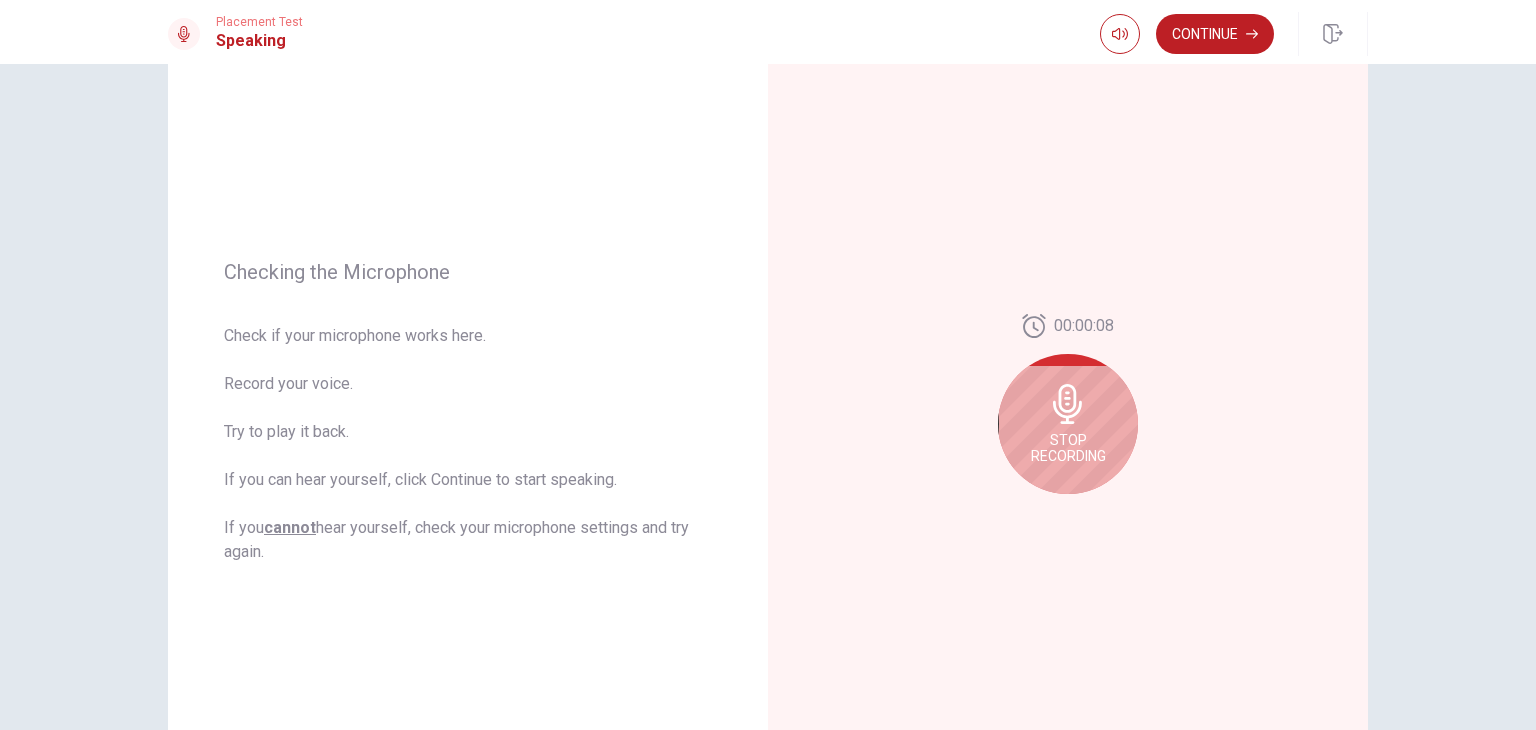 scroll, scrollTop: 126, scrollLeft: 0, axis: vertical 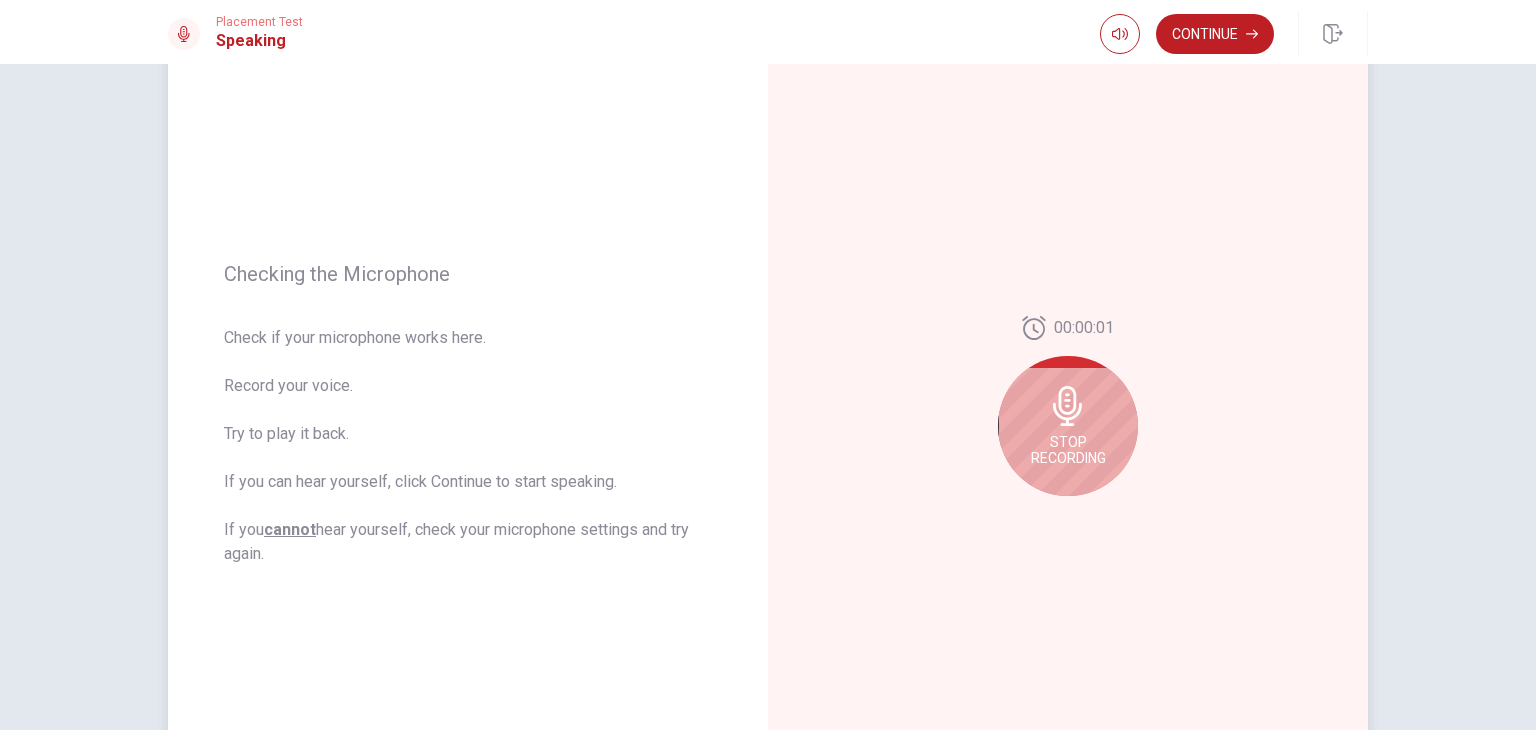 click on "Stop   Recording" at bounding box center [1068, 450] 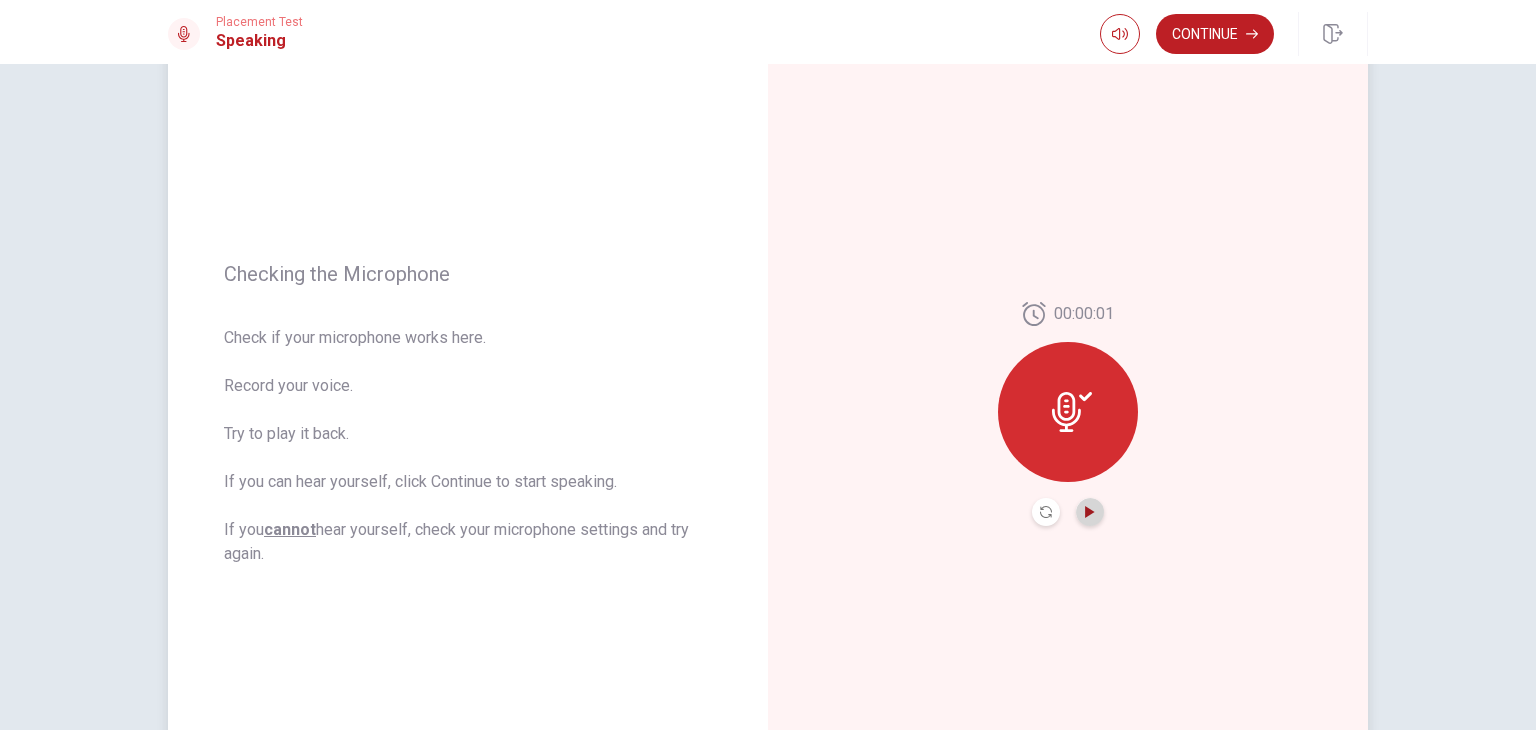 click 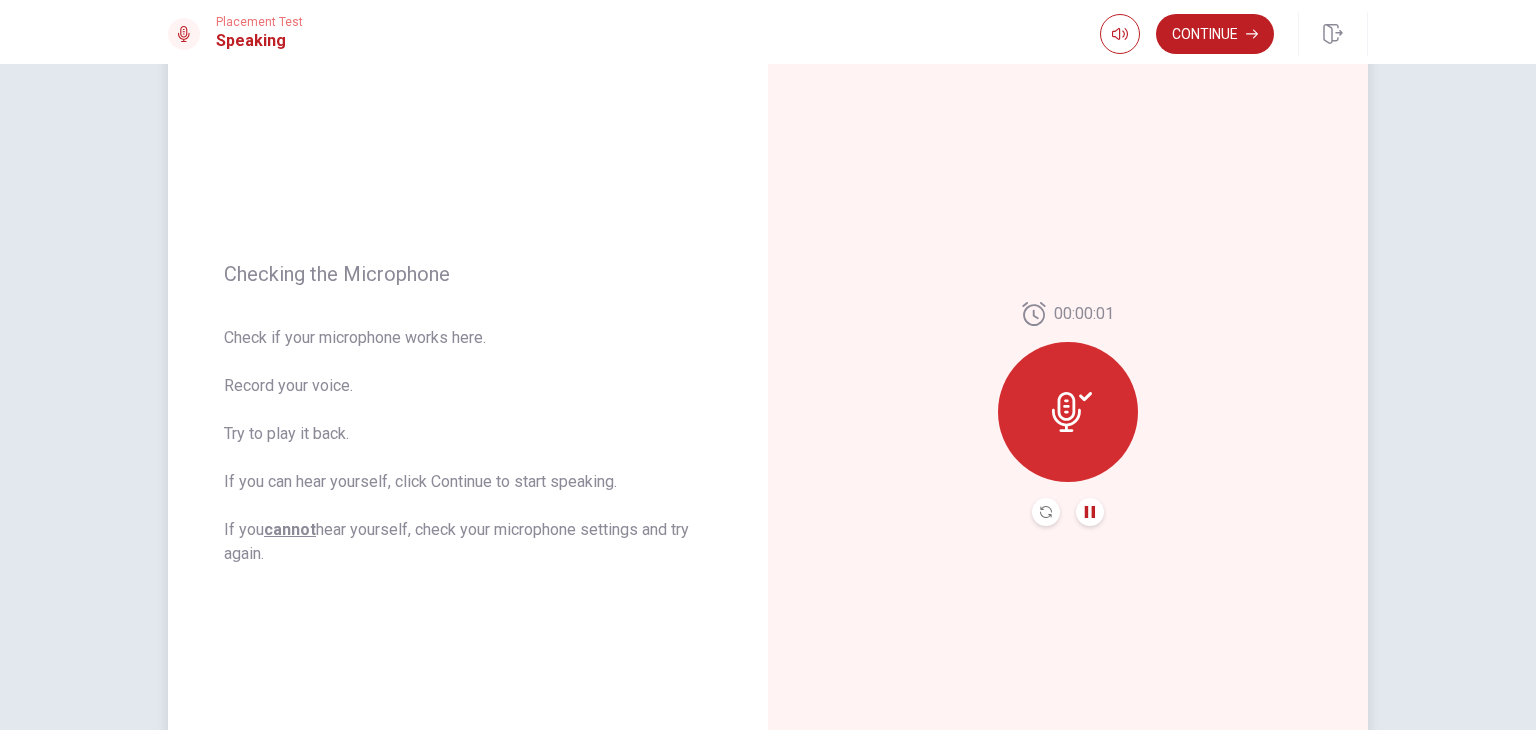 type 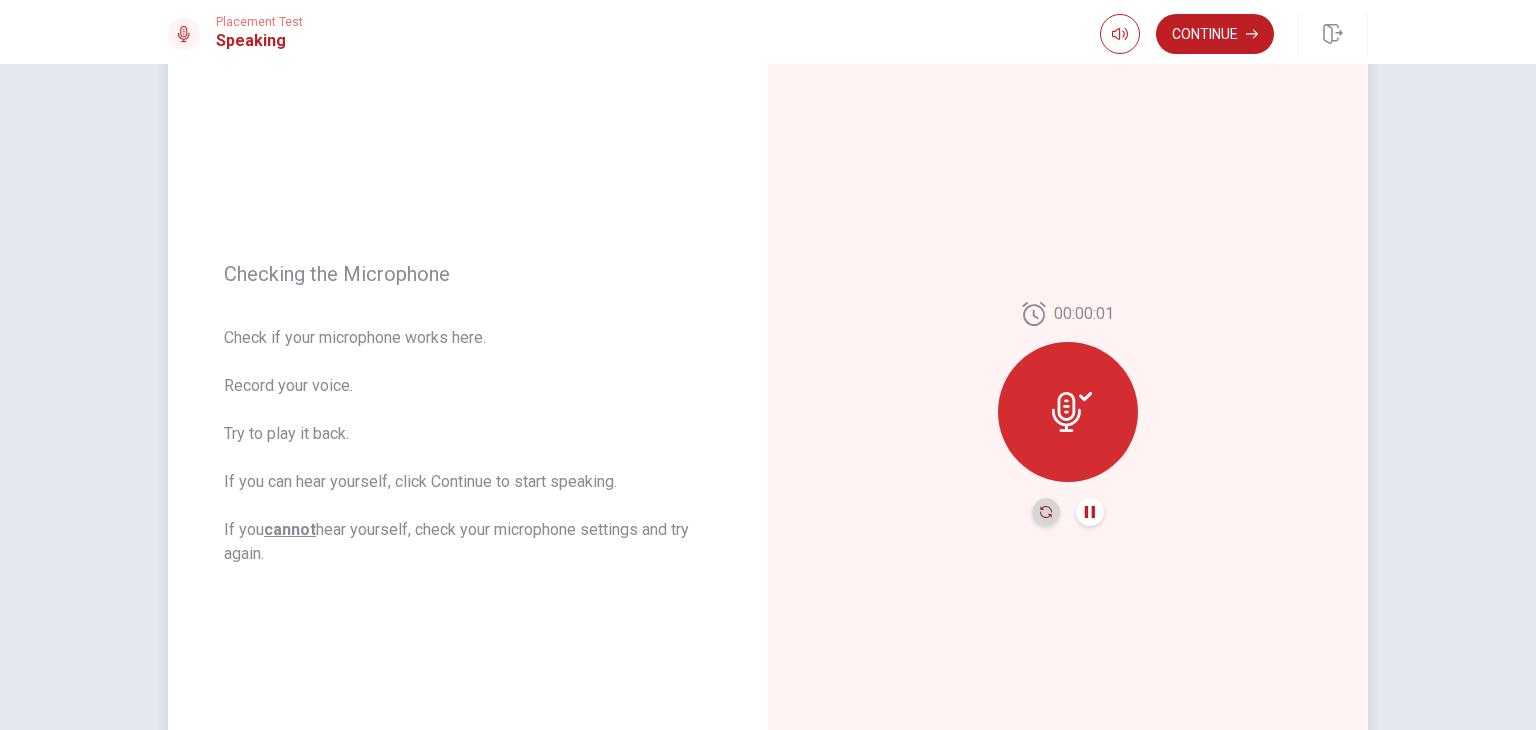 click 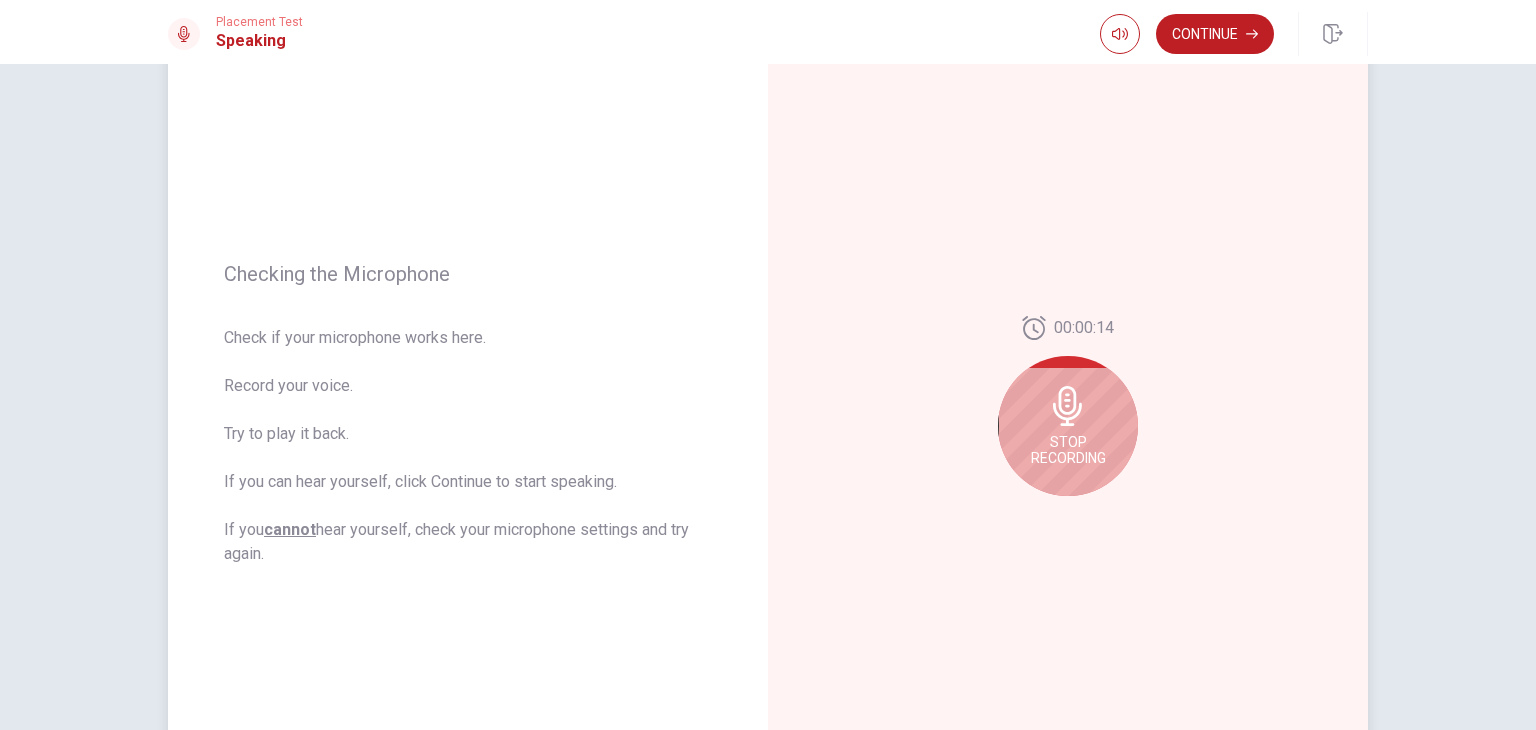 click on "Stop   Recording" at bounding box center (1068, 450) 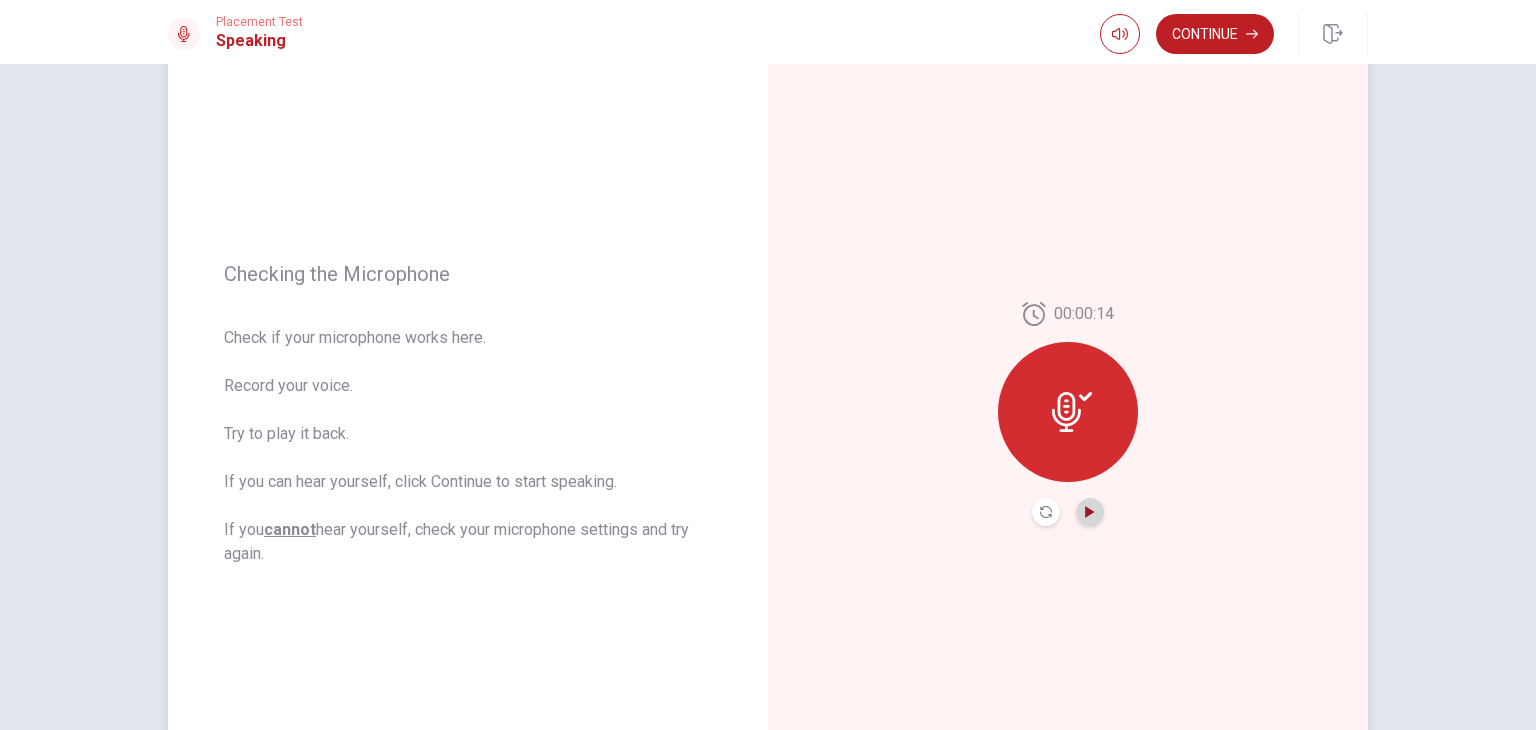 click 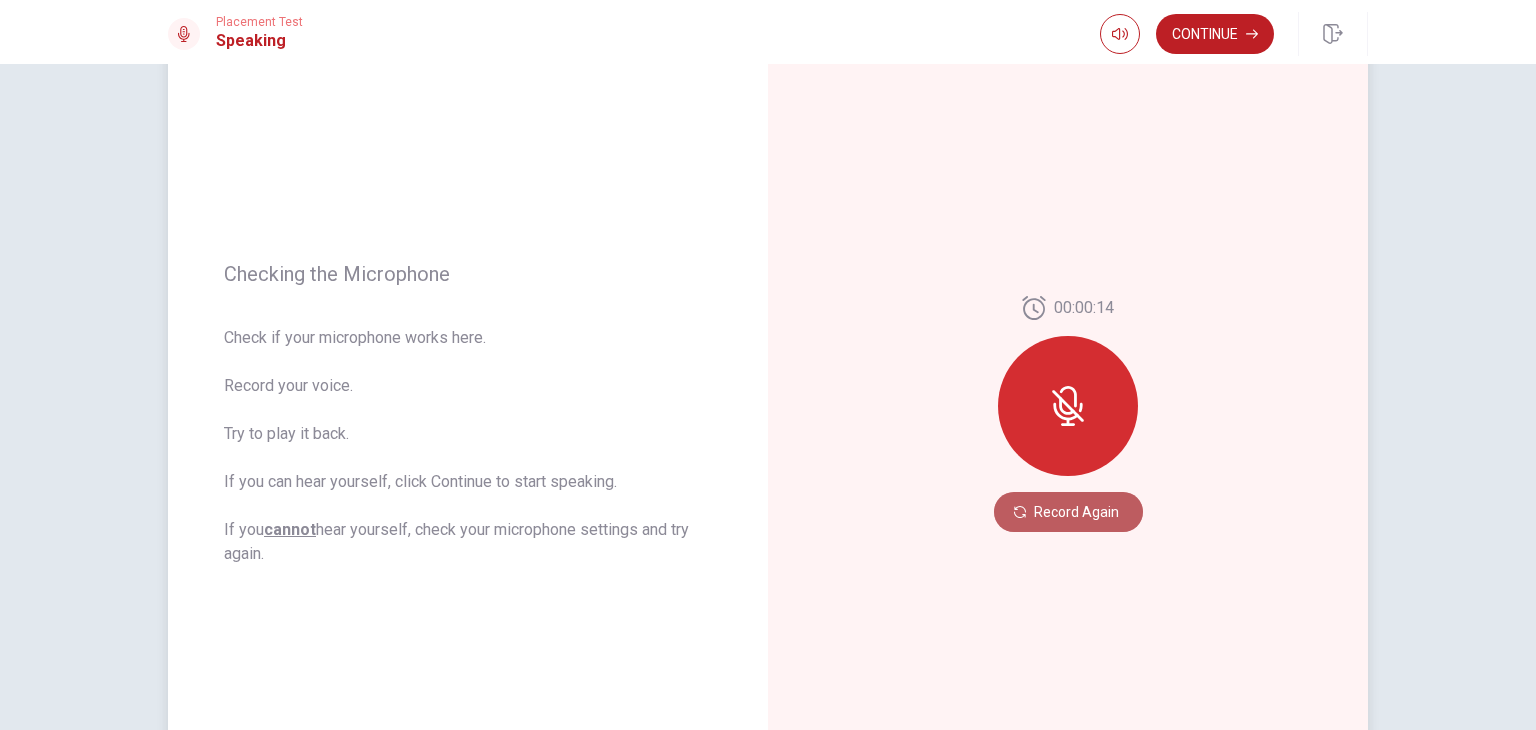 click on "Record Again" at bounding box center [1068, 512] 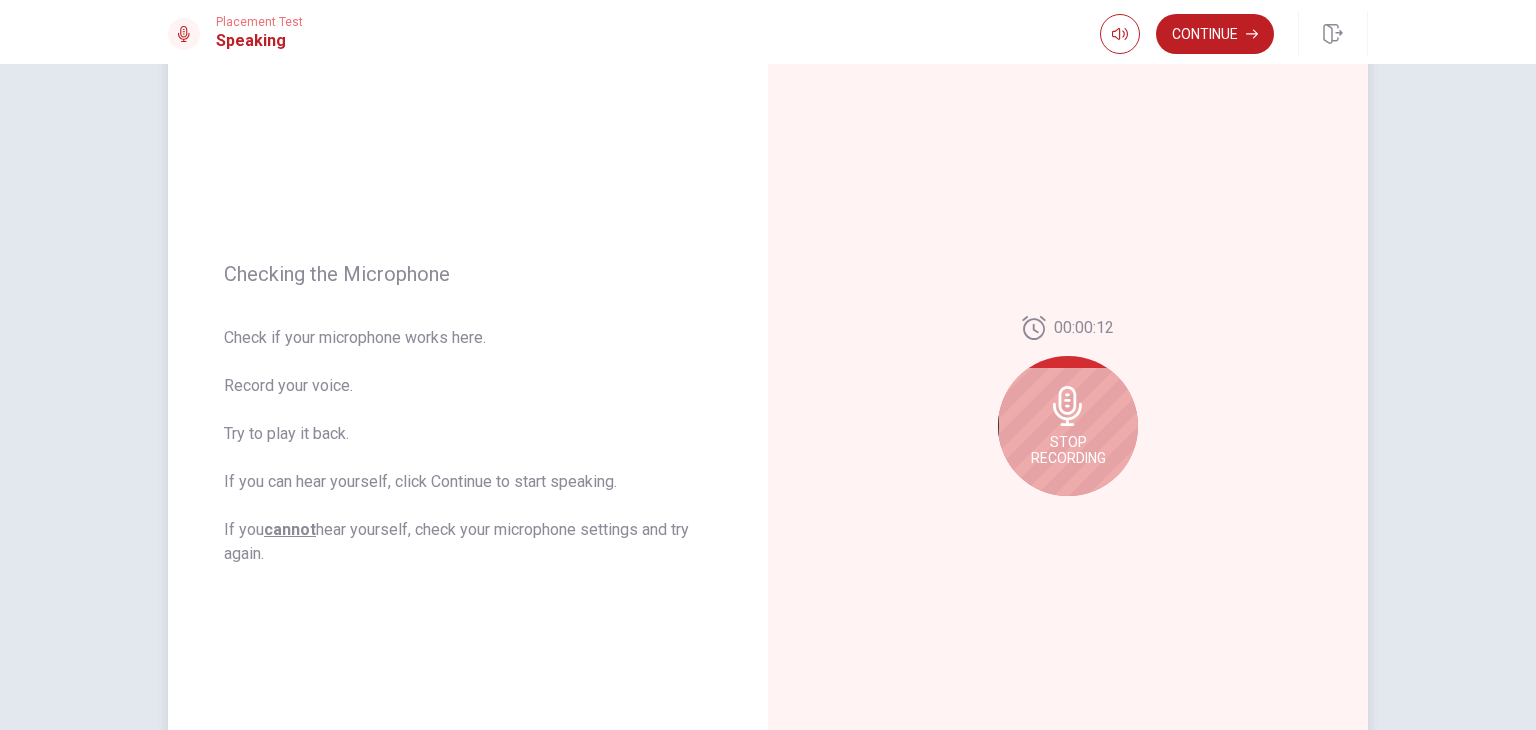 click on "Stop   Recording" at bounding box center [1068, 450] 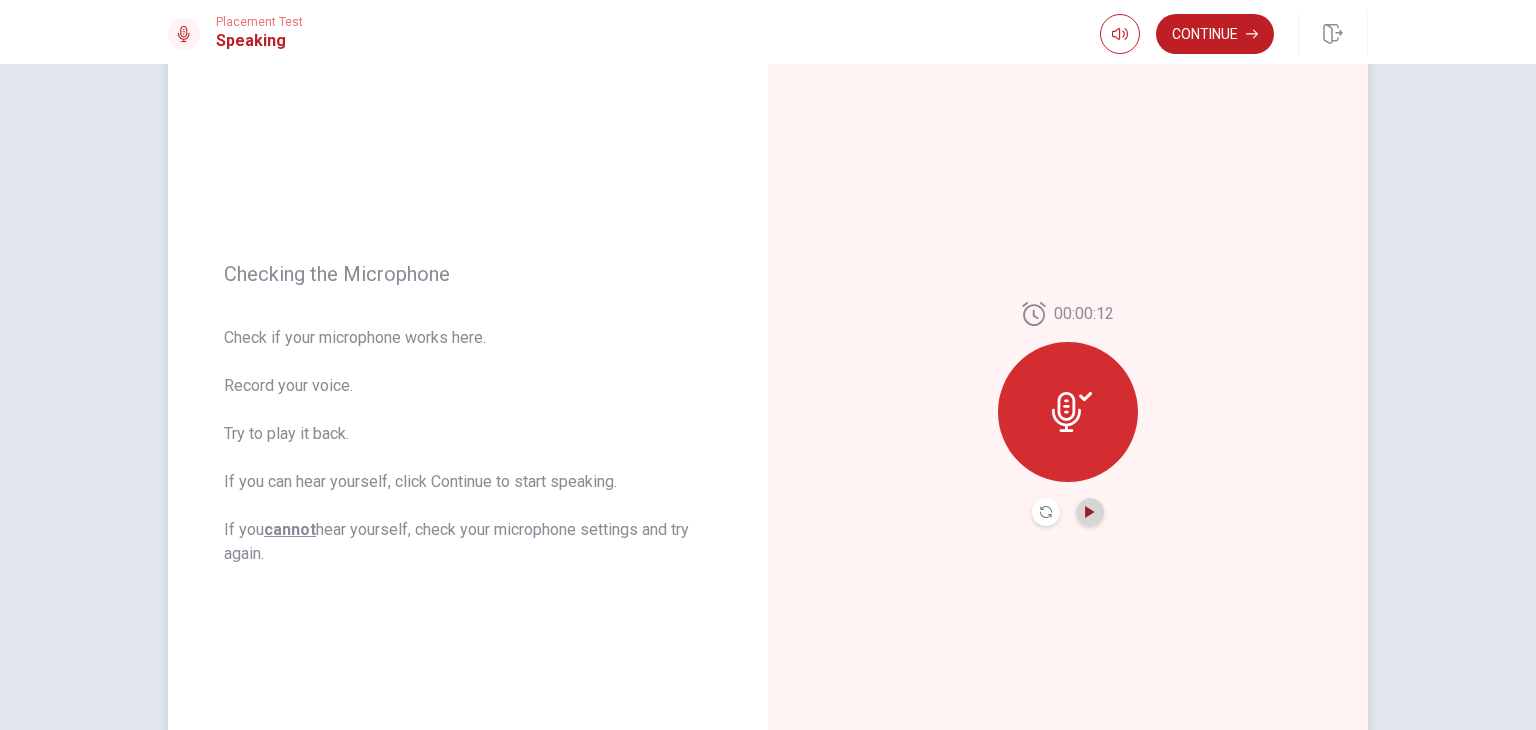 click 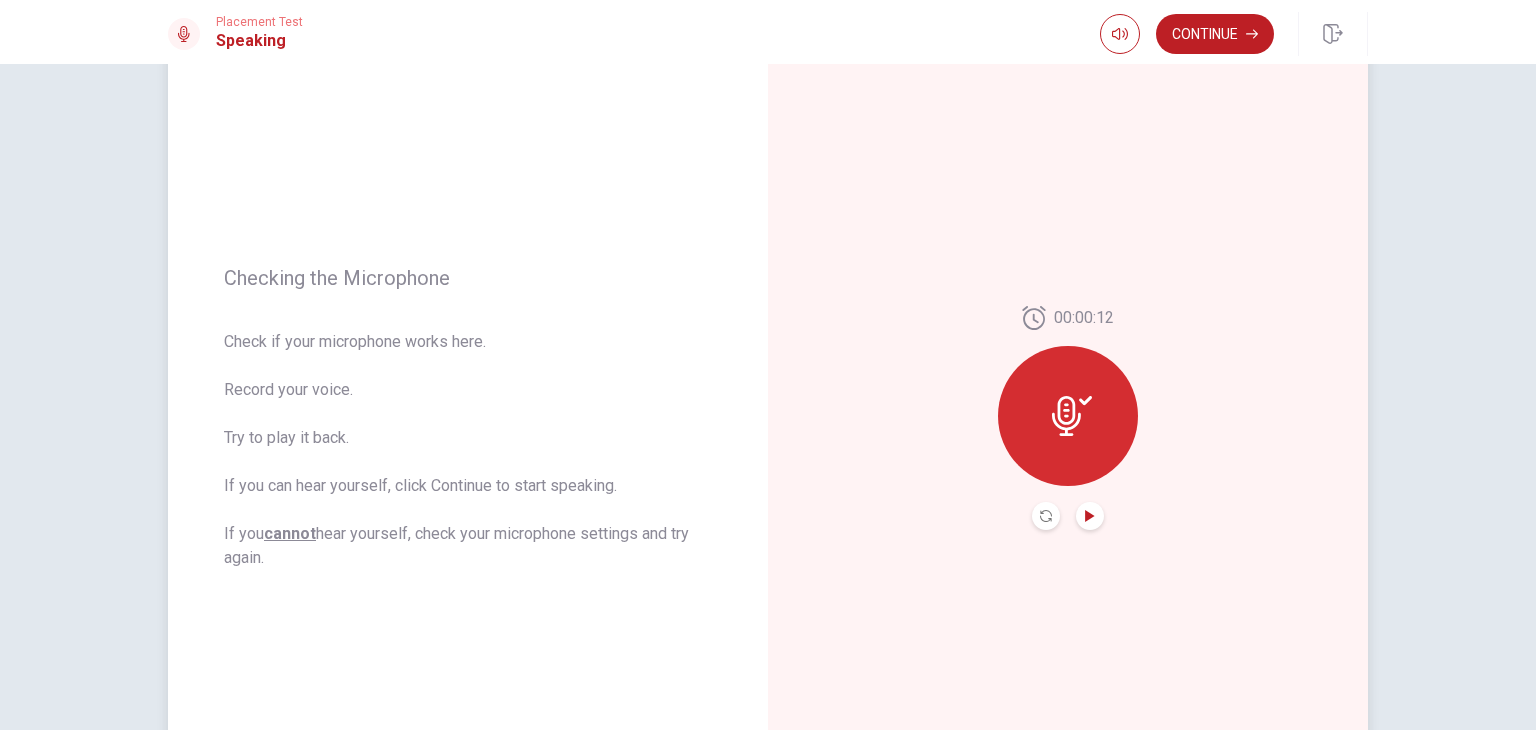 scroll, scrollTop: 123, scrollLeft: 0, axis: vertical 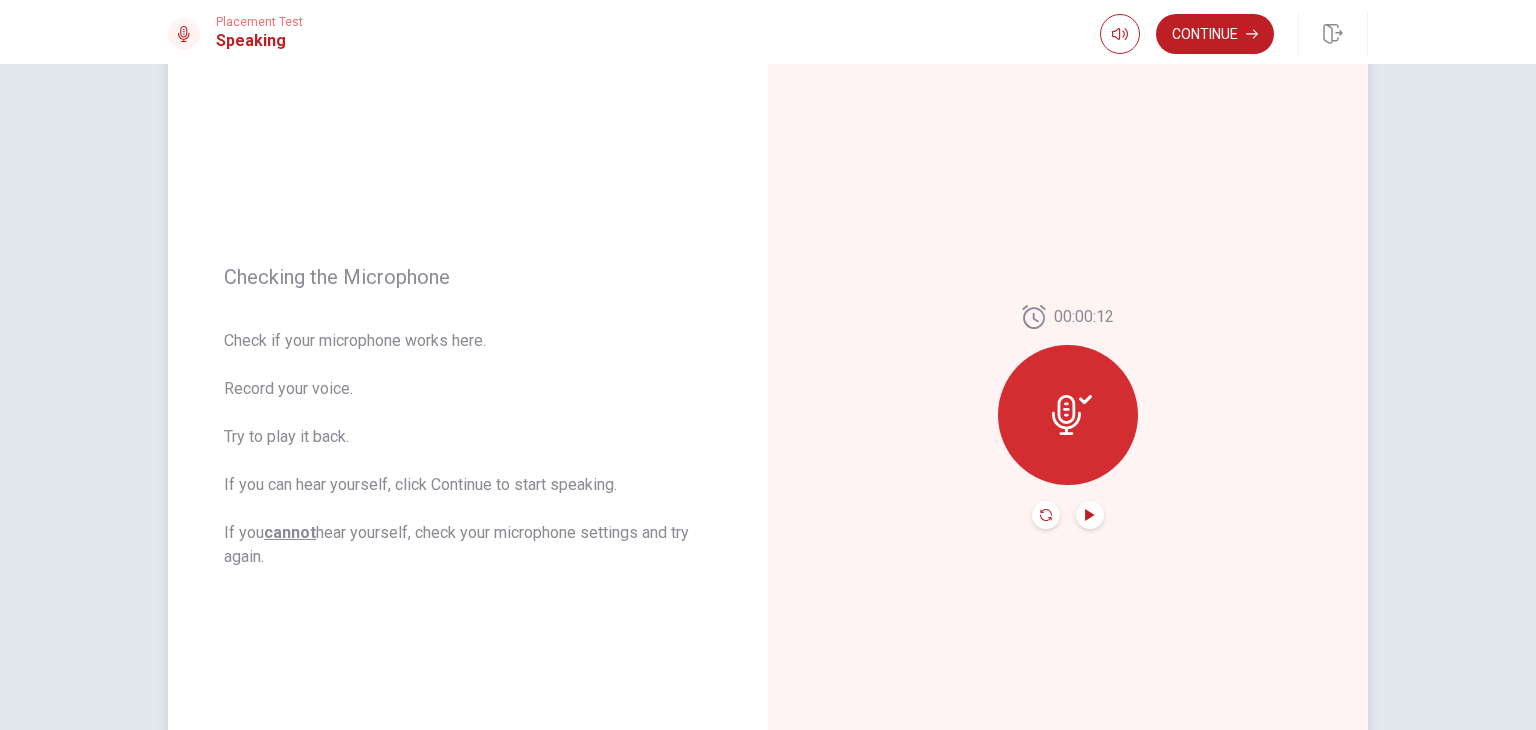 click 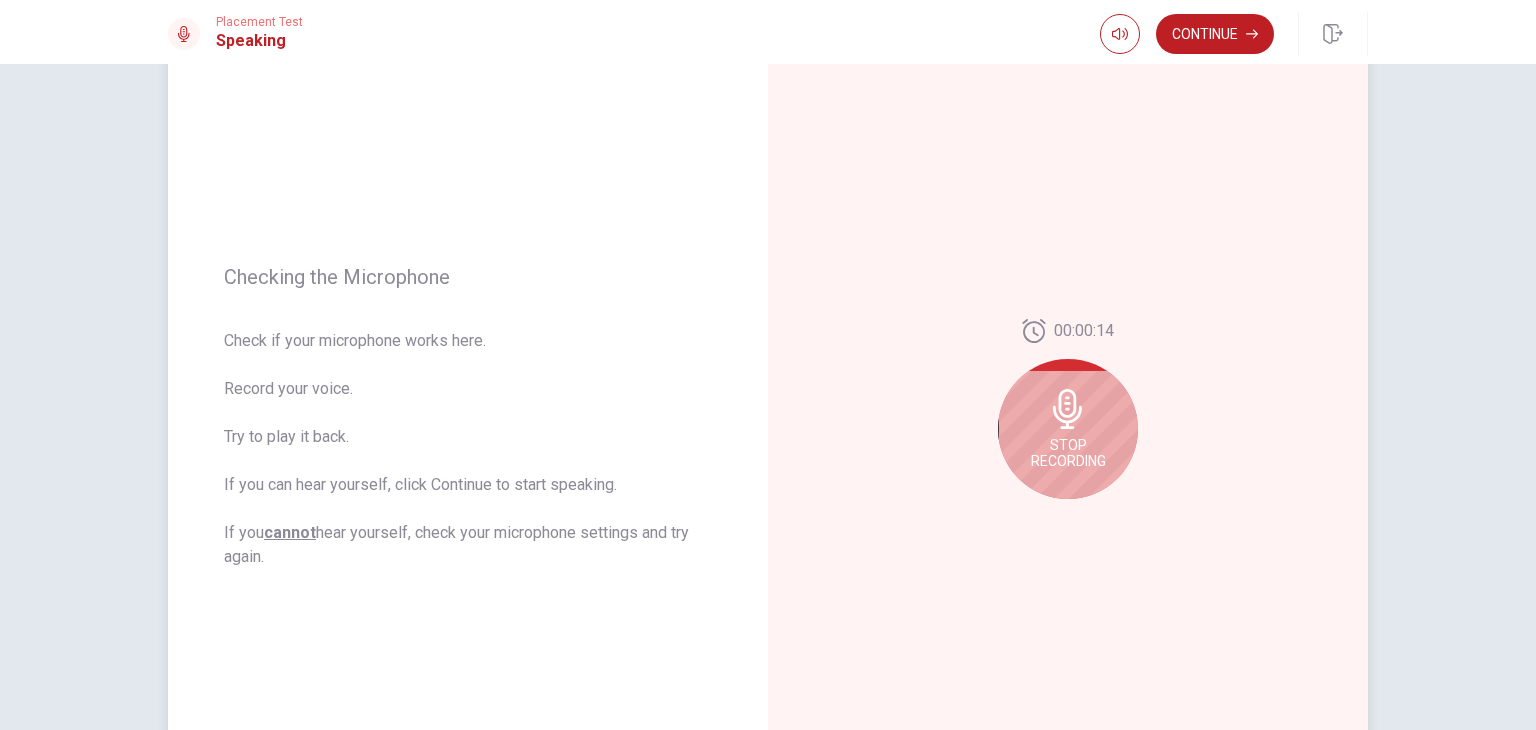 click on "Stop   Recording" at bounding box center (1068, 429) 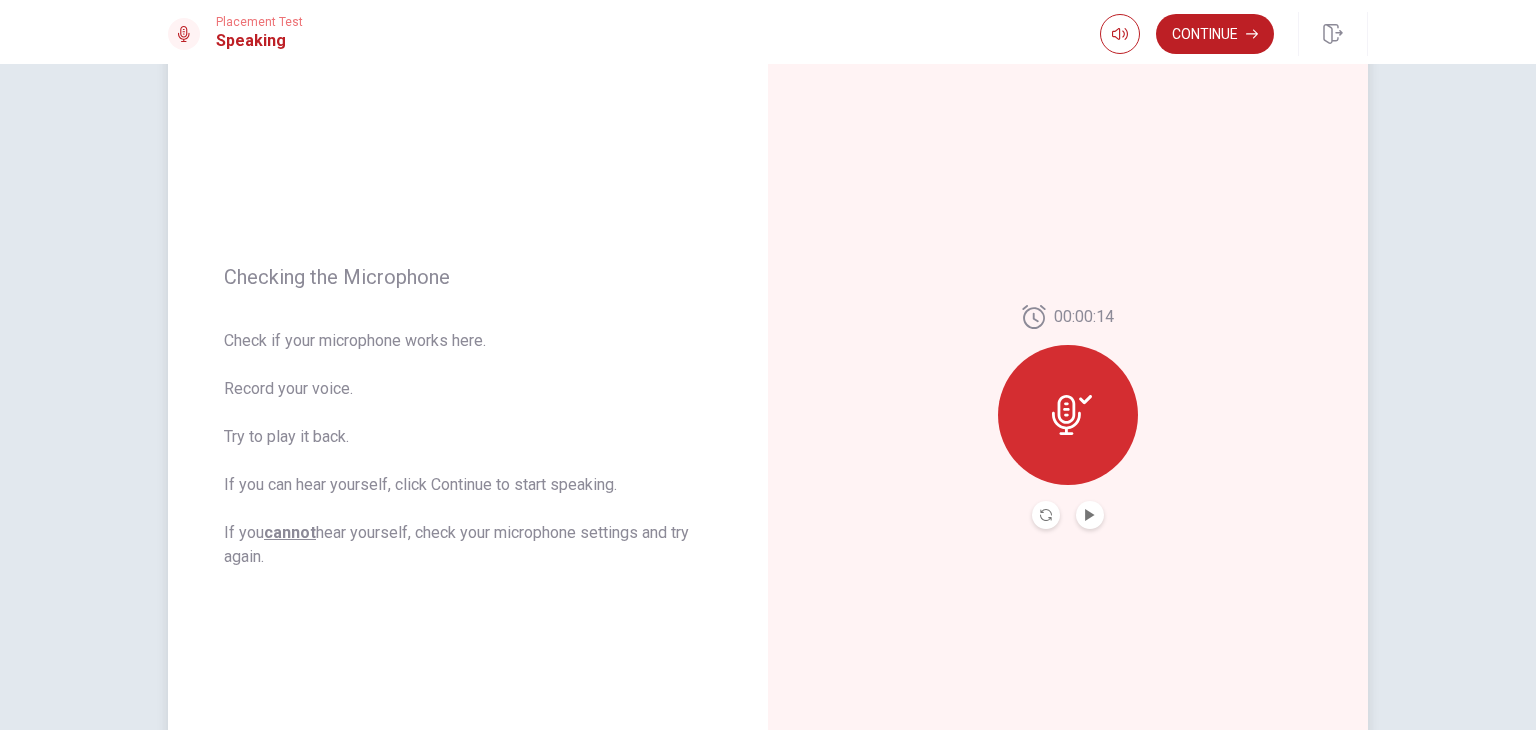 click 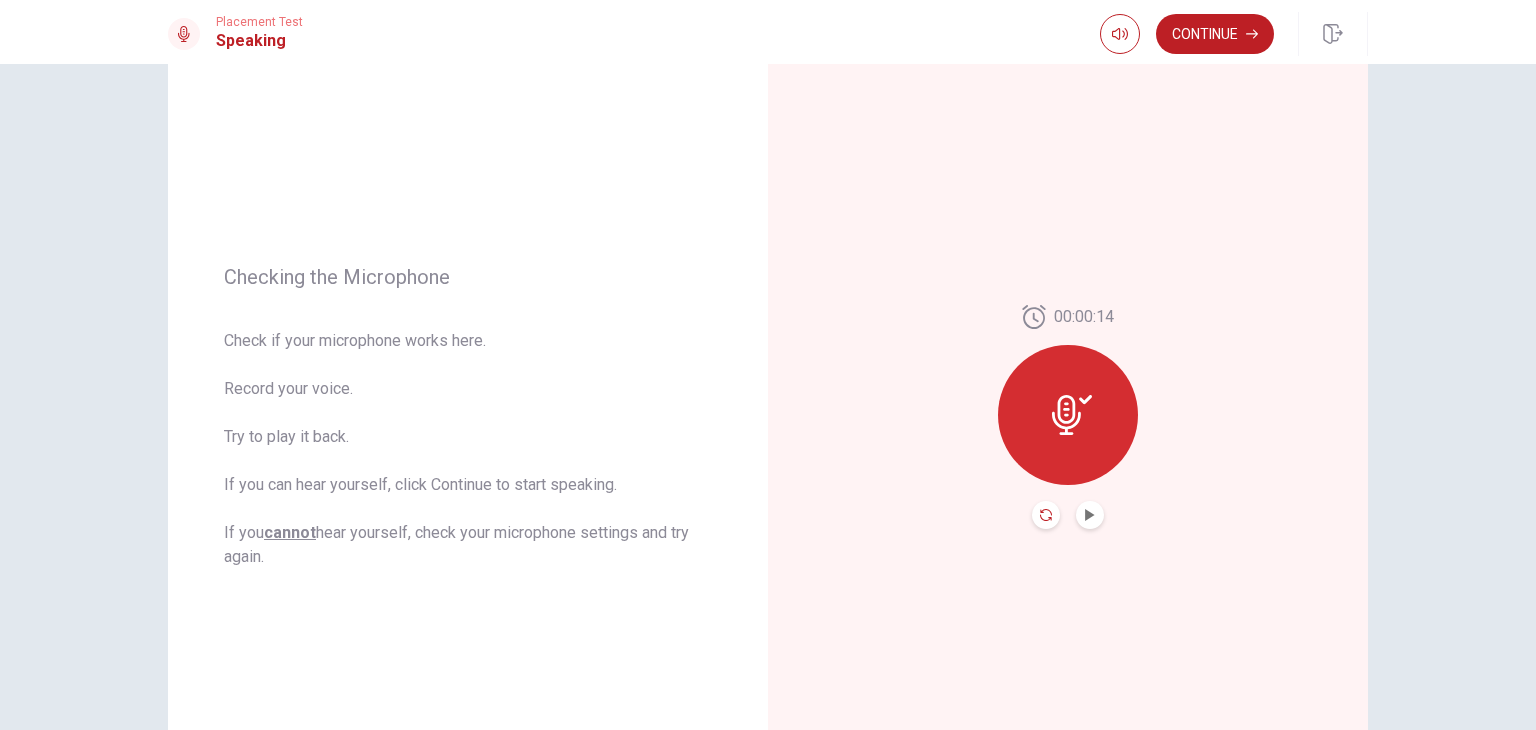 click 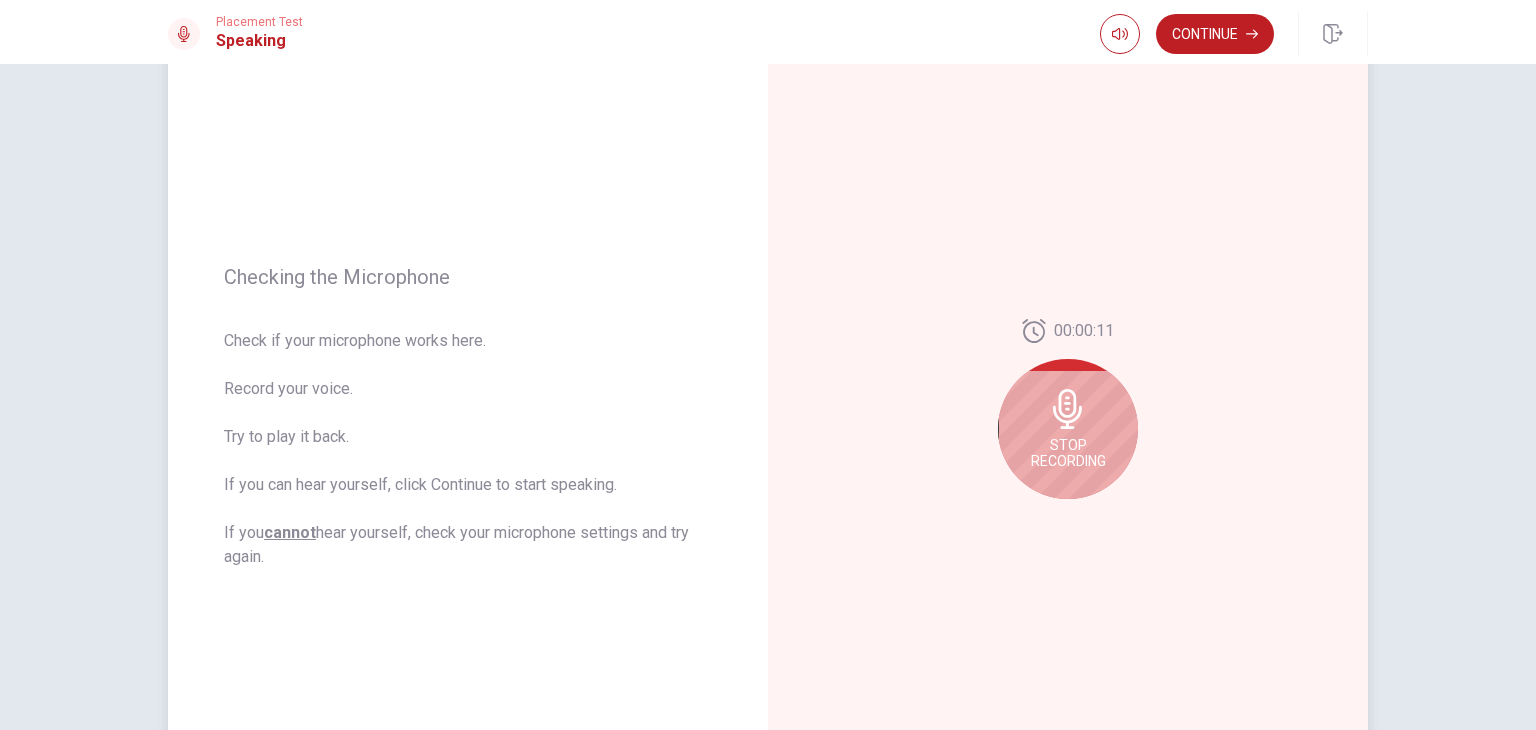 click 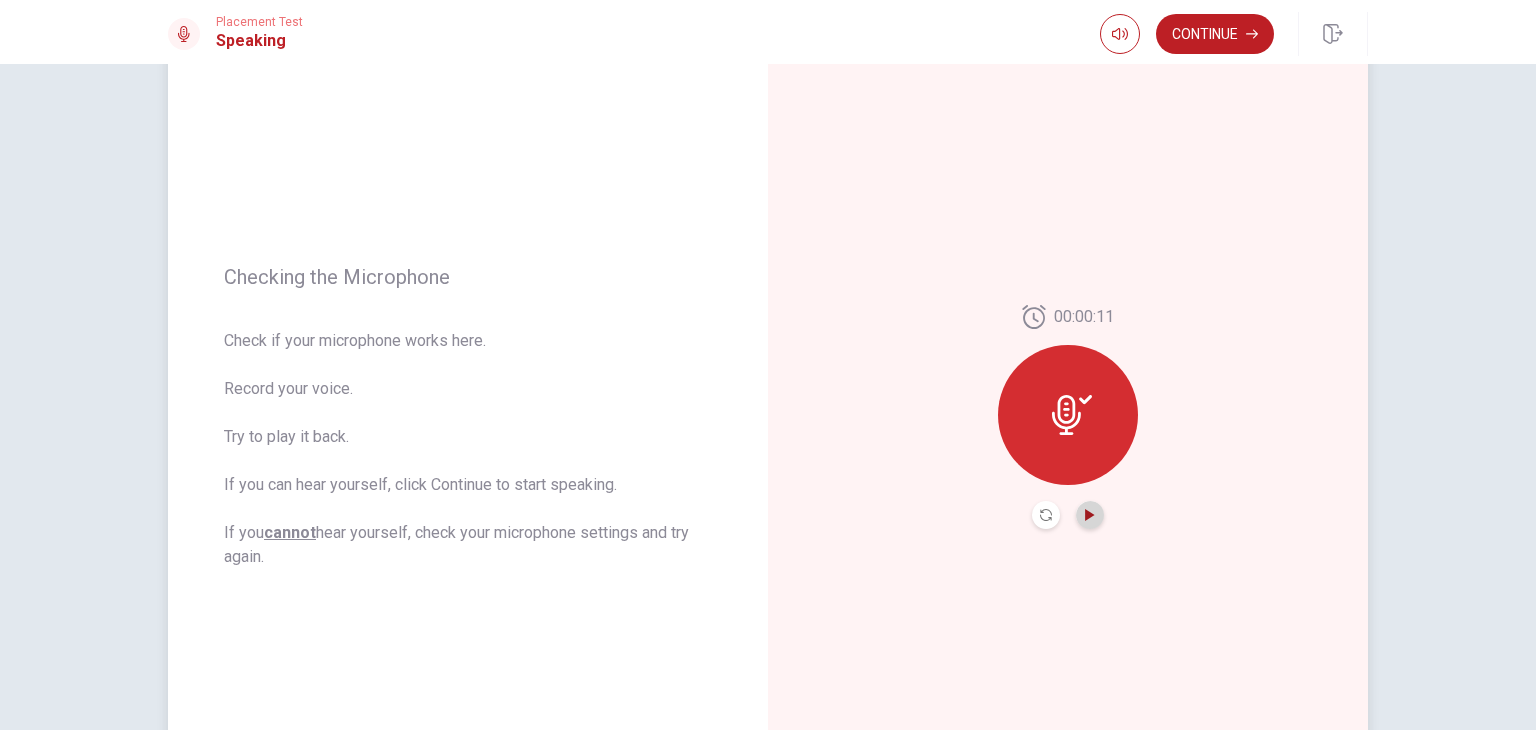 click 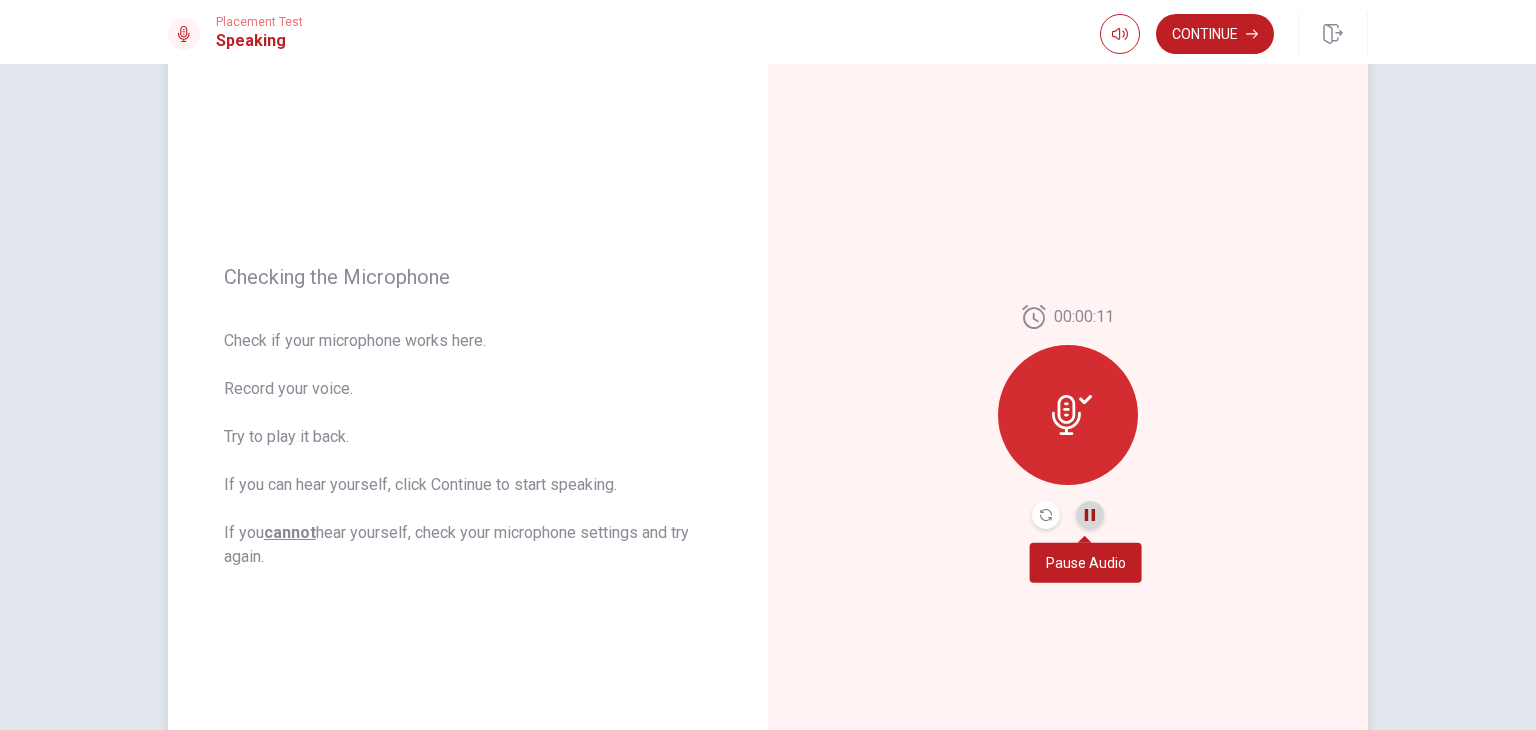 click at bounding box center (1090, 515) 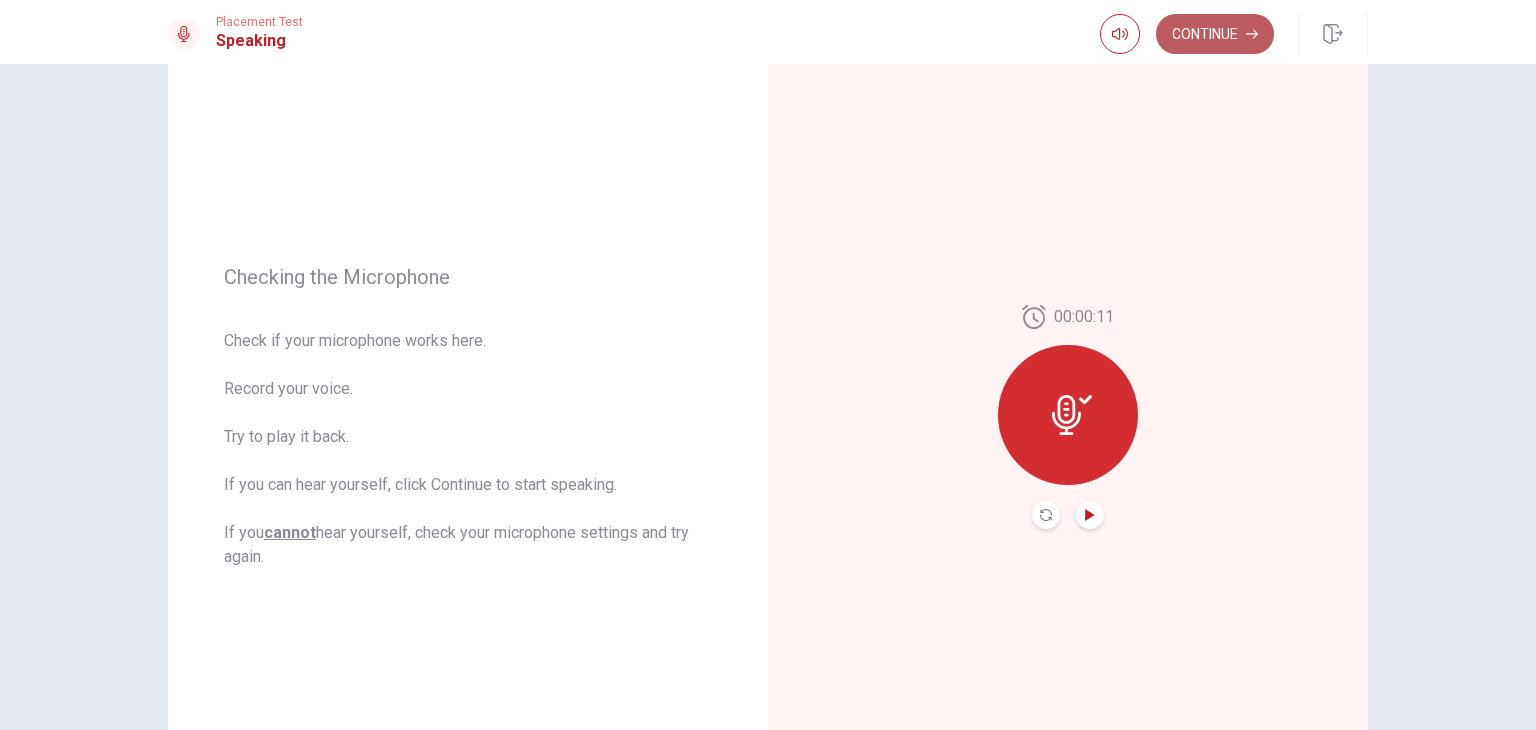 click on "Continue" at bounding box center (1215, 34) 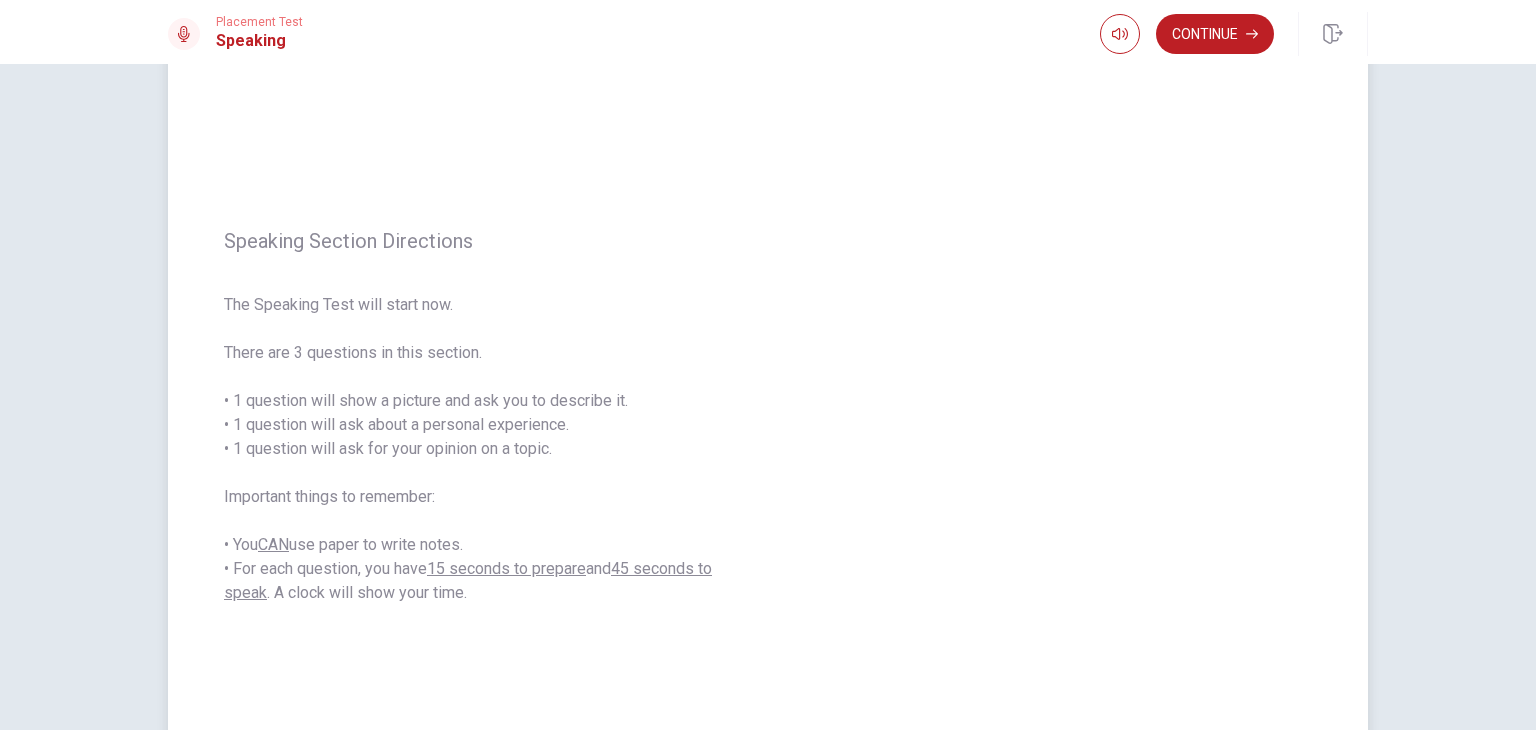 click on "The Speaking Test will start now.
There are 3 questions in this section.
• 1 question will show a picture and ask you to describe it.
• 1 question will ask about a personal experience.
• 1 question will ask for your opinion on a topic.
Important things to remember:
• You  CAN  use paper to write notes.
• For each question, you have  15 seconds to prepare  and  45 seconds to speak . A clock will show your time." at bounding box center (468, 449) 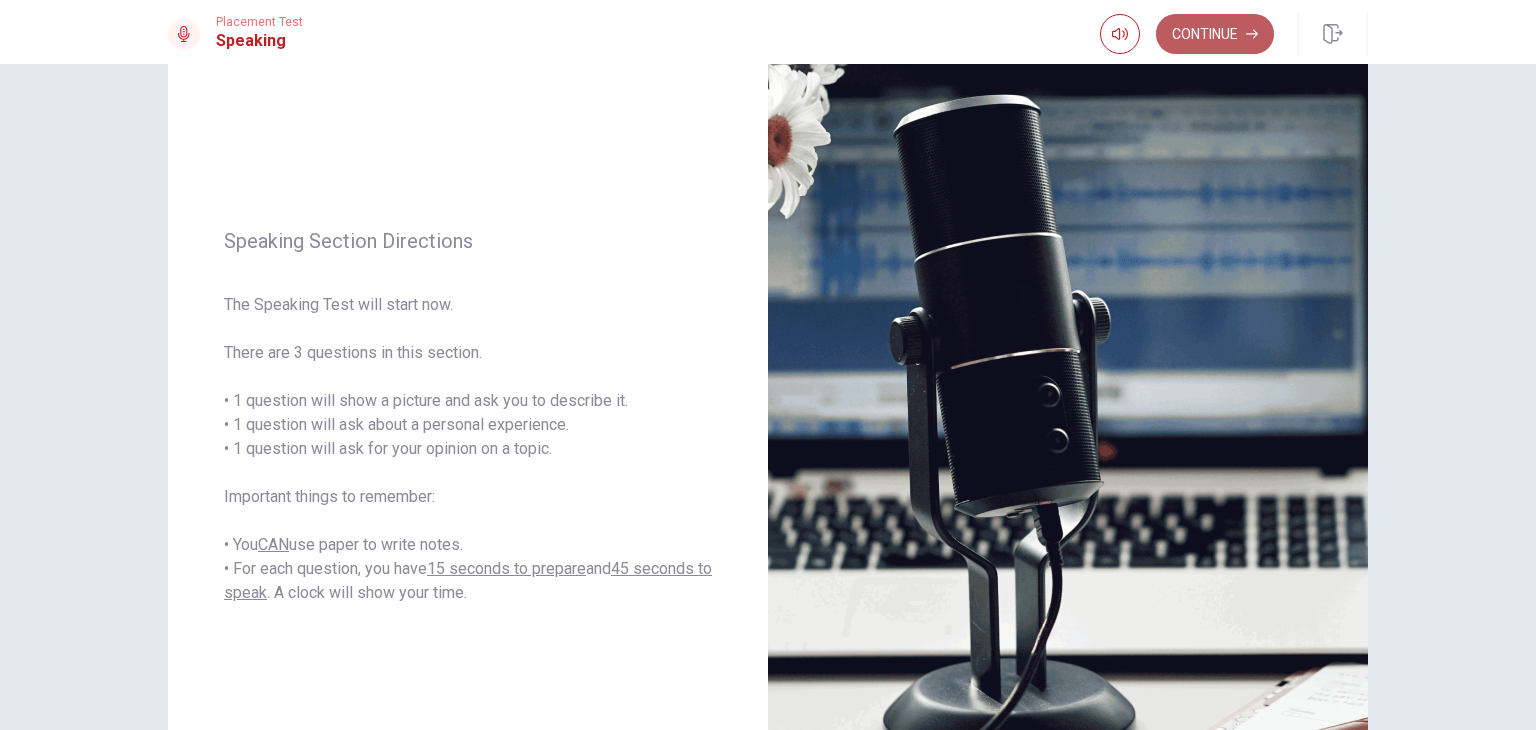 click on "Continue" at bounding box center (1215, 34) 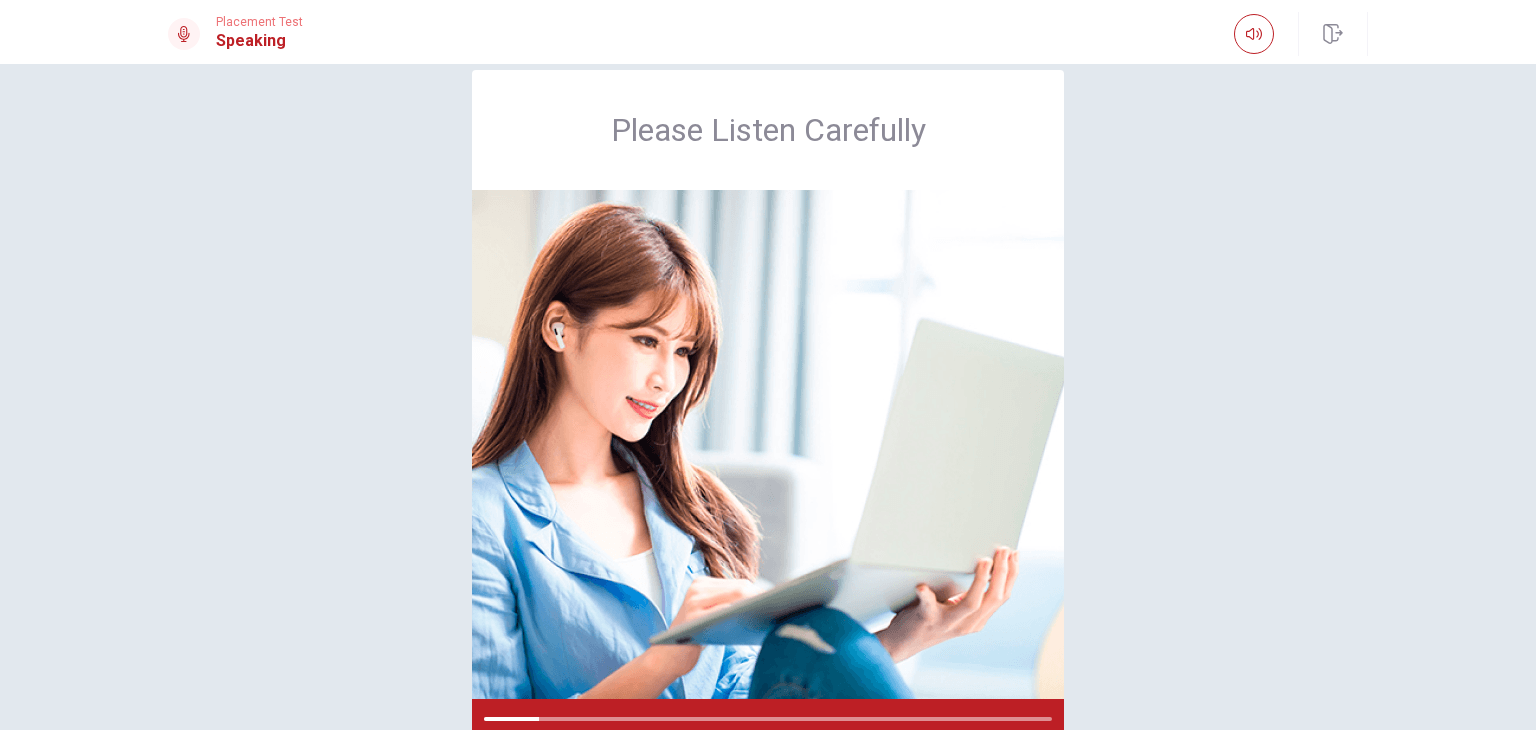 scroll, scrollTop: 28, scrollLeft: 0, axis: vertical 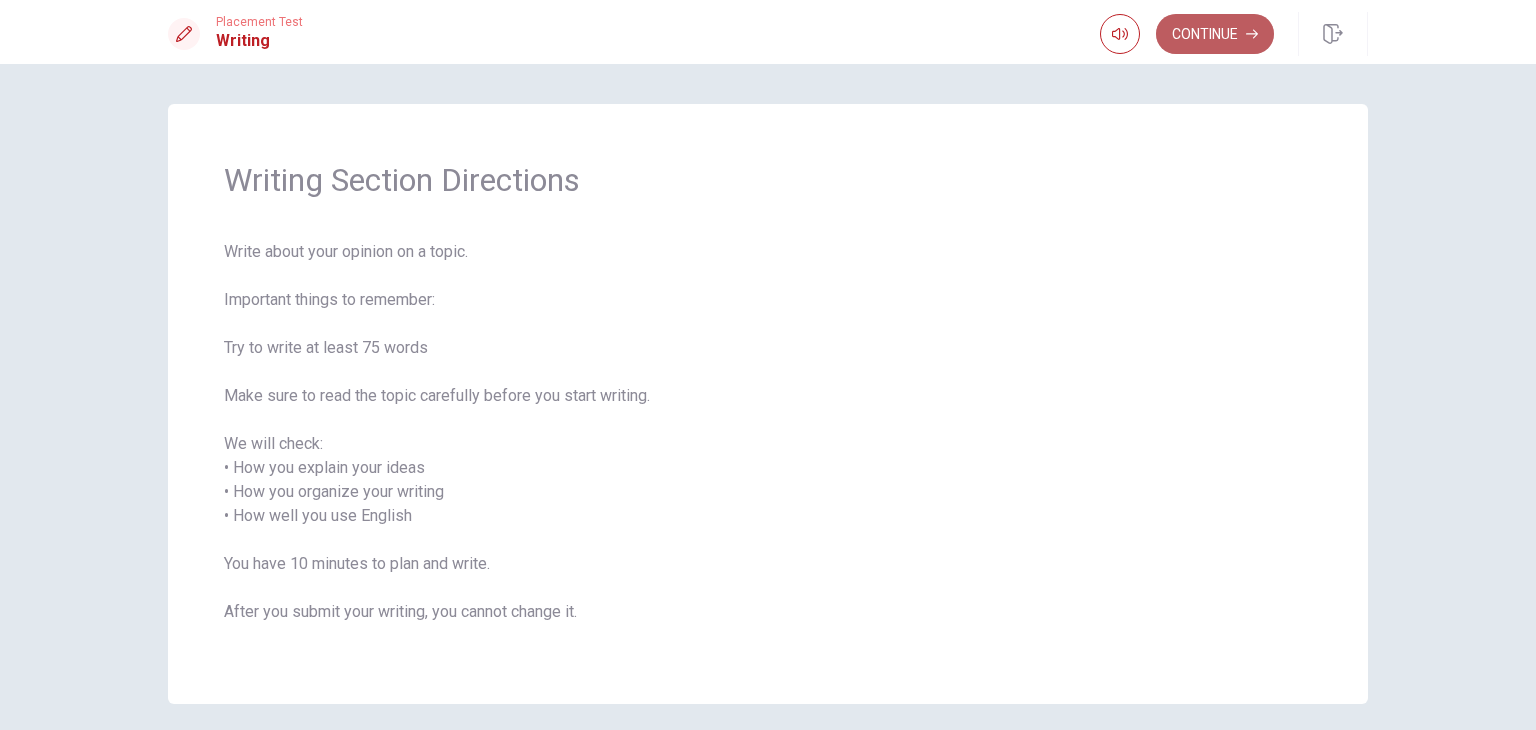 click on "Continue" at bounding box center (1215, 34) 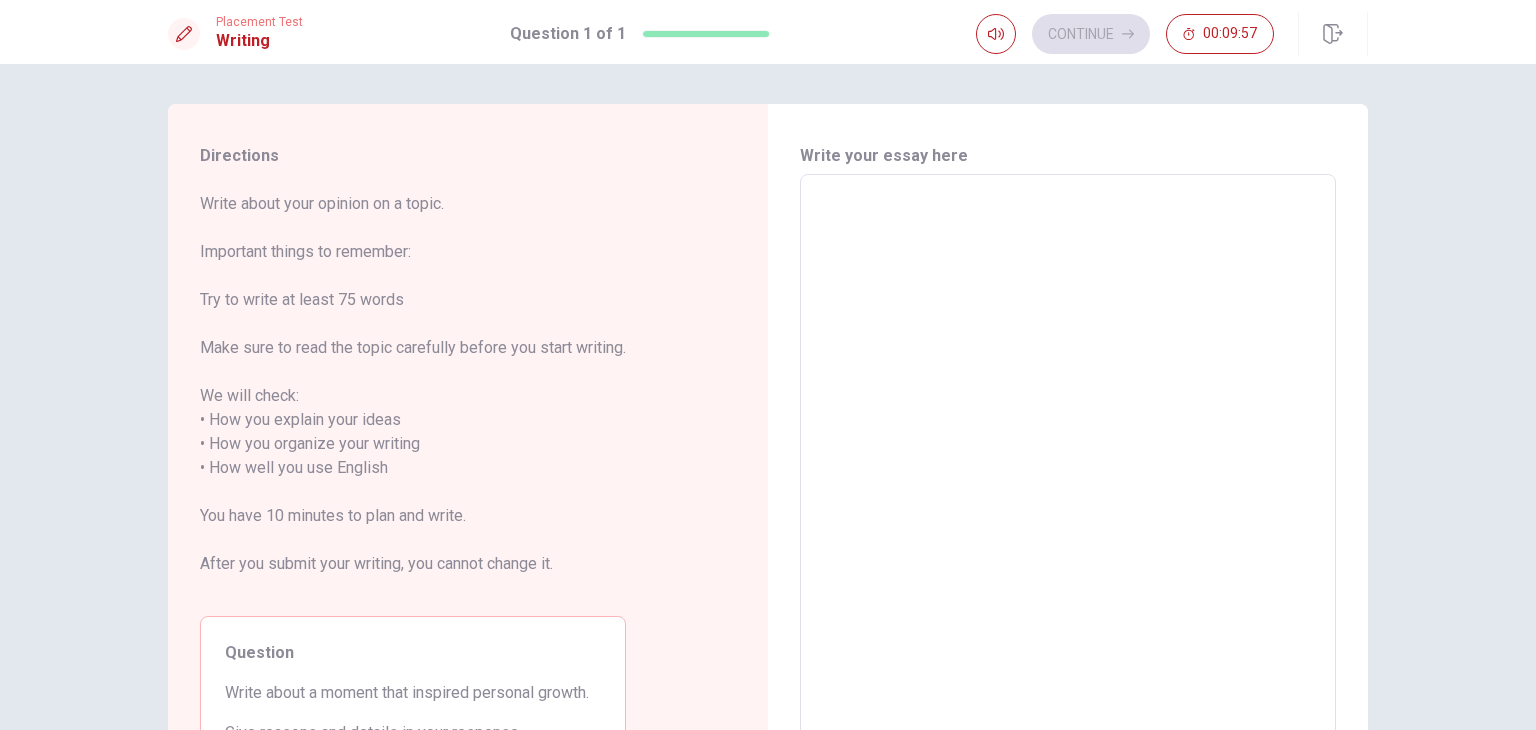 click at bounding box center [1068, 456] 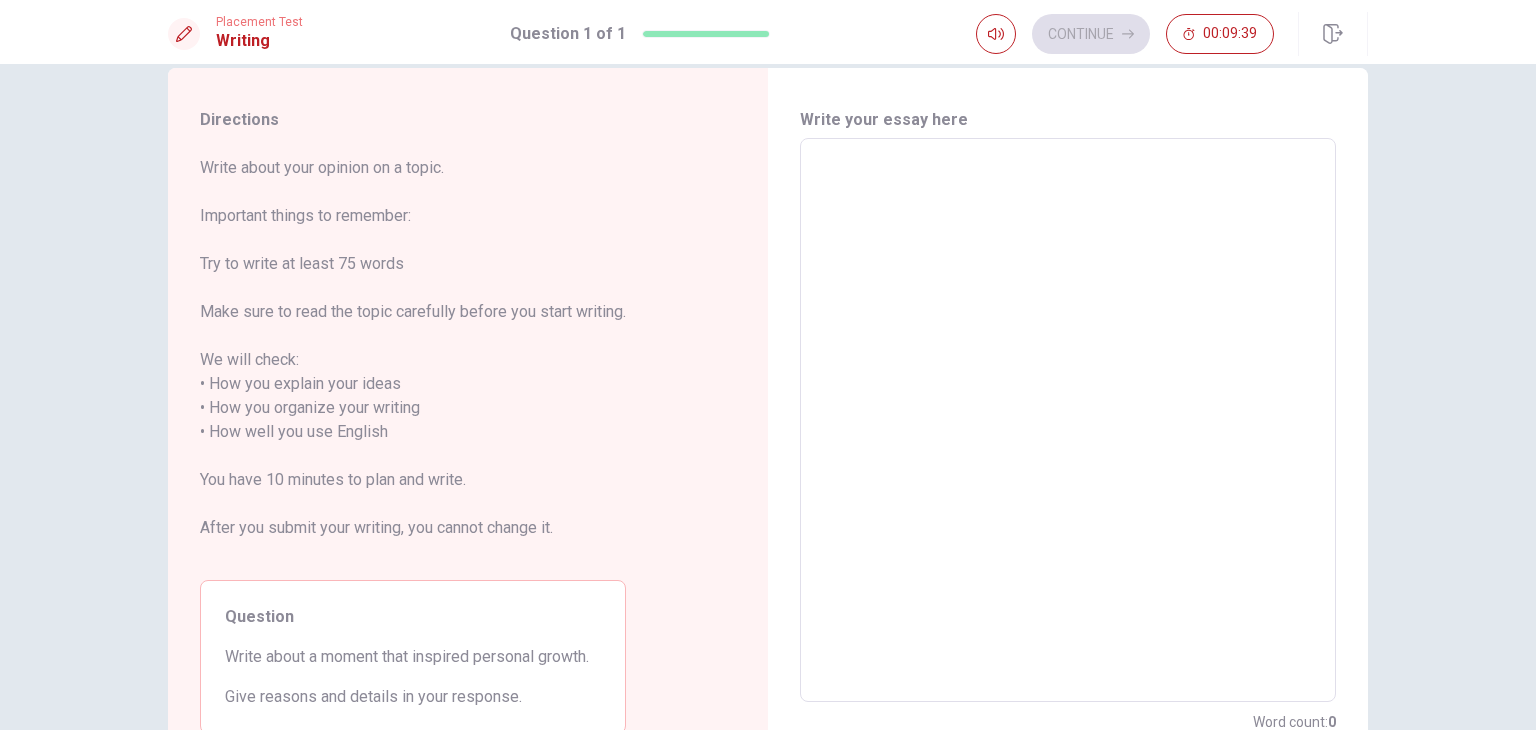 scroll, scrollTop: 36, scrollLeft: 0, axis: vertical 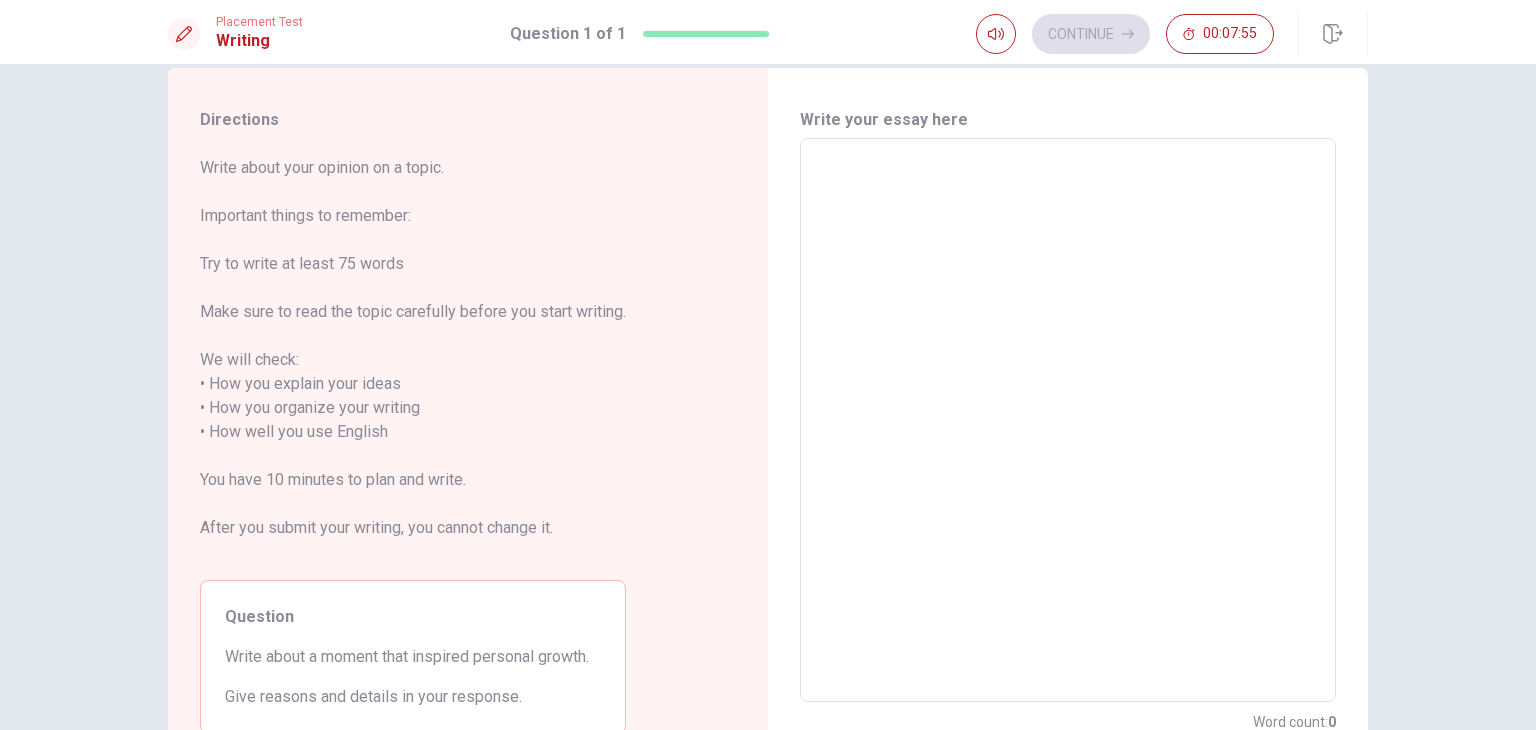 type on "A" 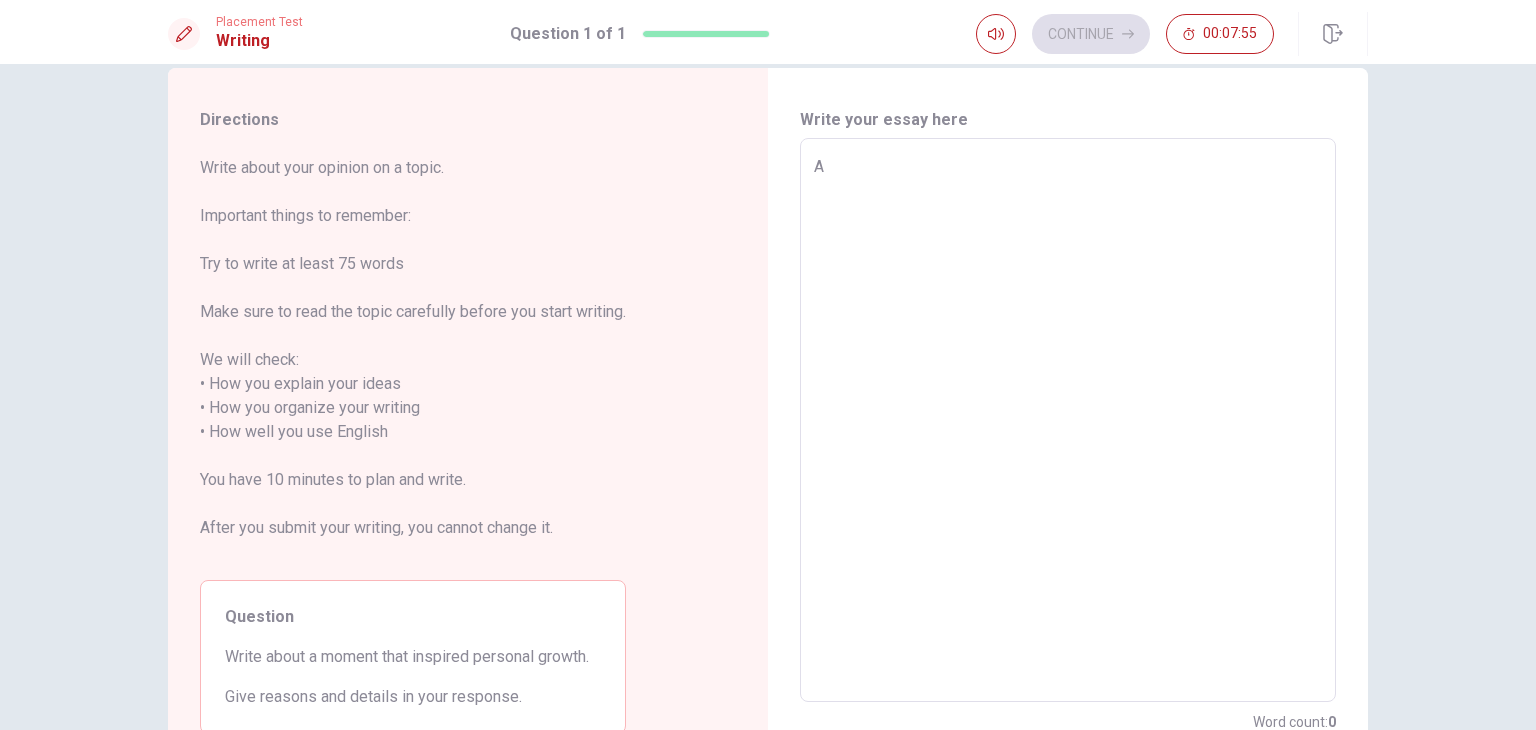 type on "x" 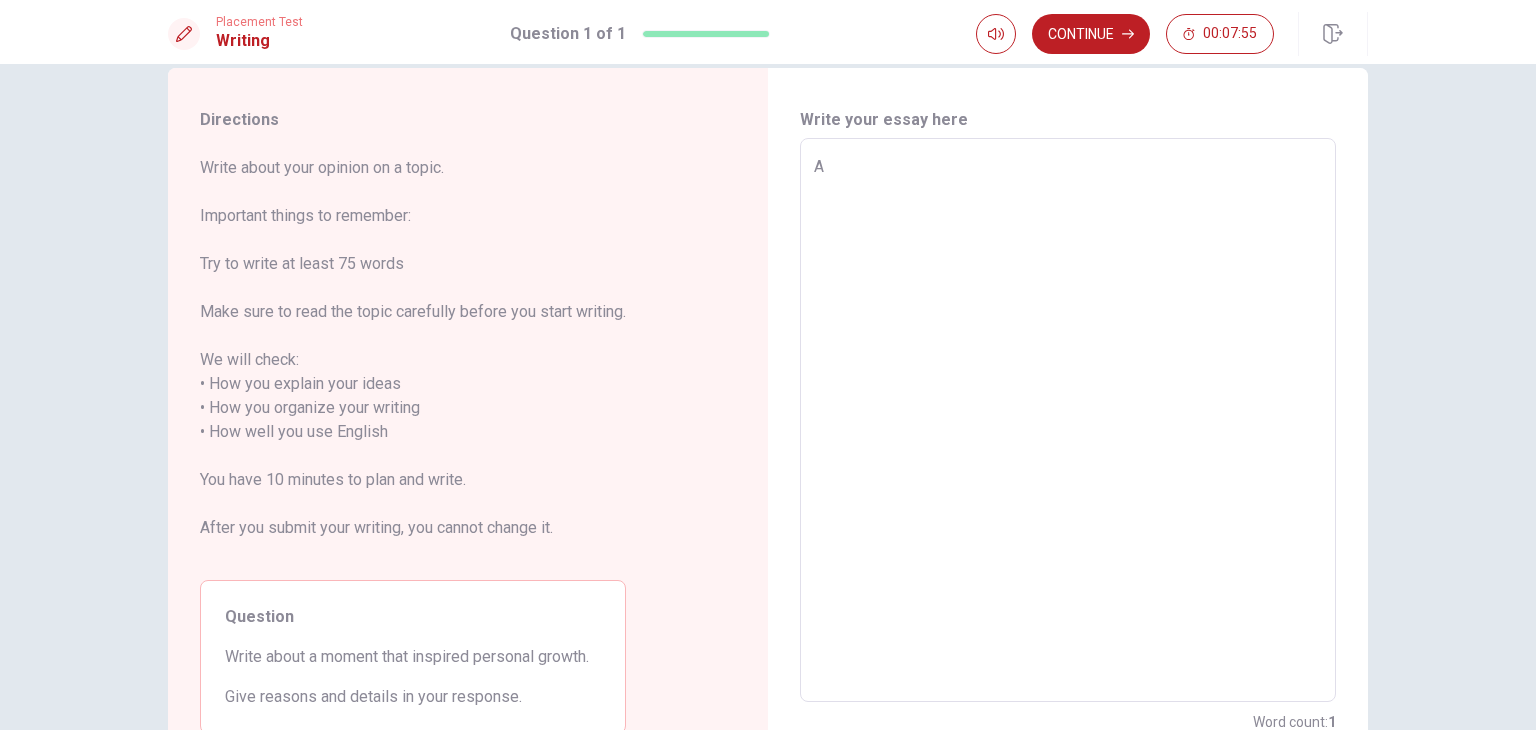 type on "A" 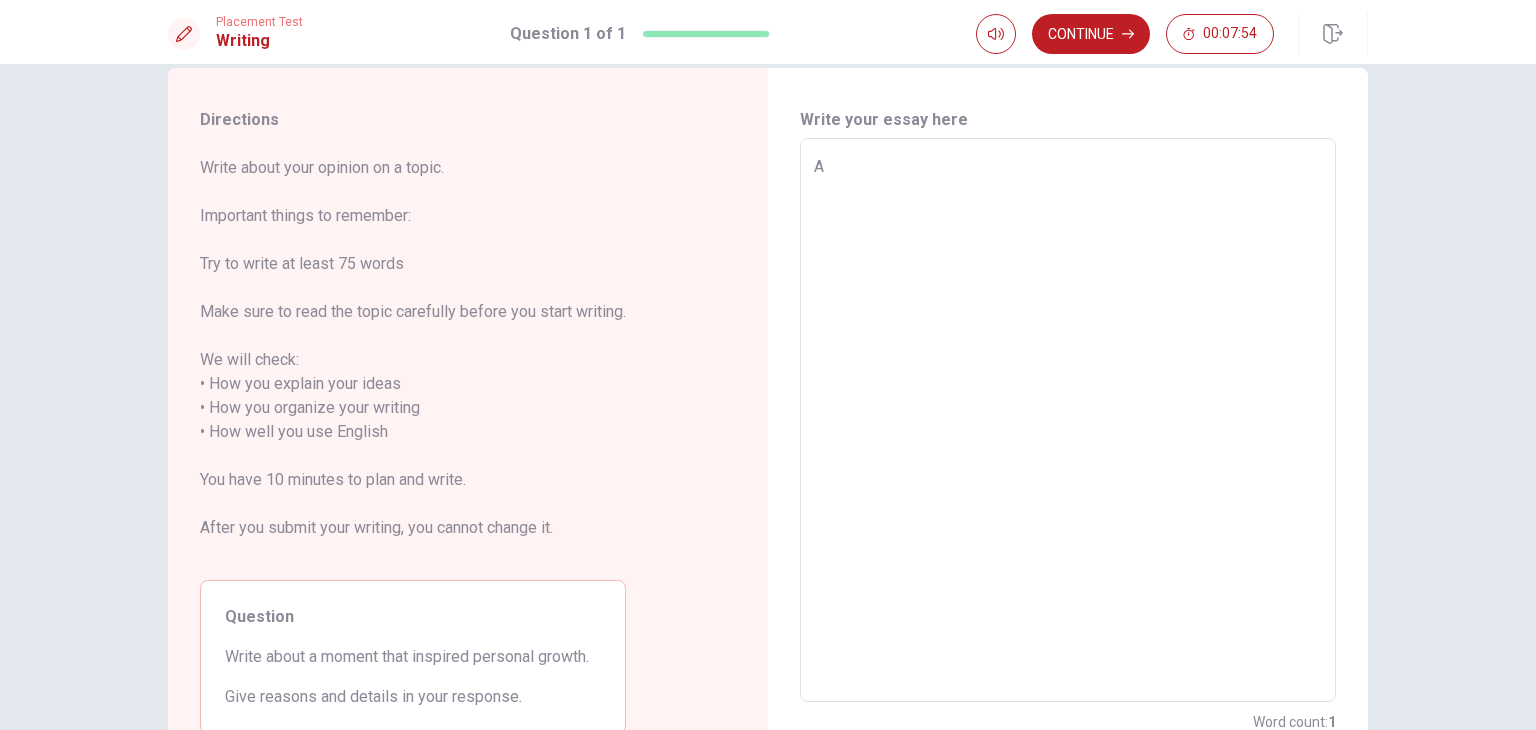 type on "A m" 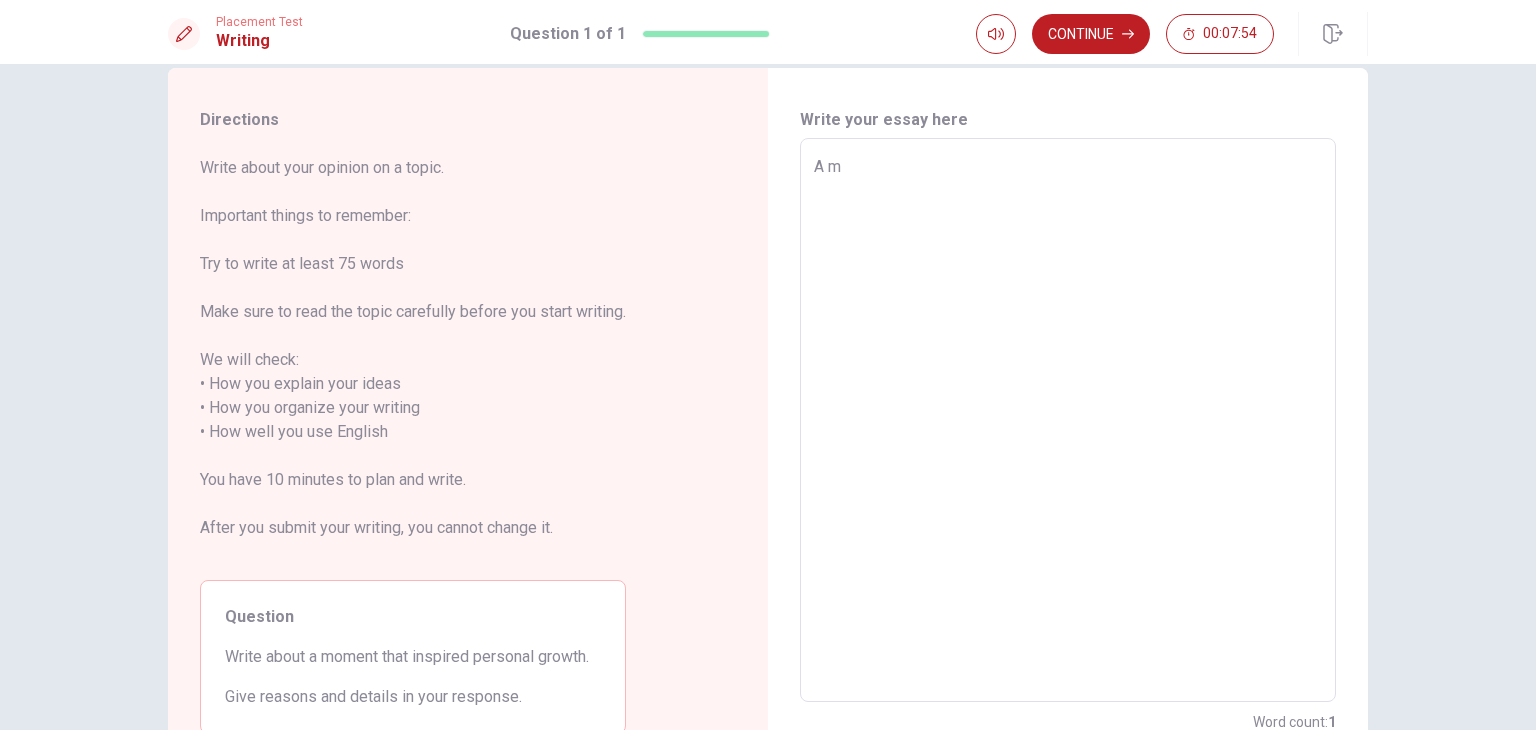 type on "x" 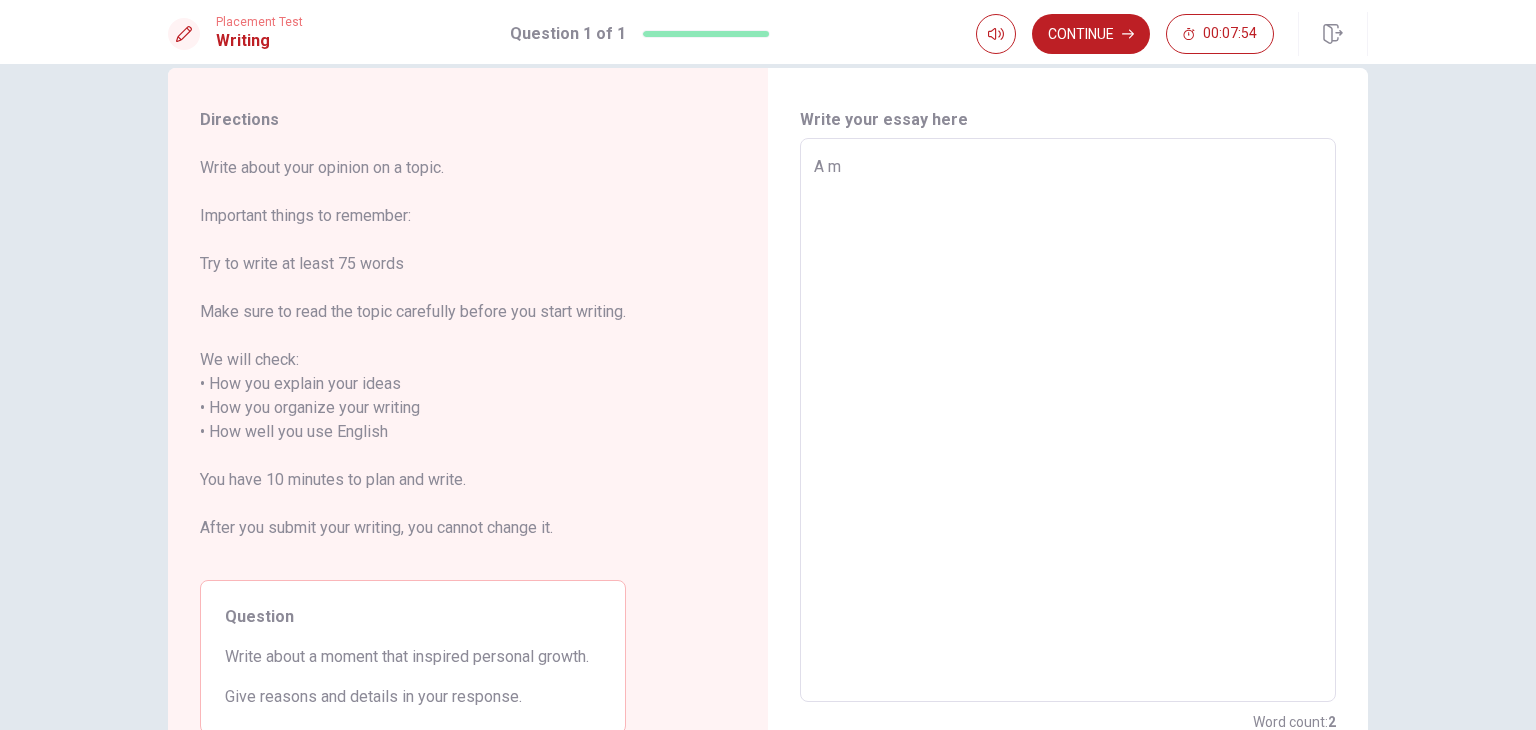 type on "A mo" 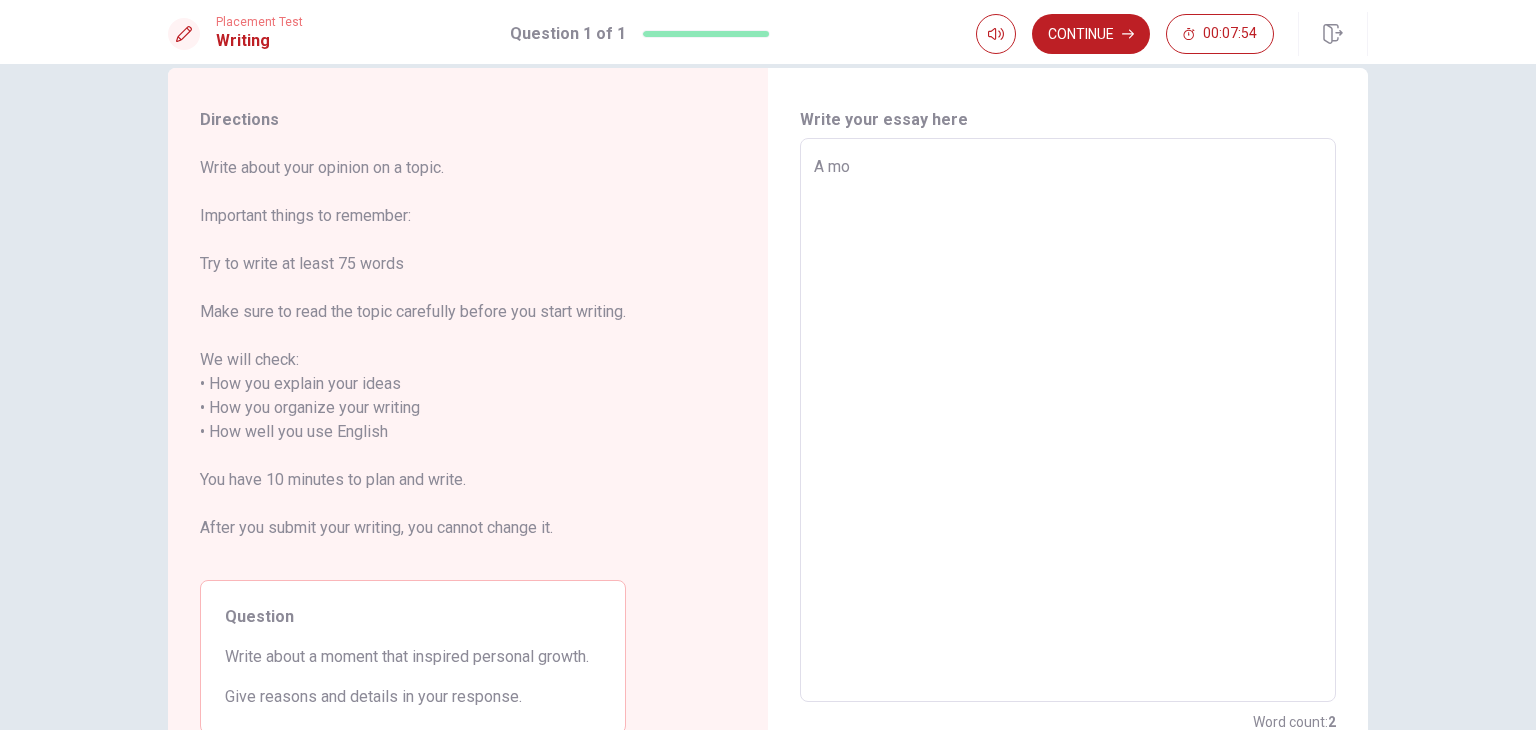 type on "x" 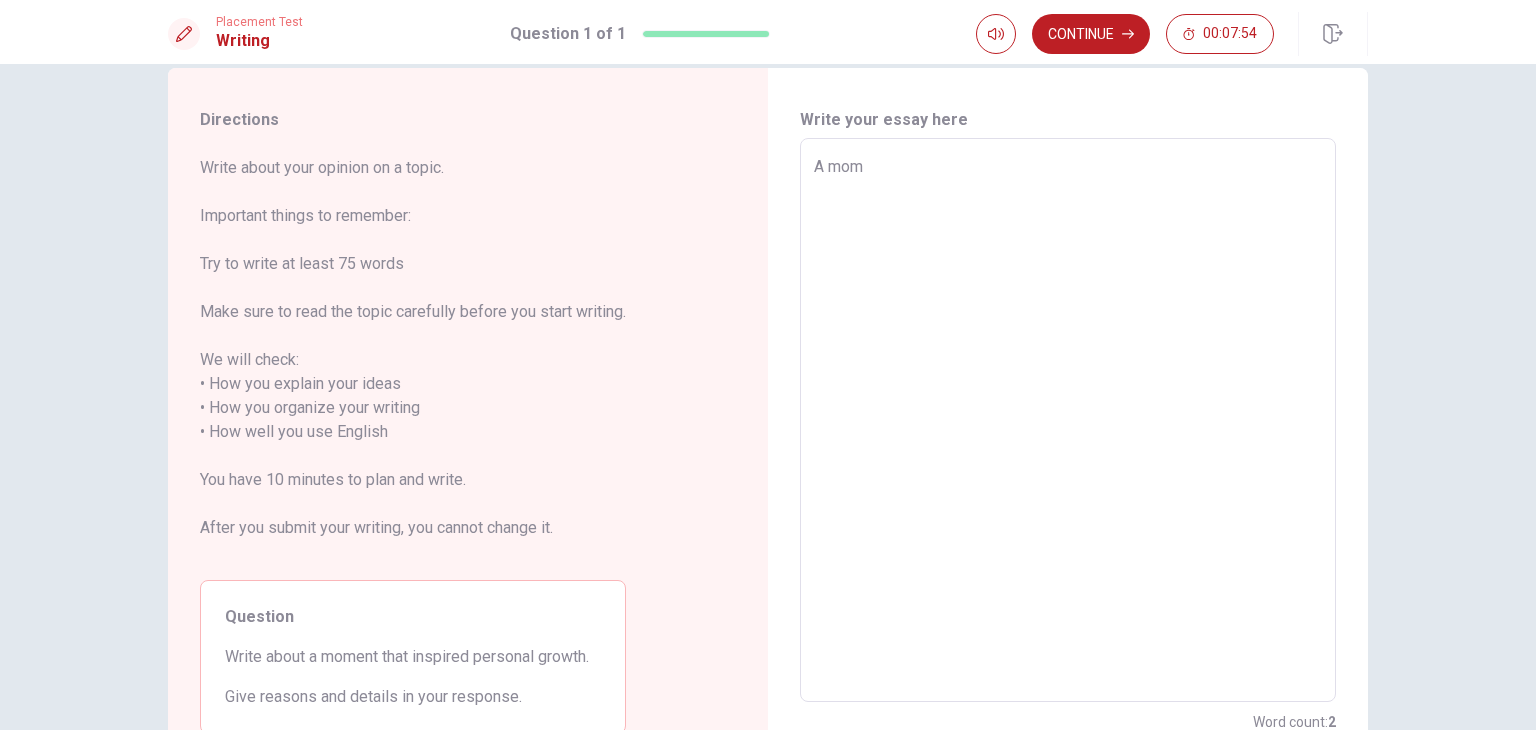 type on "x" 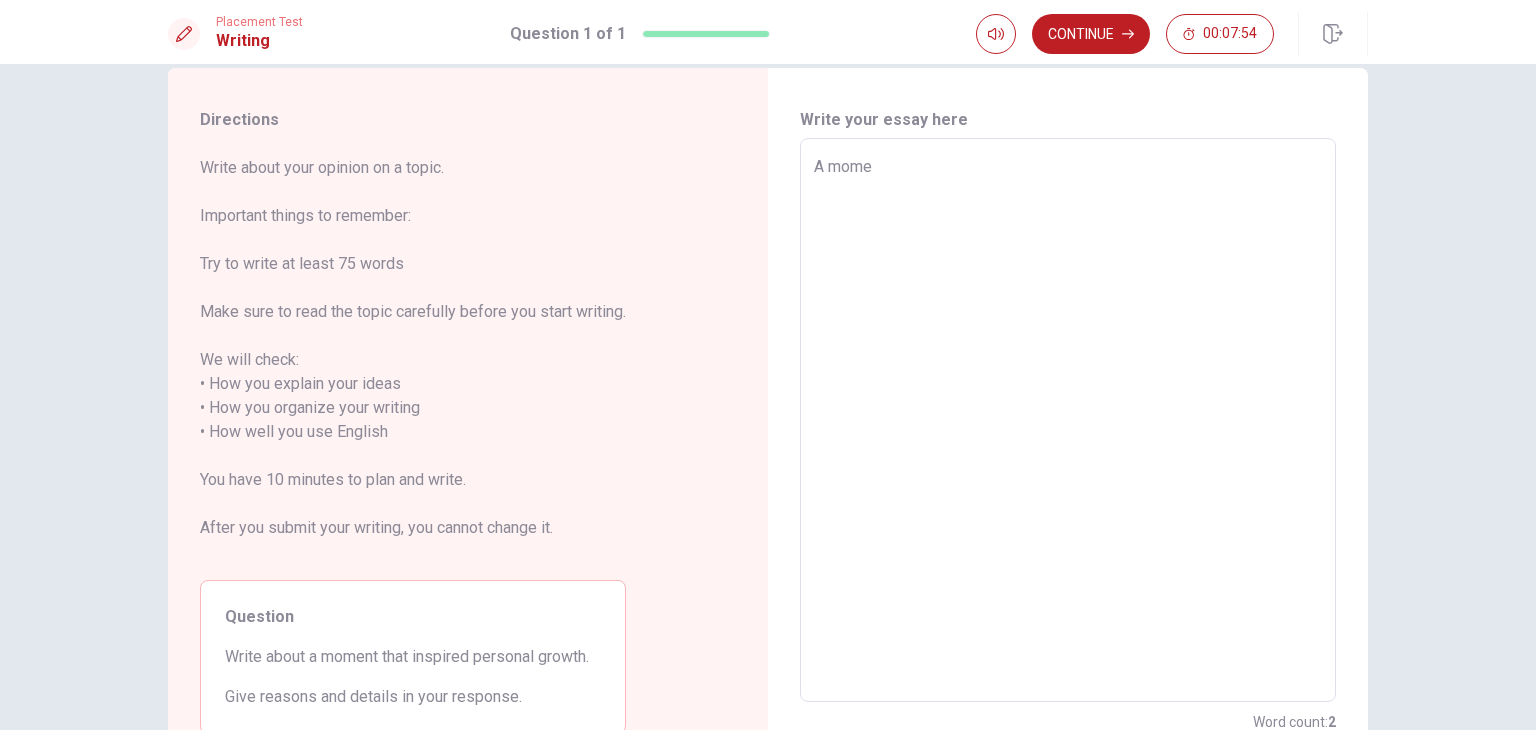 type on "x" 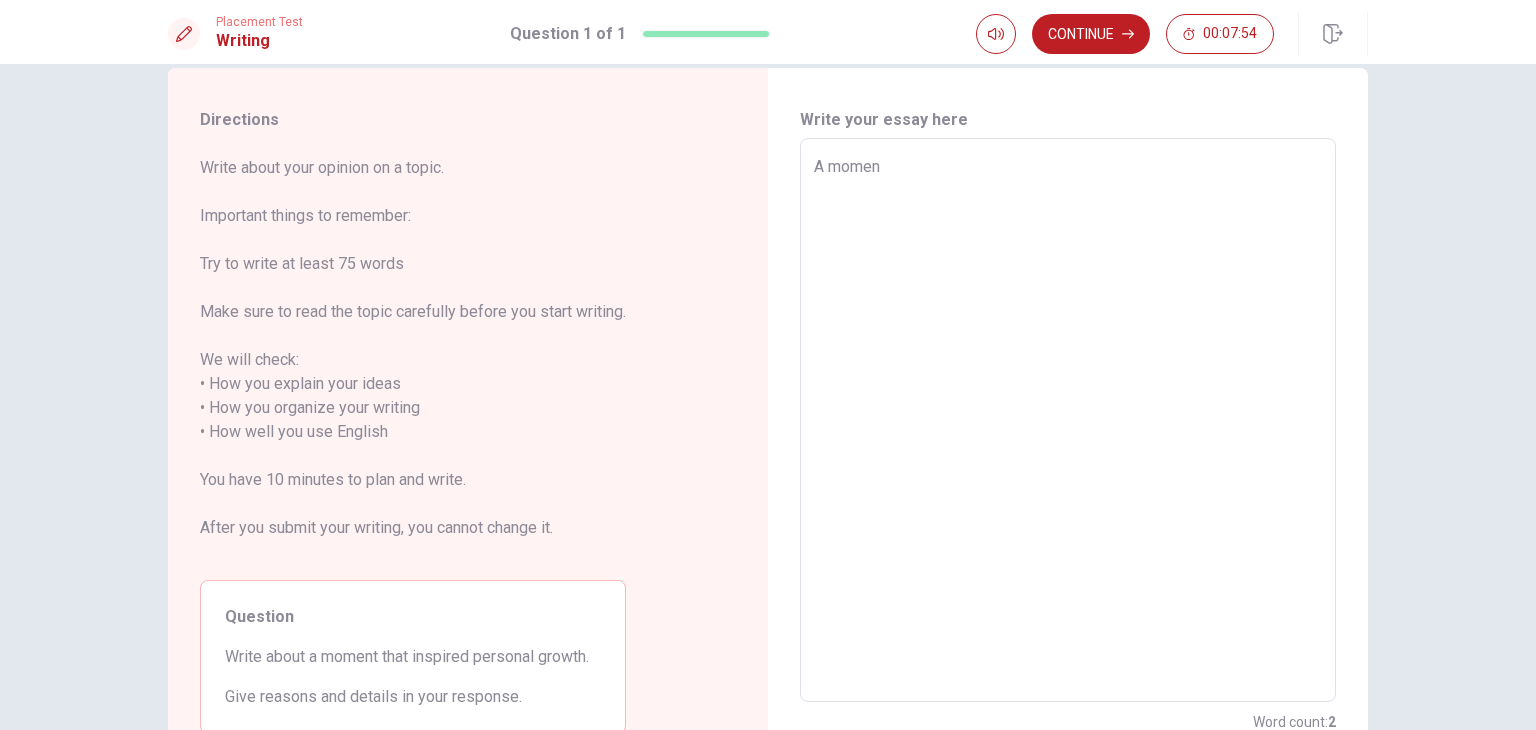 type on "x" 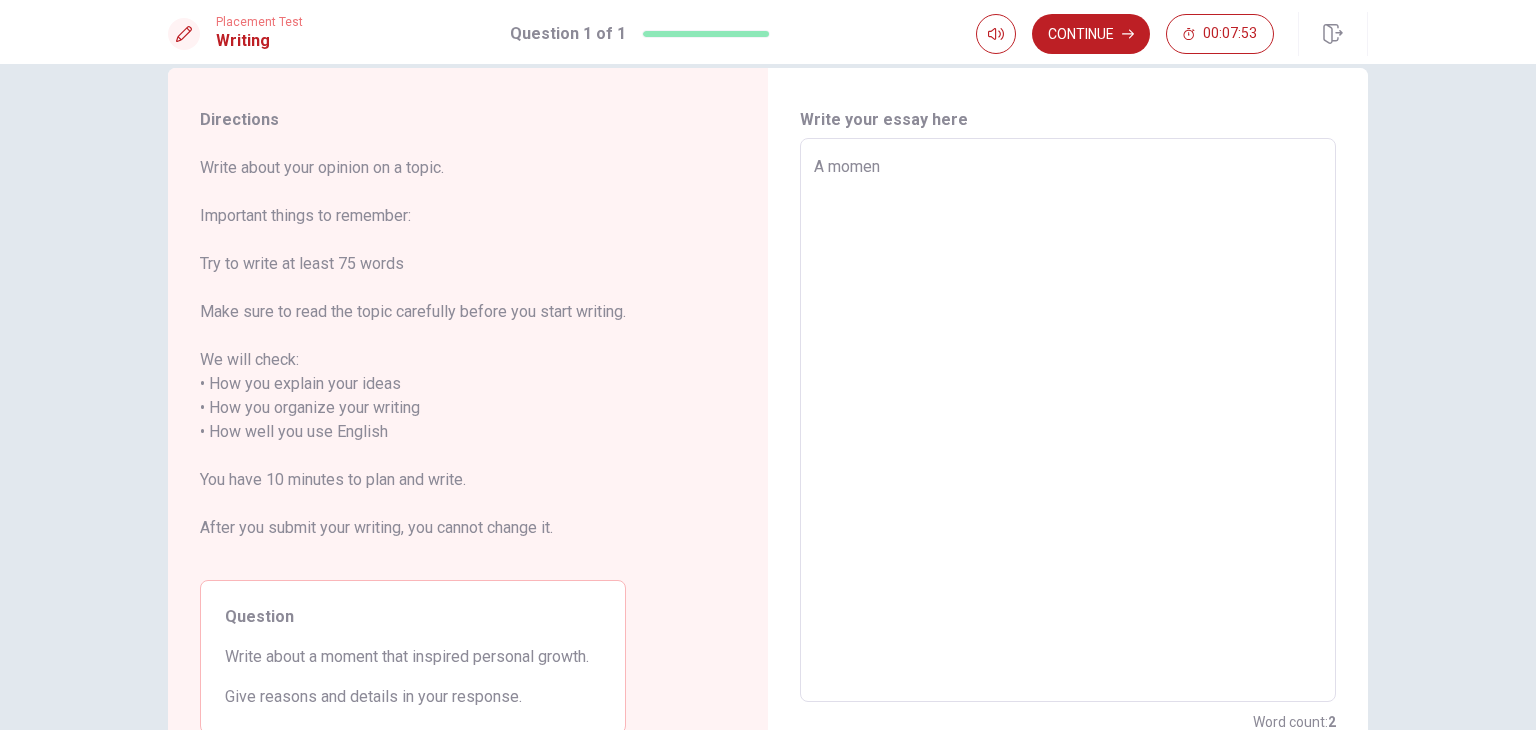 type on "A moment" 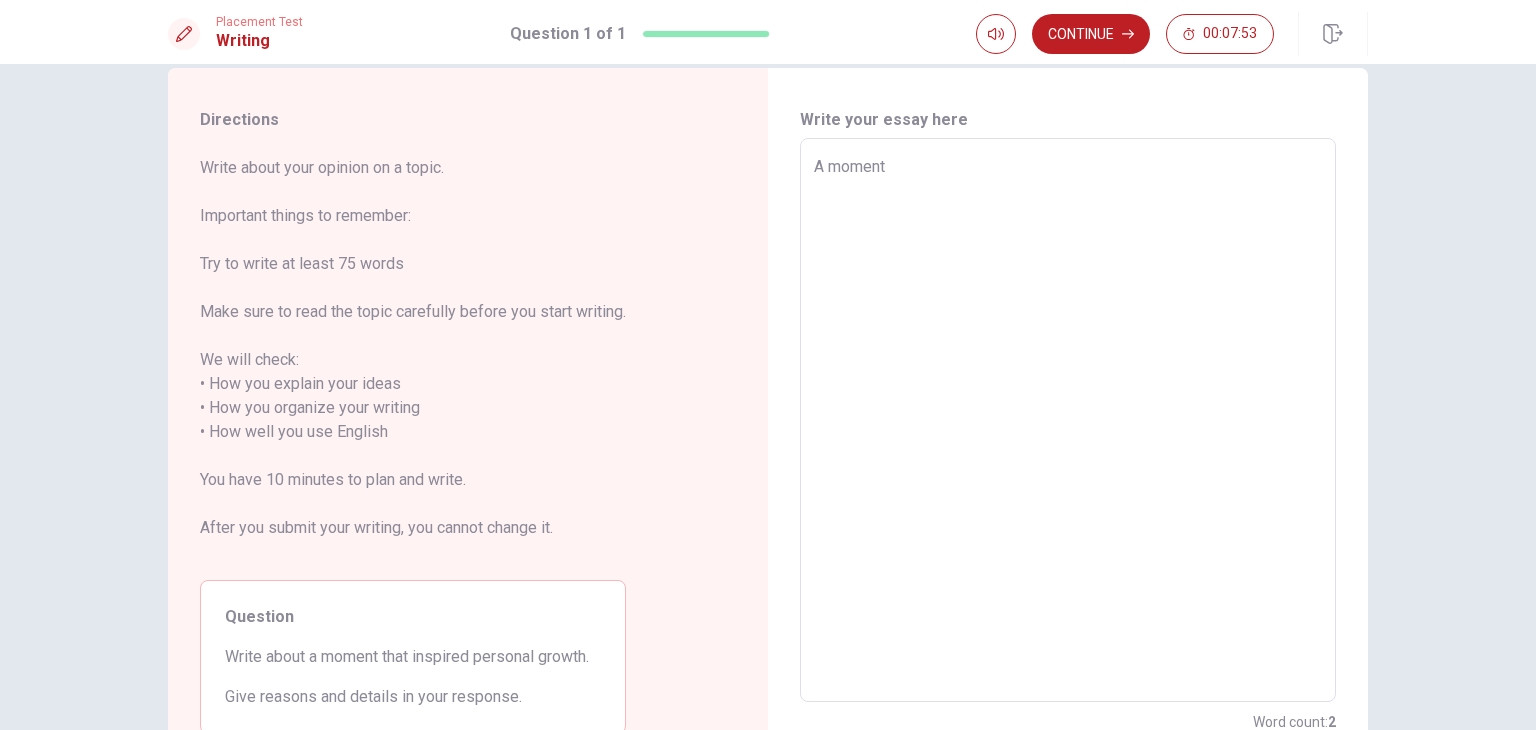type on "x" 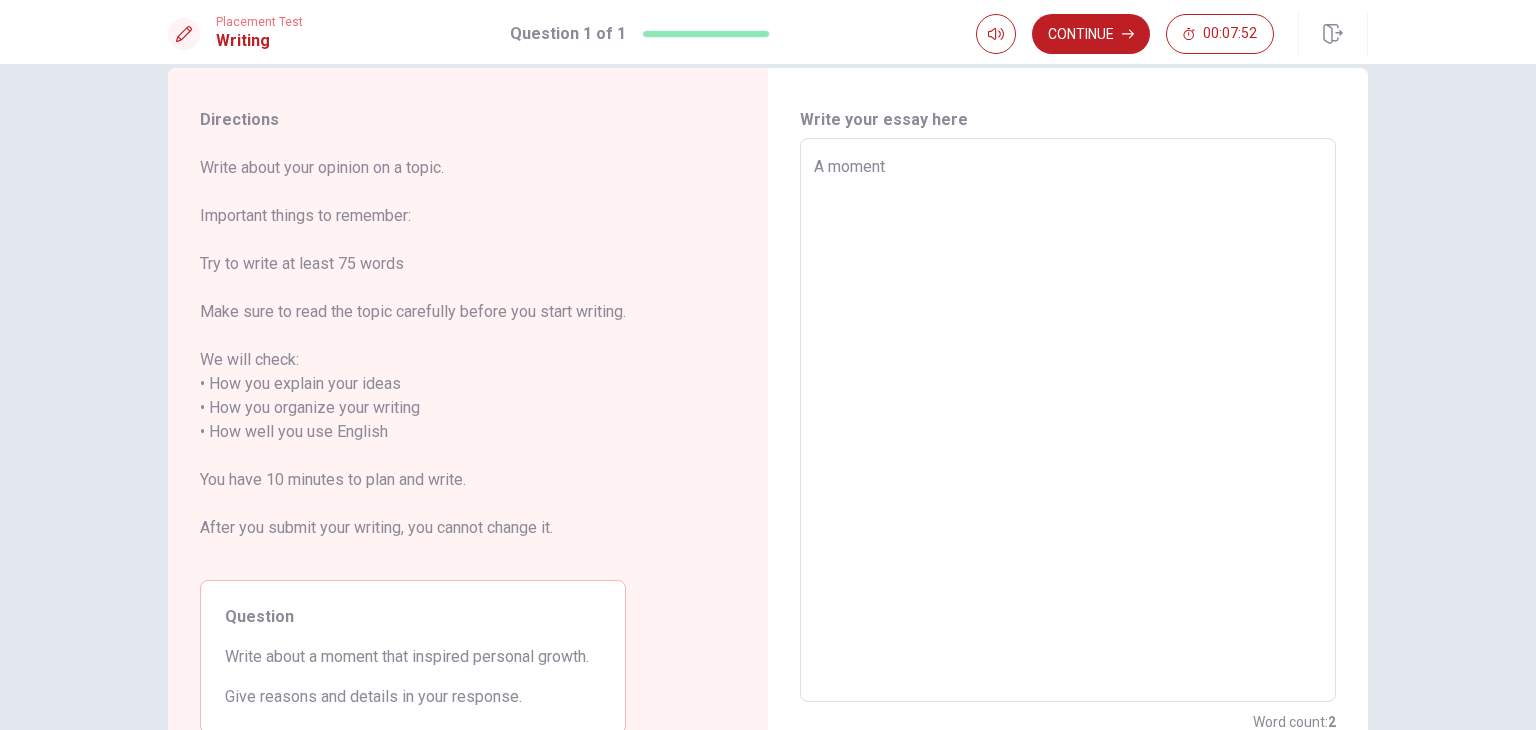 type on "A moment t" 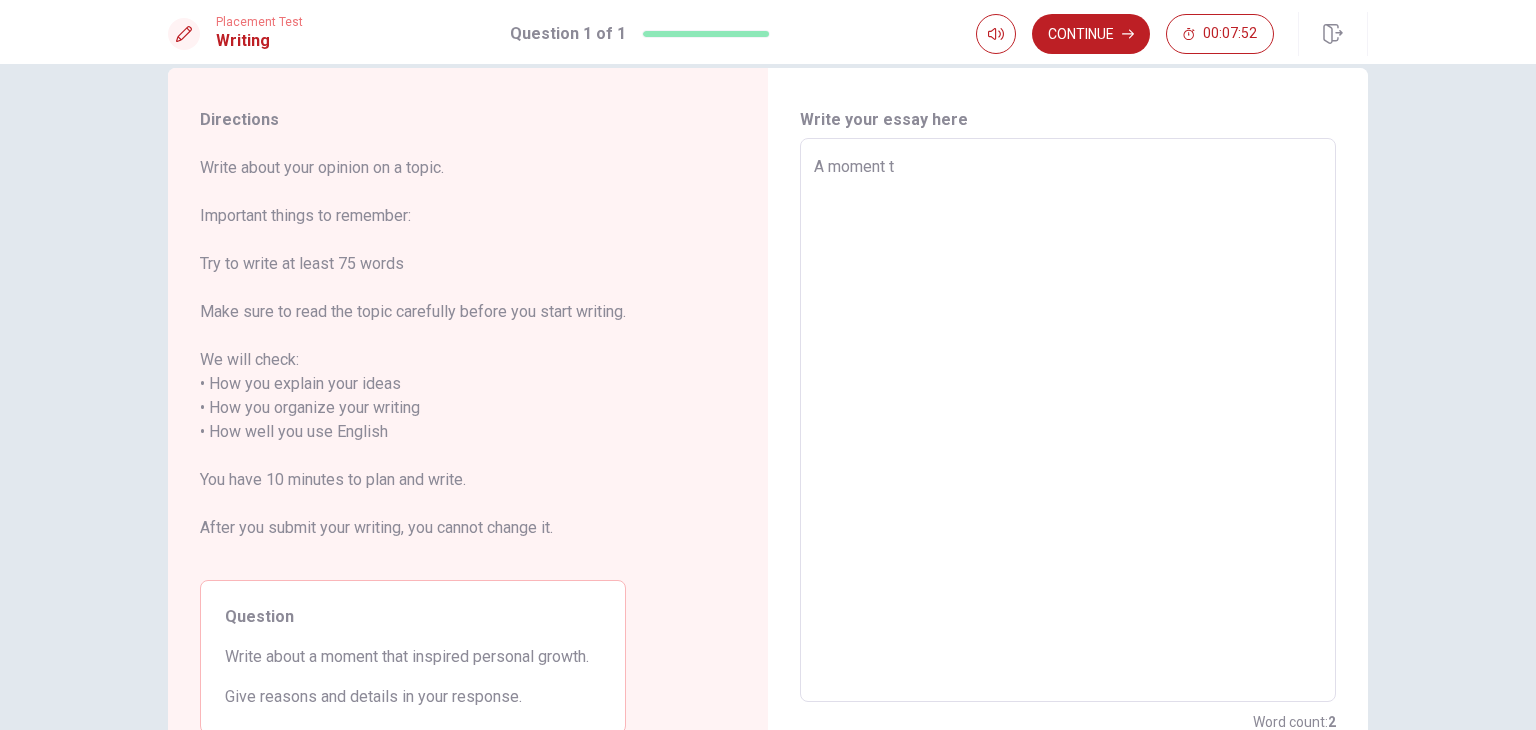 type on "x" 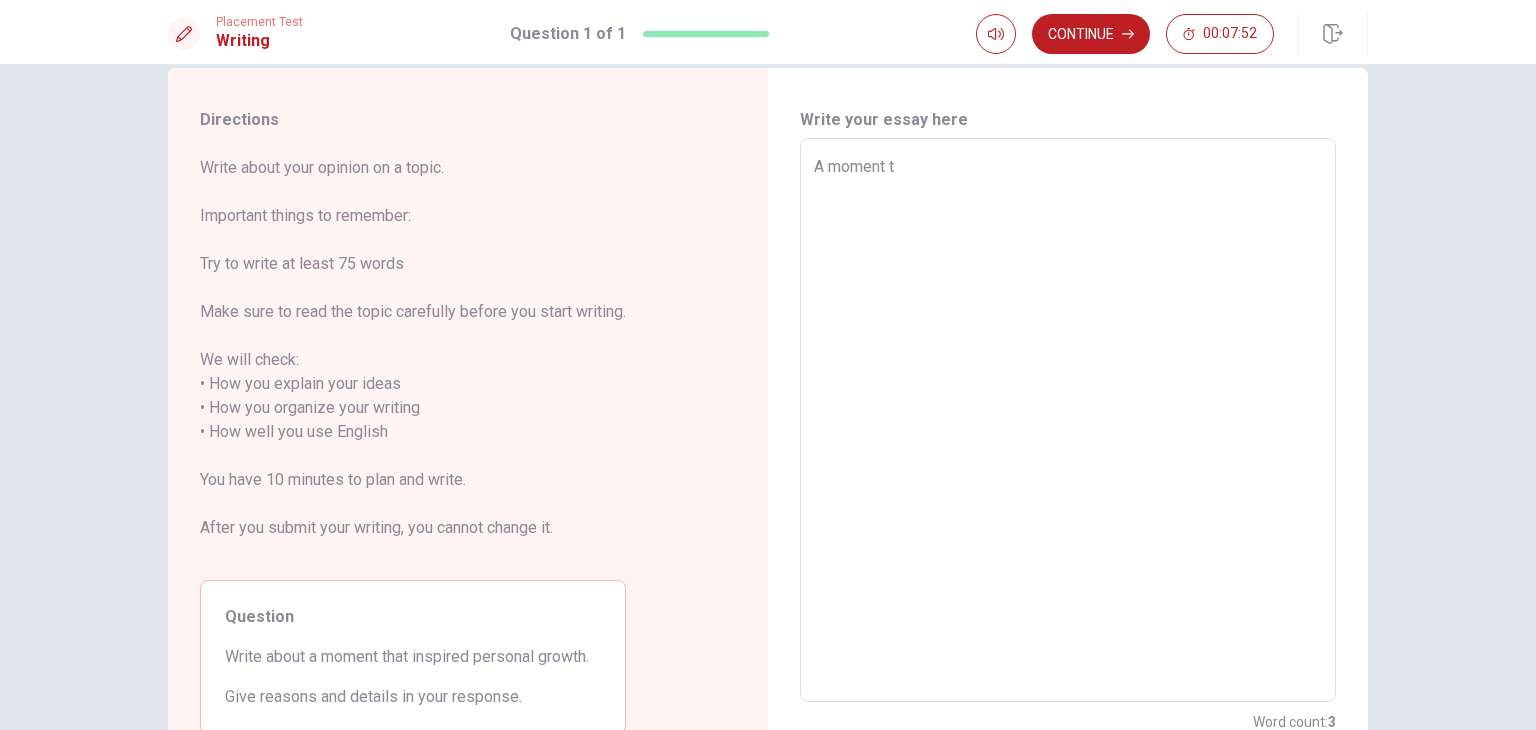 type on "A moment ta" 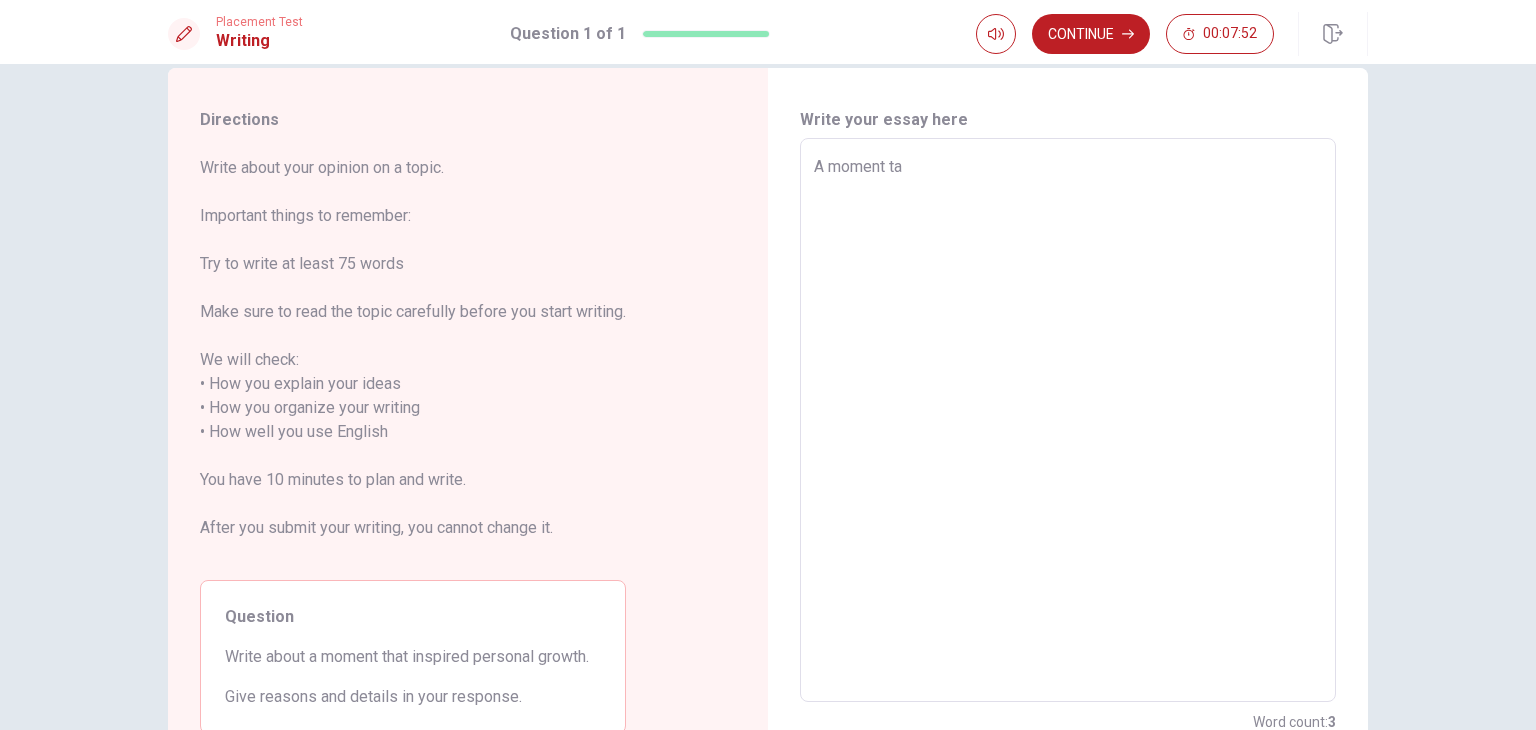 type on "x" 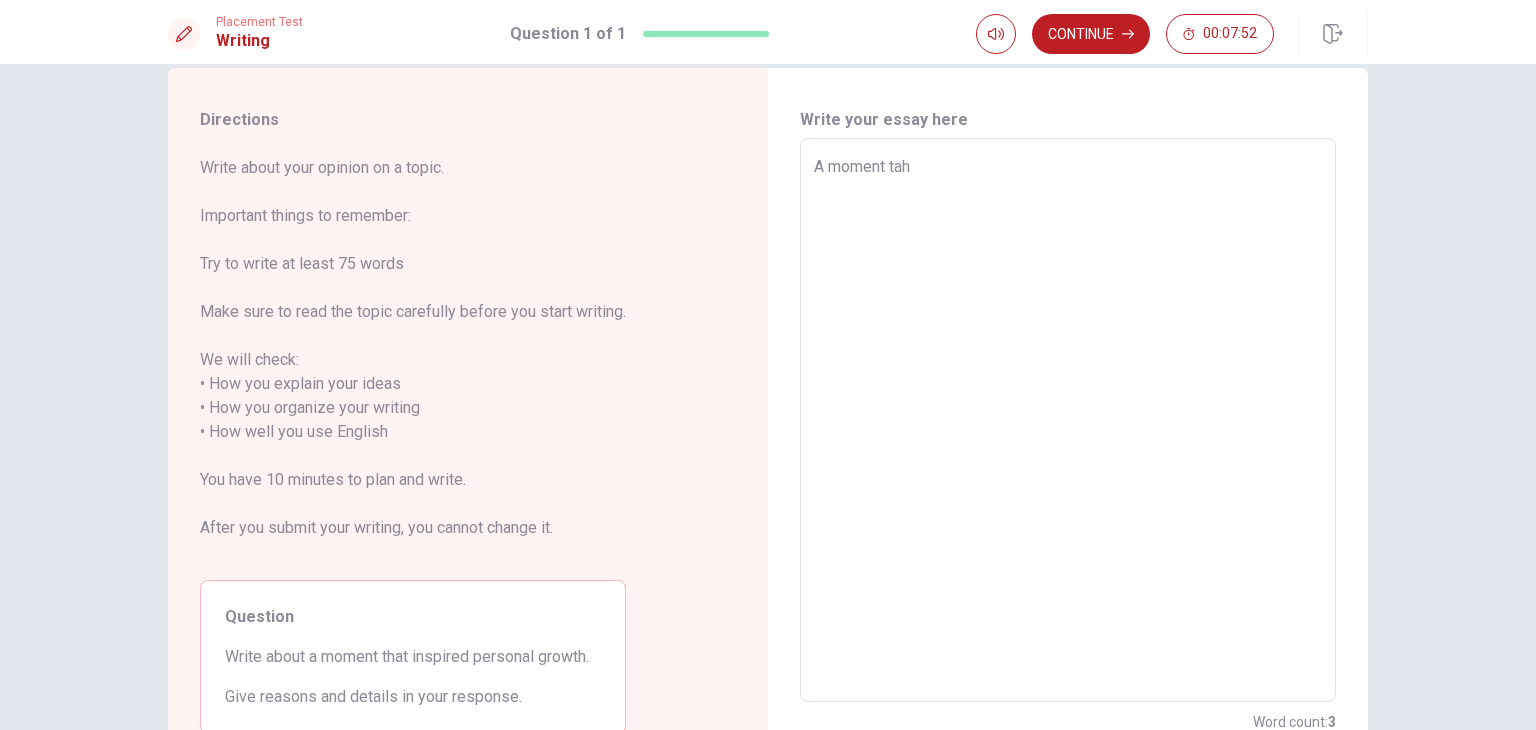 type on "x" 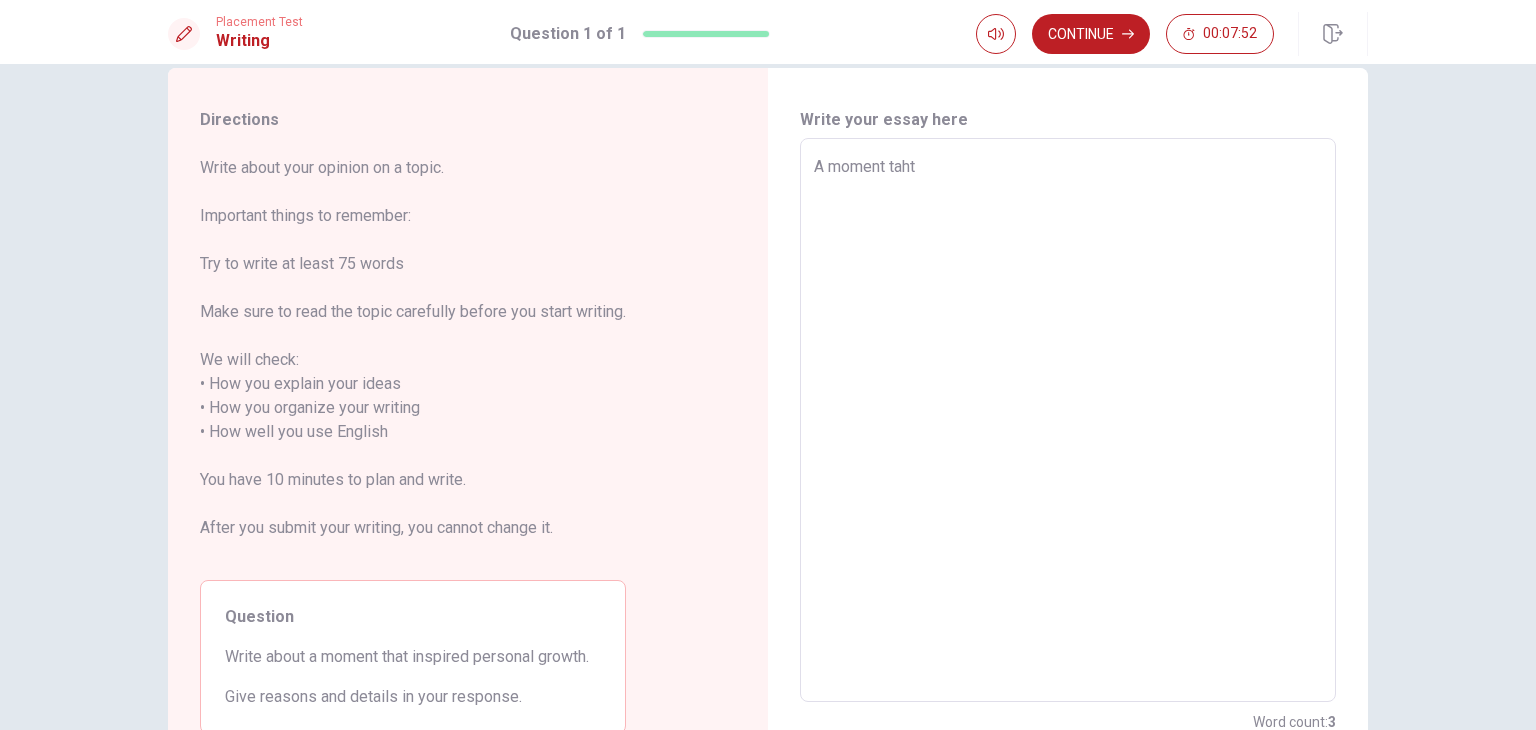 type on "x" 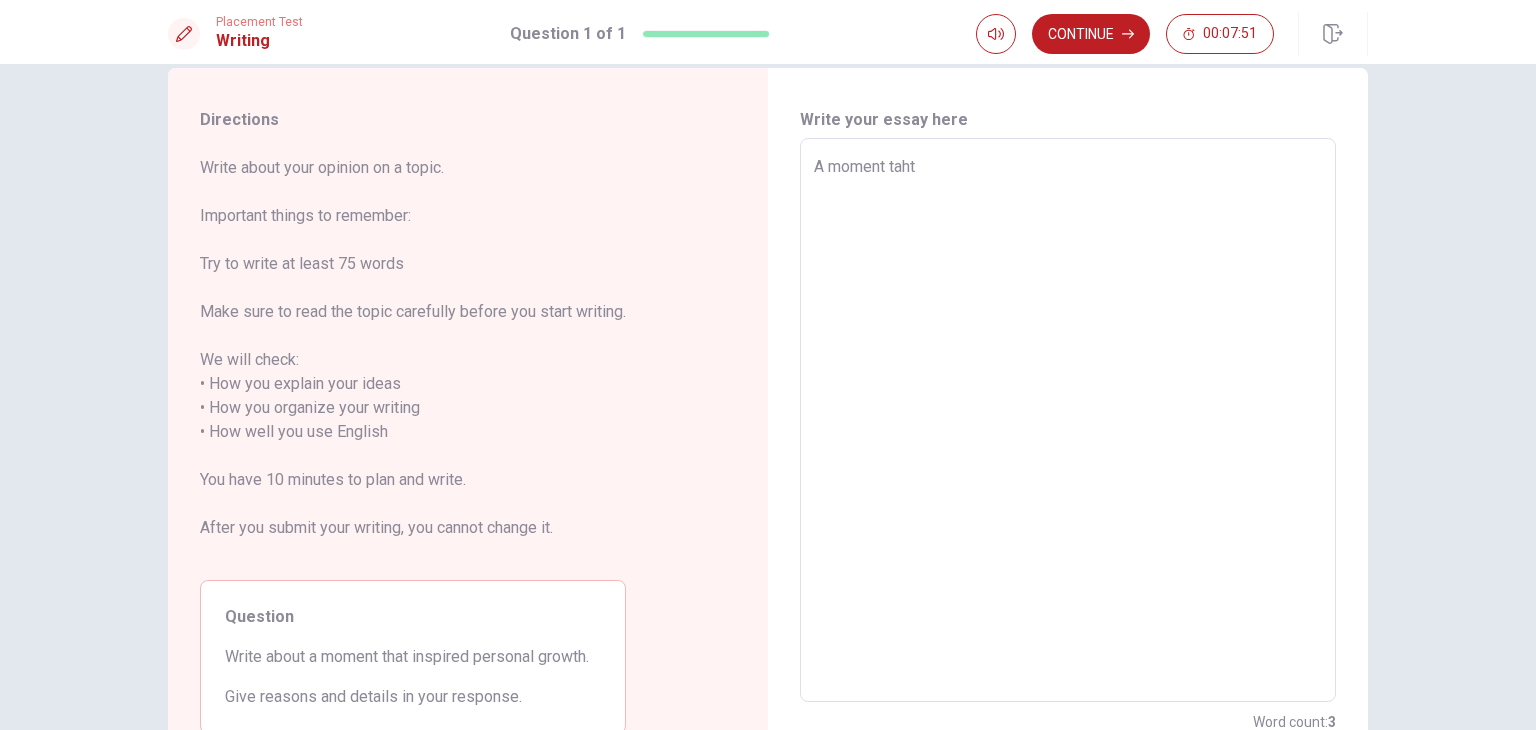 type on "A moment taht r" 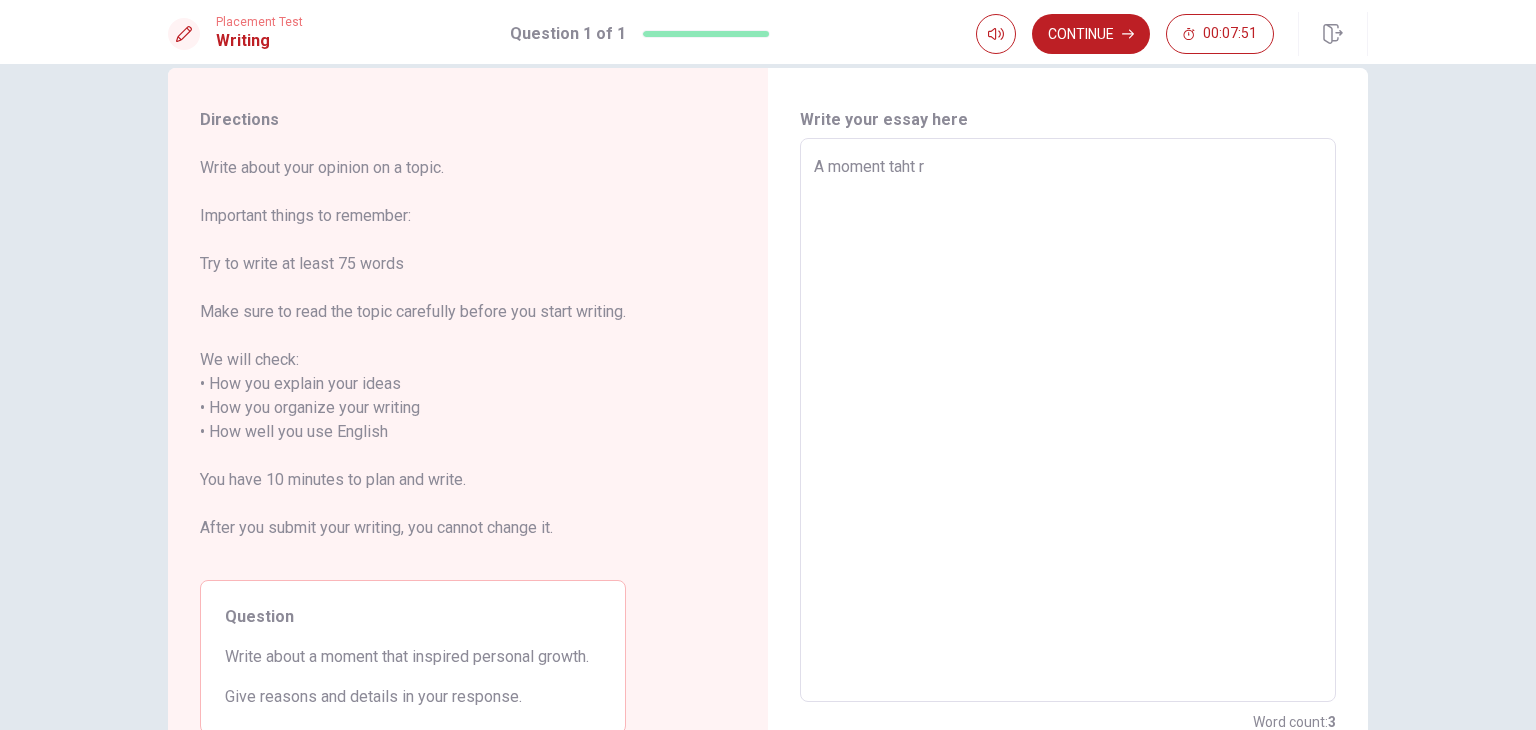 type on "x" 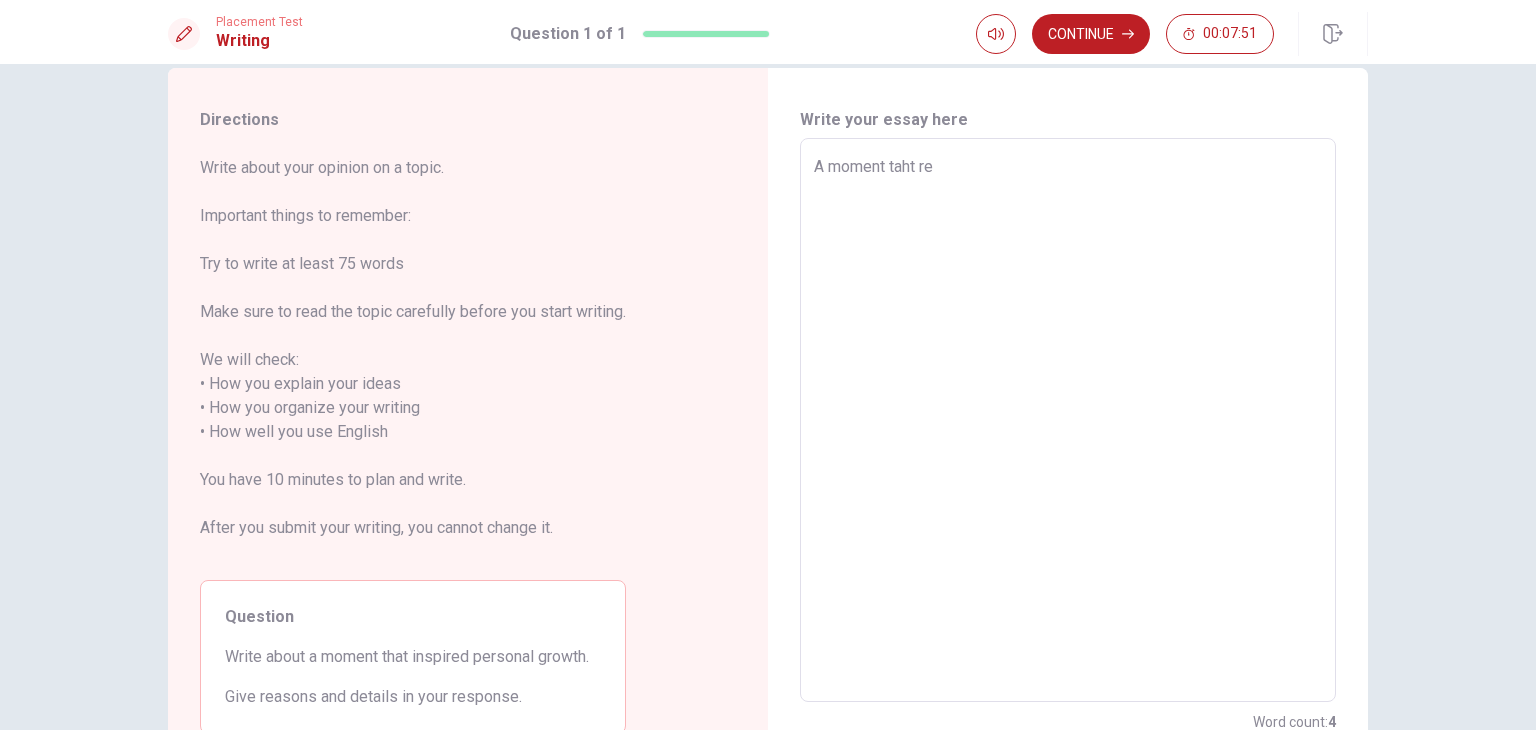 type on "x" 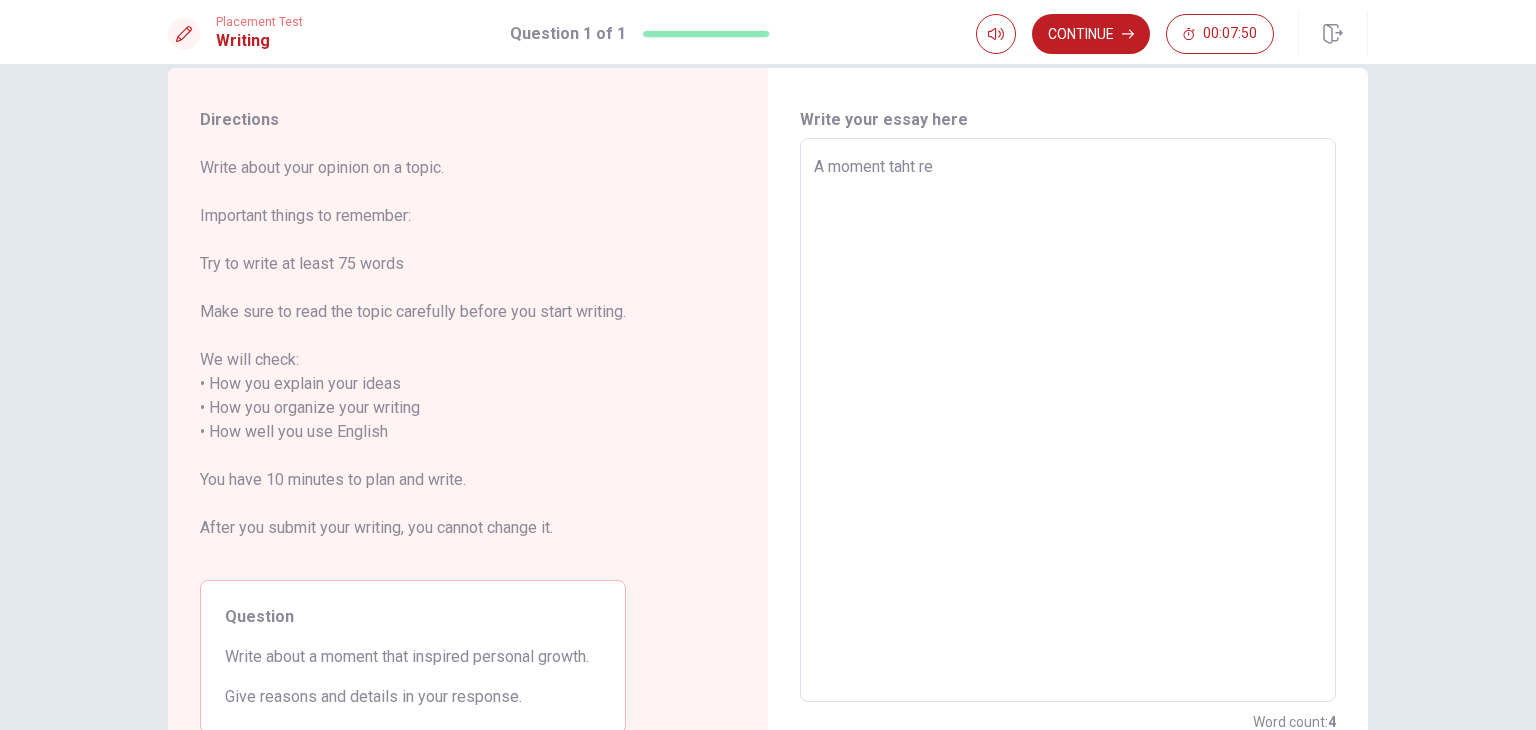 type on "A moment taht rea" 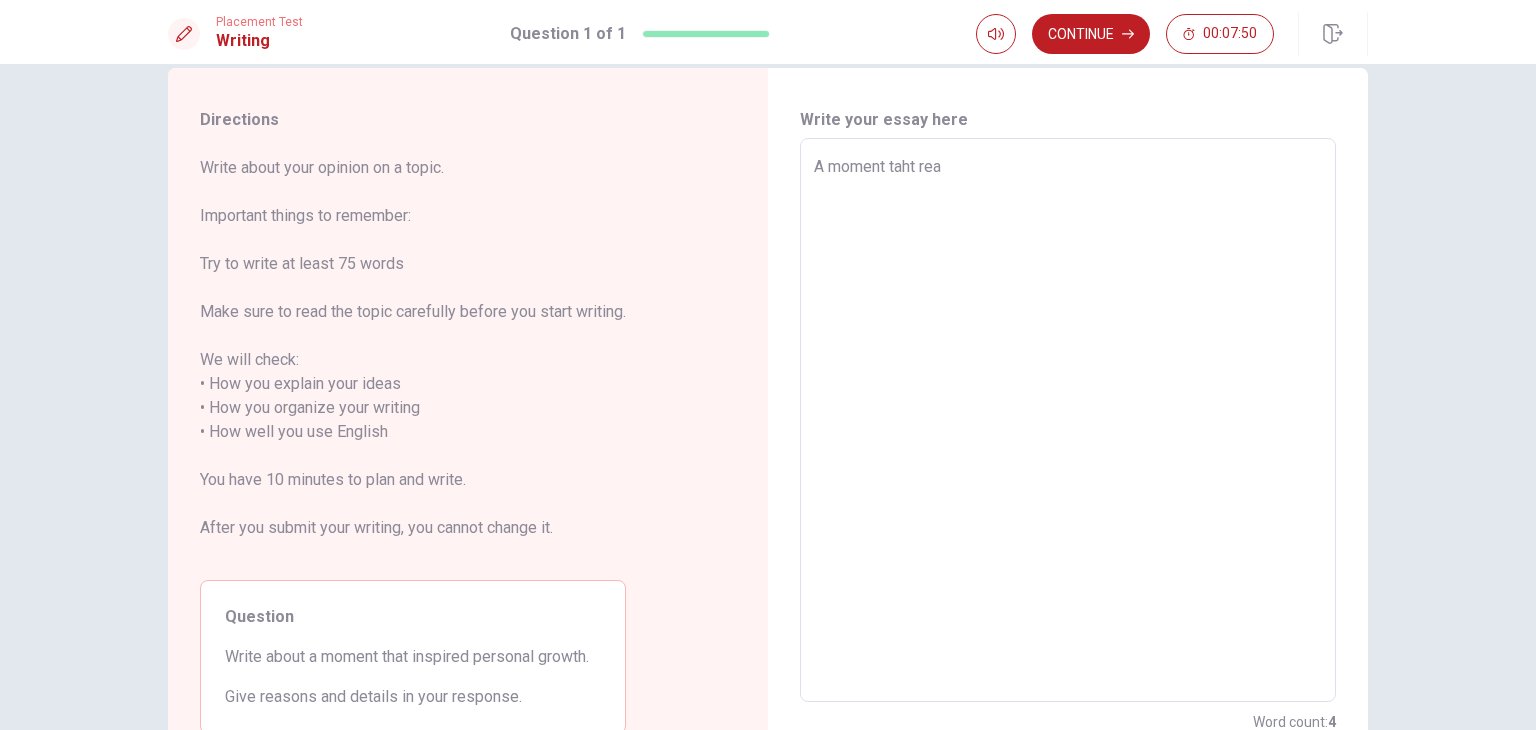 type on "x" 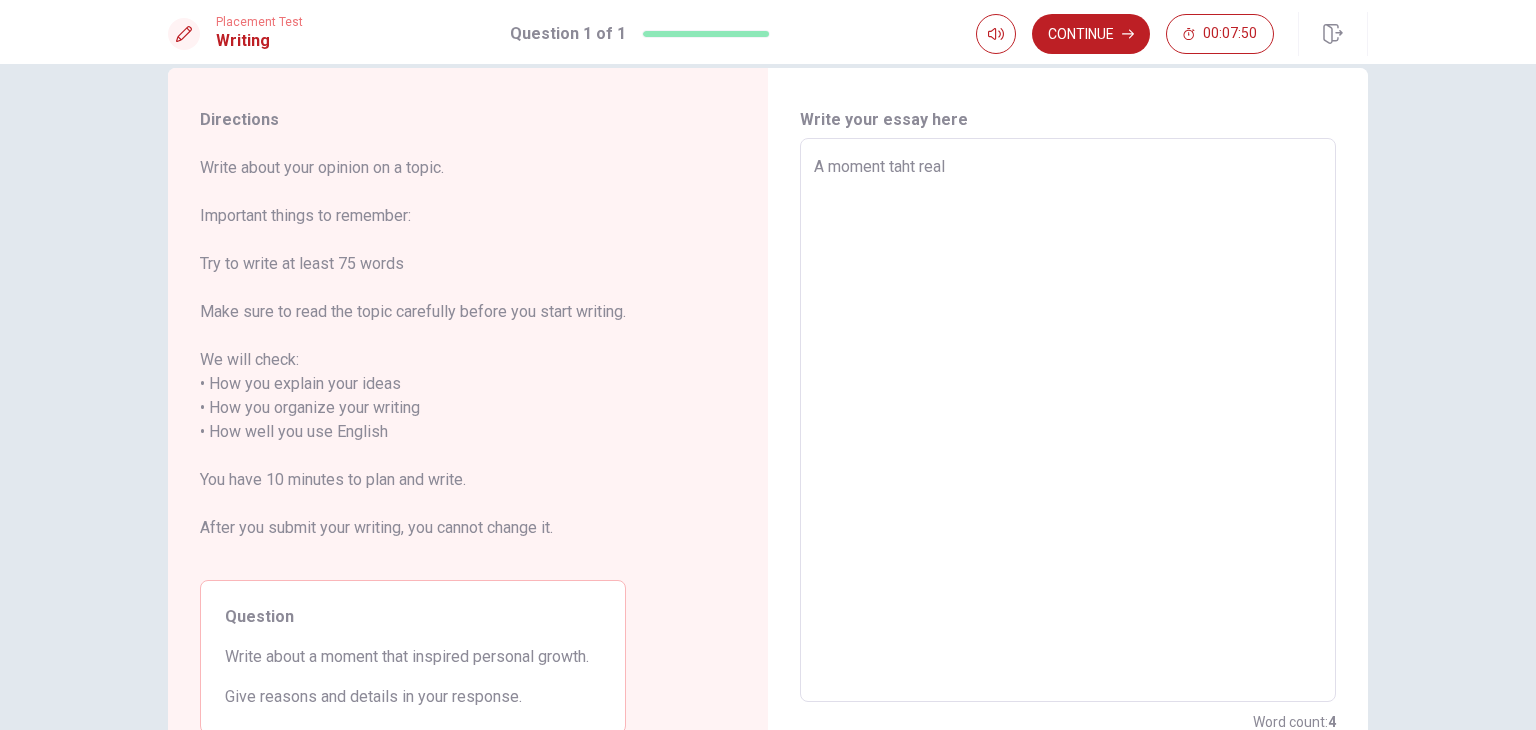 type on "x" 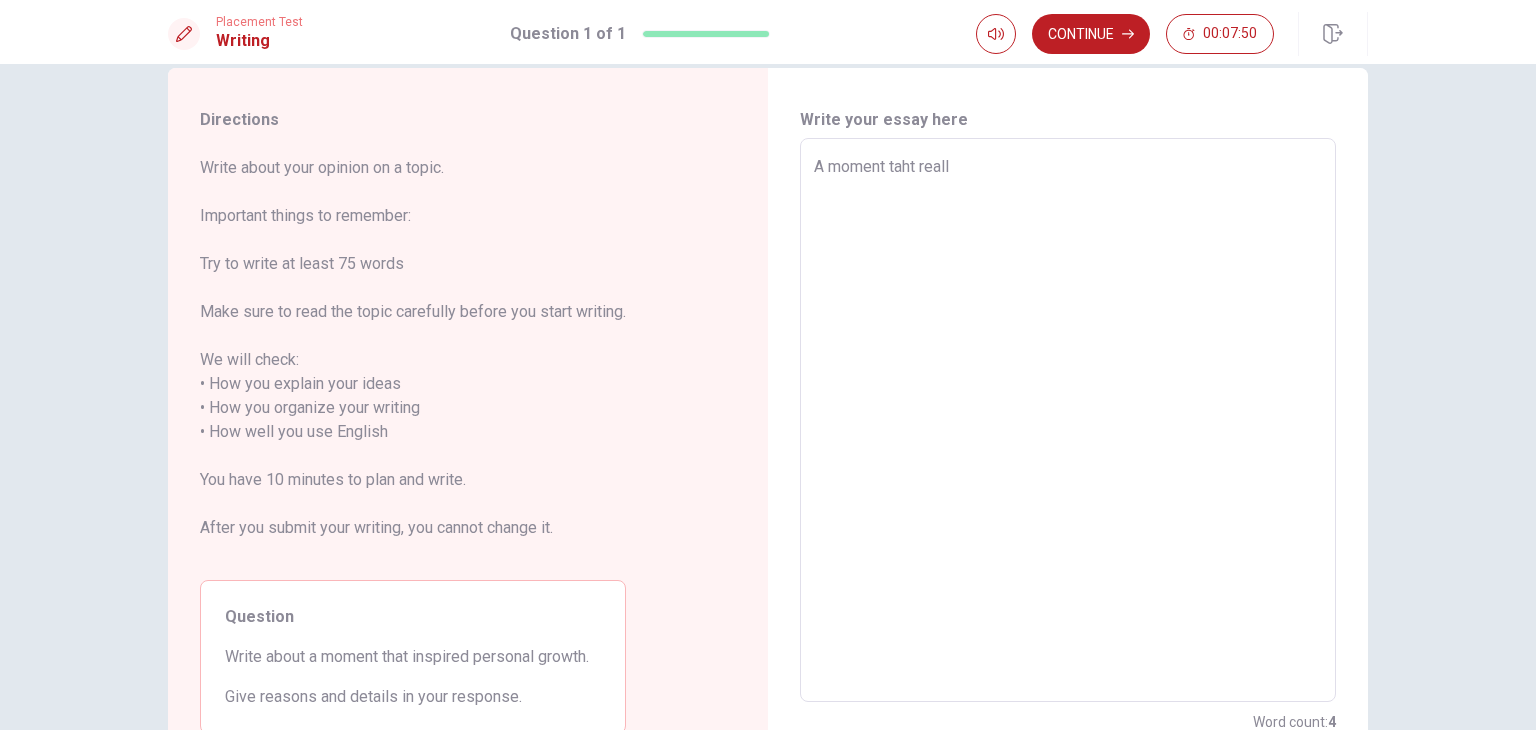 type on "x" 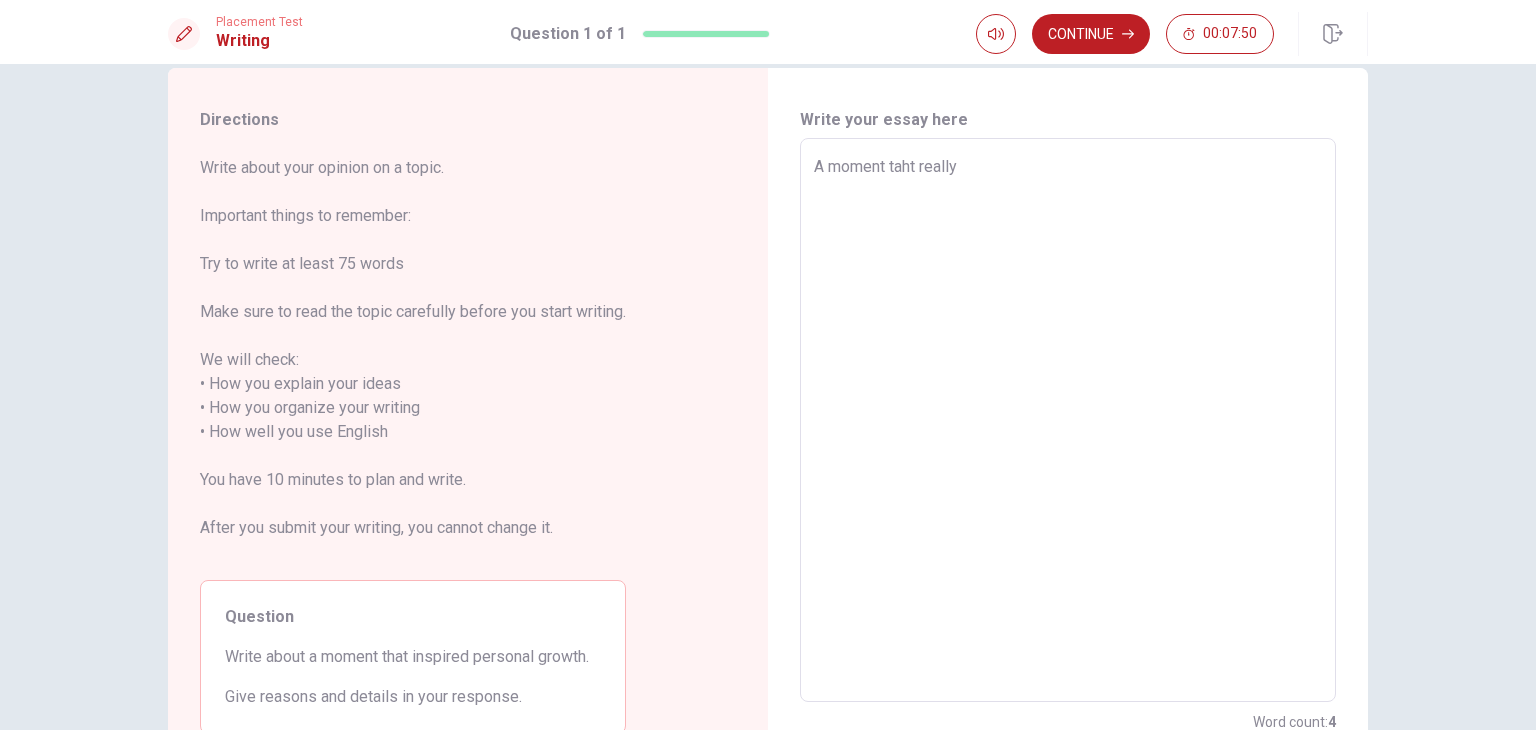 type on "x" 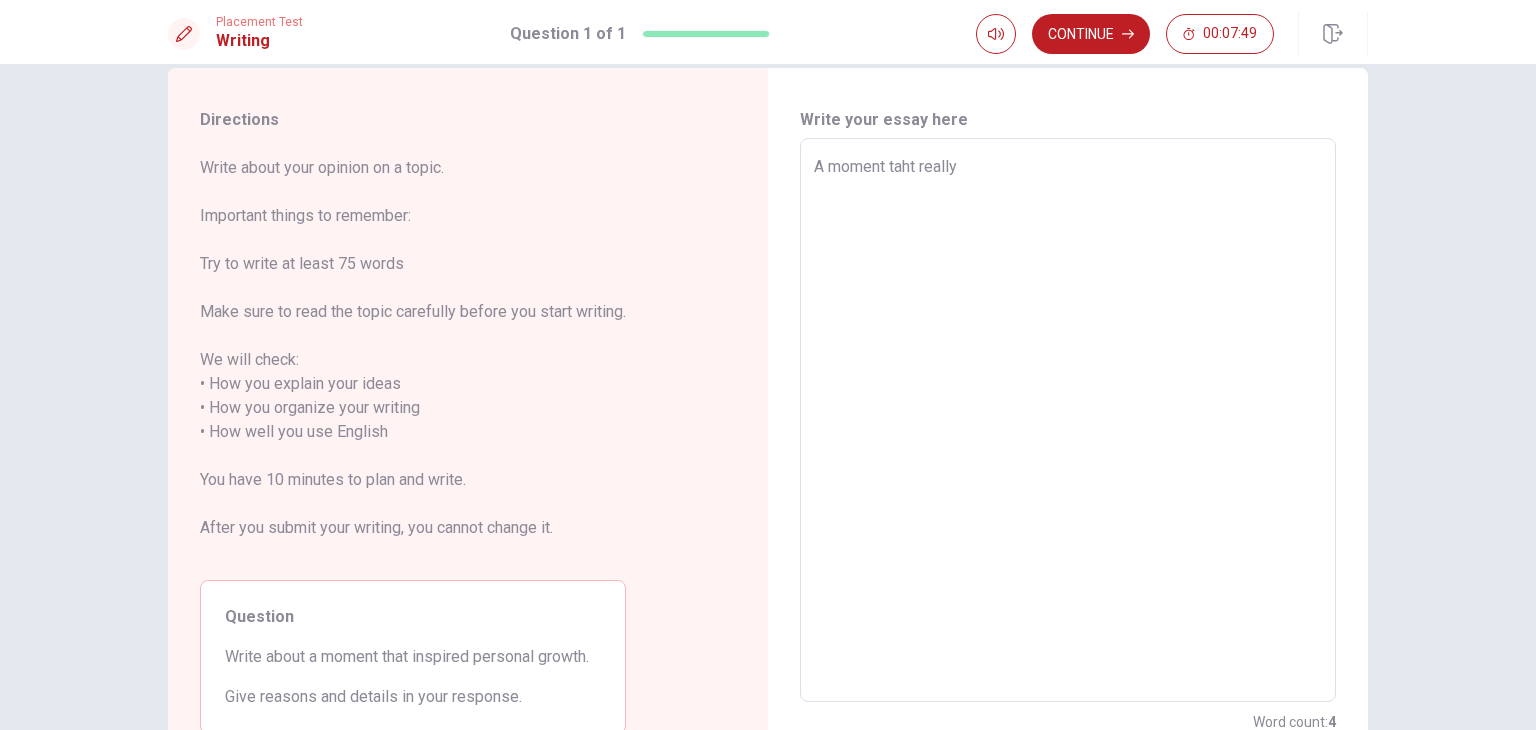 type on "A moment taht really i" 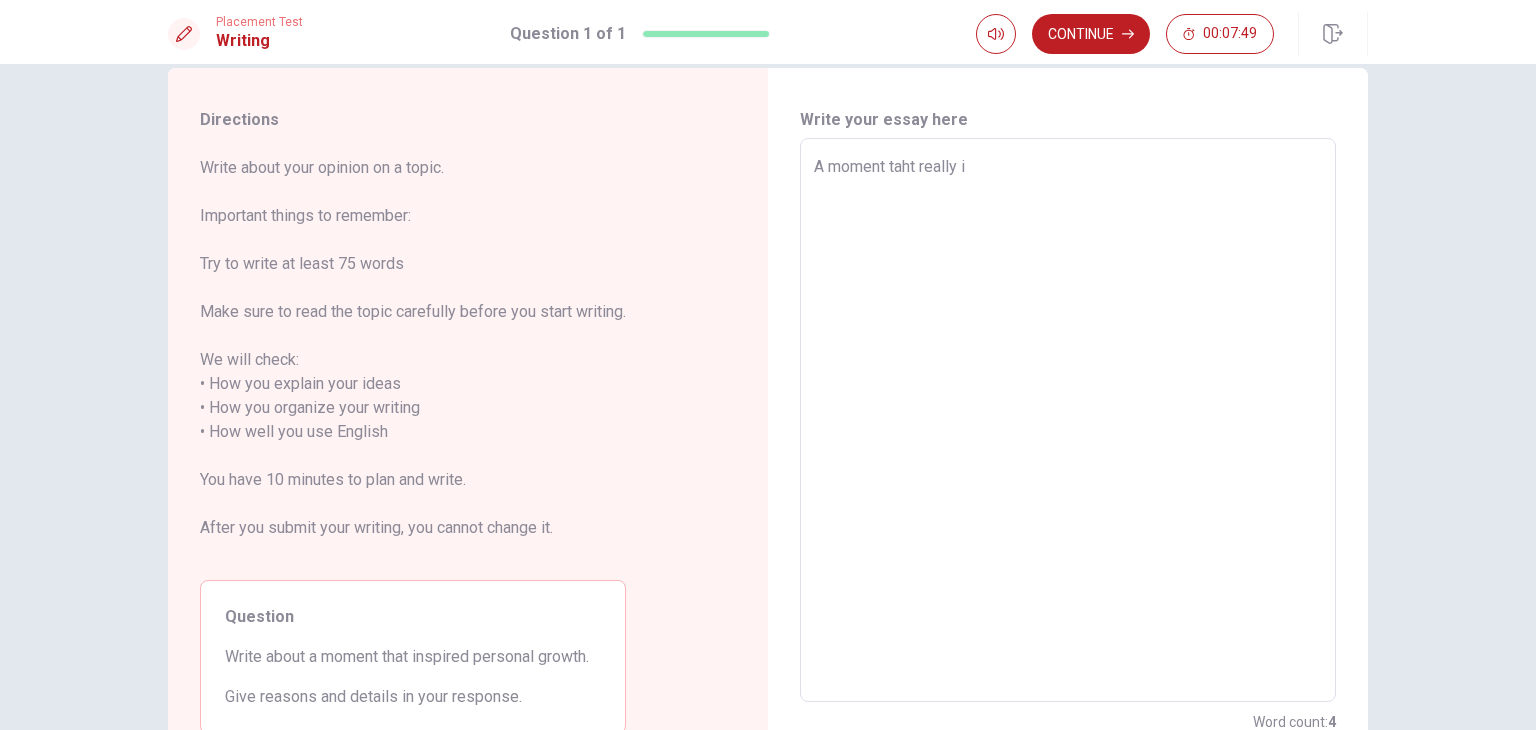 type on "x" 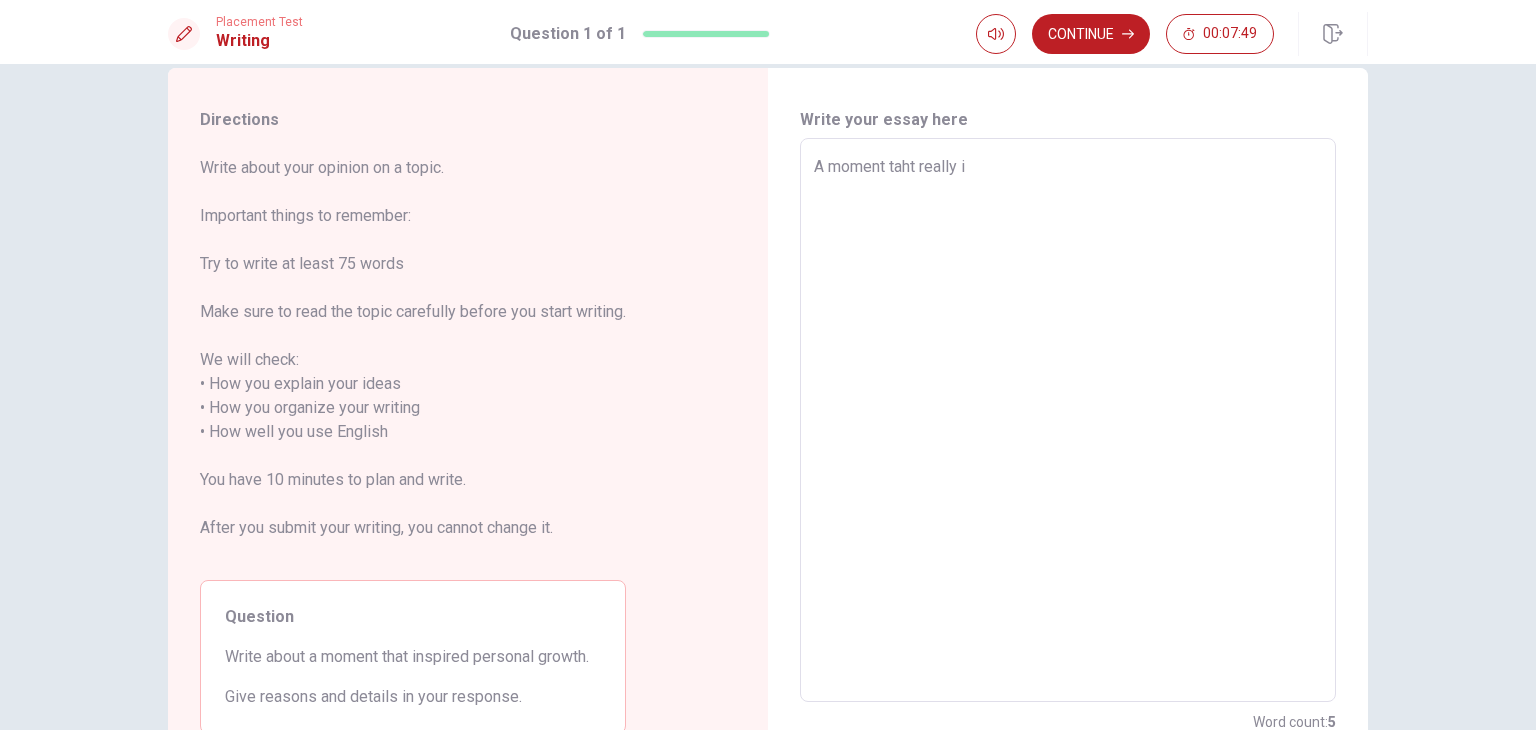 type on "A moment taht really in" 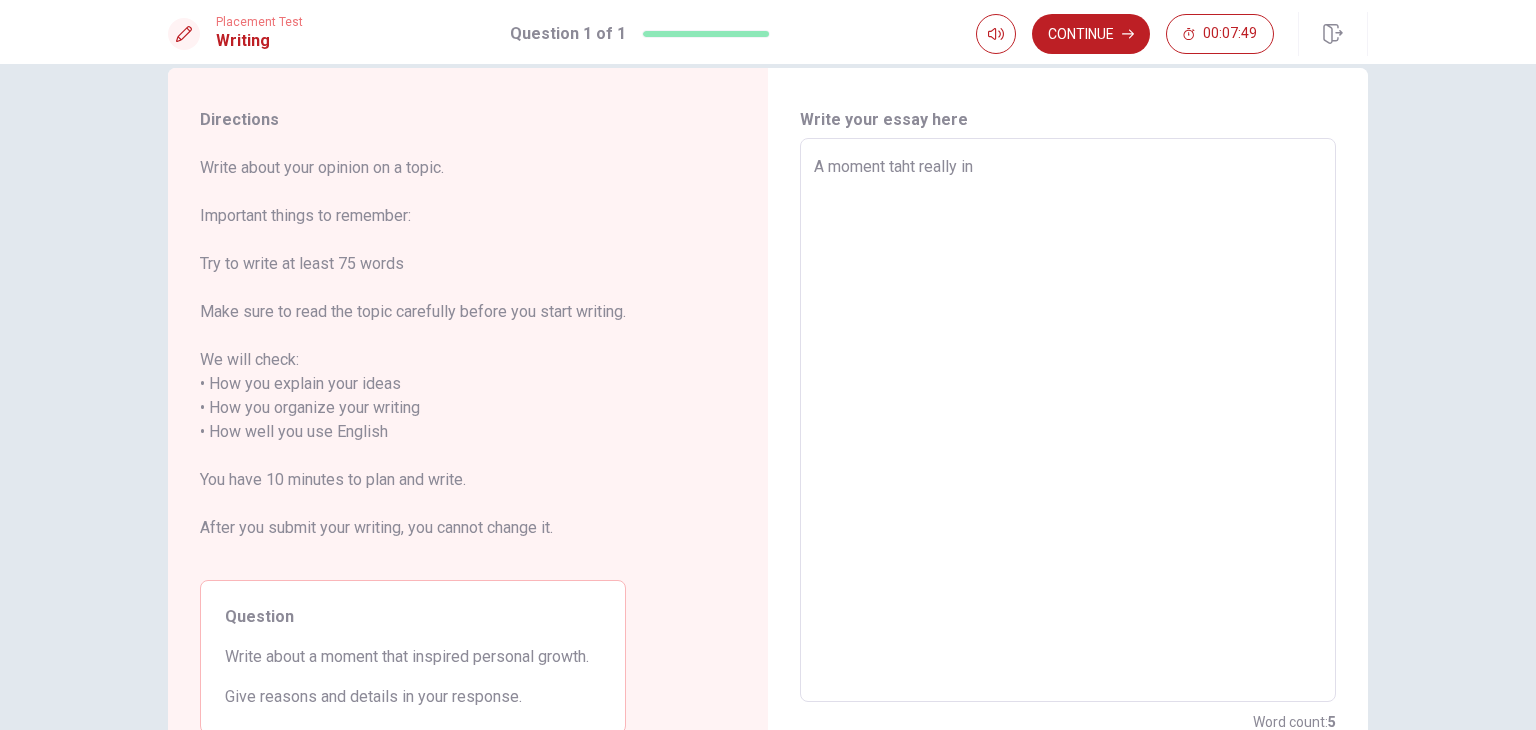 type on "x" 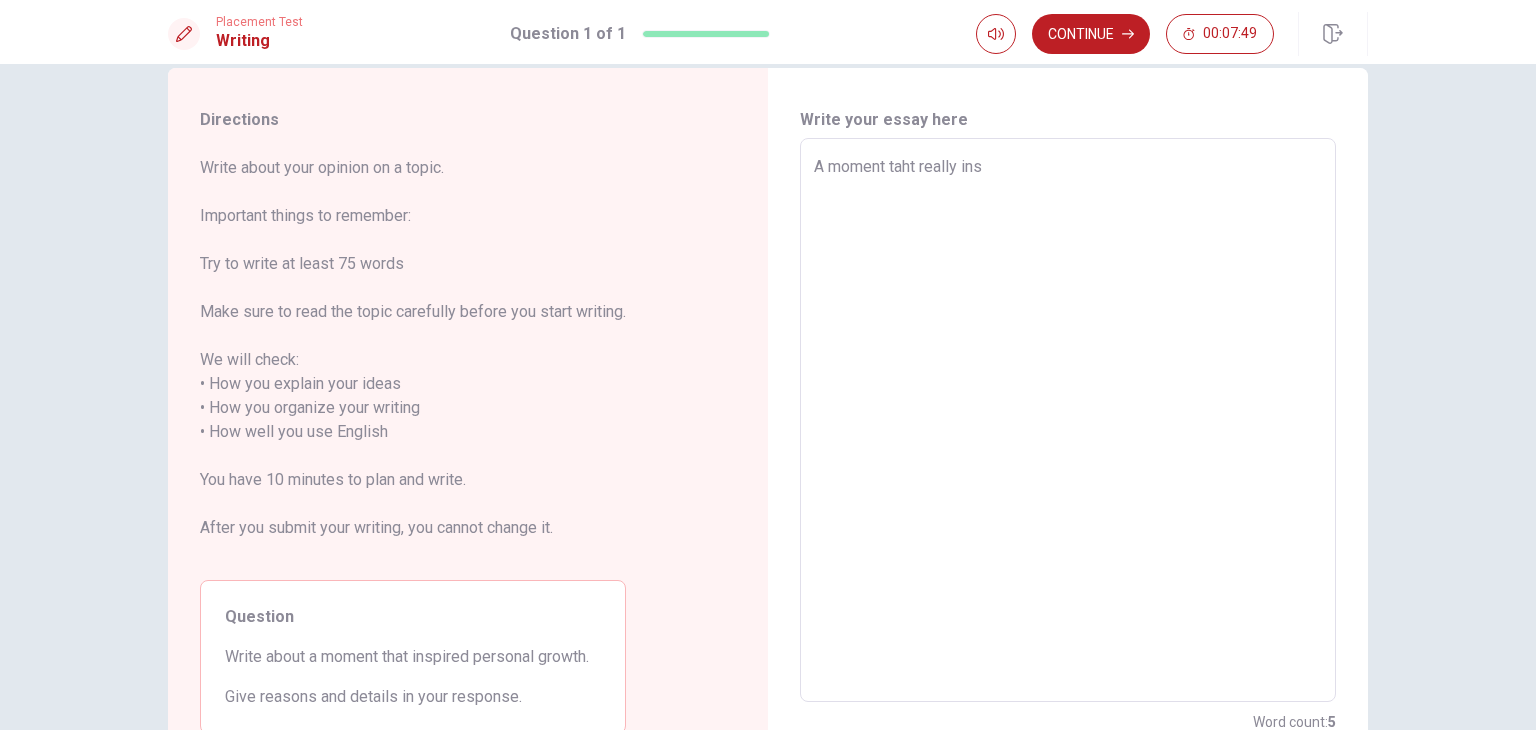 type on "x" 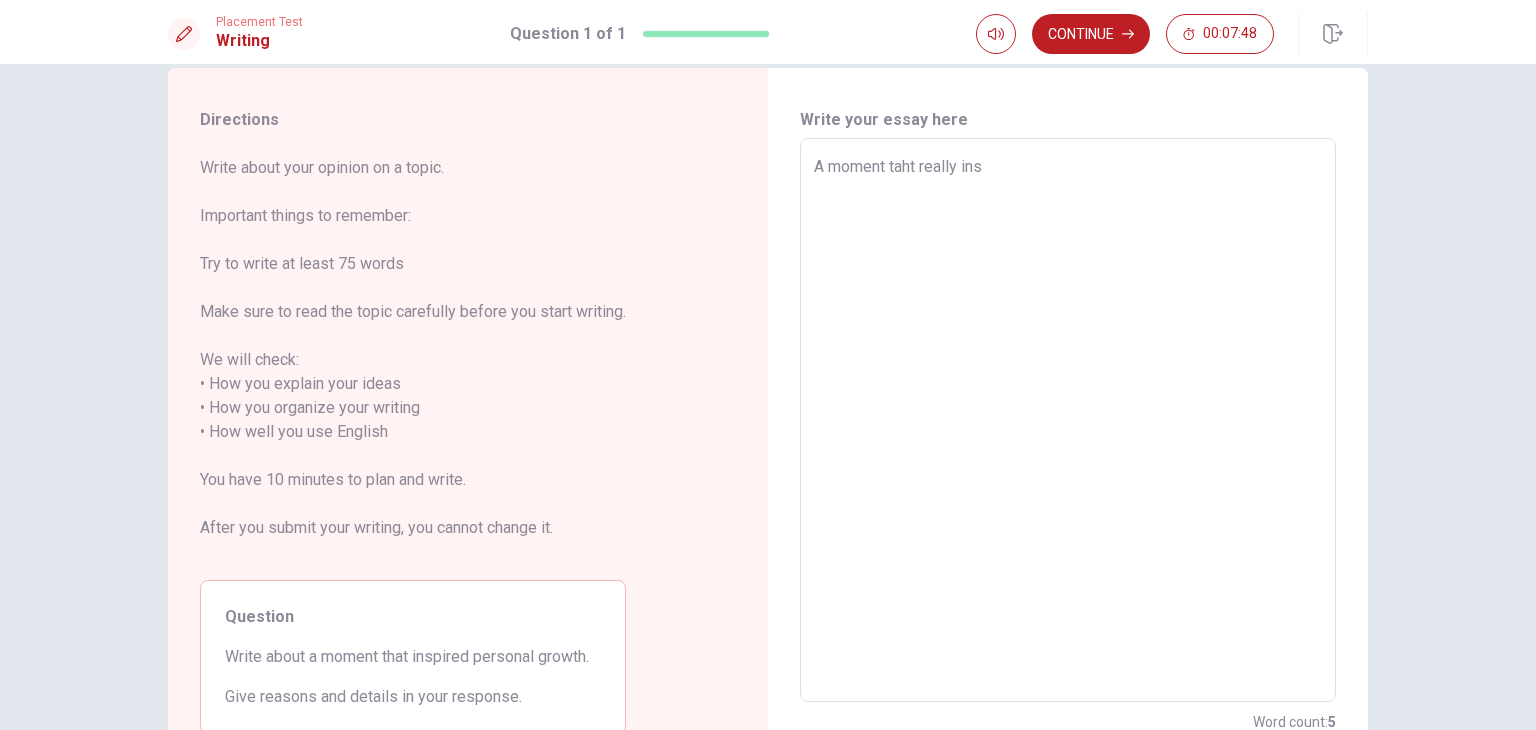 type on "A moment taht really insp" 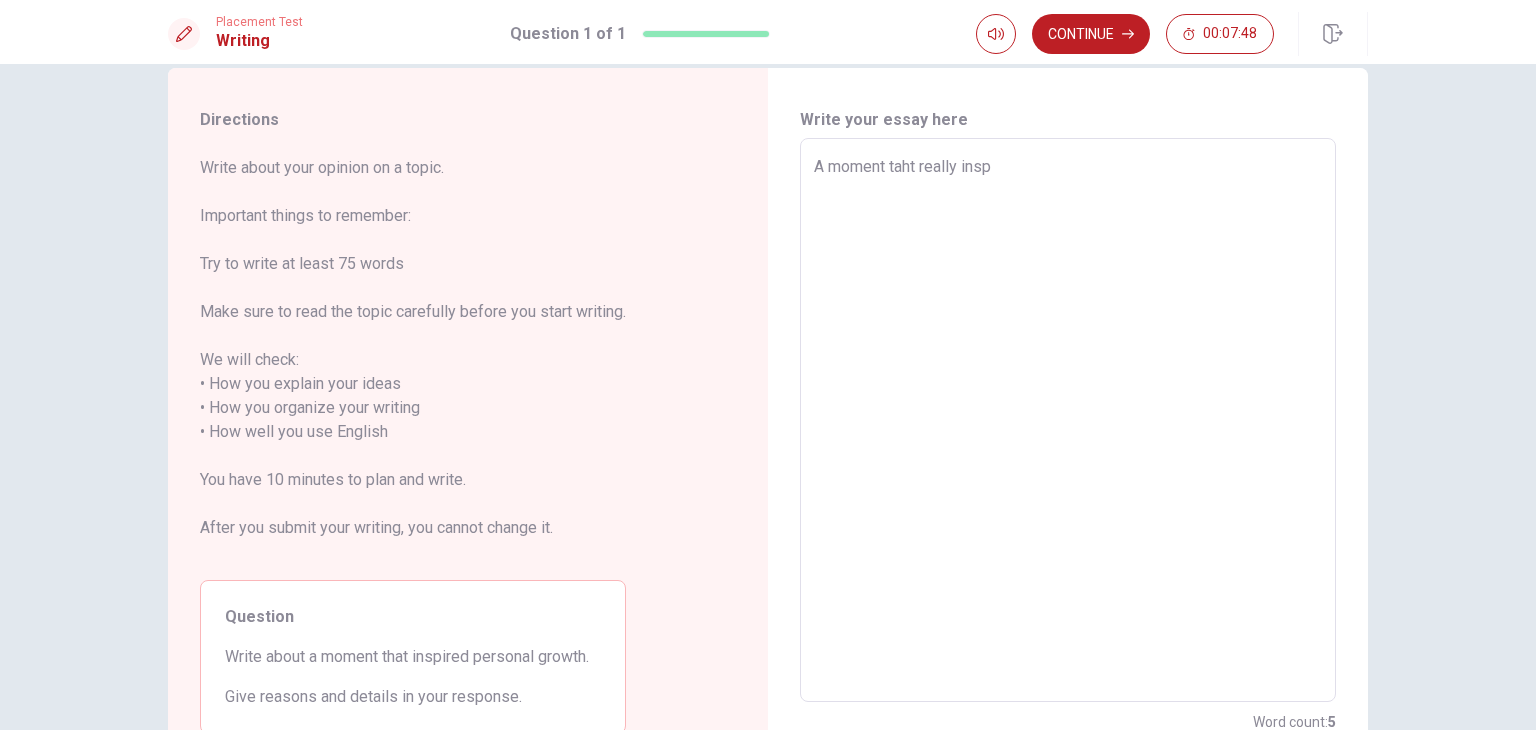 type on "x" 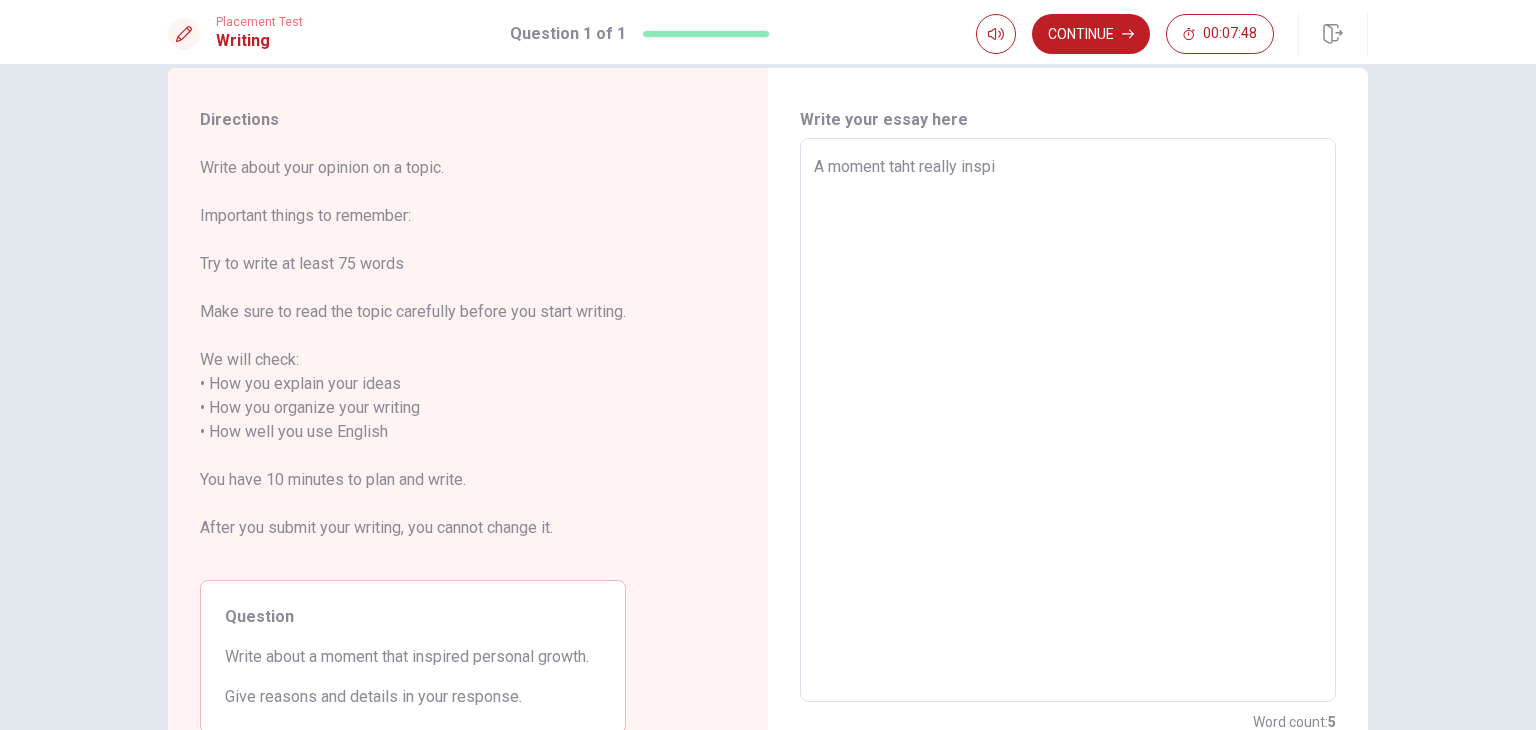 type on "x" 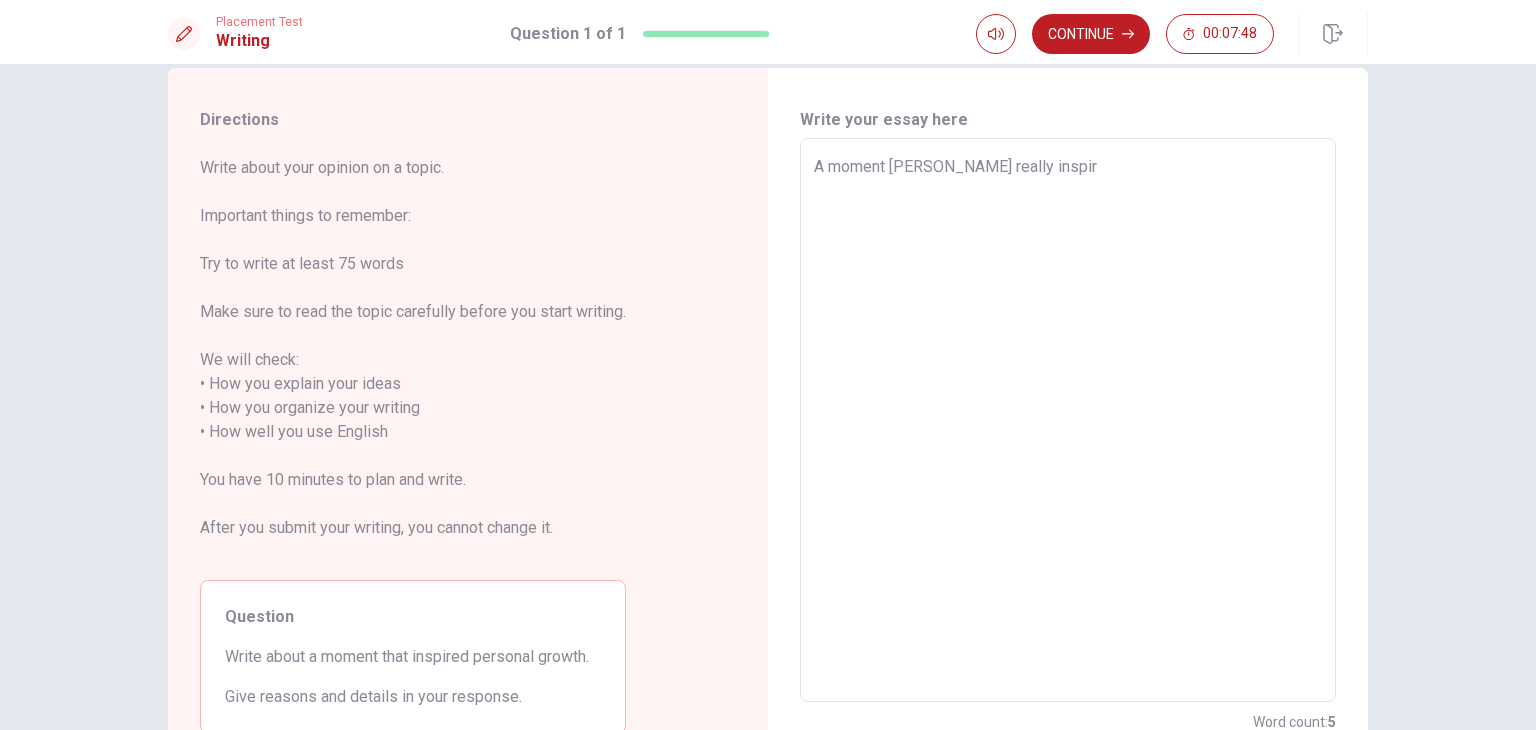 type on "x" 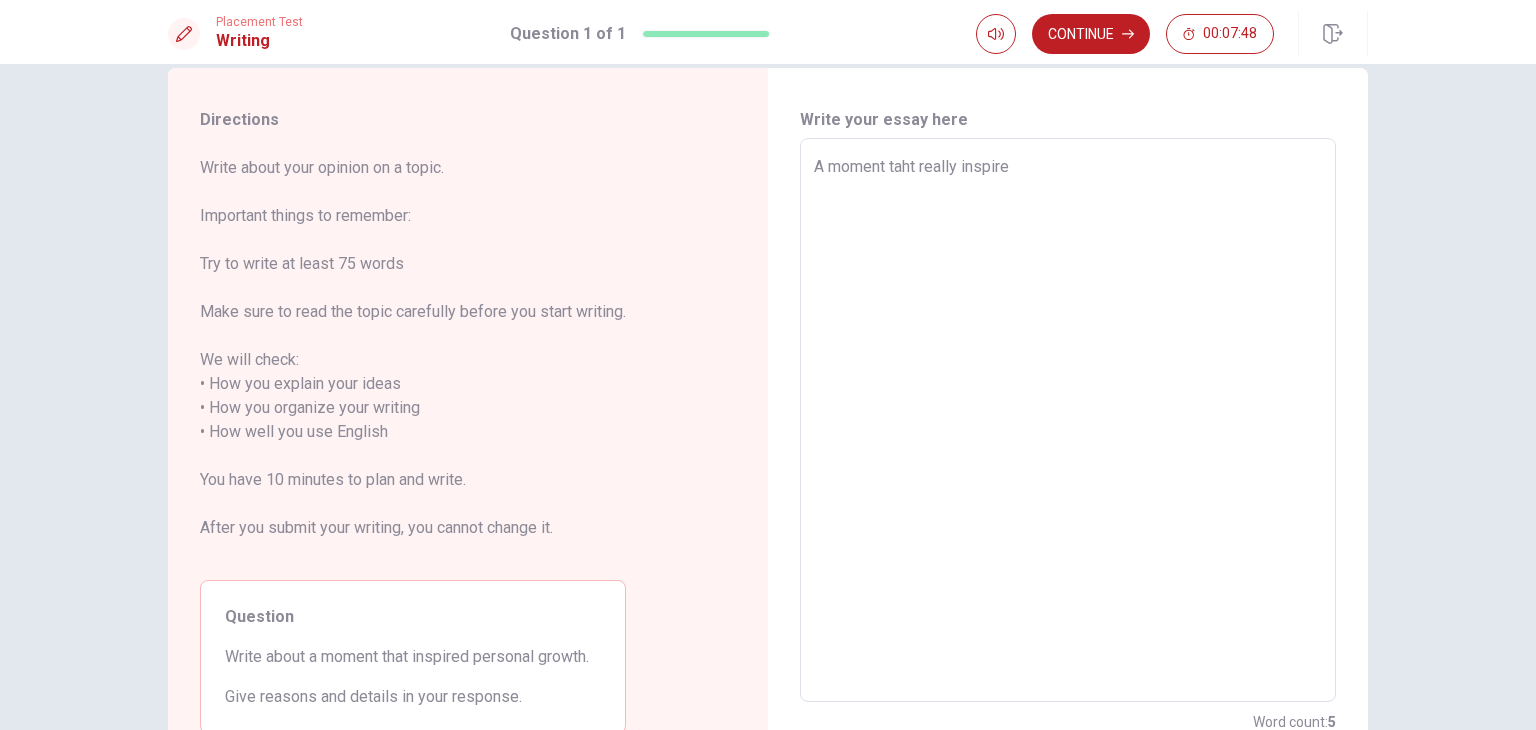 type on "x" 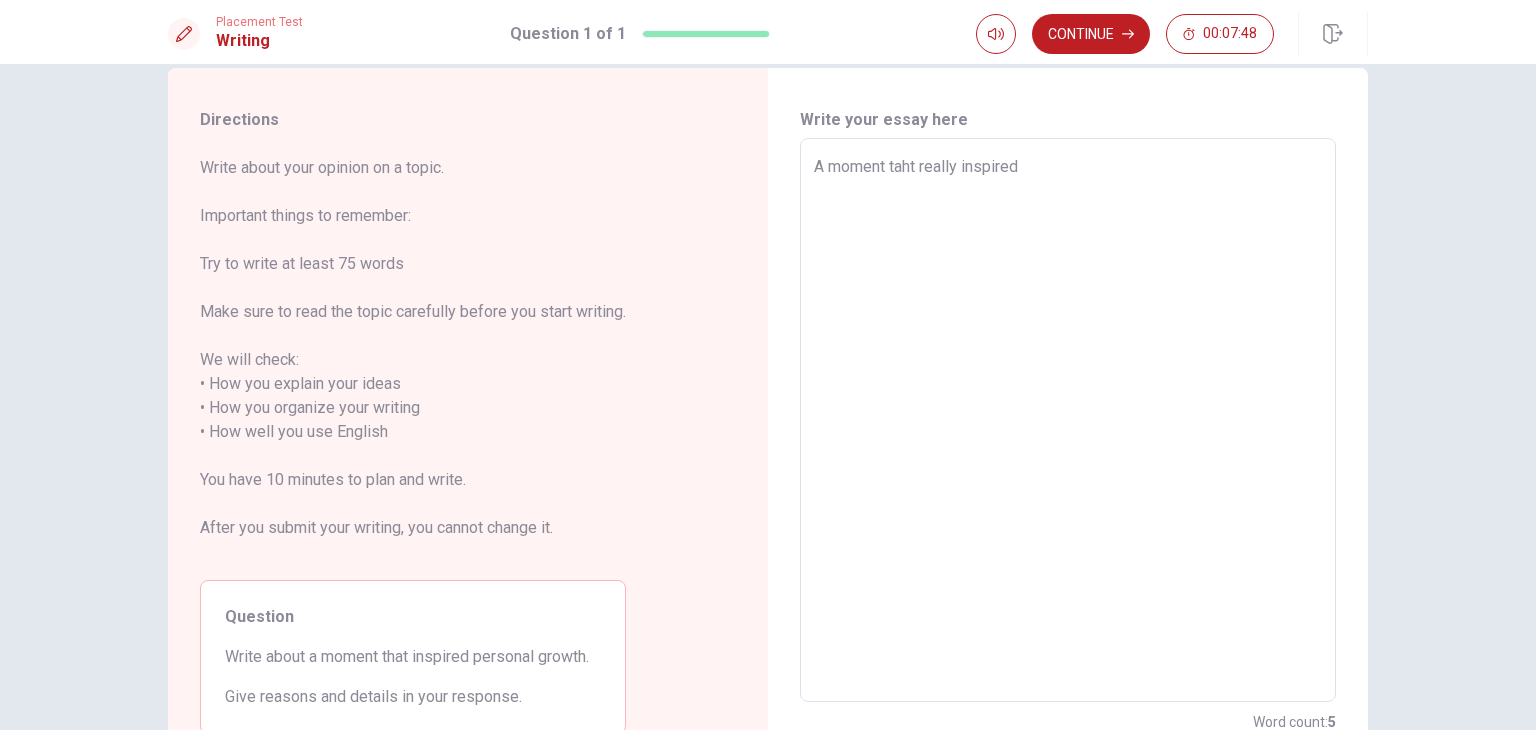 type on "x" 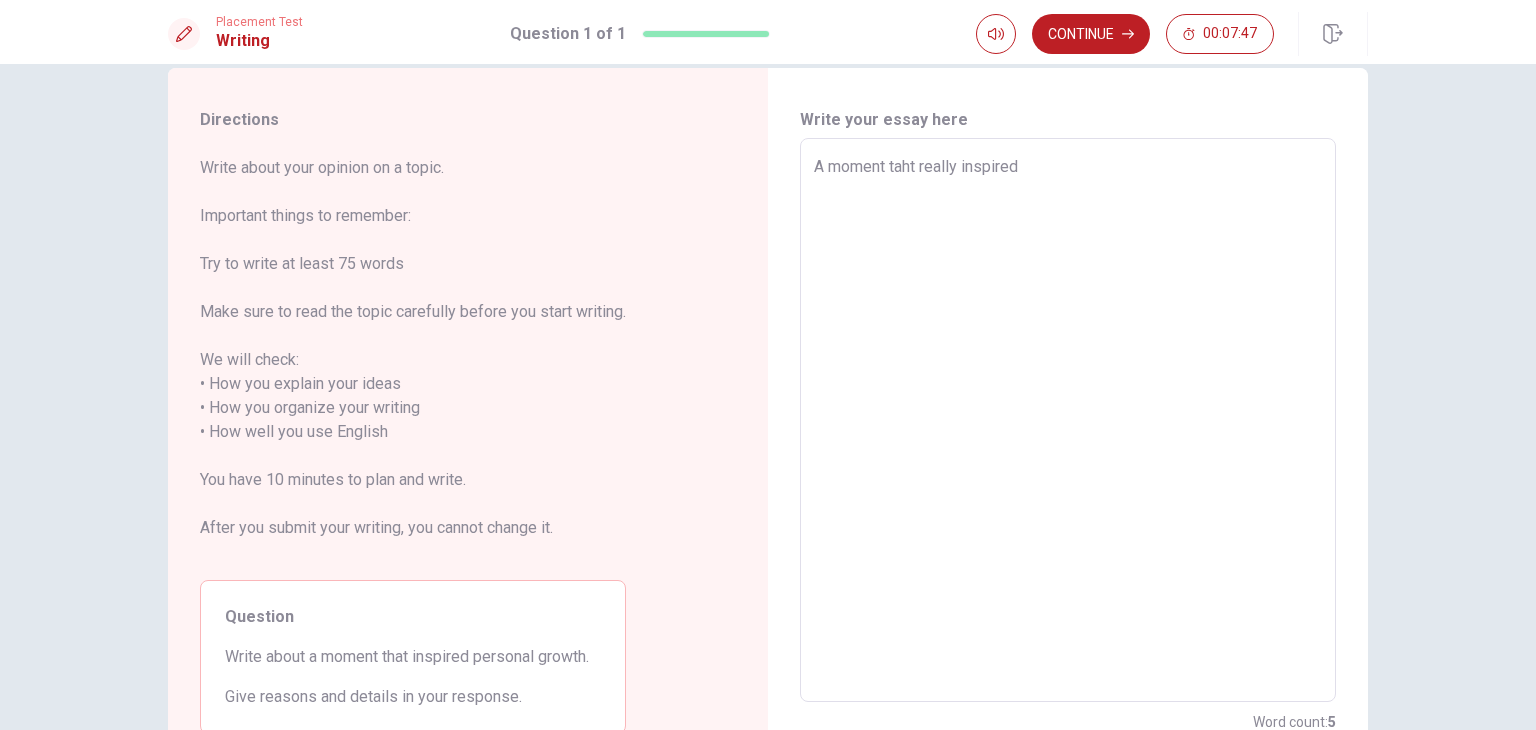 type on "A moment taht really inspired" 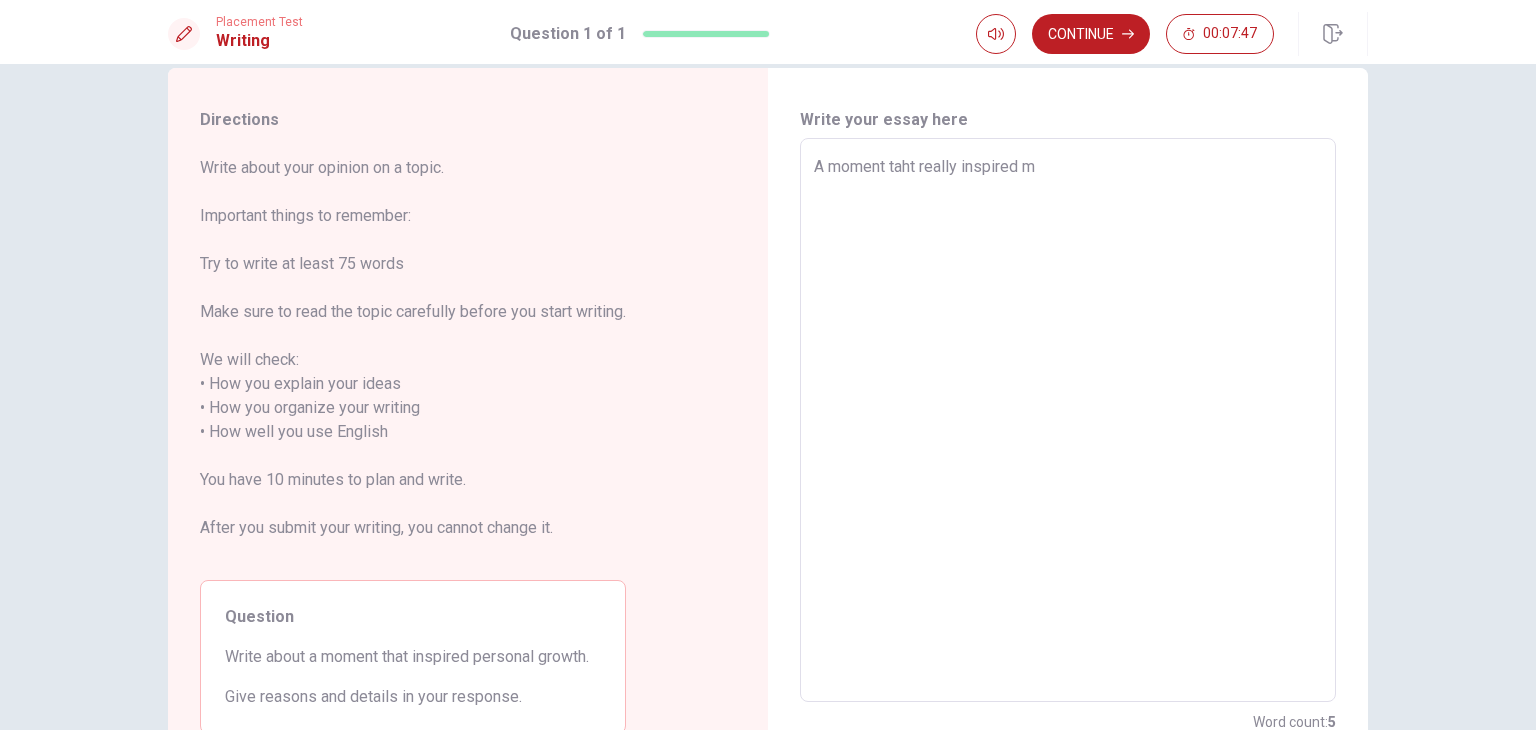 type on "x" 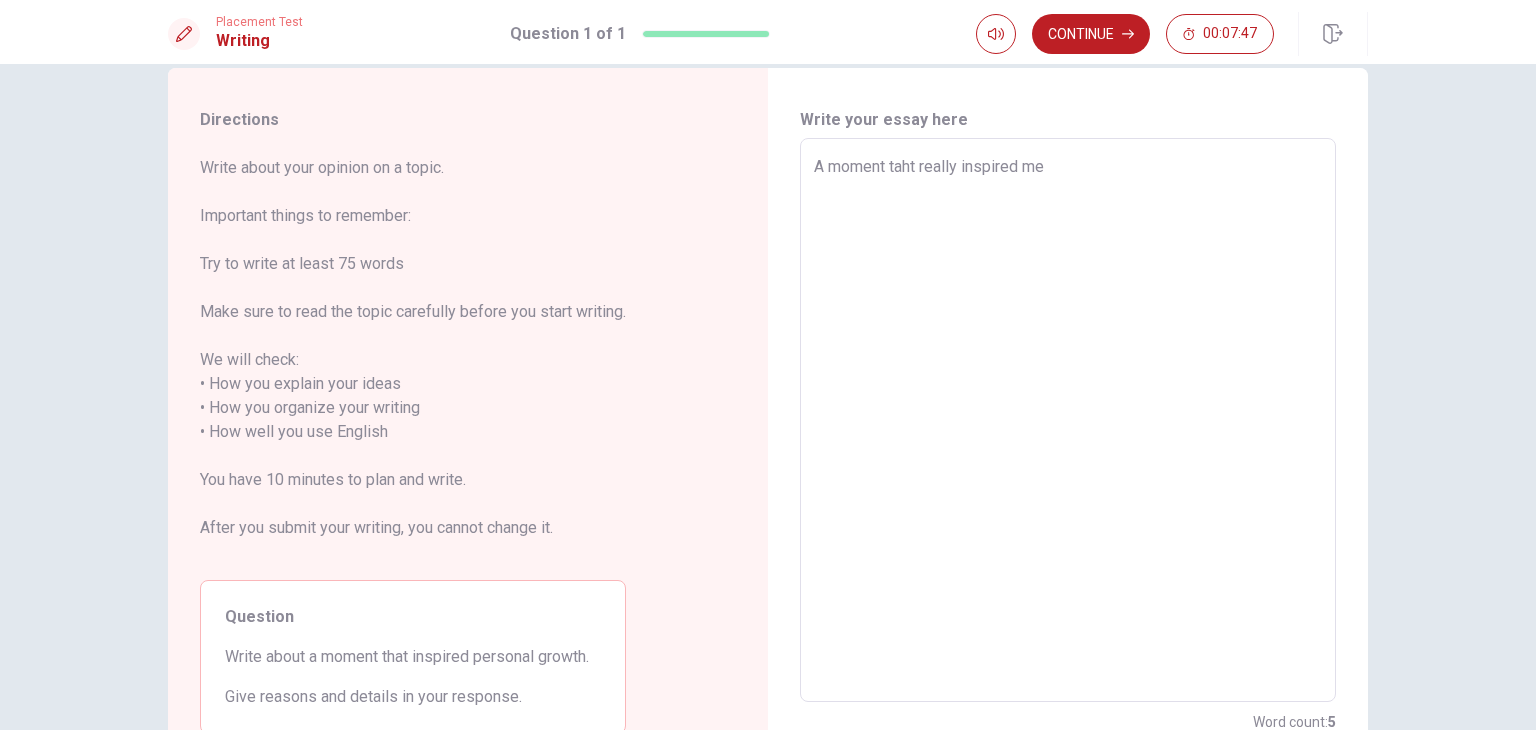 type on "x" 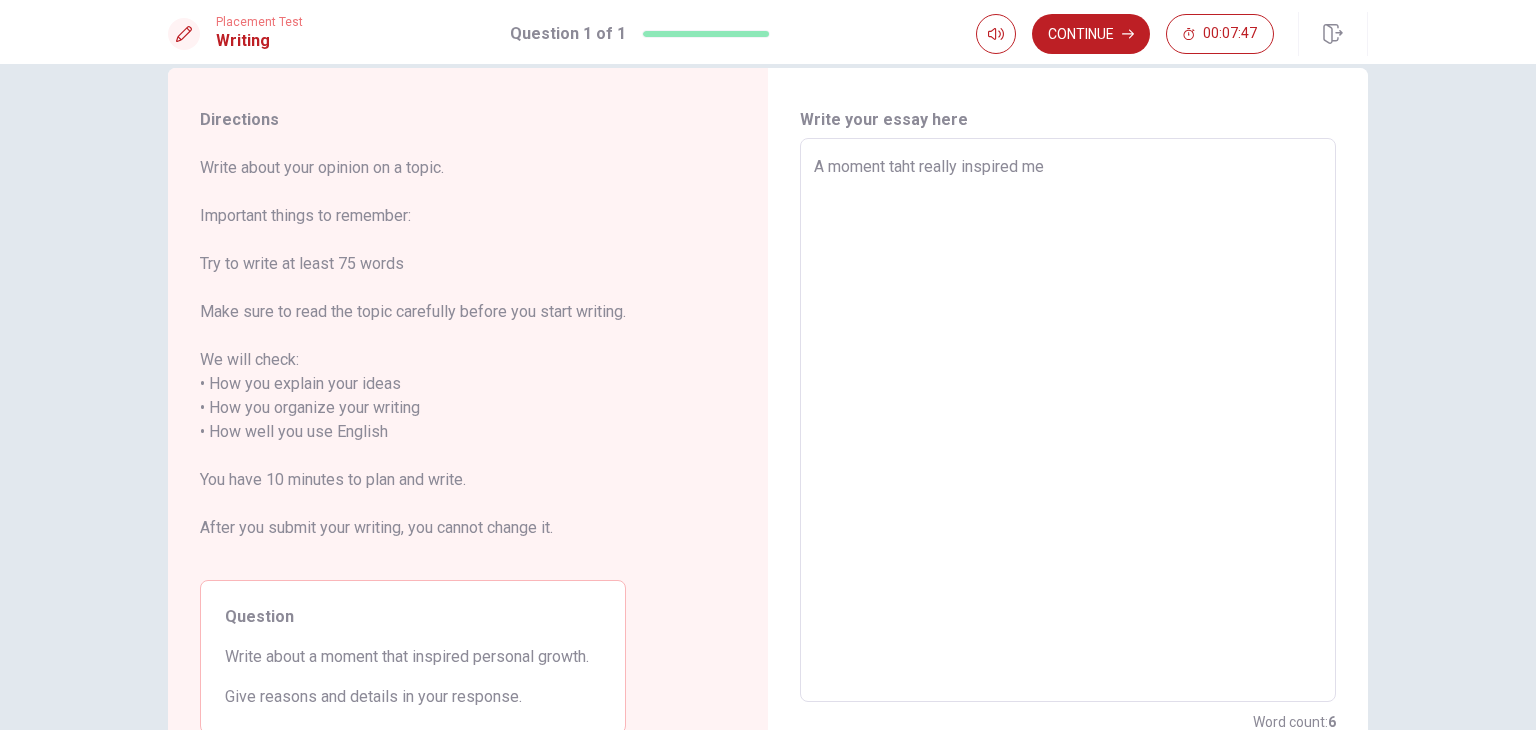 type on "A moment taht really inspired me" 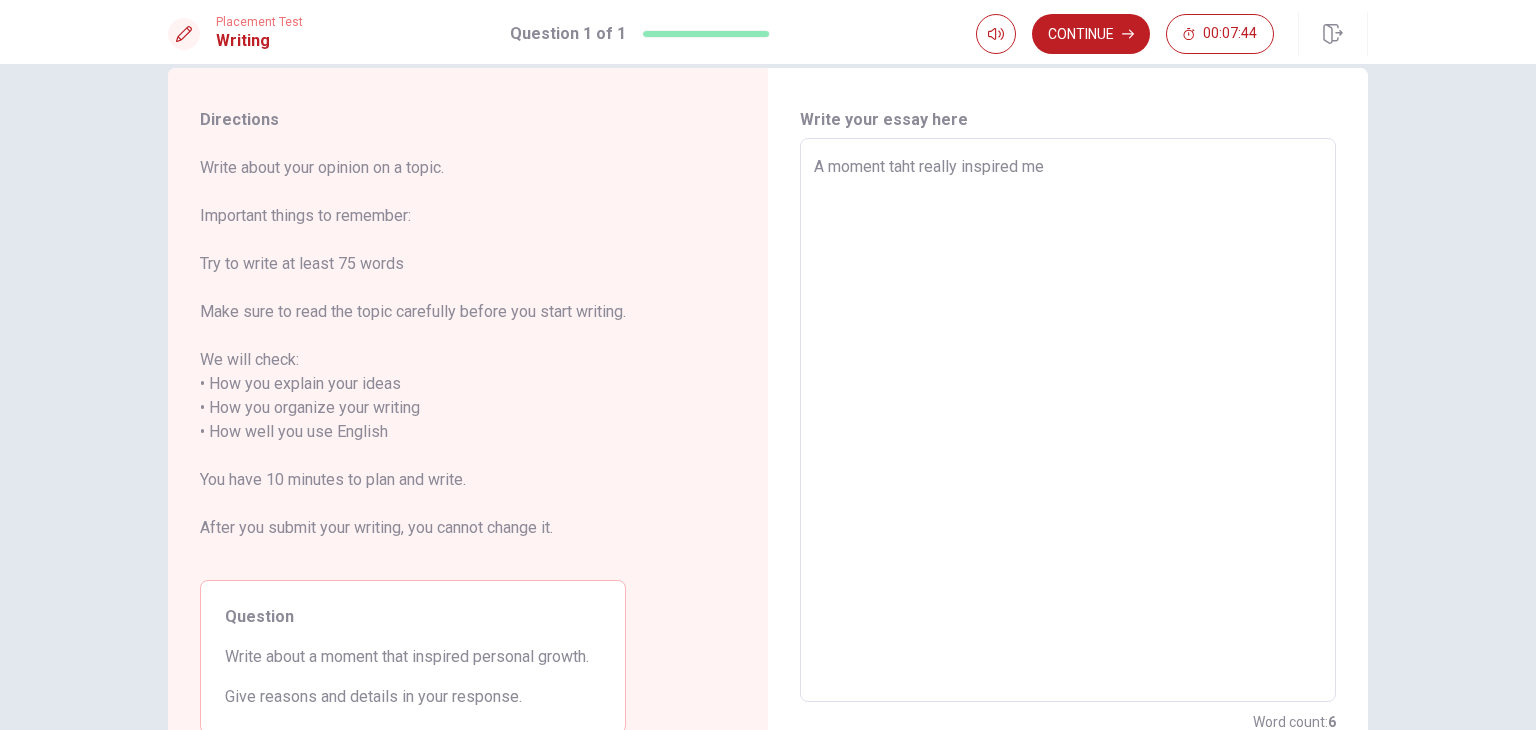 type on "x" 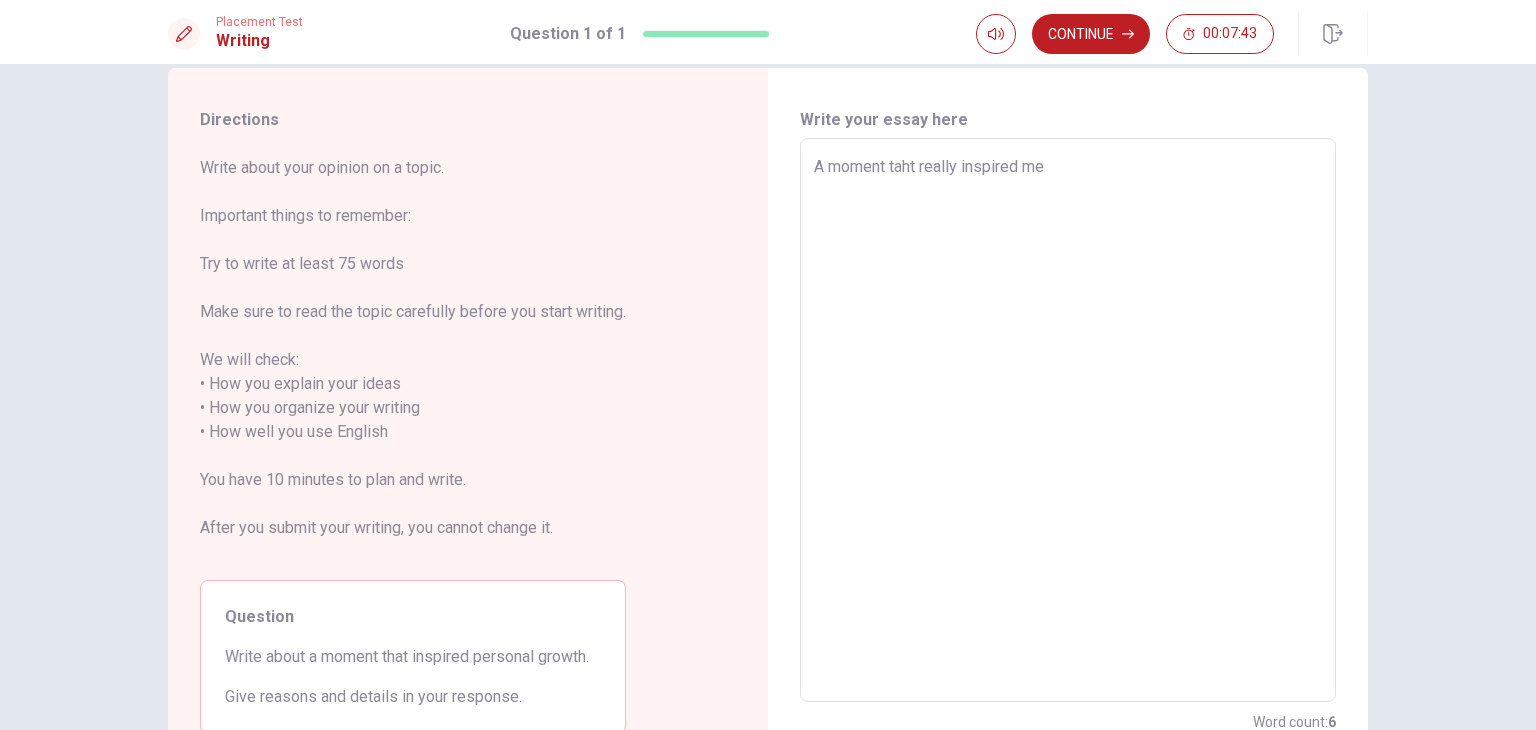 type on "A moment taht really inspired me a" 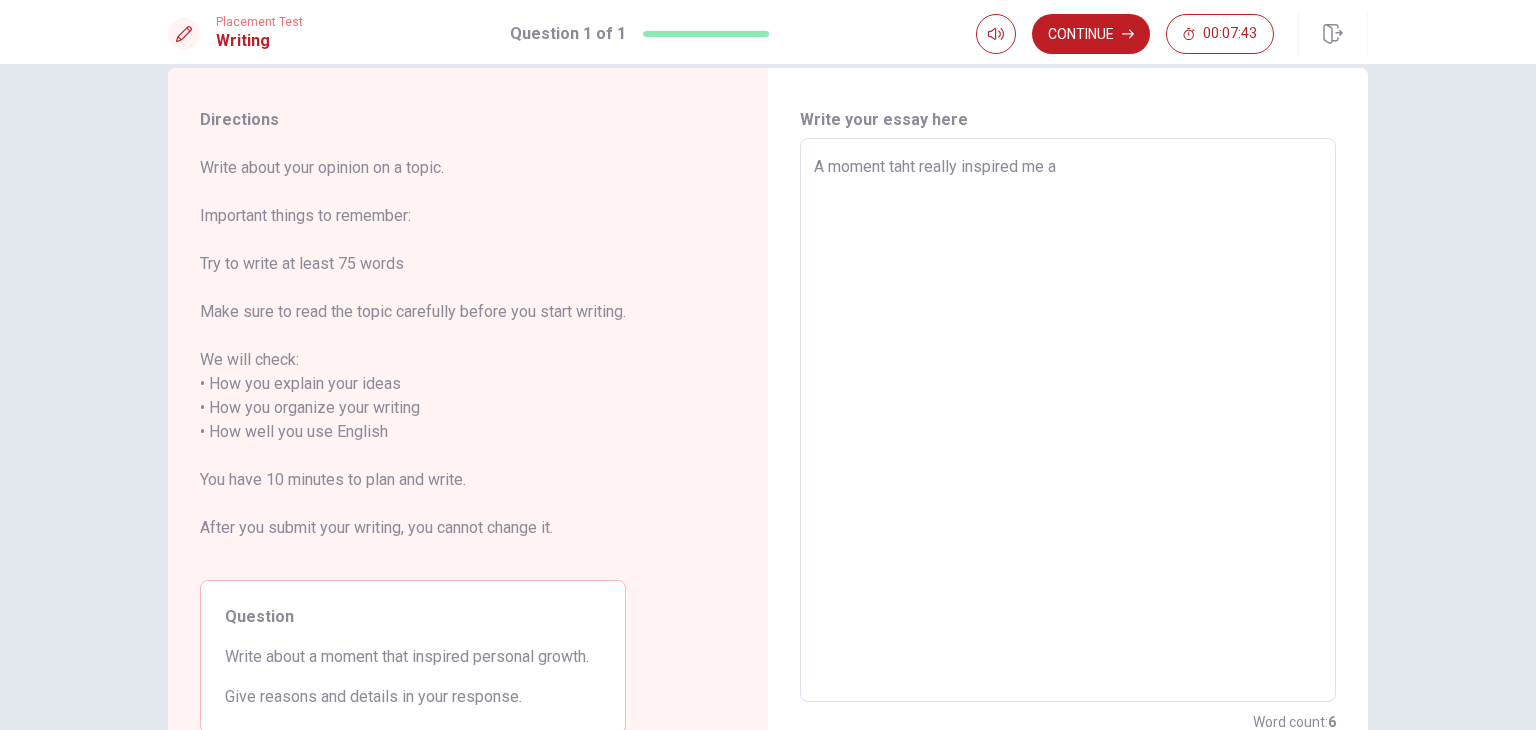 type on "x" 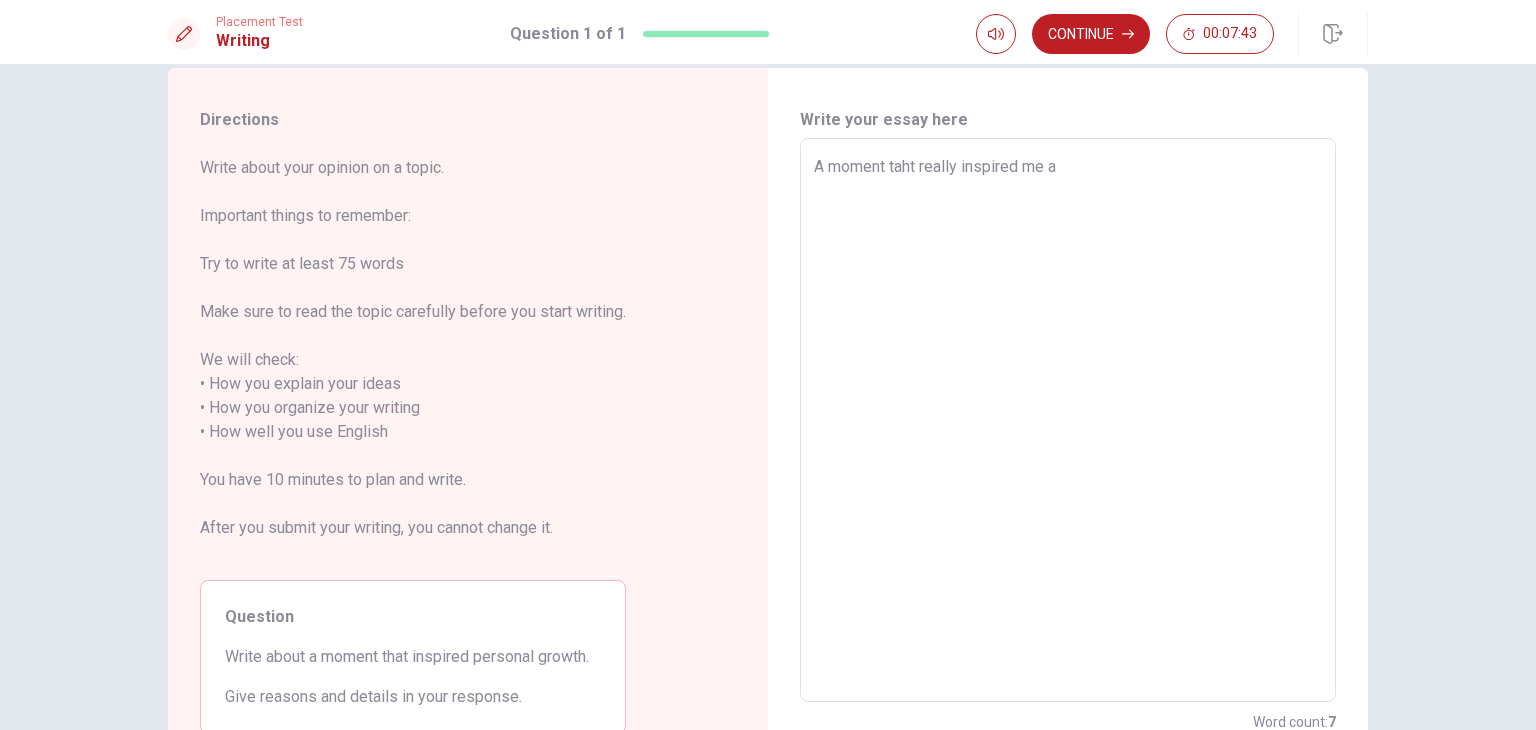type on "A moment taht really inspired me an" 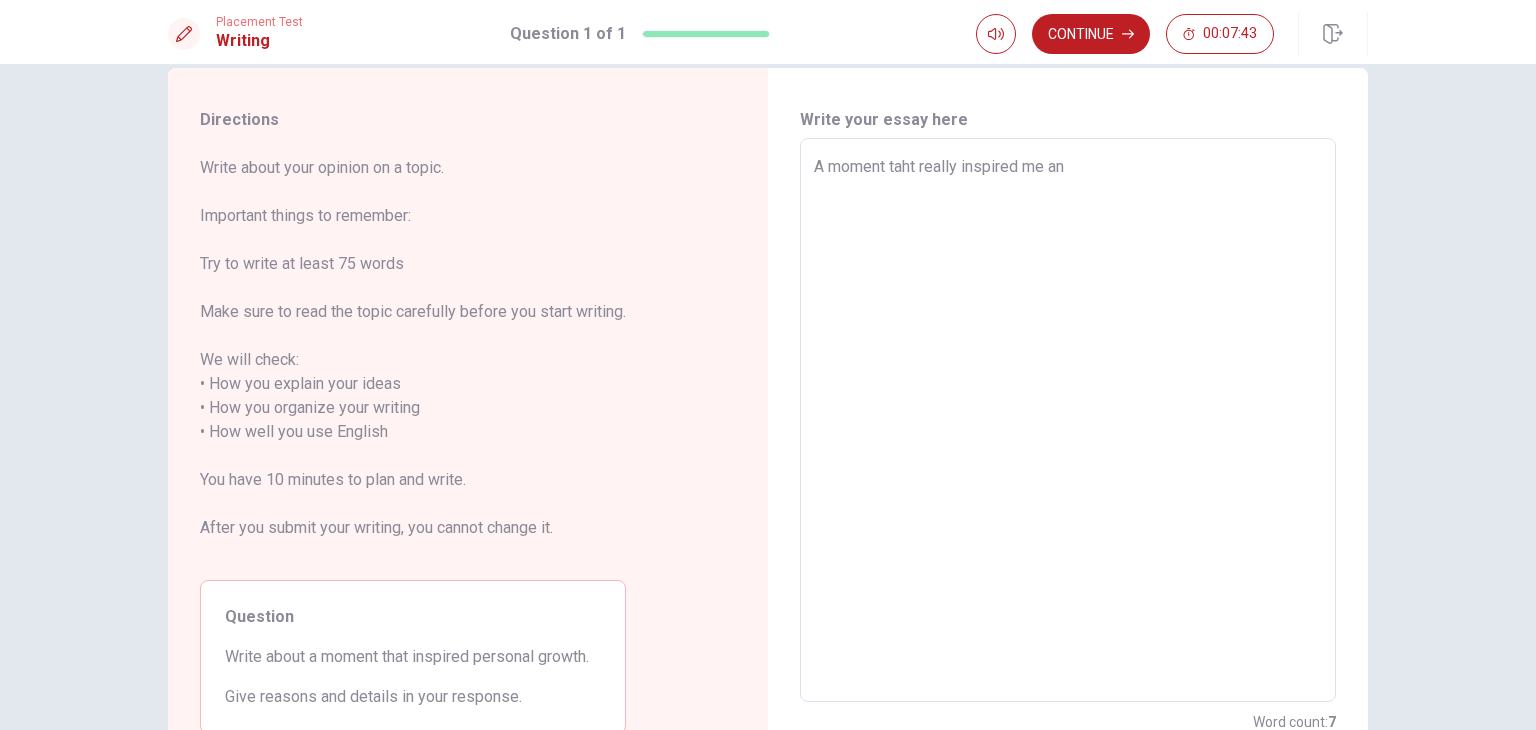 type on "x" 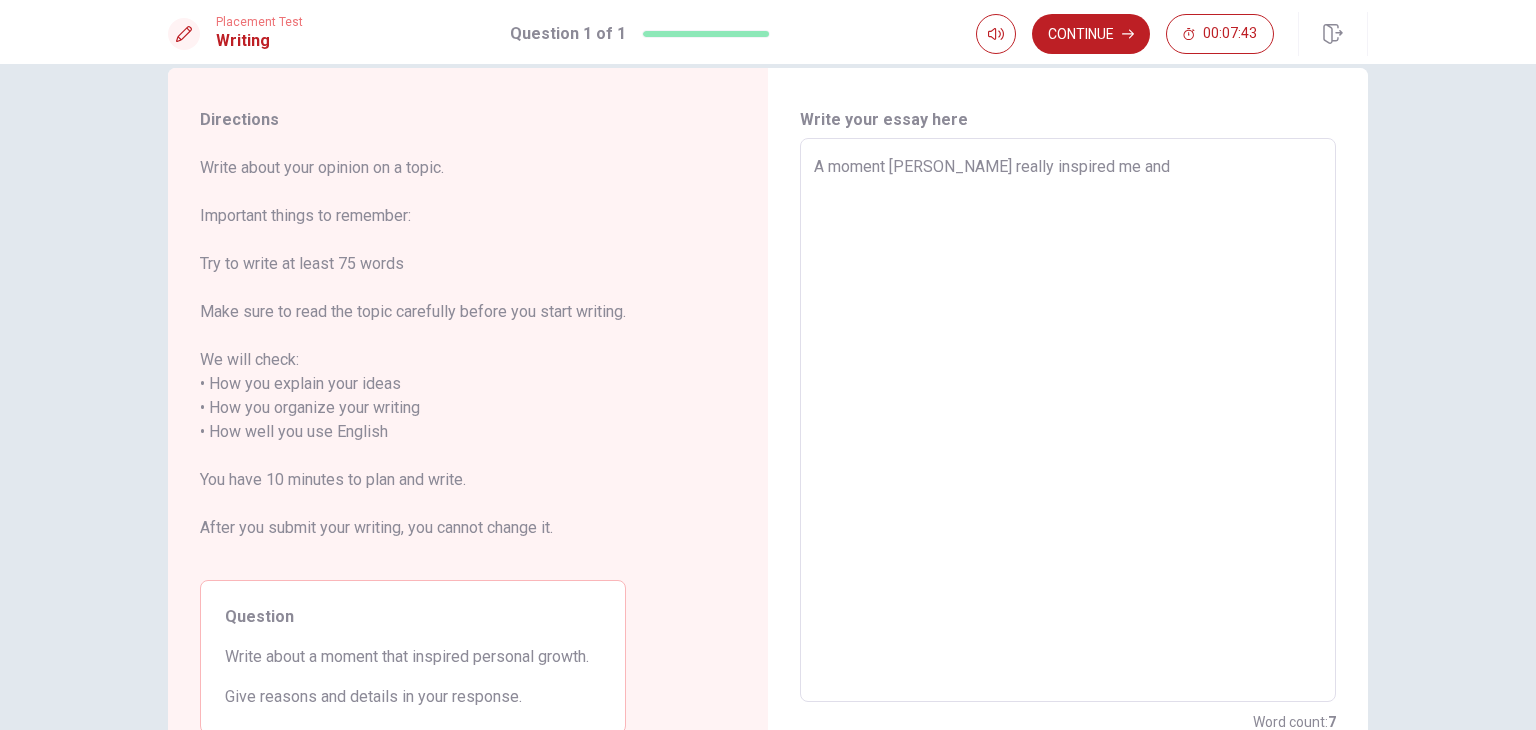 type on "x" 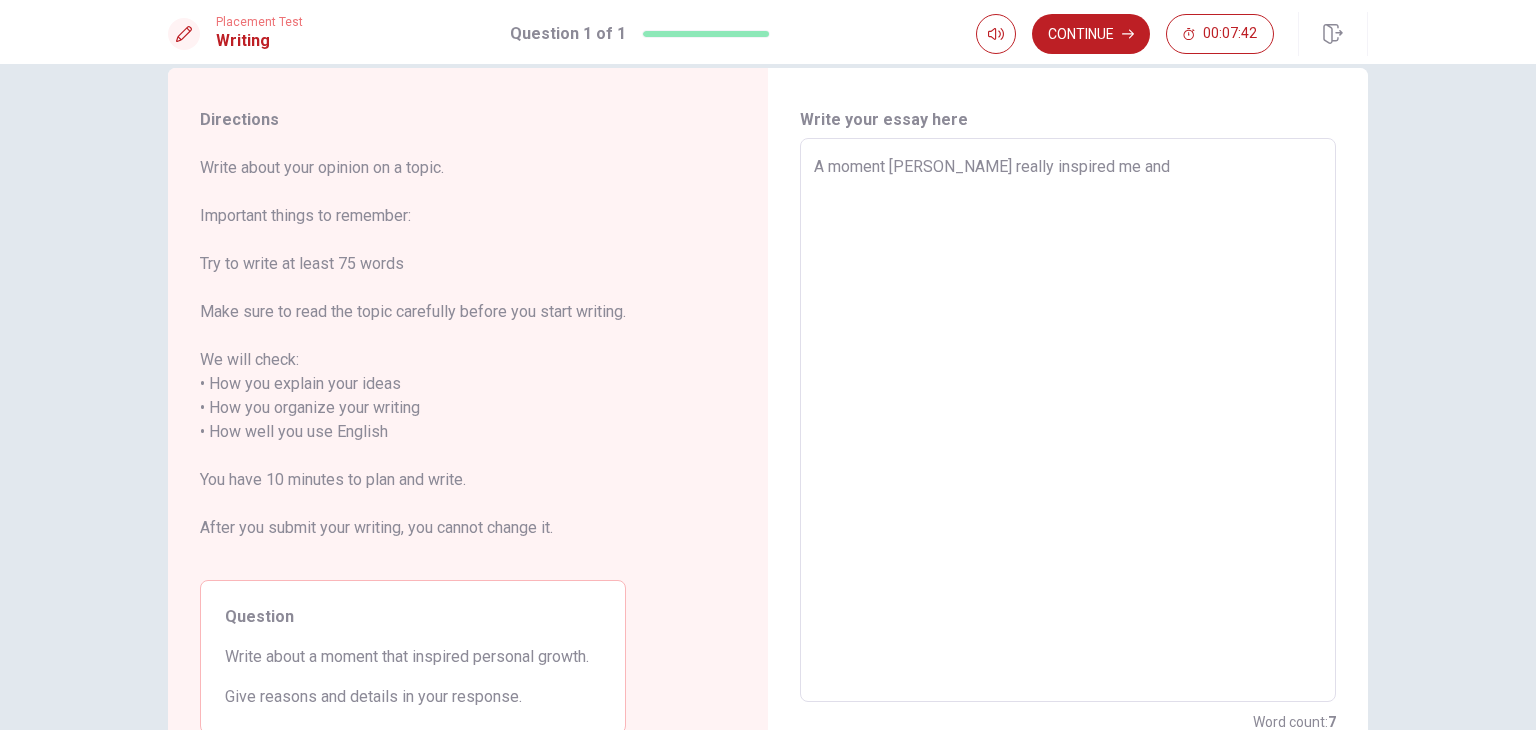 type on "A moment [PERSON_NAME] really inspired me and h" 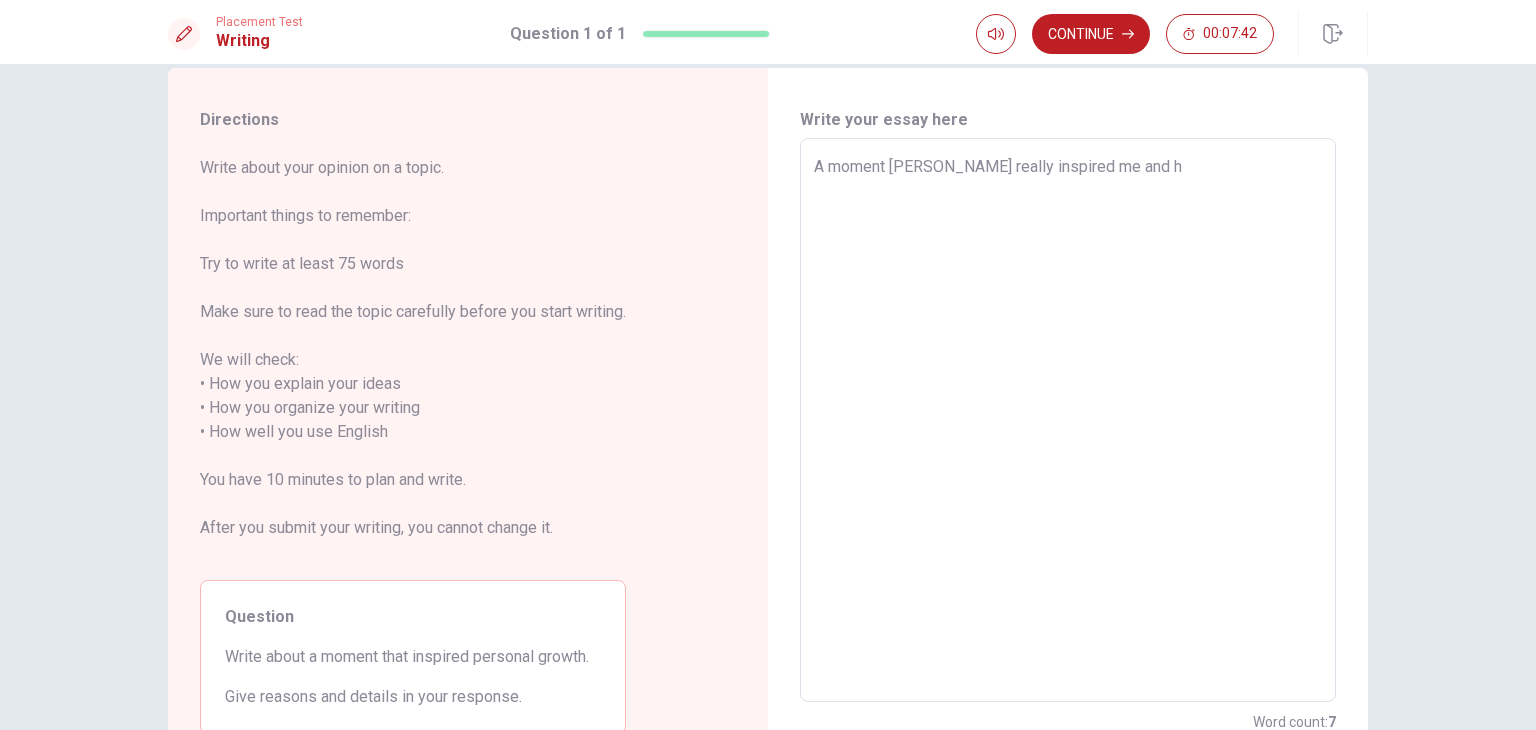 type on "x" 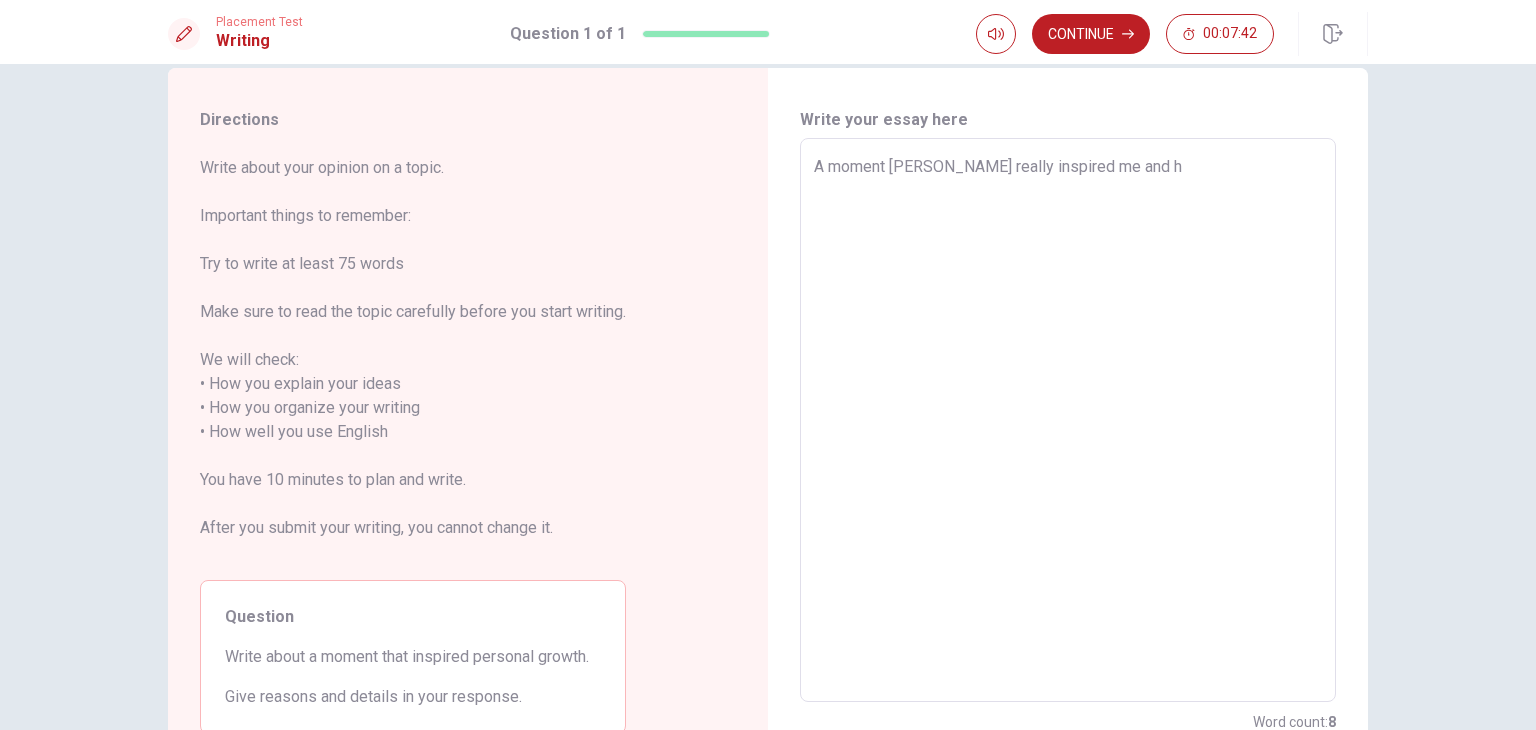 type on "A moment taht really inspired me and he" 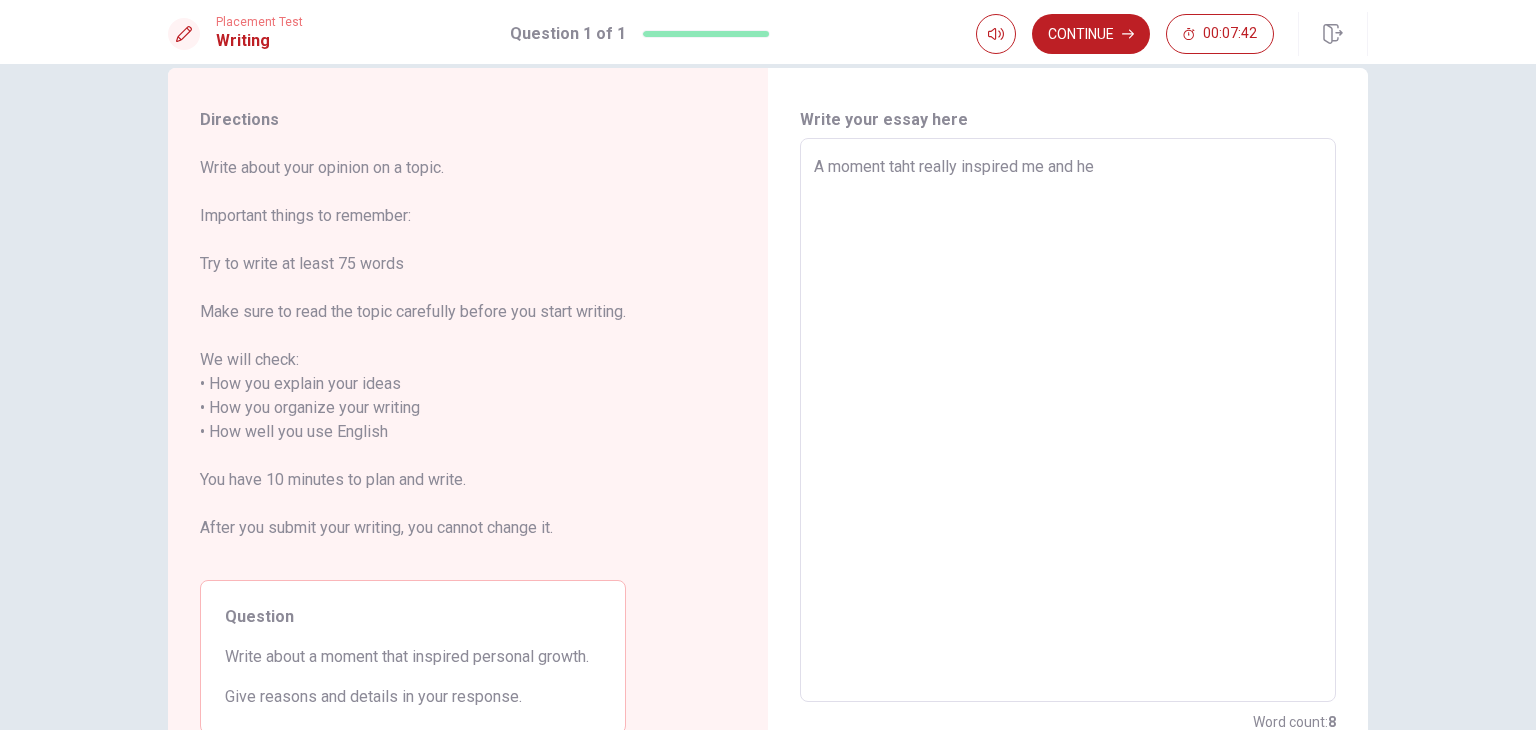 type on "x" 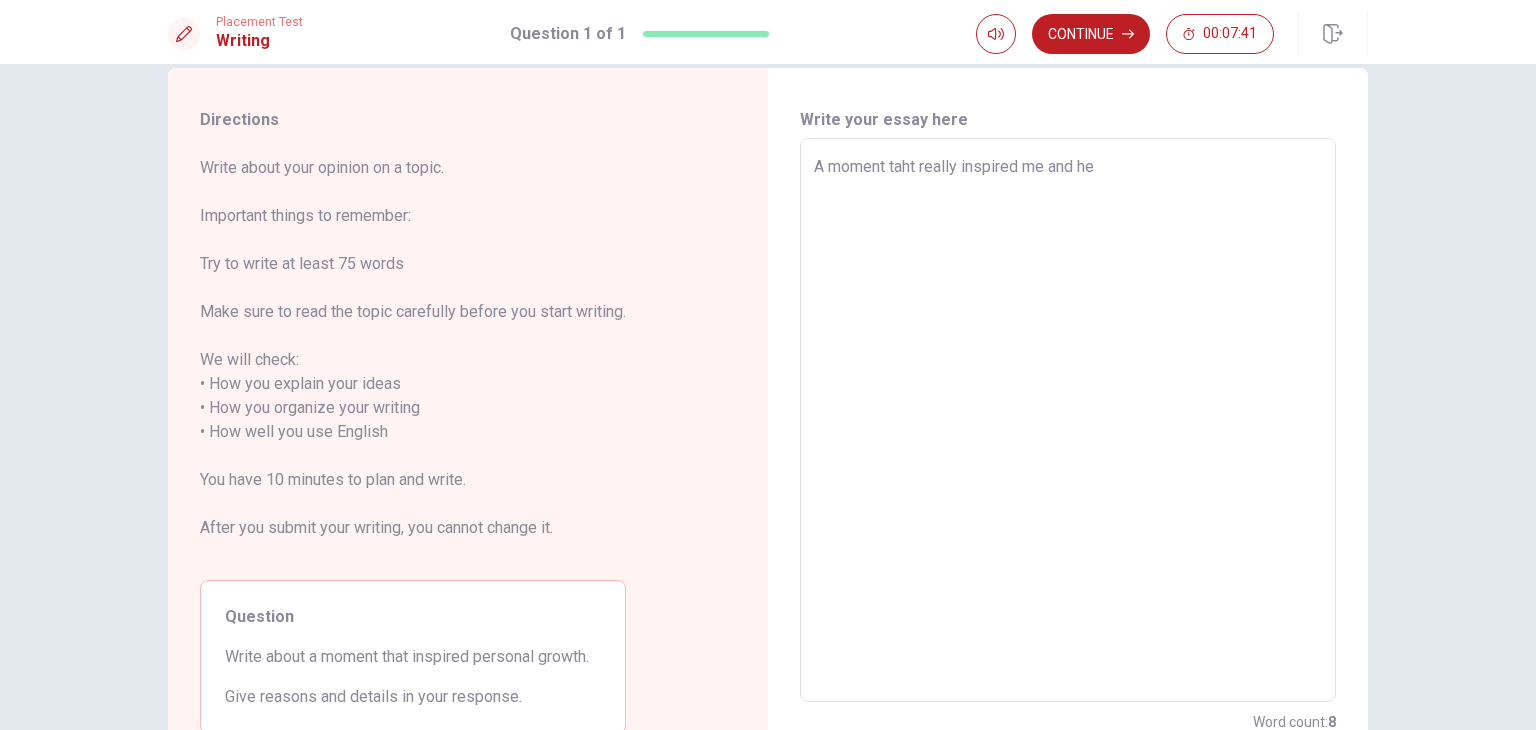 type on "A moment taht really inspired me and hea" 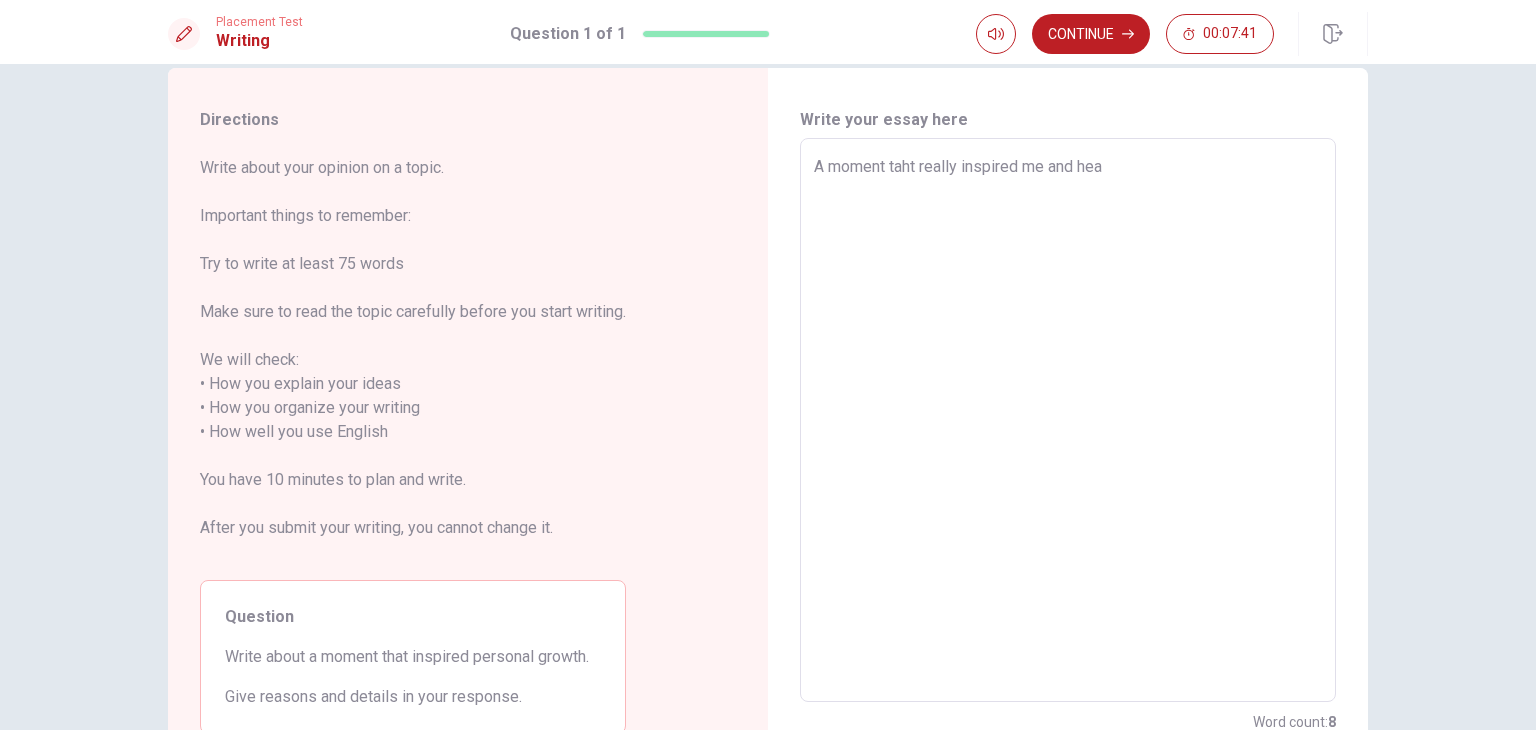 type on "x" 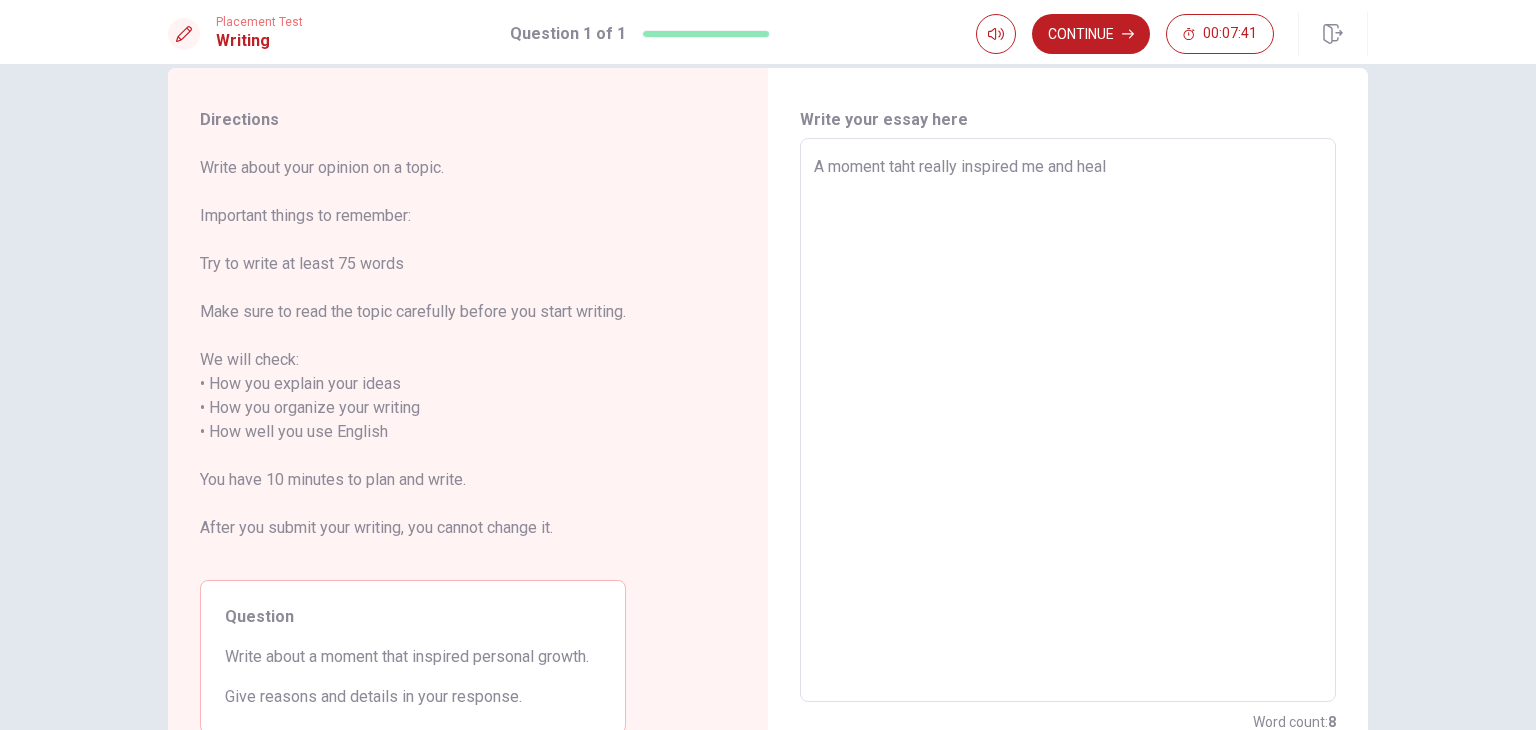 type on "x" 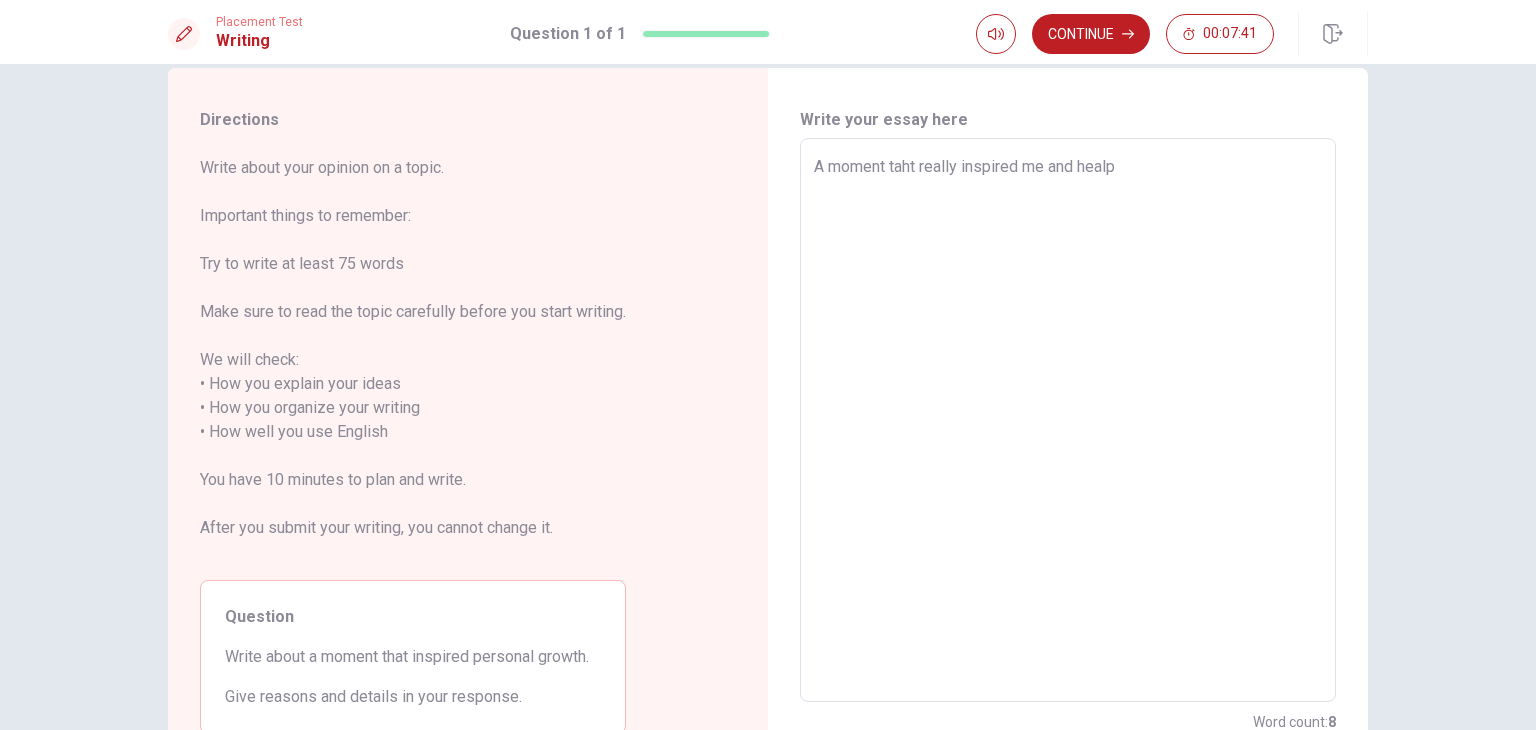 type on "x" 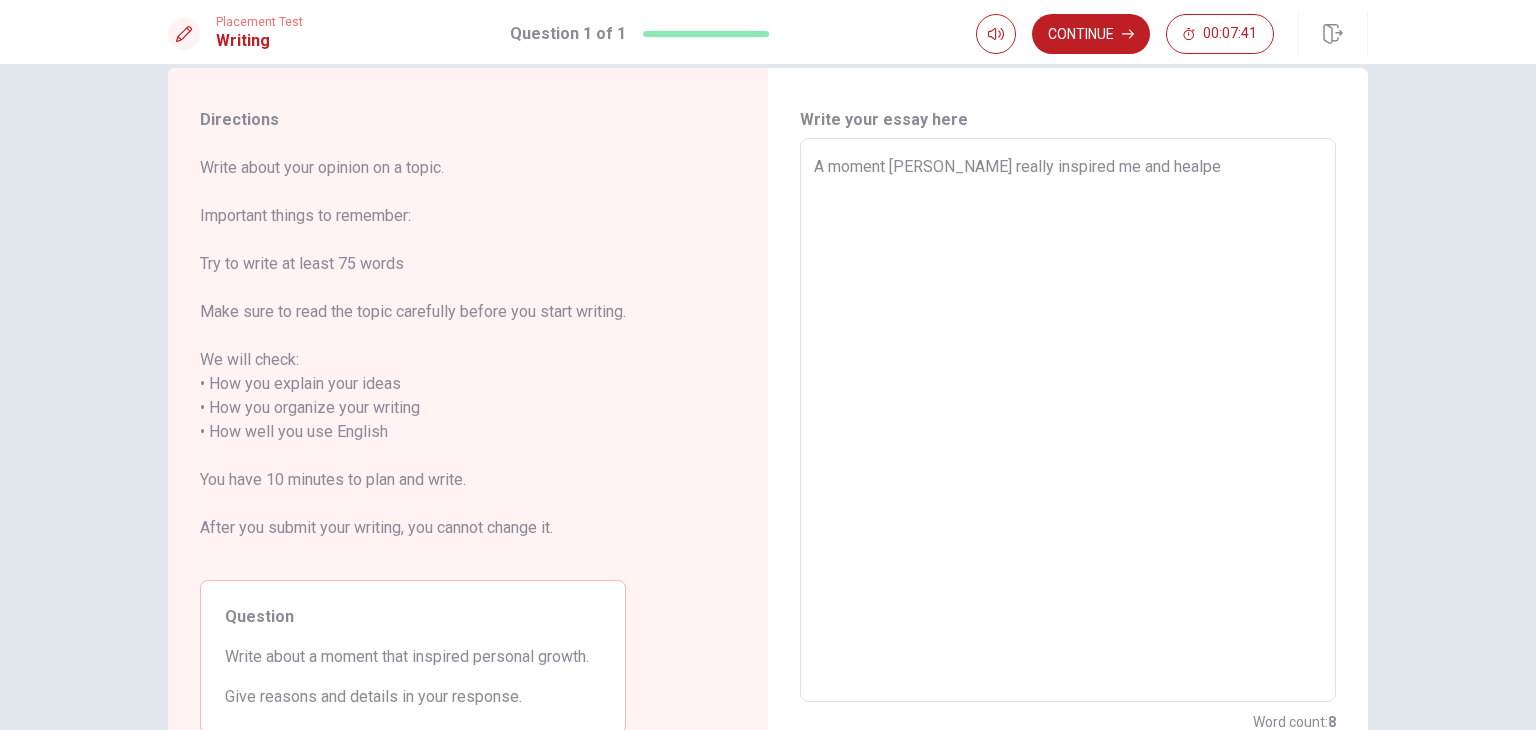 type on "x" 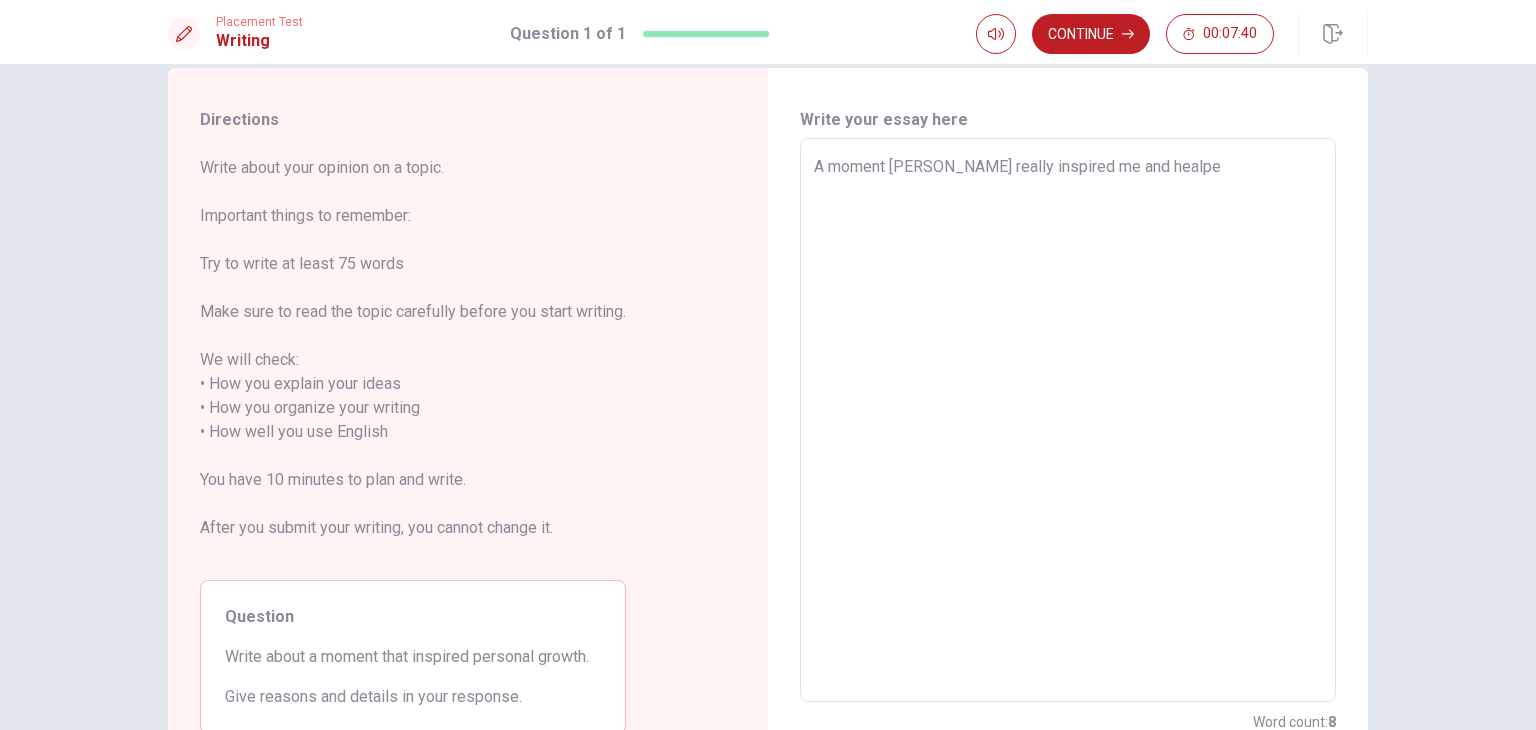 type on "A moment taht really inspired me and healped" 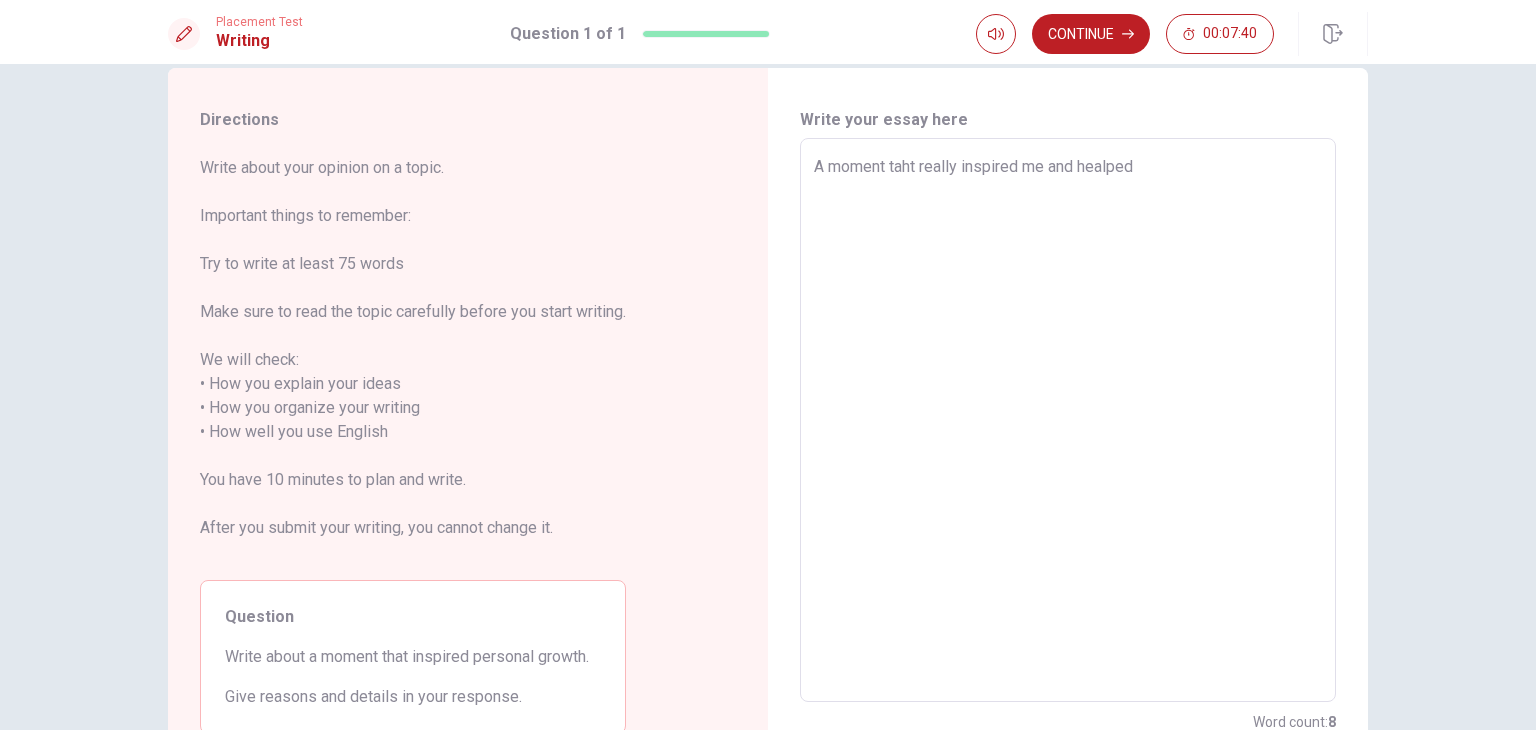 type on "x" 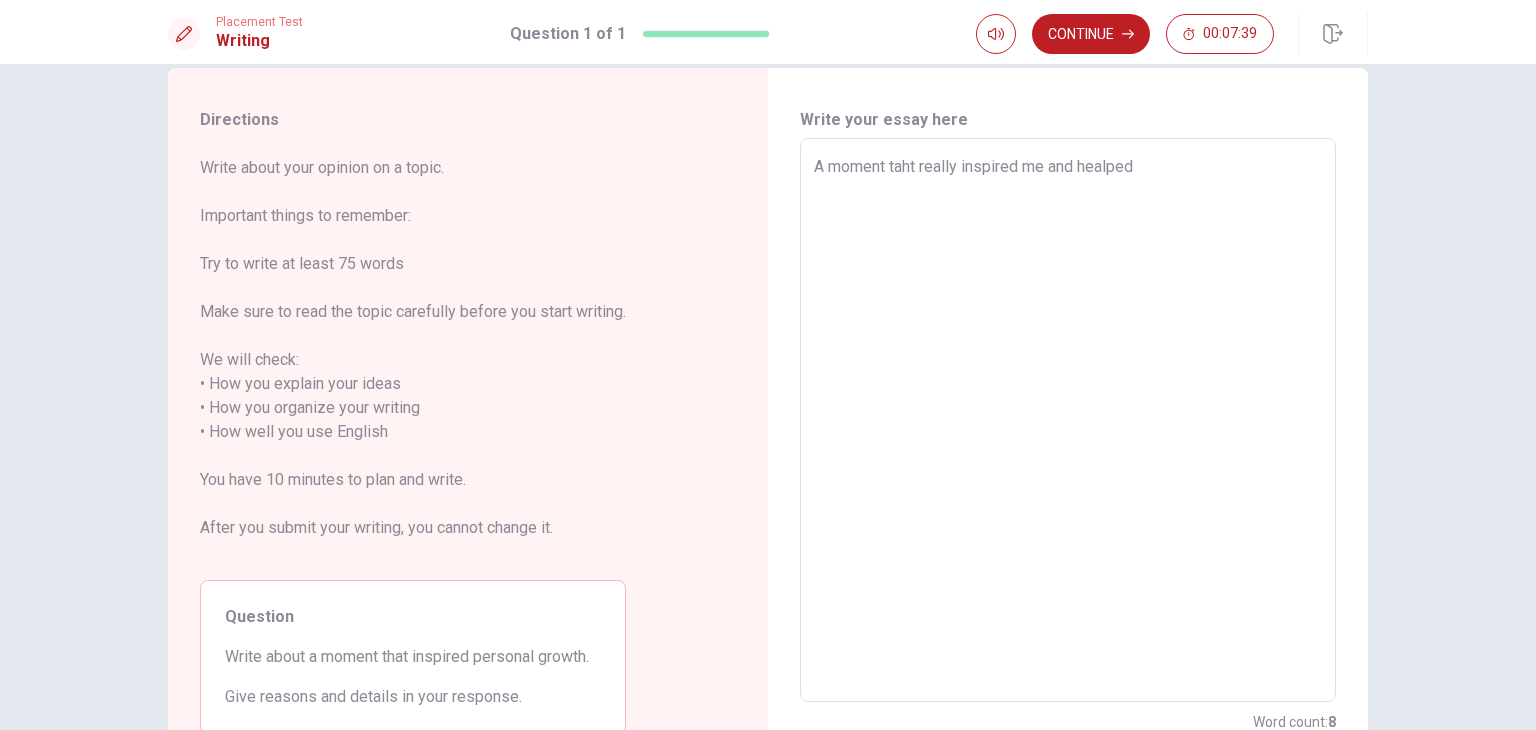 type on "x" 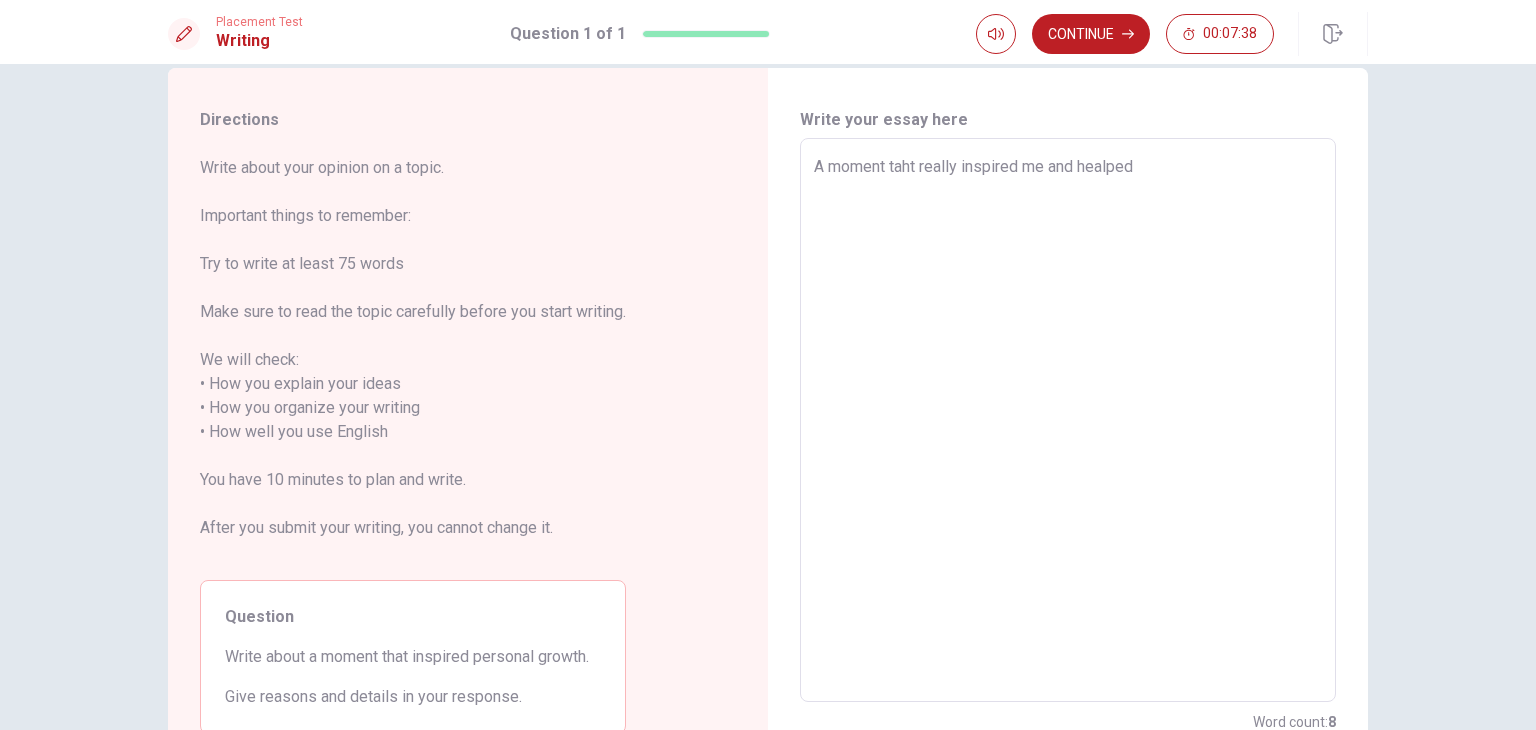 type on "A moment [PERSON_NAME] really inspired me and healped m" 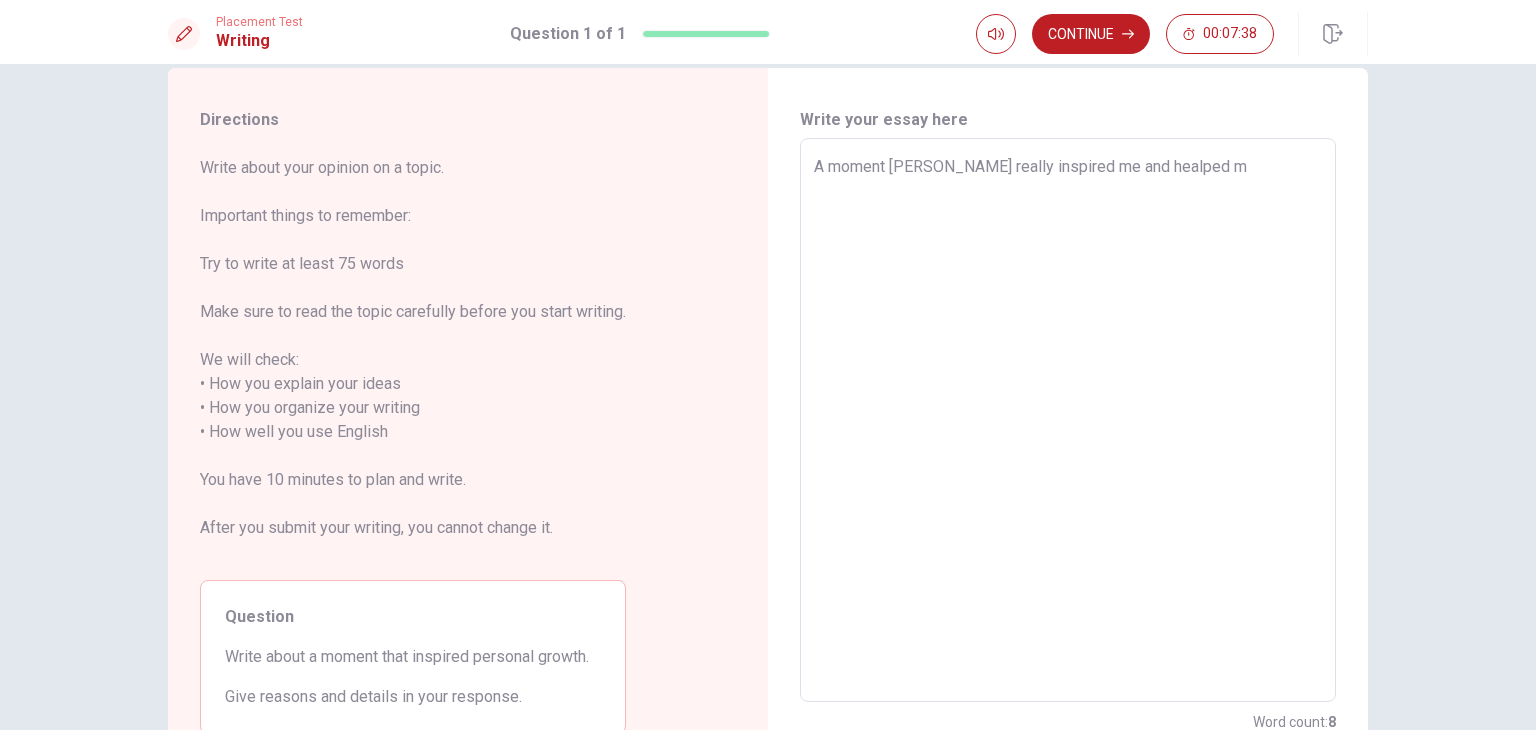 type on "x" 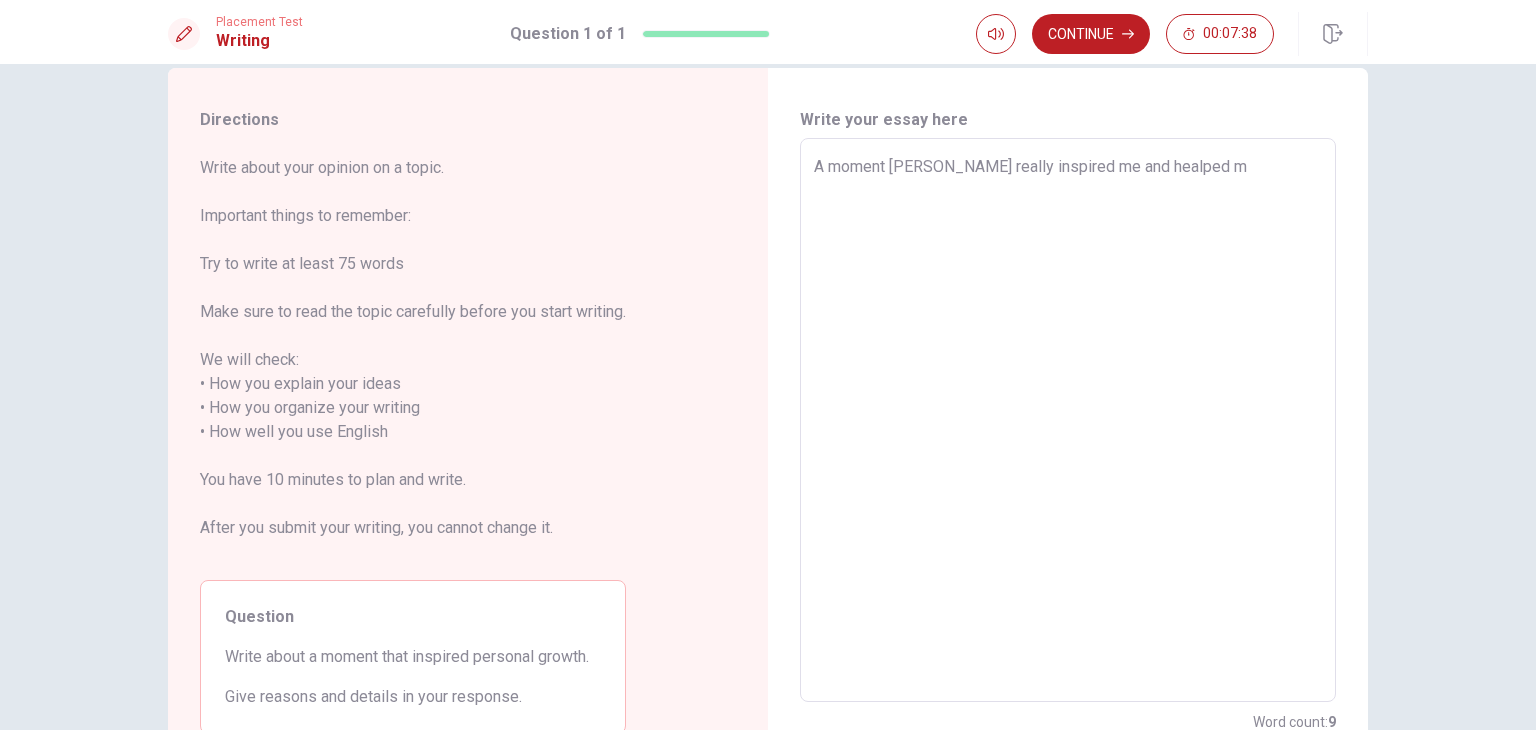 type on "A moment [PERSON_NAME] really inspired me and healped me" 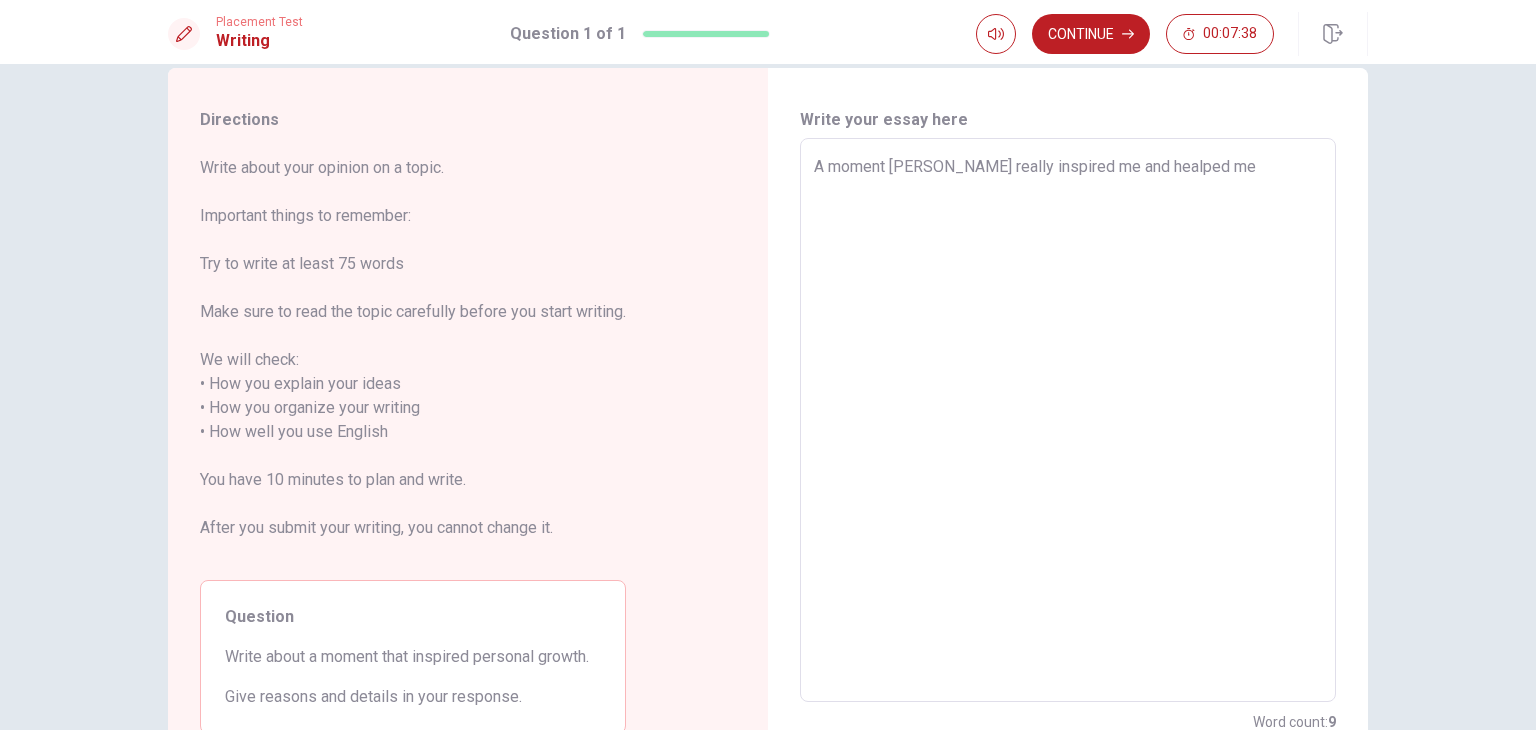 type on "A moment [PERSON_NAME] really inspired me and healped me" 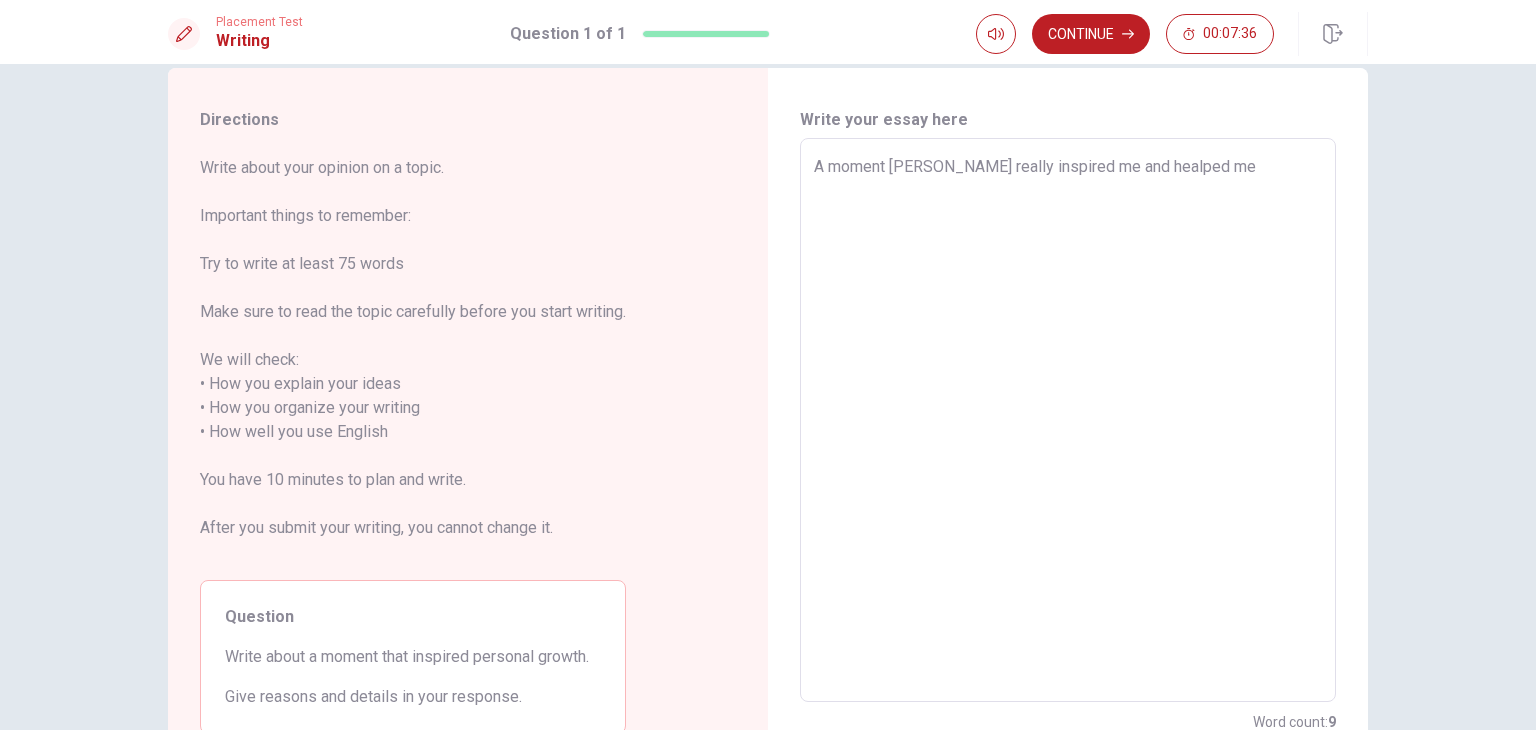 type on "x" 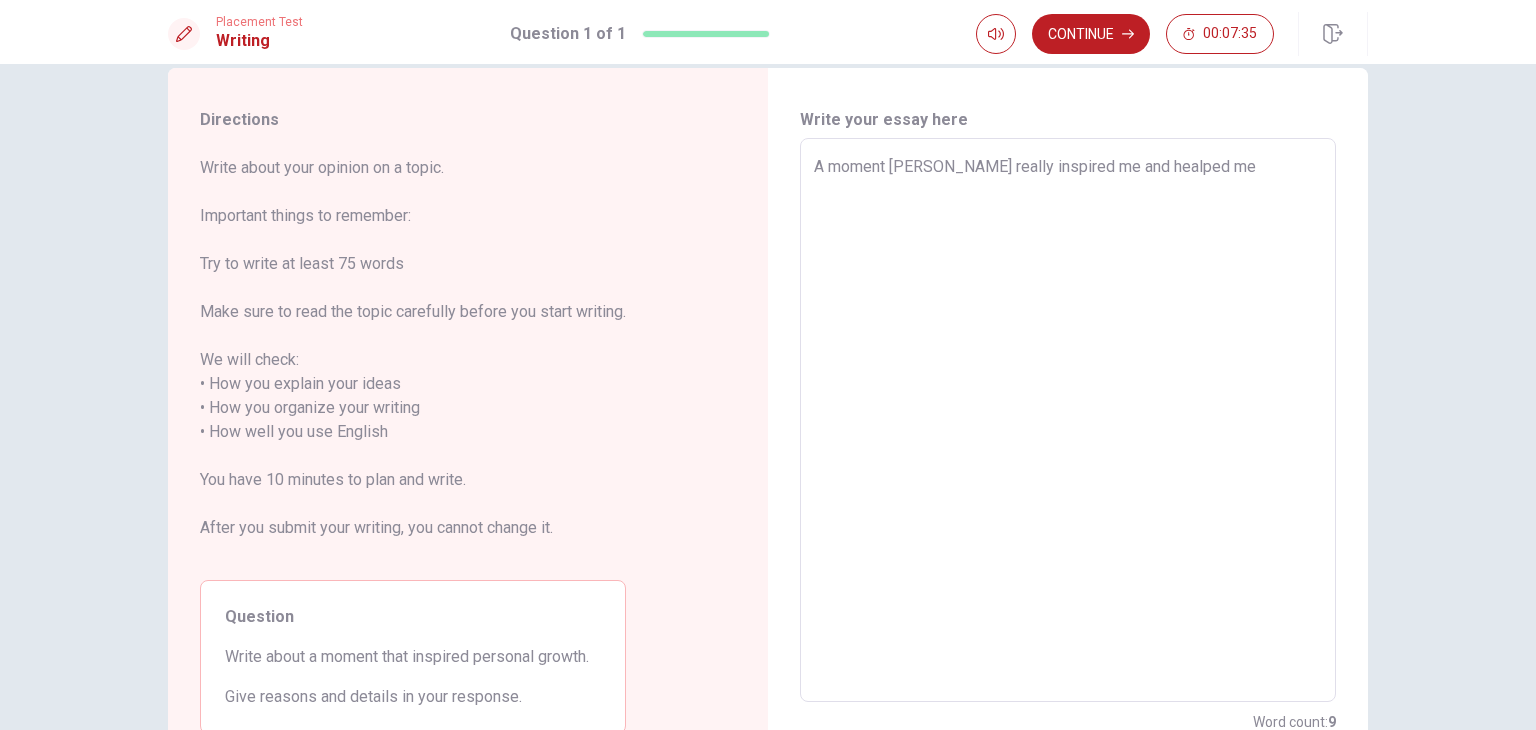 type on "A moment [PERSON_NAME] really inspired me and healped me g" 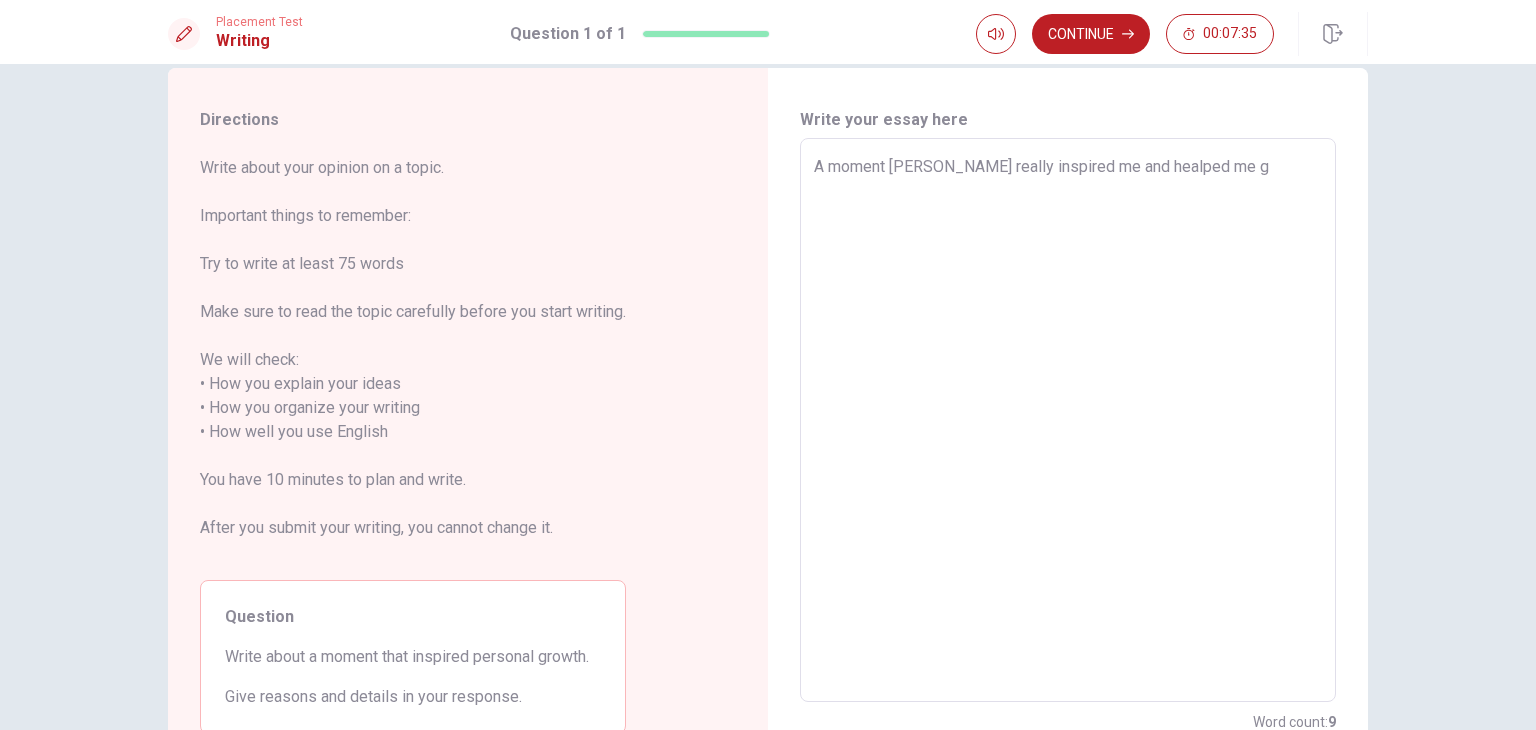 type on "x" 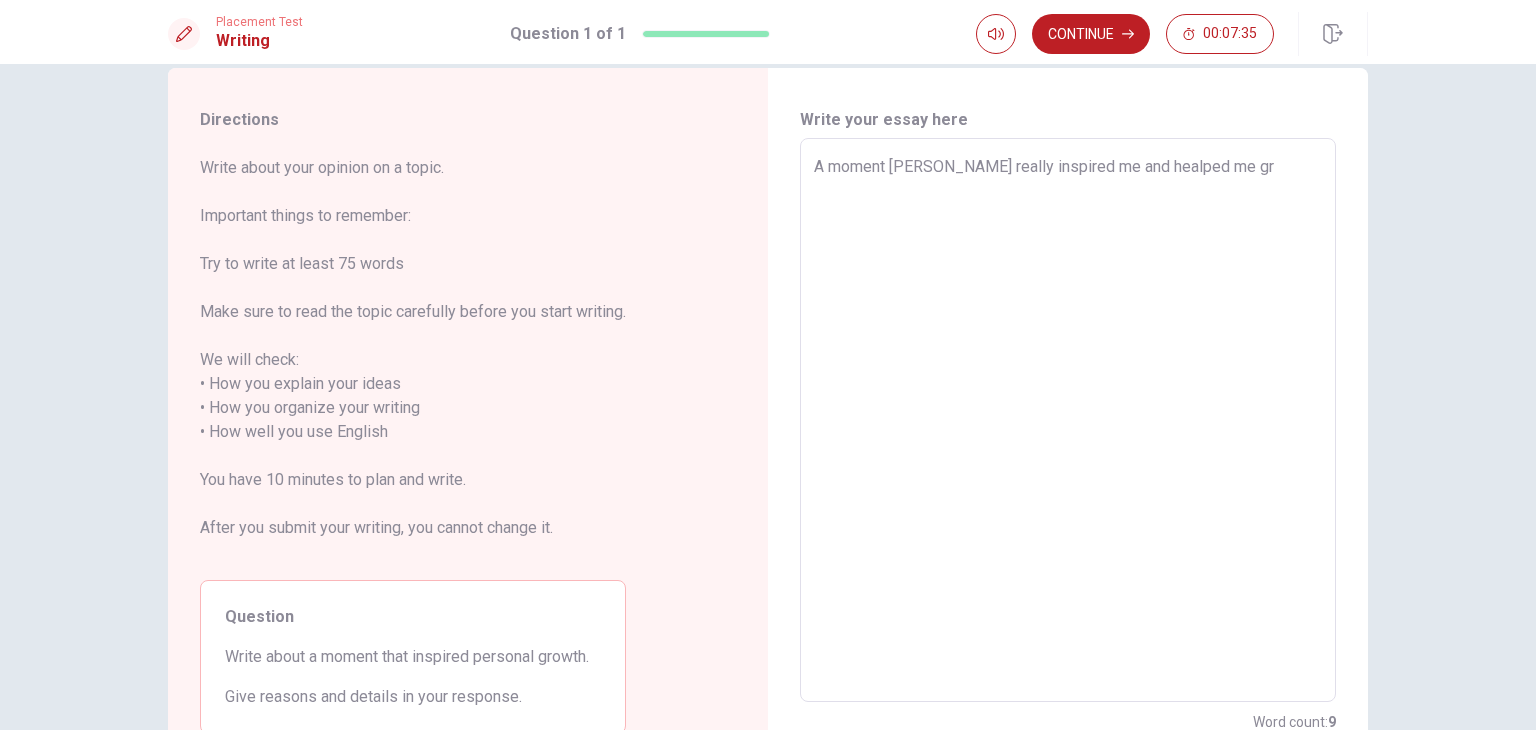 type on "x" 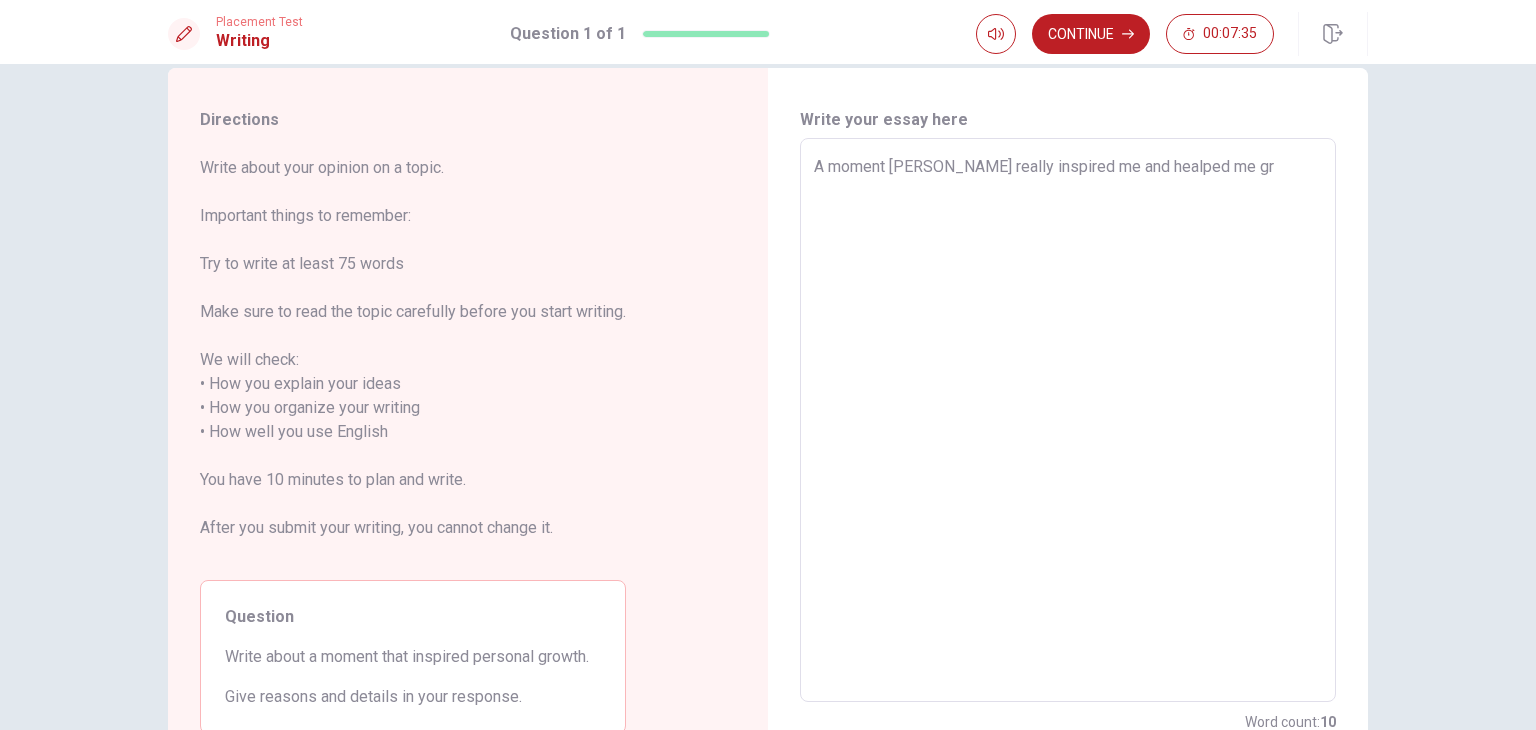 type on "A moment [PERSON_NAME] really inspired me and healped me gro" 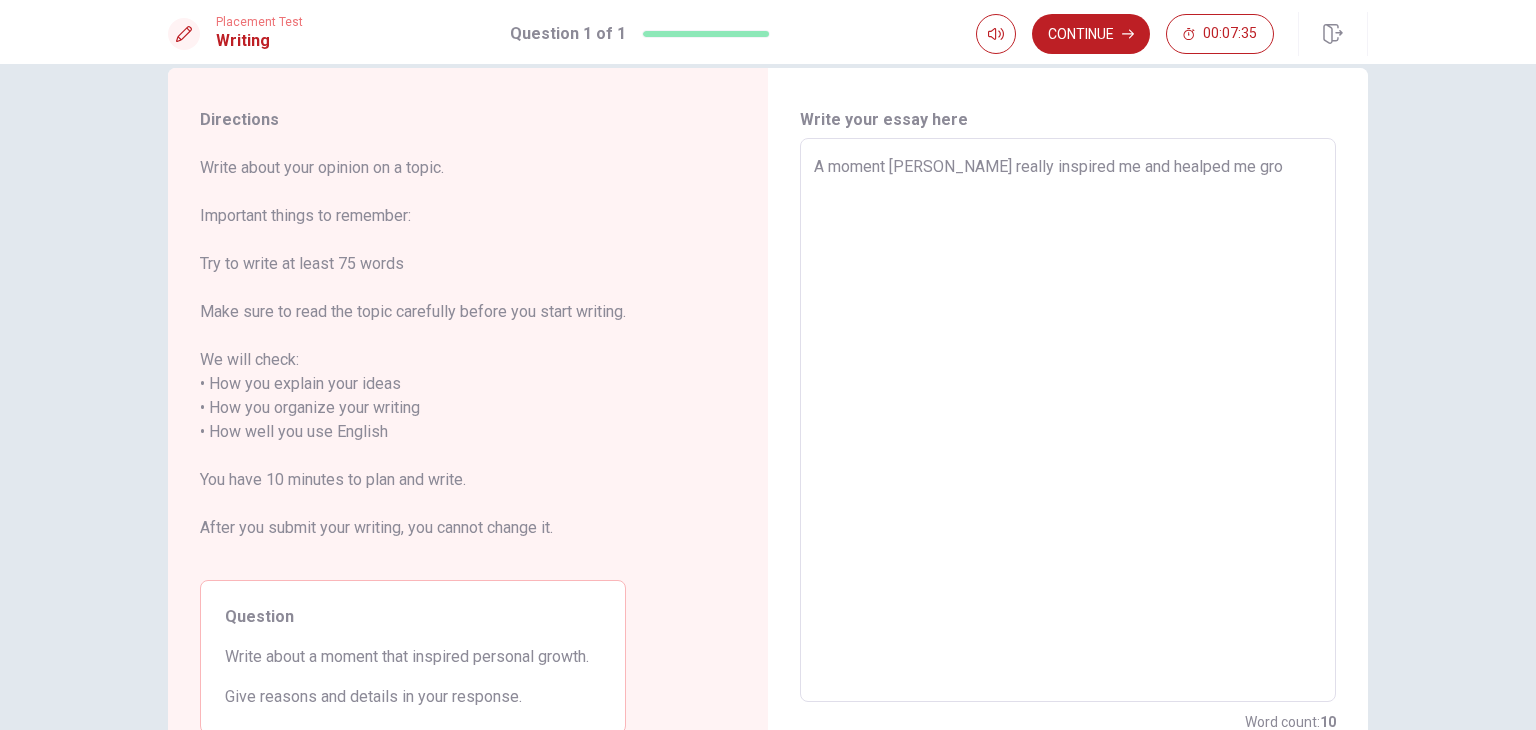 type on "x" 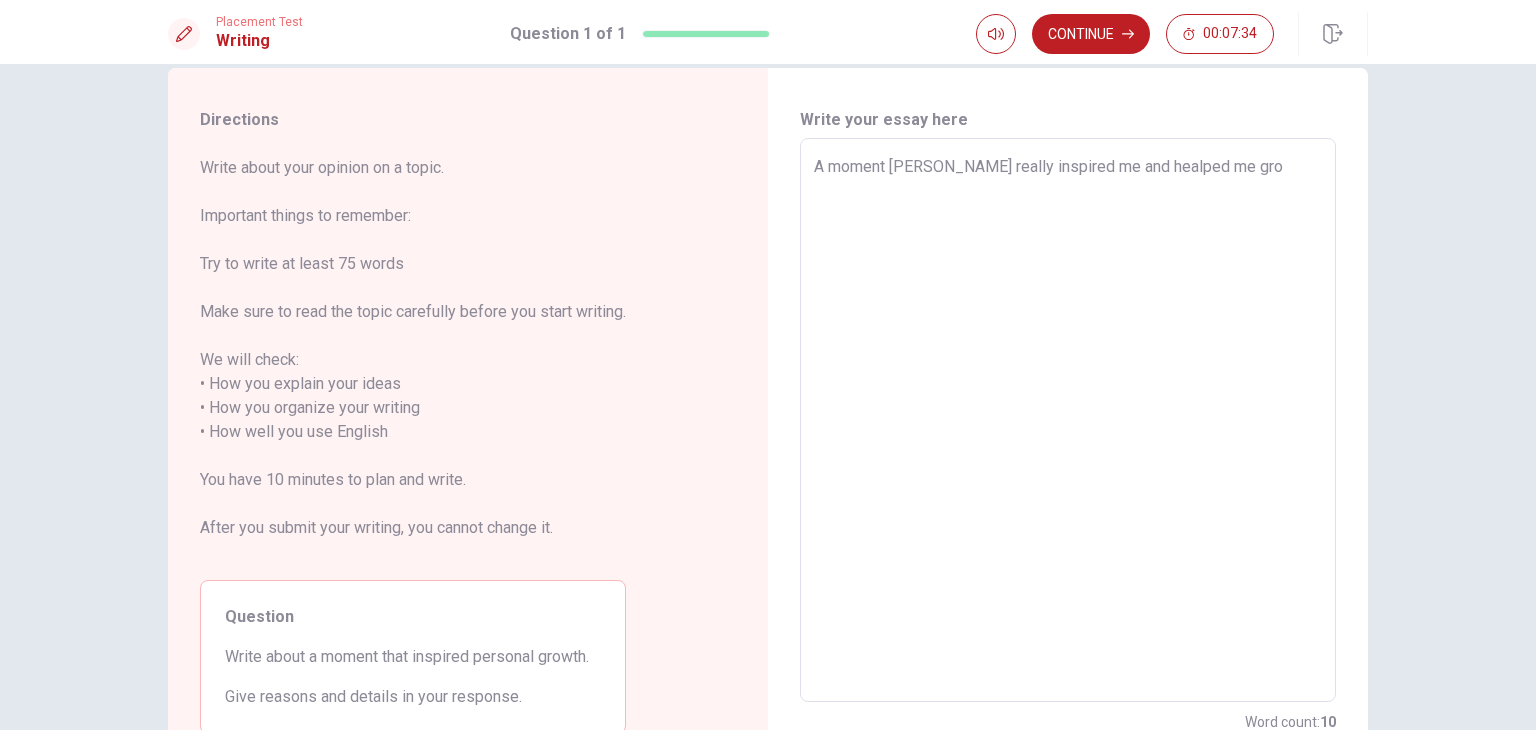 type on "A moment [PERSON_NAME] really inspired me and healped me grow" 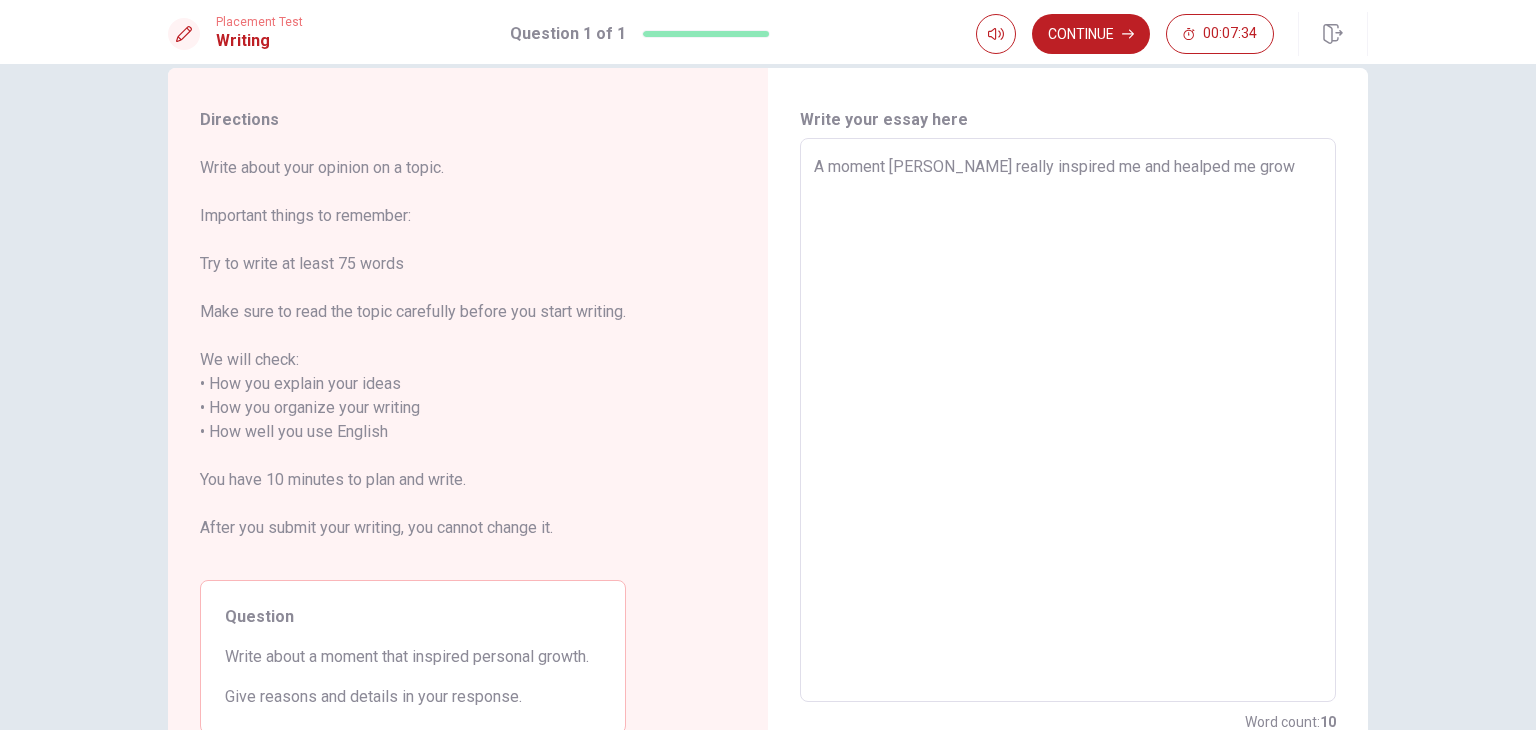 type on "x" 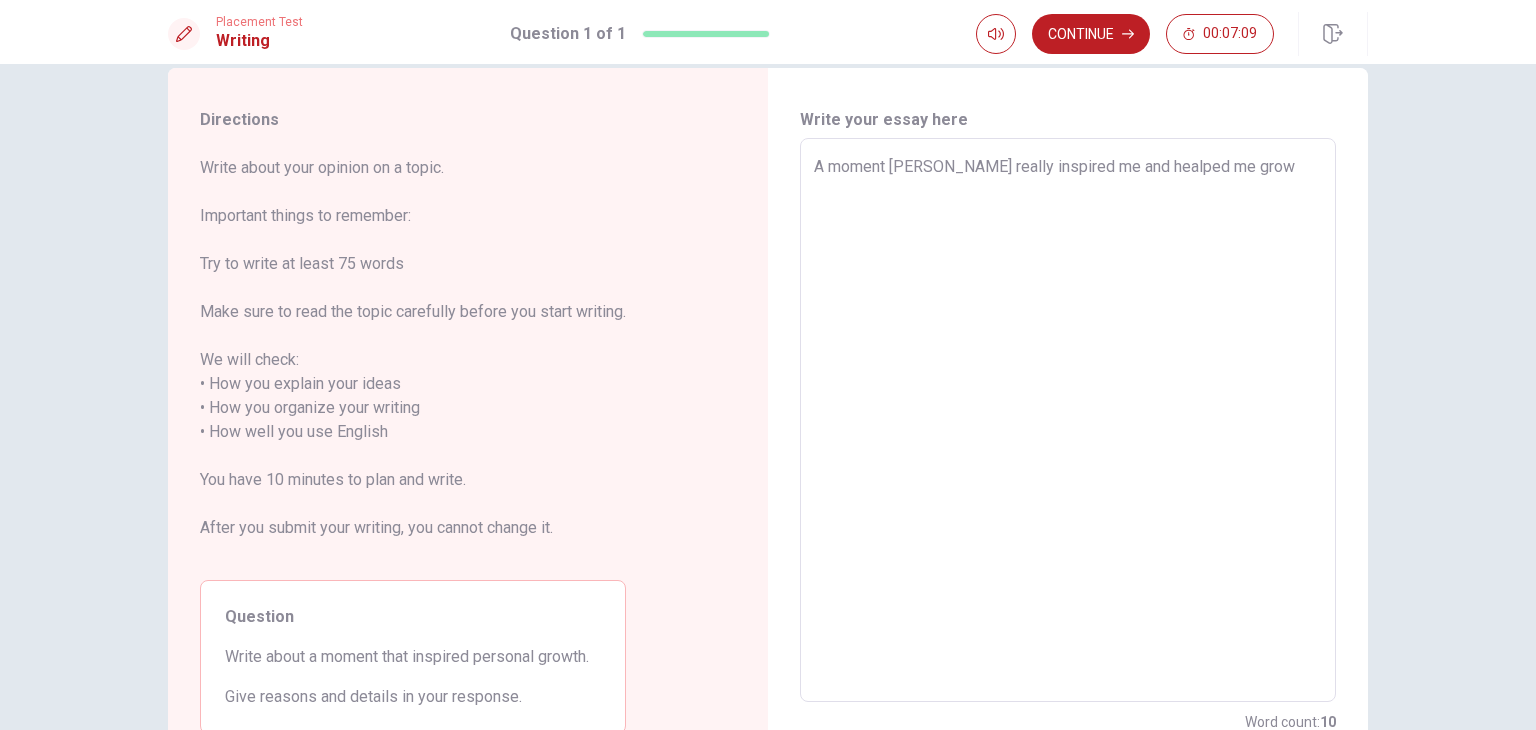 type on "x" 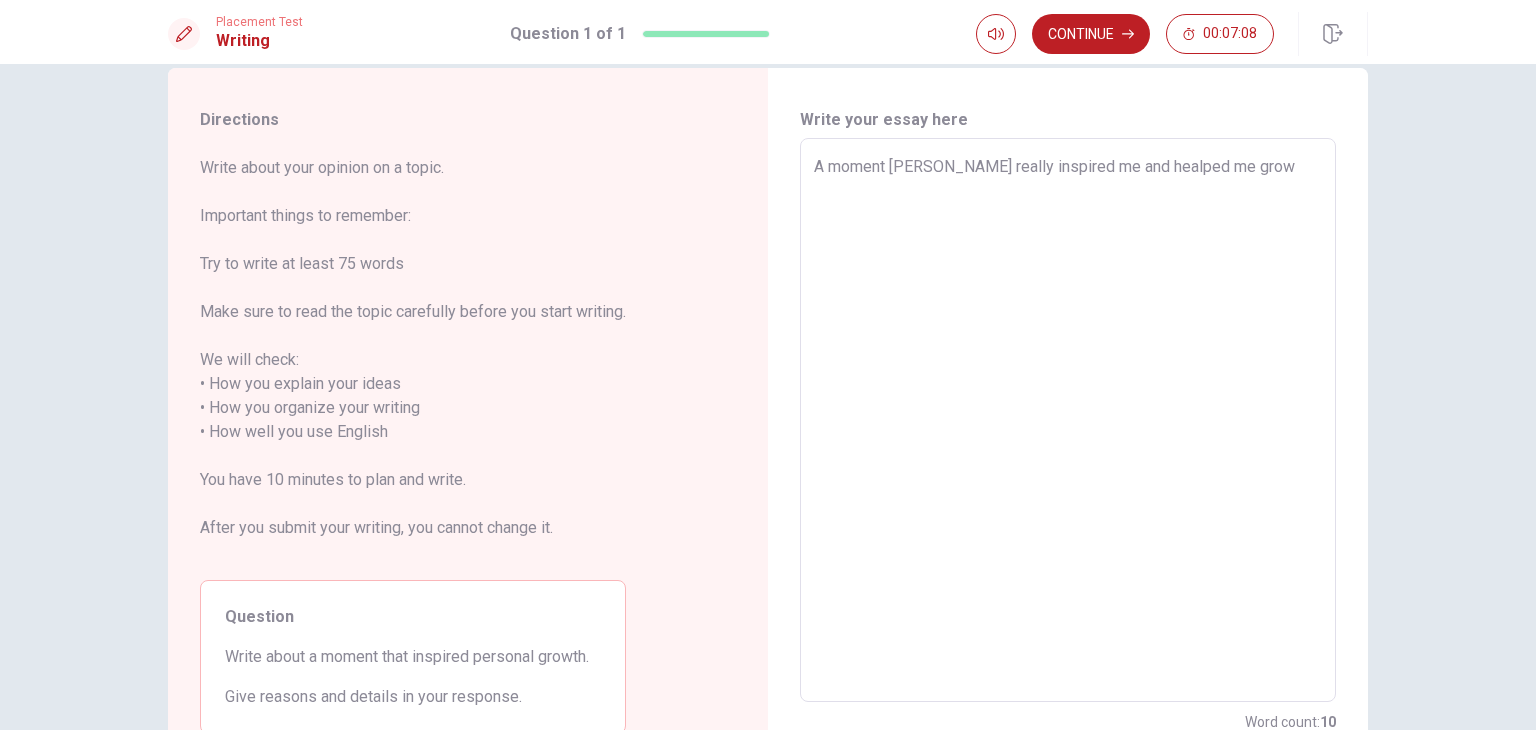 type on "A moment [PERSON_NAME] really inspired me and healped me grow" 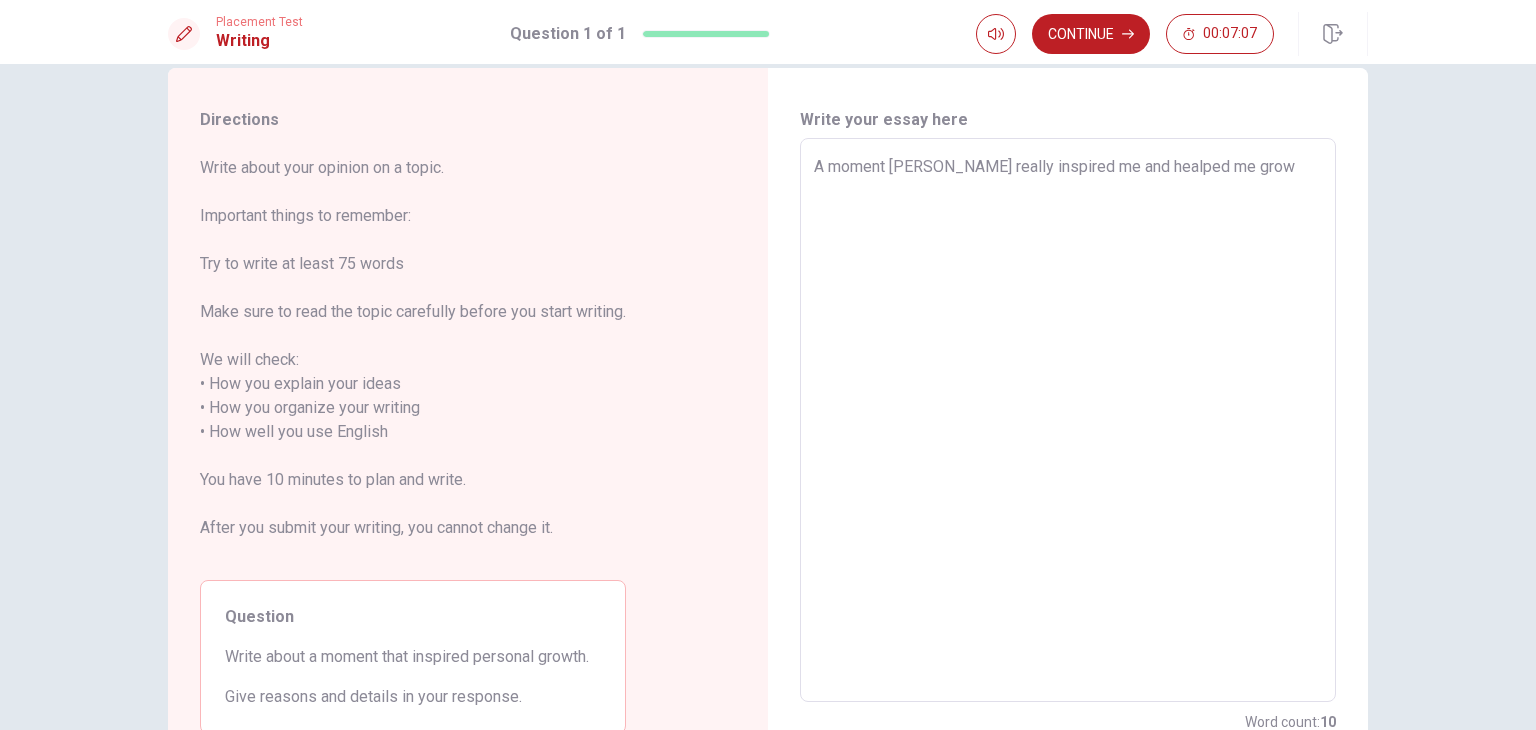 type on "A moment [PERSON_NAME] really inspired me and healped me gro" 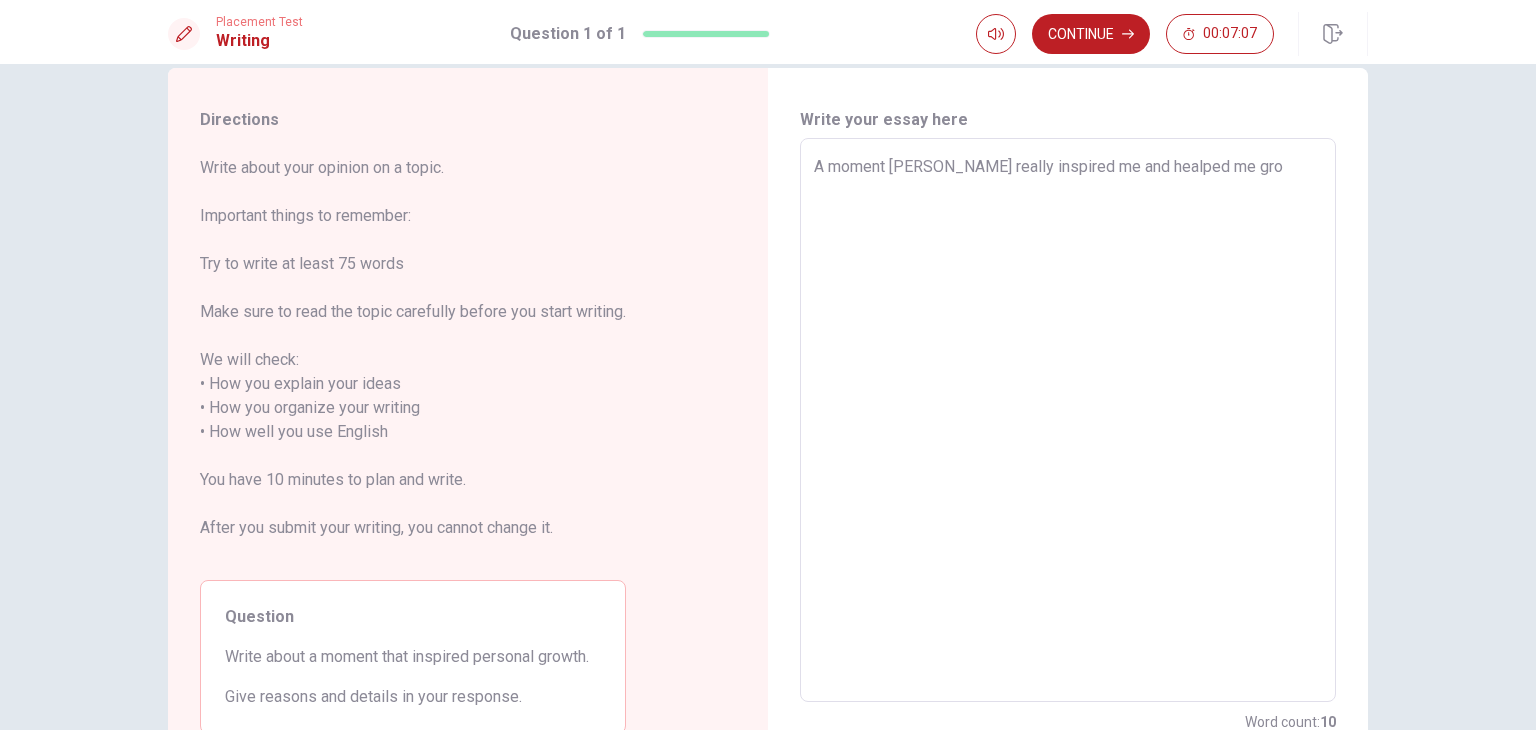 type on "x" 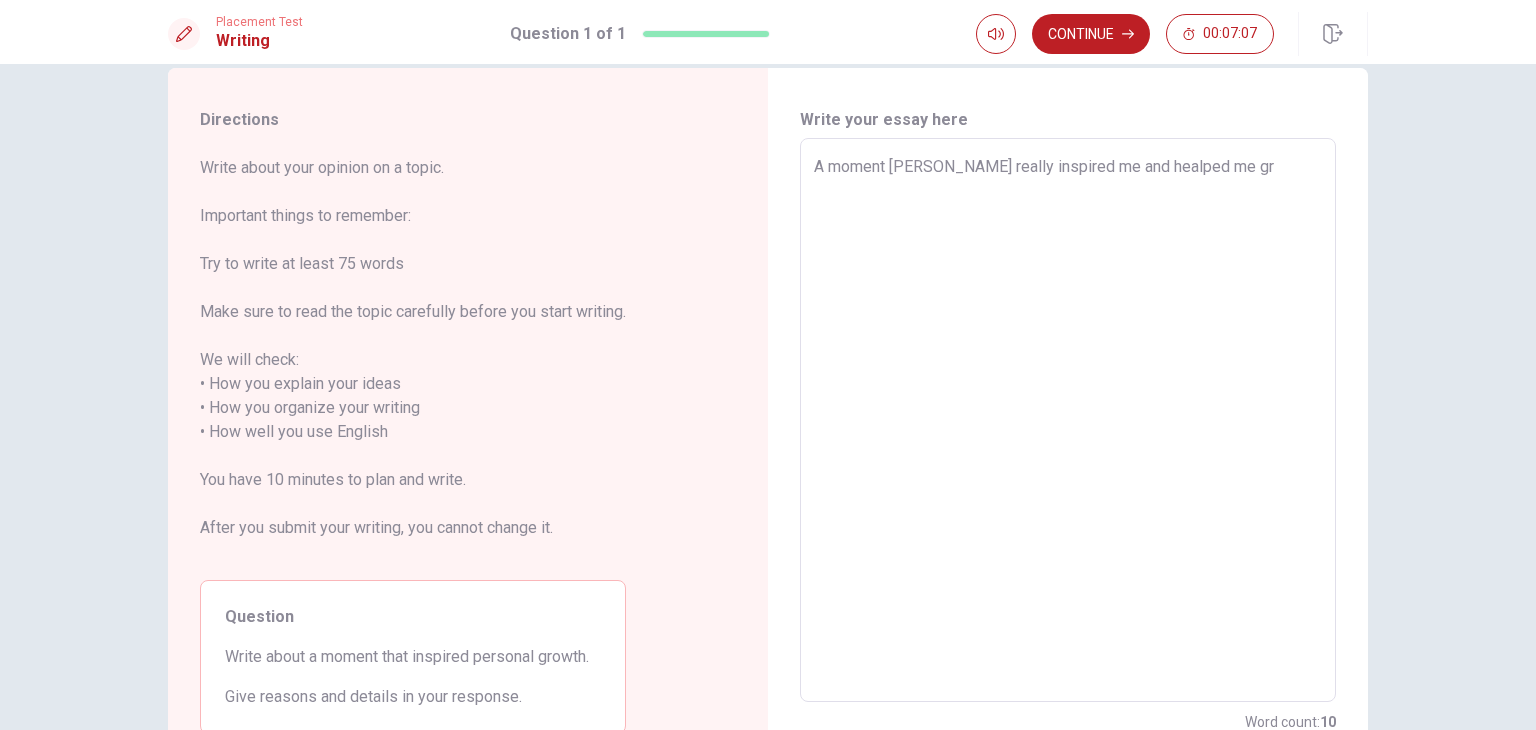 type on "x" 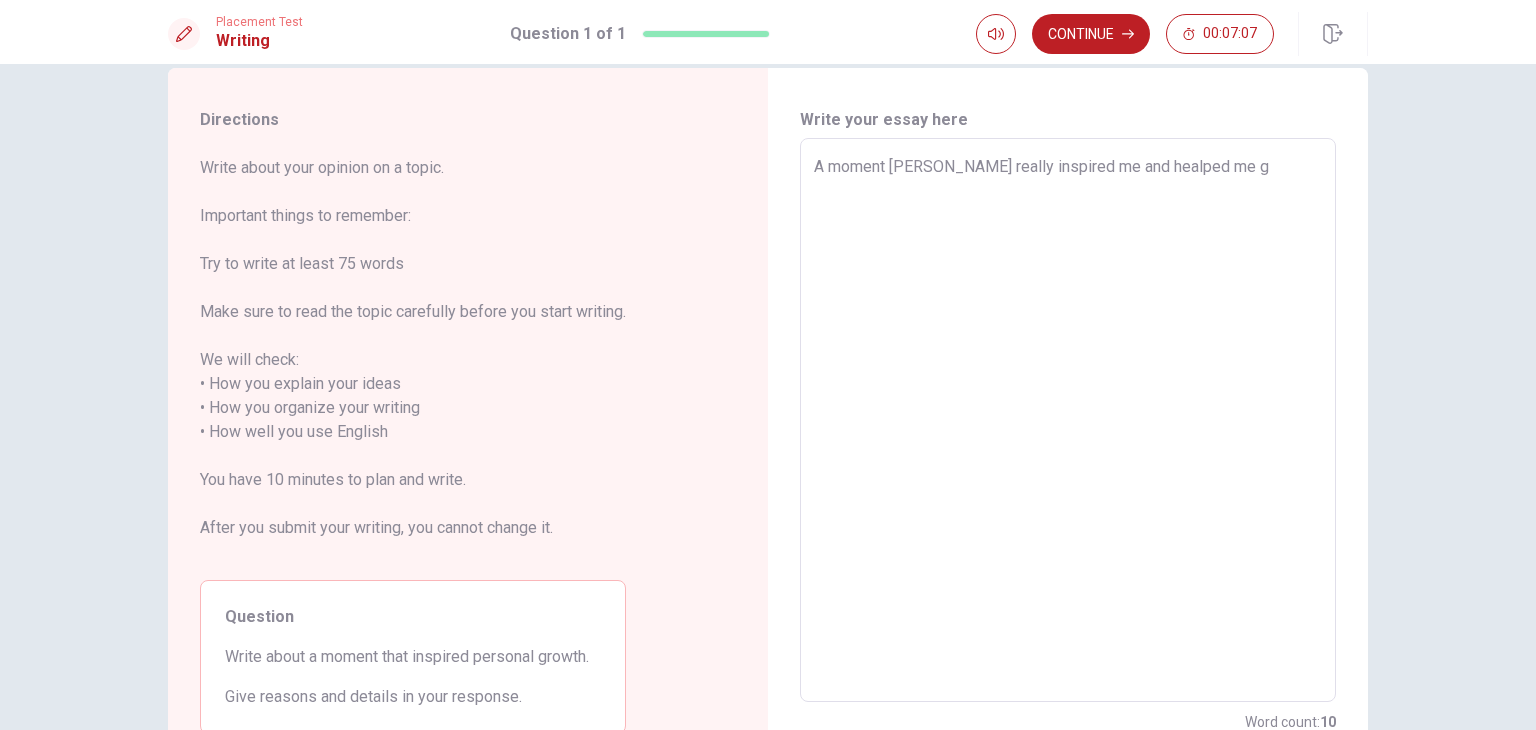 type on "x" 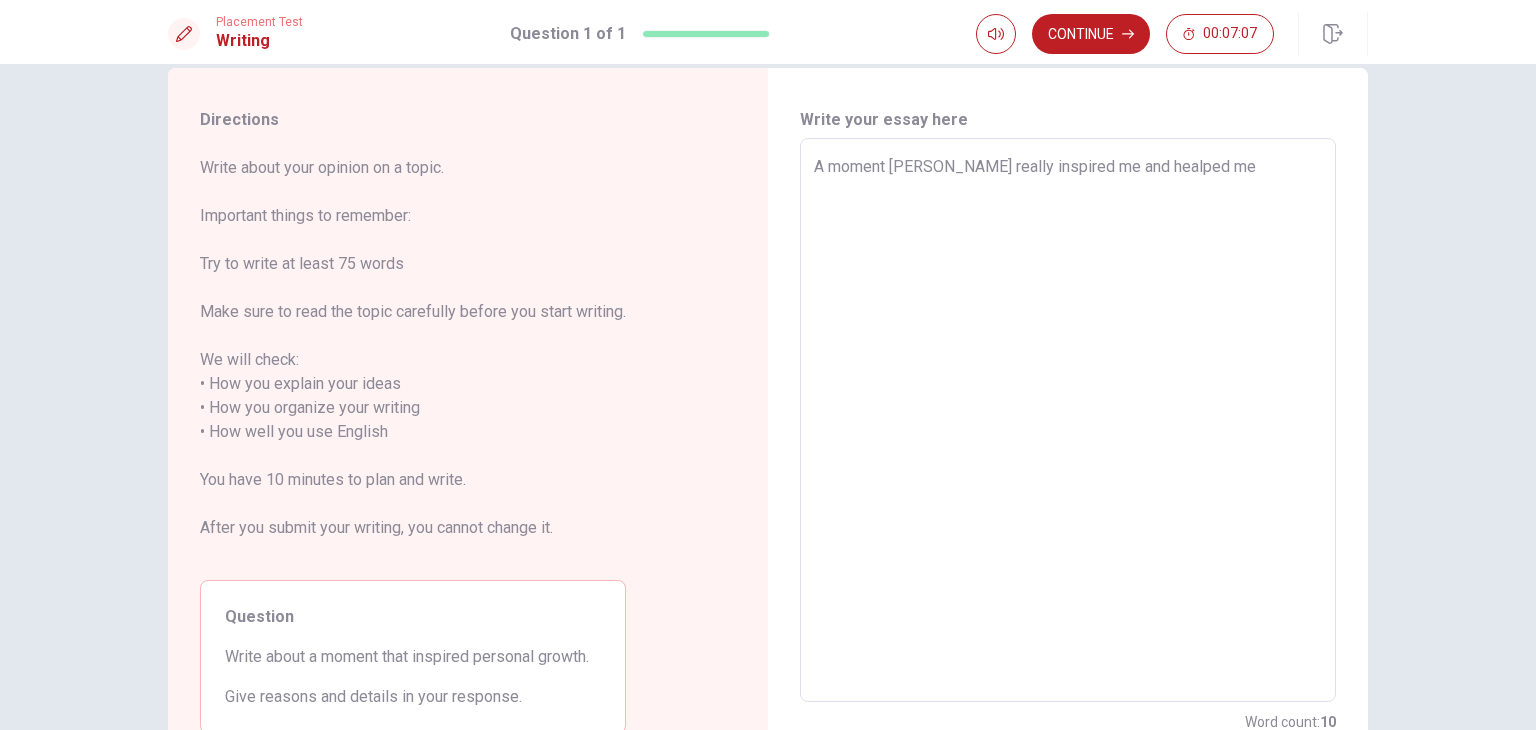 type on "x" 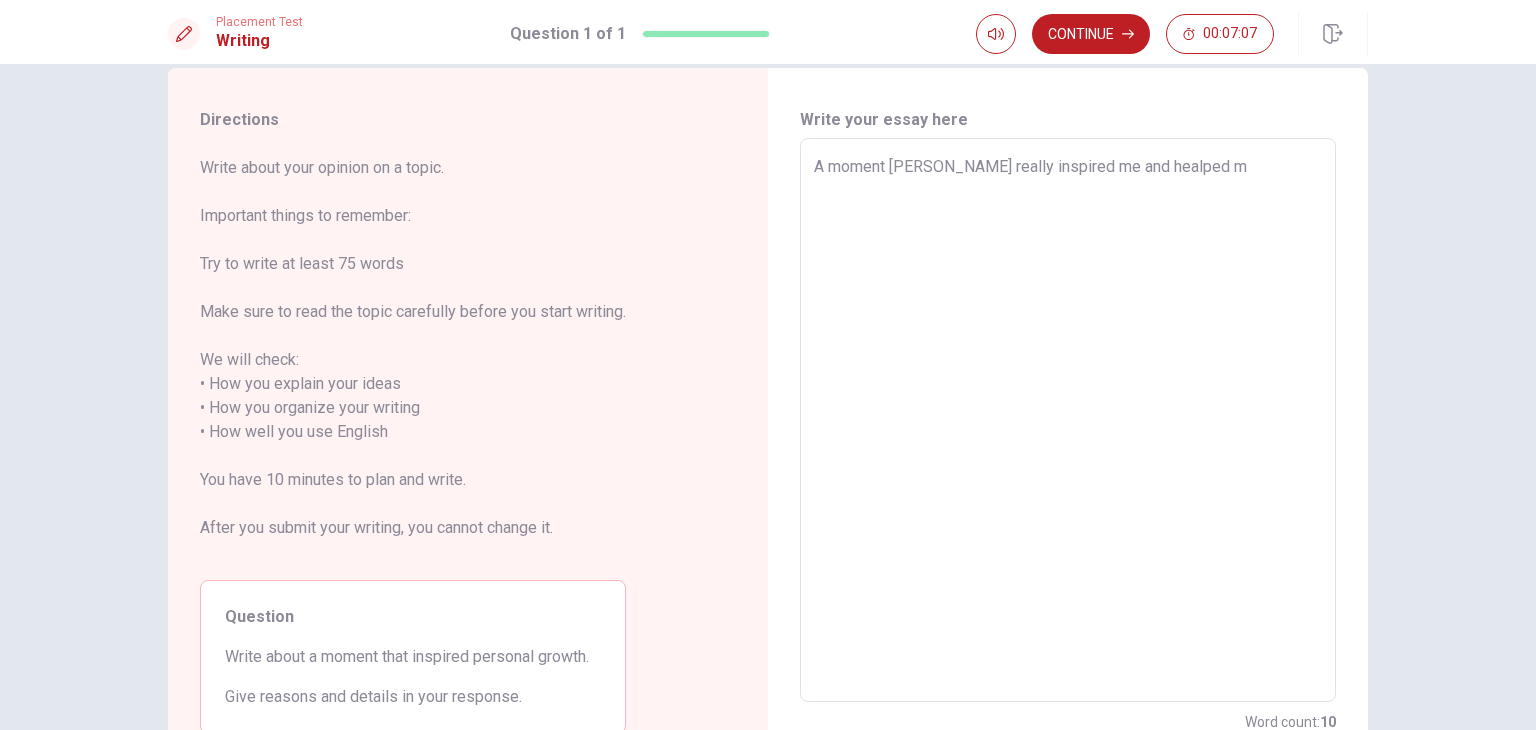 type on "x" 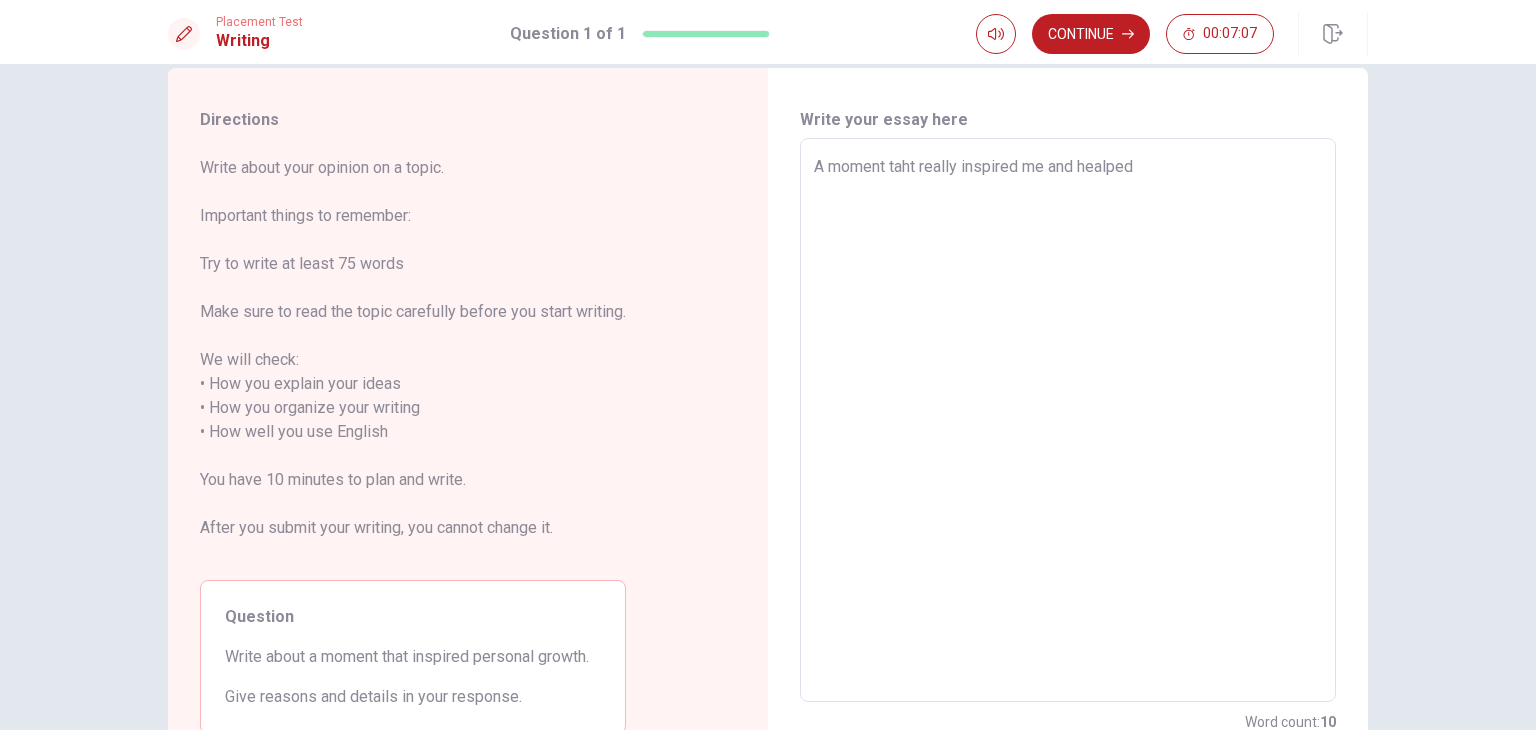 type on "x" 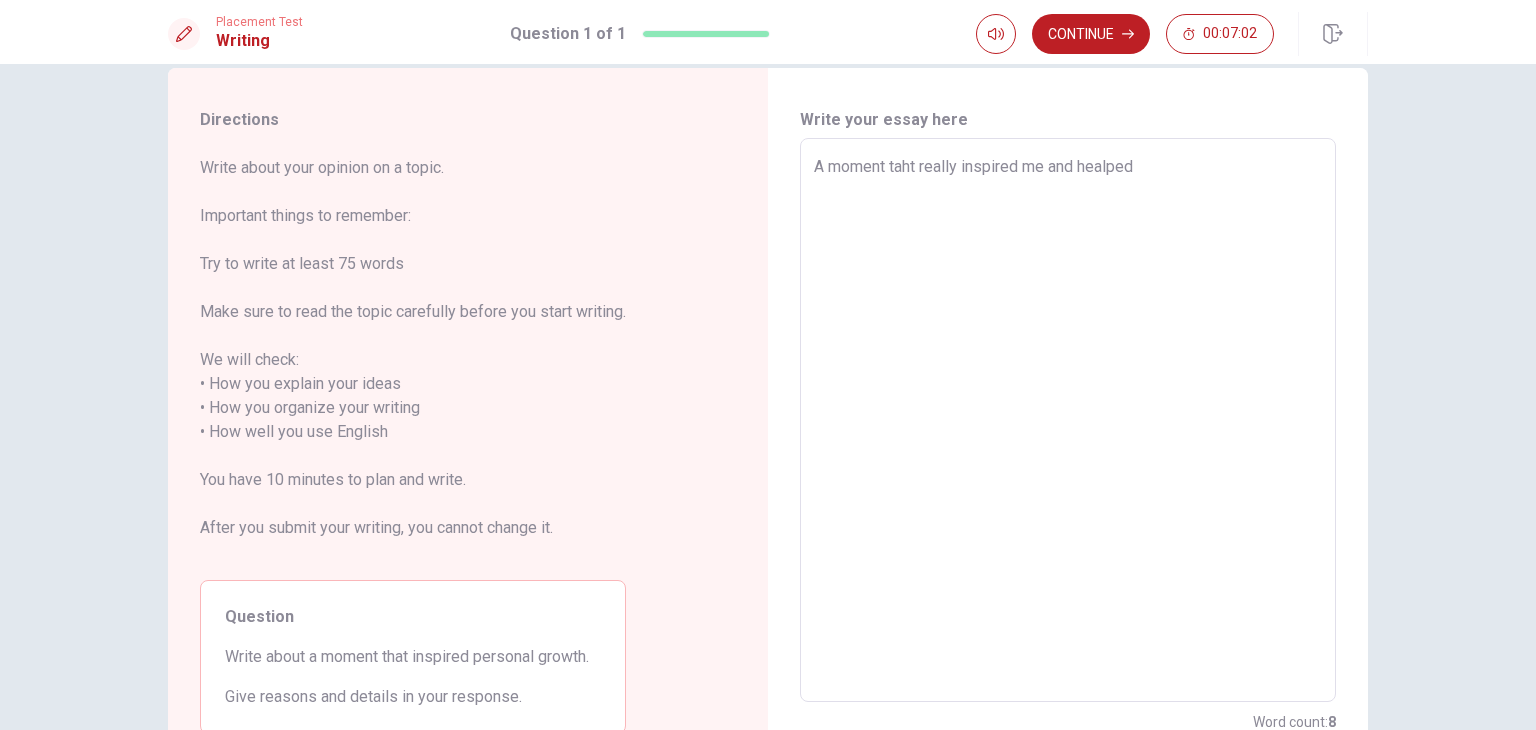 click on "A moment taht really inspired me and healped" at bounding box center [1068, 420] 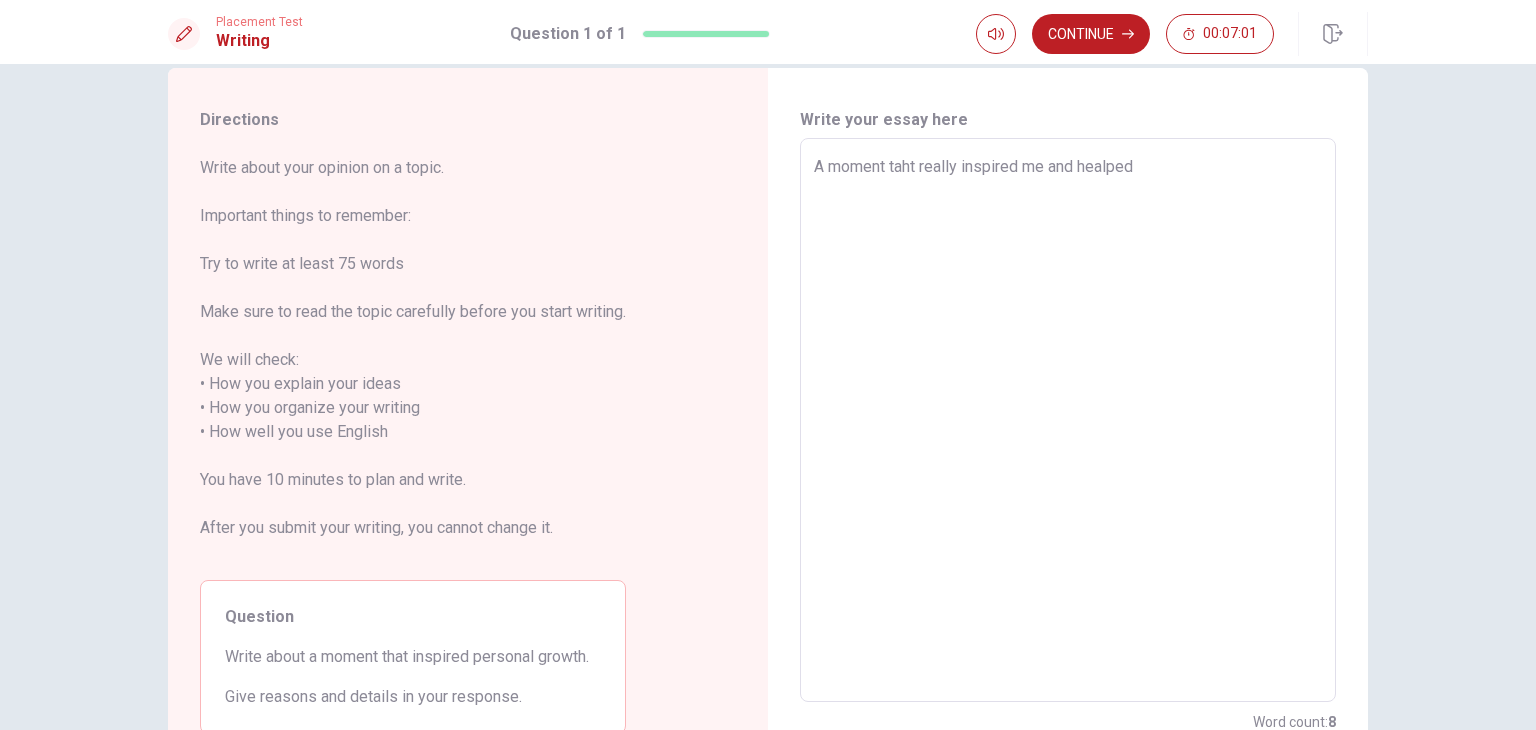 click on "A moment taht really inspired me and healped" at bounding box center (1068, 420) 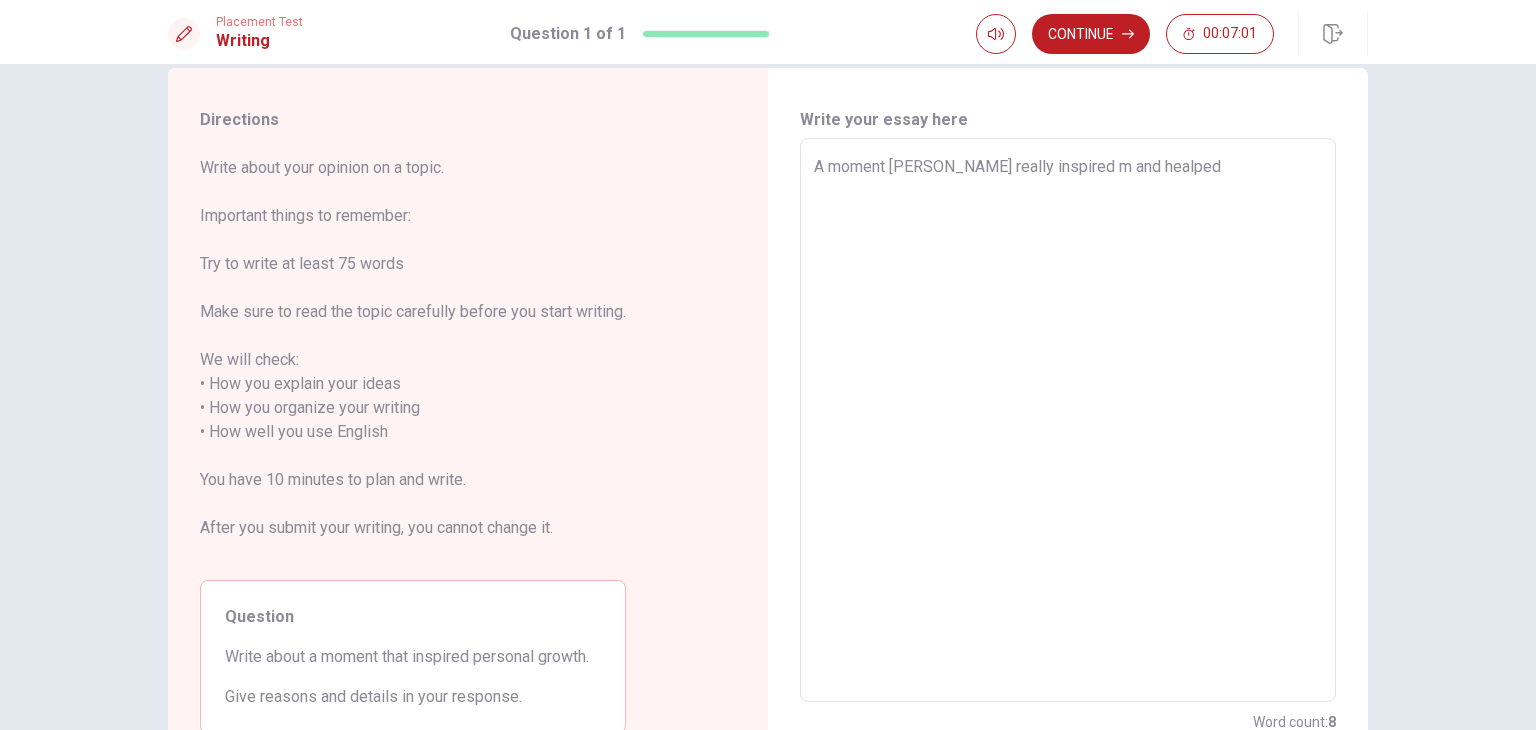 type on "x" 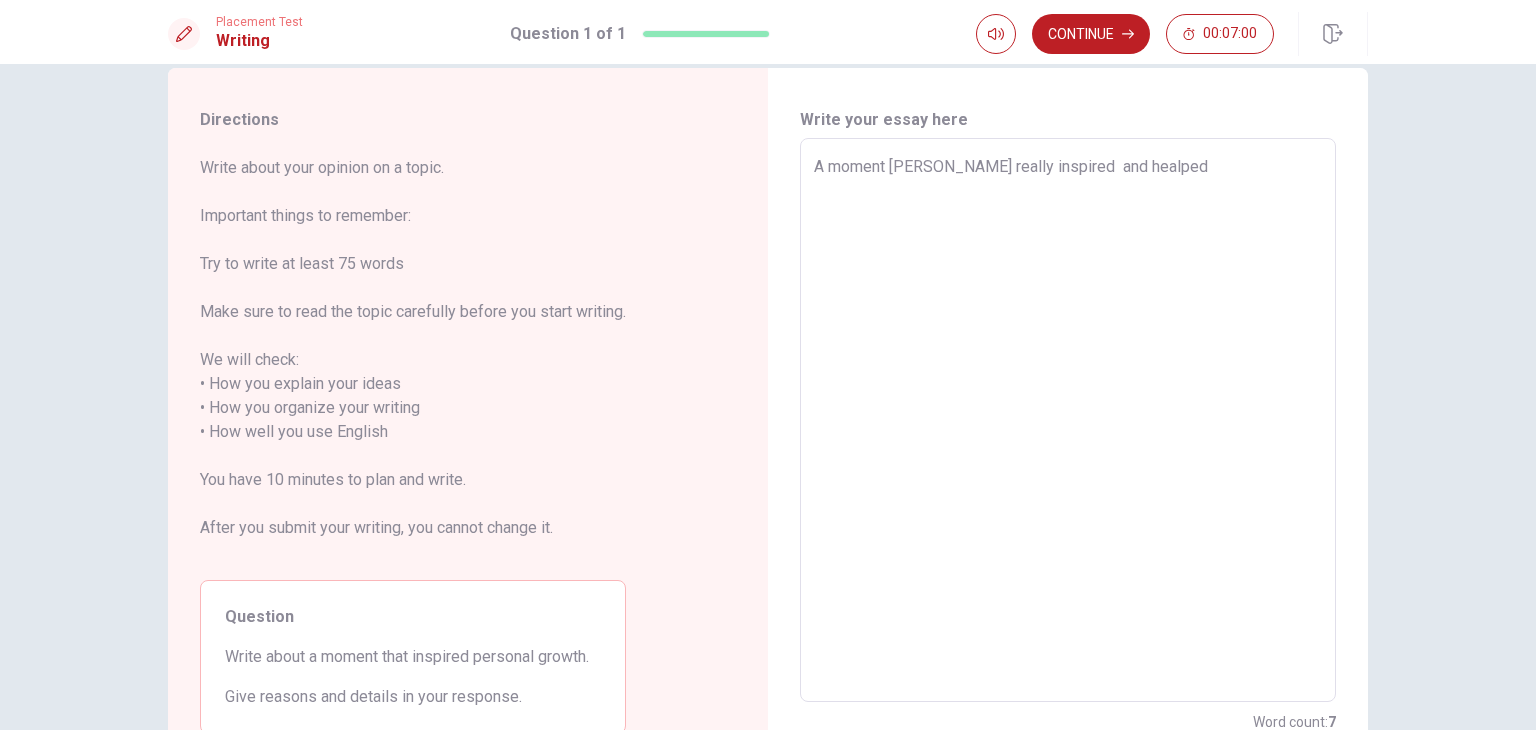 type on "x" 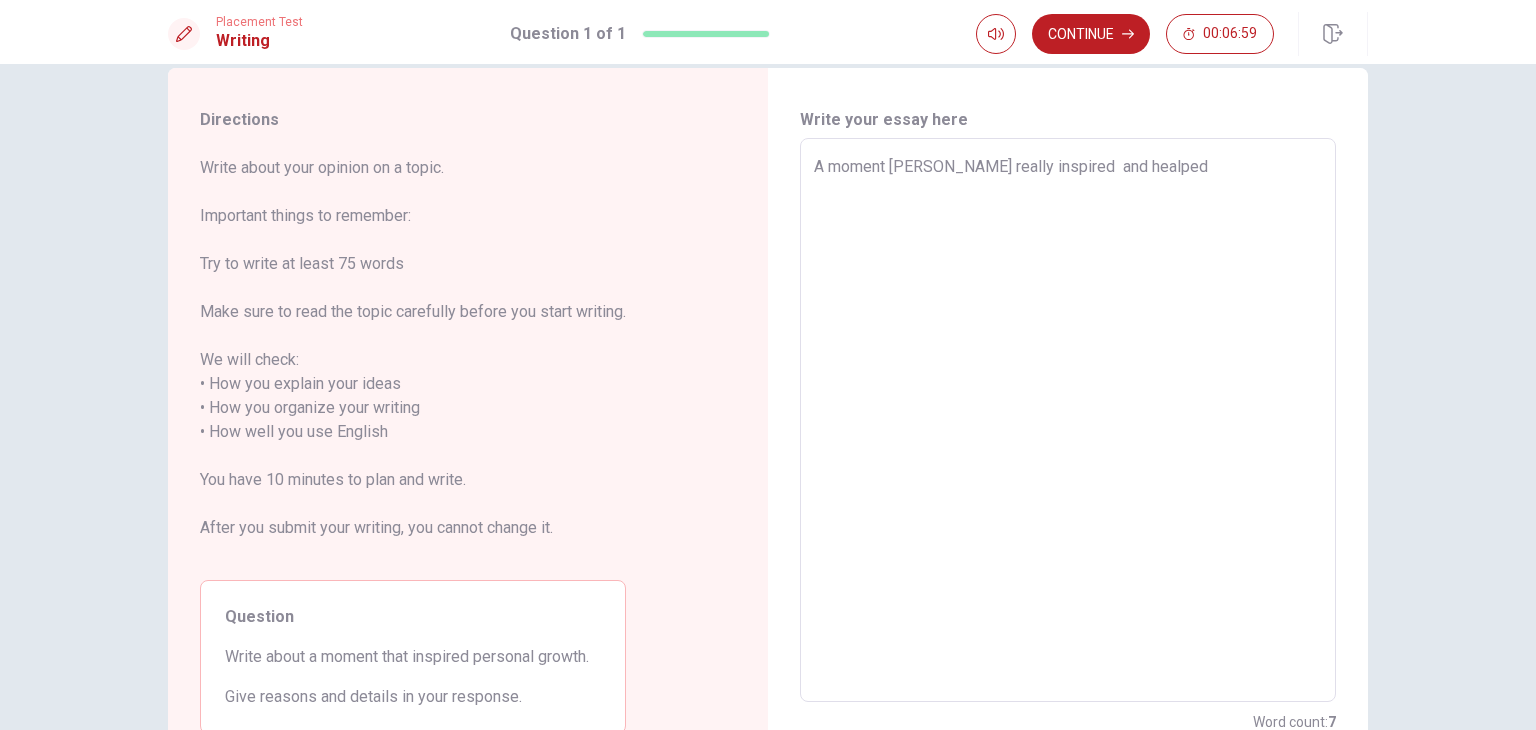 type on "A moment [PERSON_NAME] really inspired and healped" 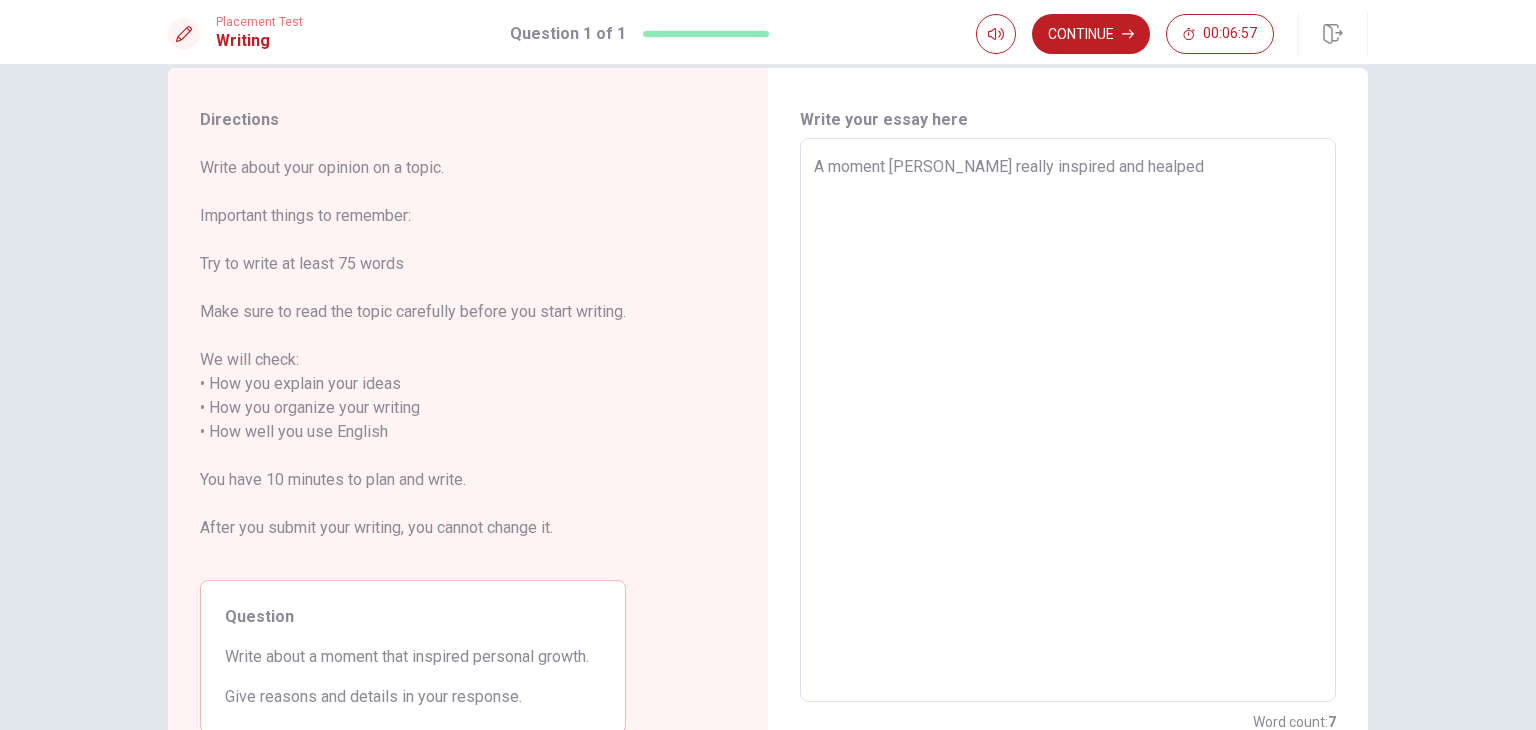 click on "A moment [PERSON_NAME] really inspired and healped" at bounding box center (1068, 420) 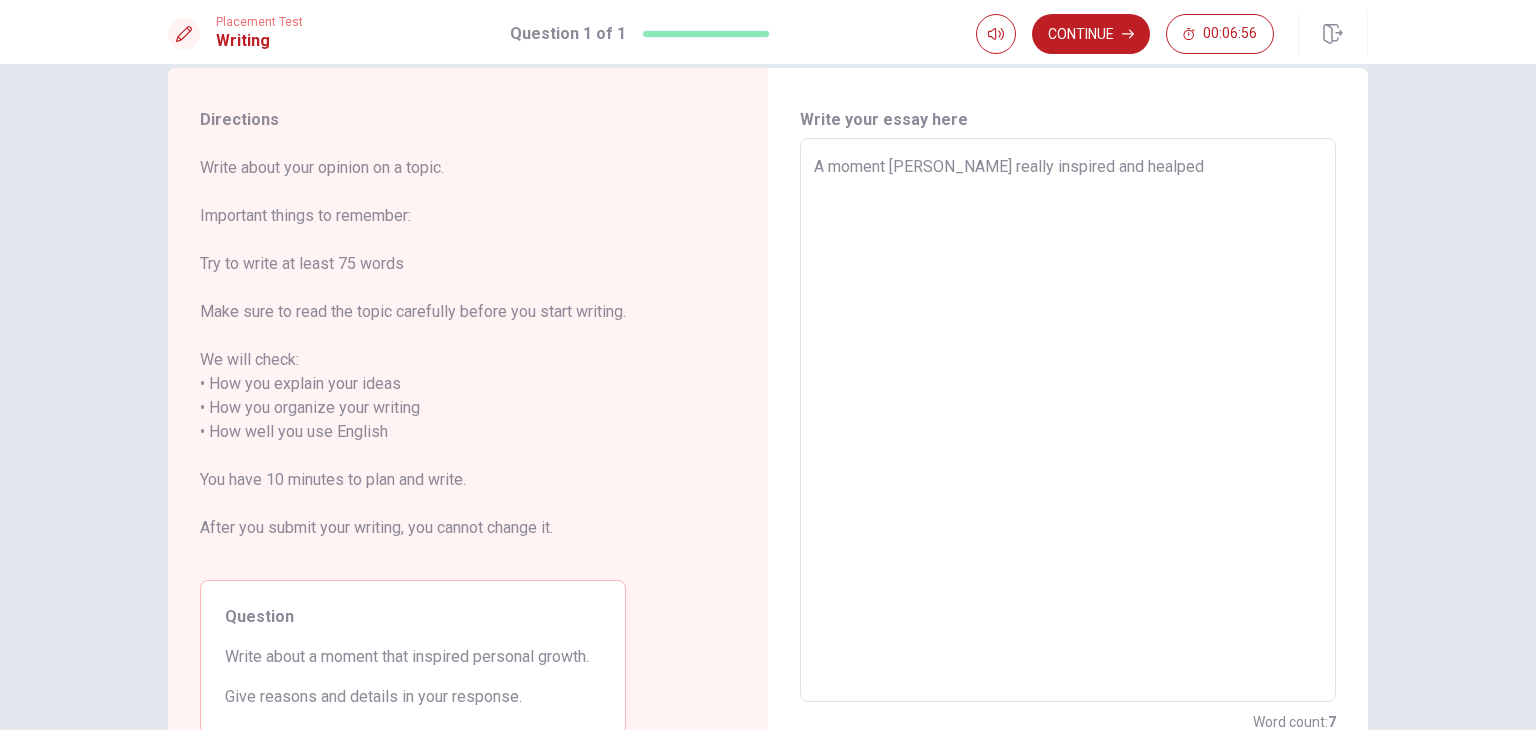 type on "A moment tat really inspired and healped" 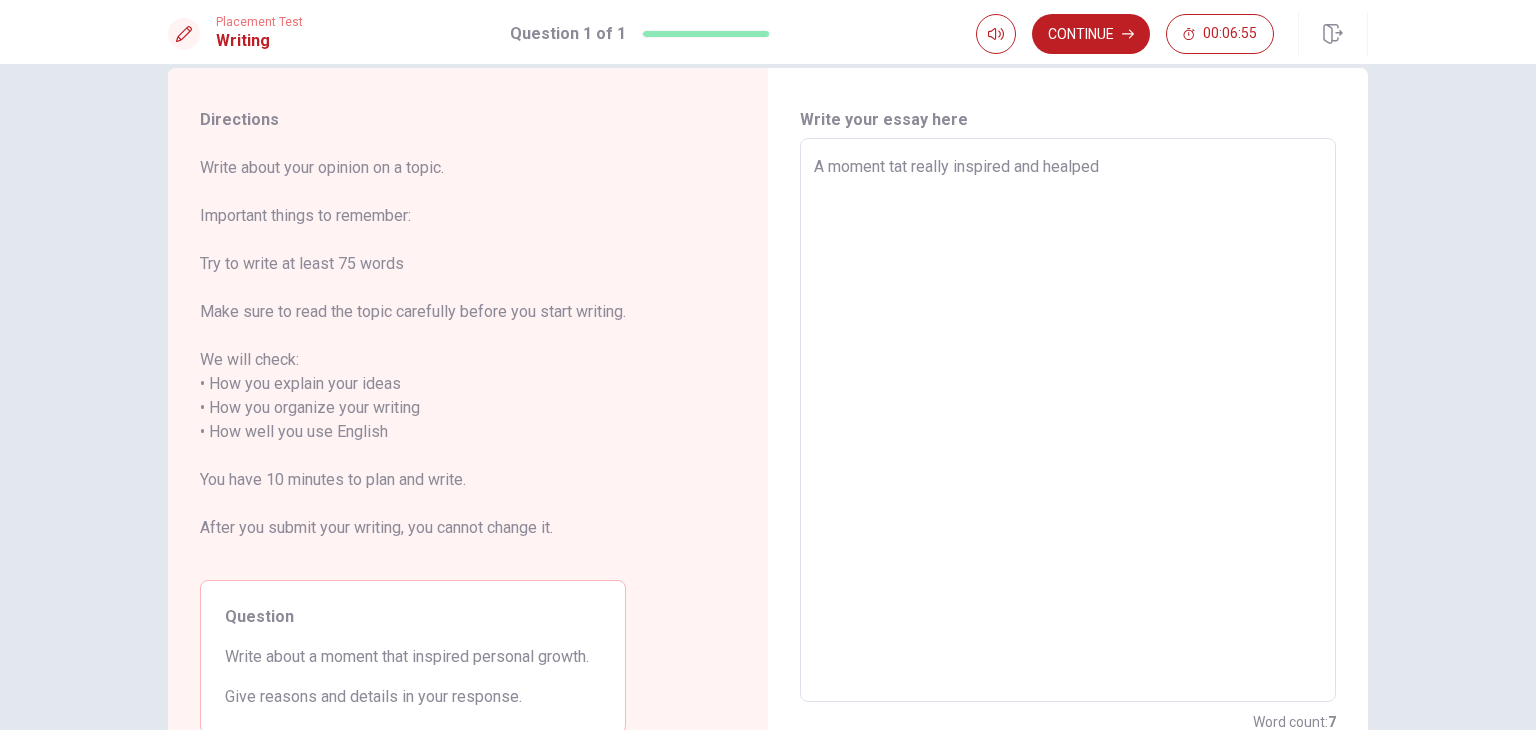 click on "A moment tat really inspired and healped" at bounding box center (1068, 420) 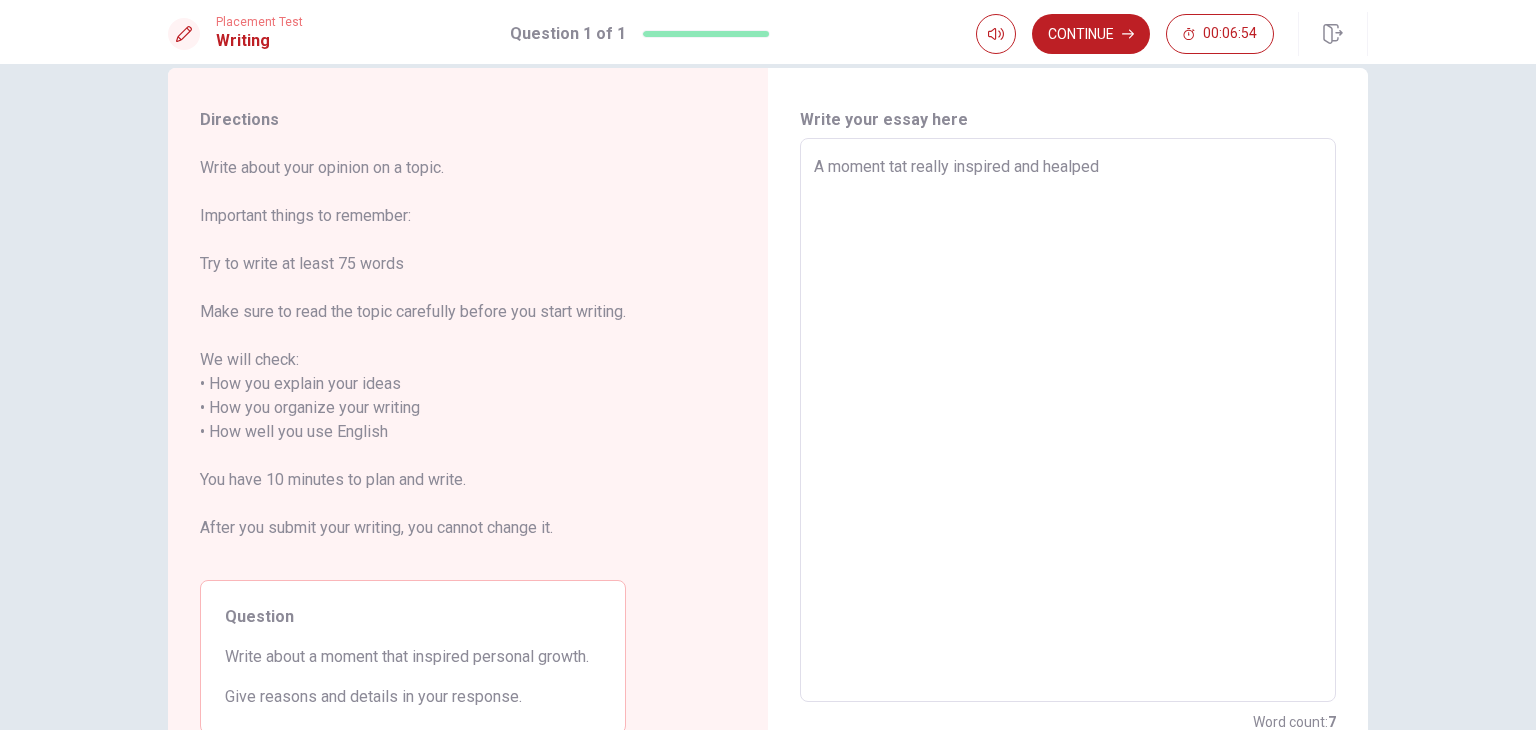 drag, startPoint x: 906, startPoint y: 165, endPoint x: 1014, endPoint y: 375, distance: 236.14403 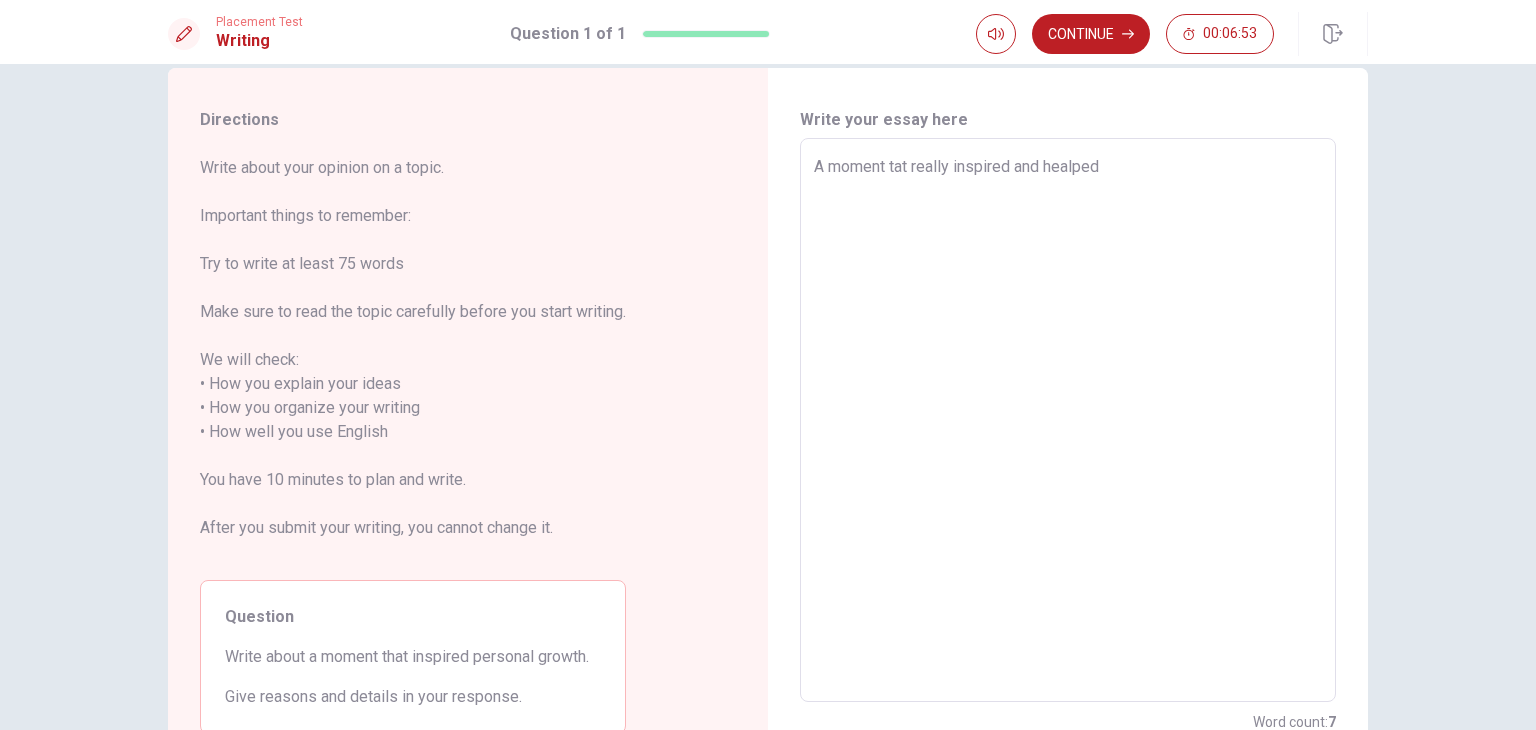 type on "A moment tathand healped" 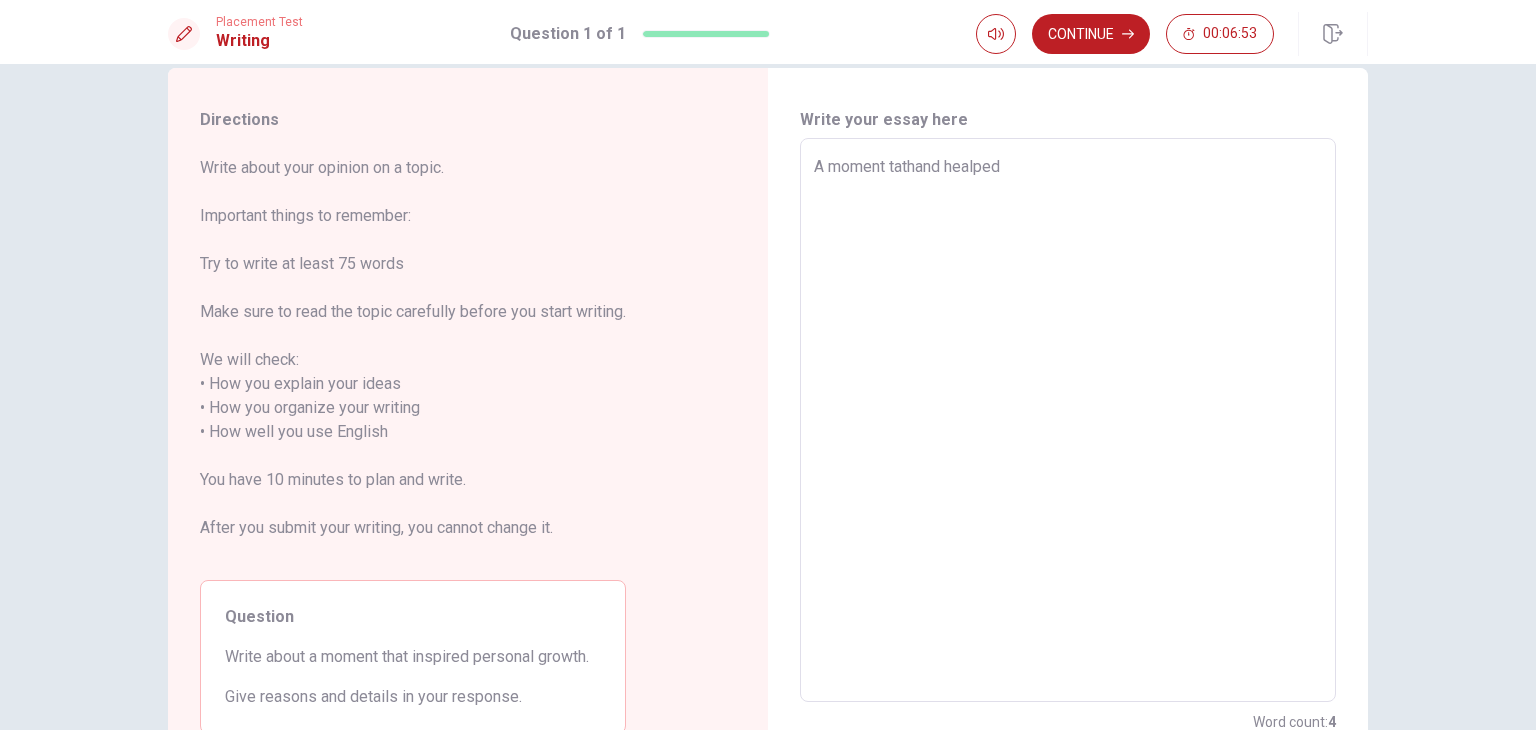 type on "x" 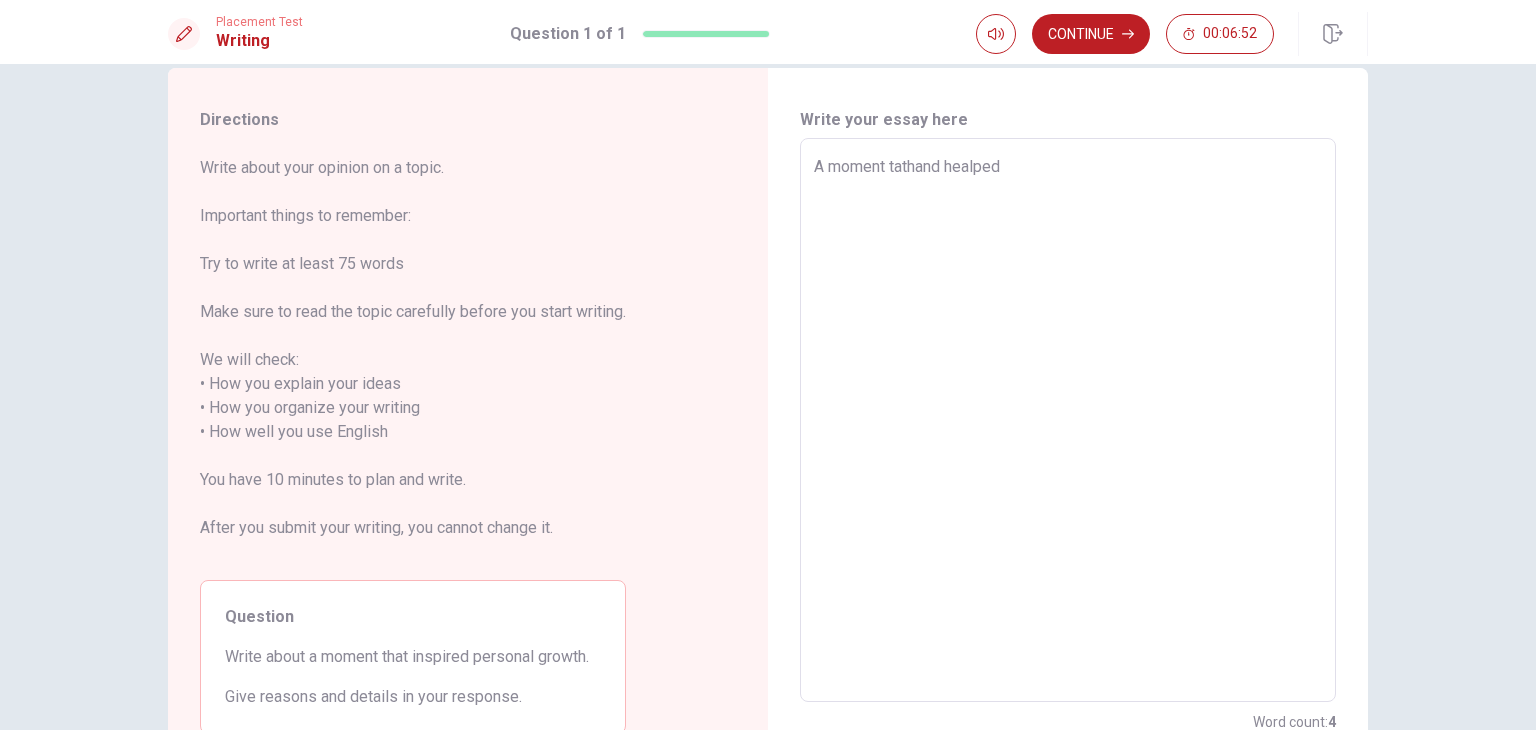 type on "A moment [PERSON_NAME] and healped" 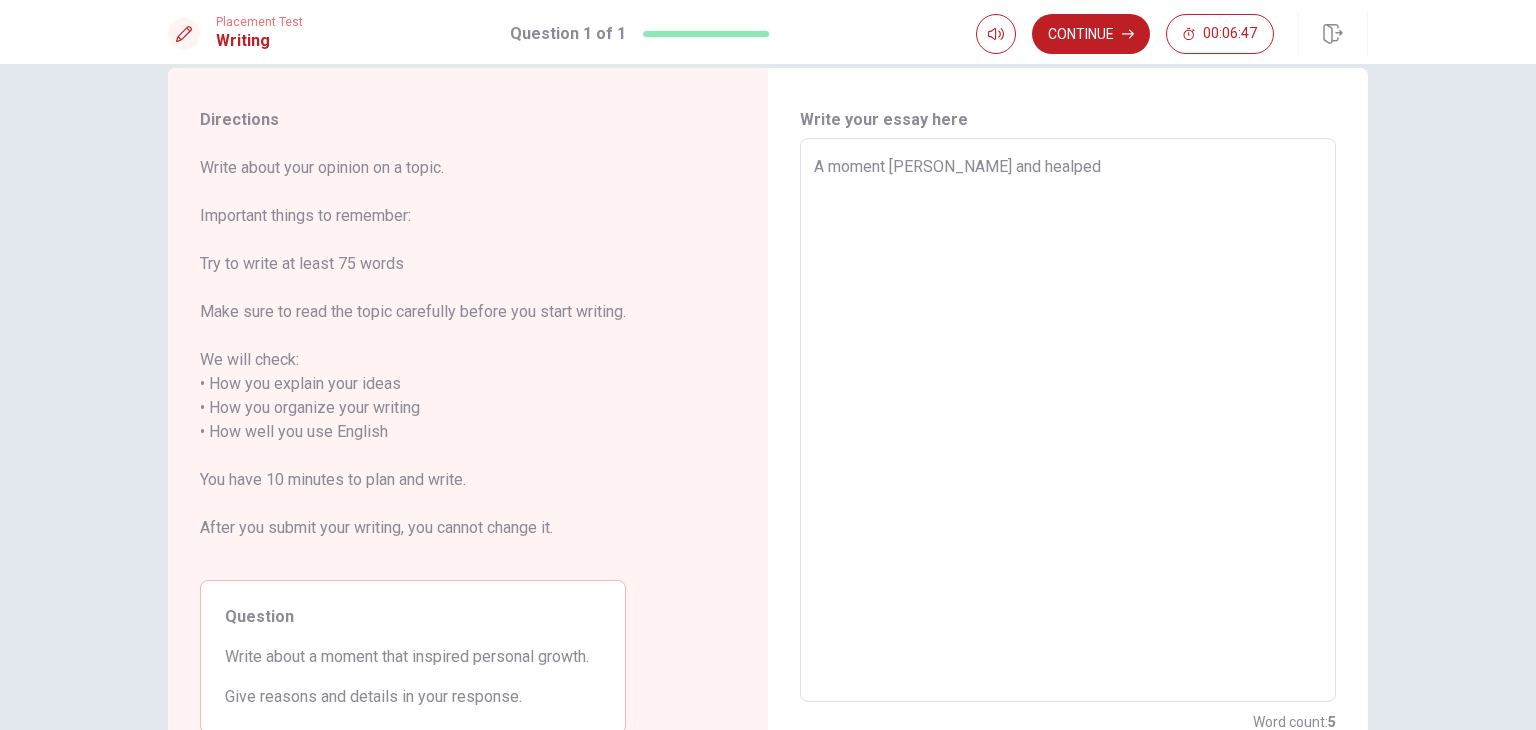 type on "x" 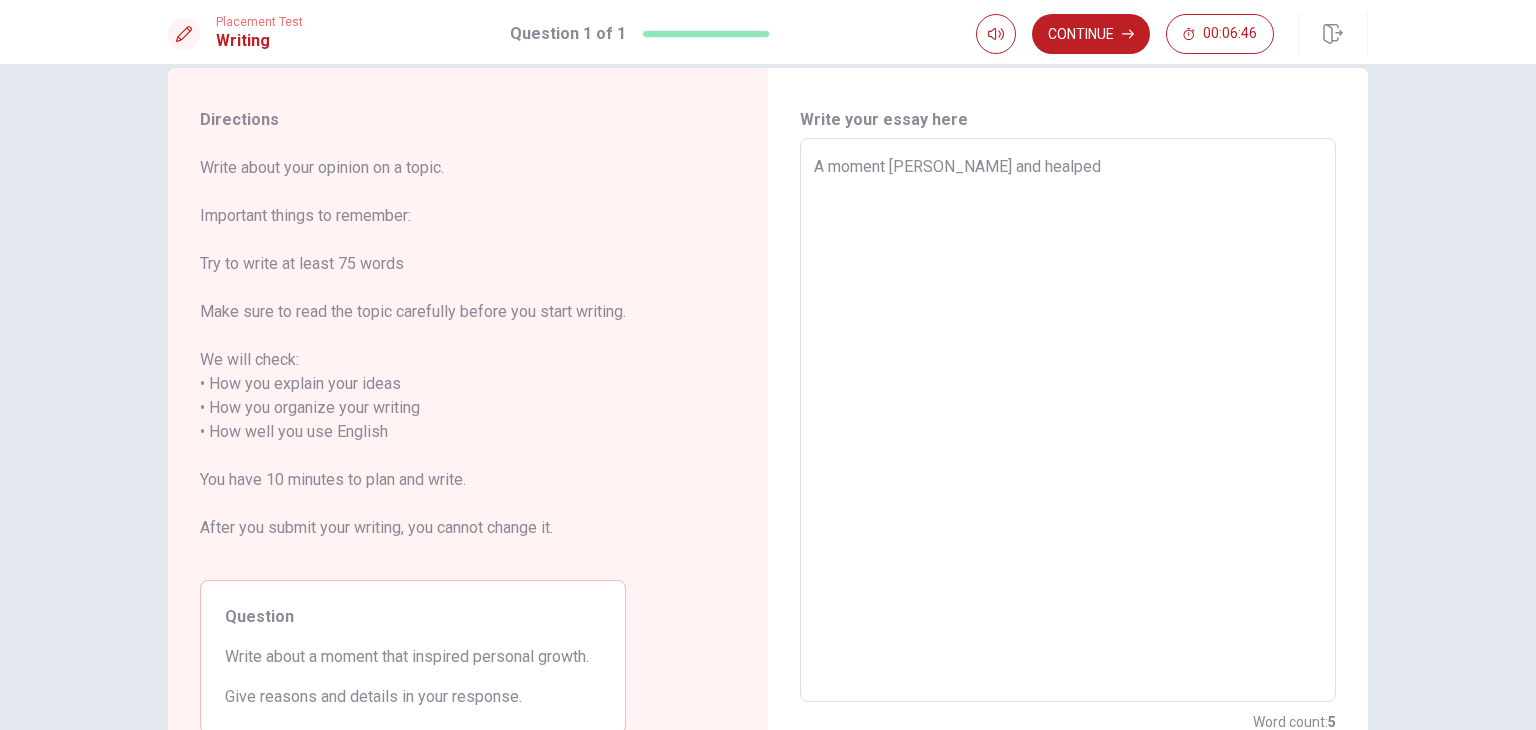type on "A moment tathand healped" 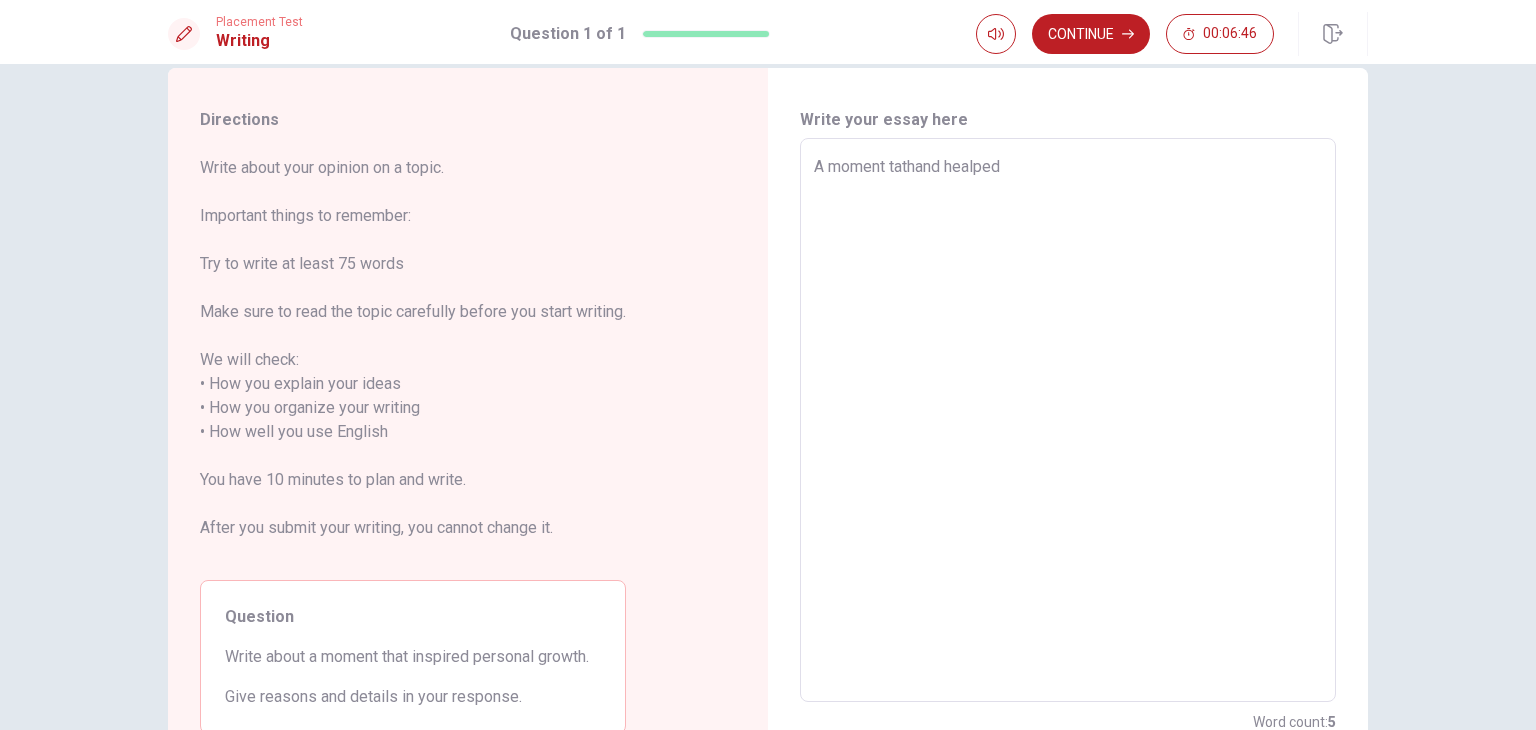 type on "x" 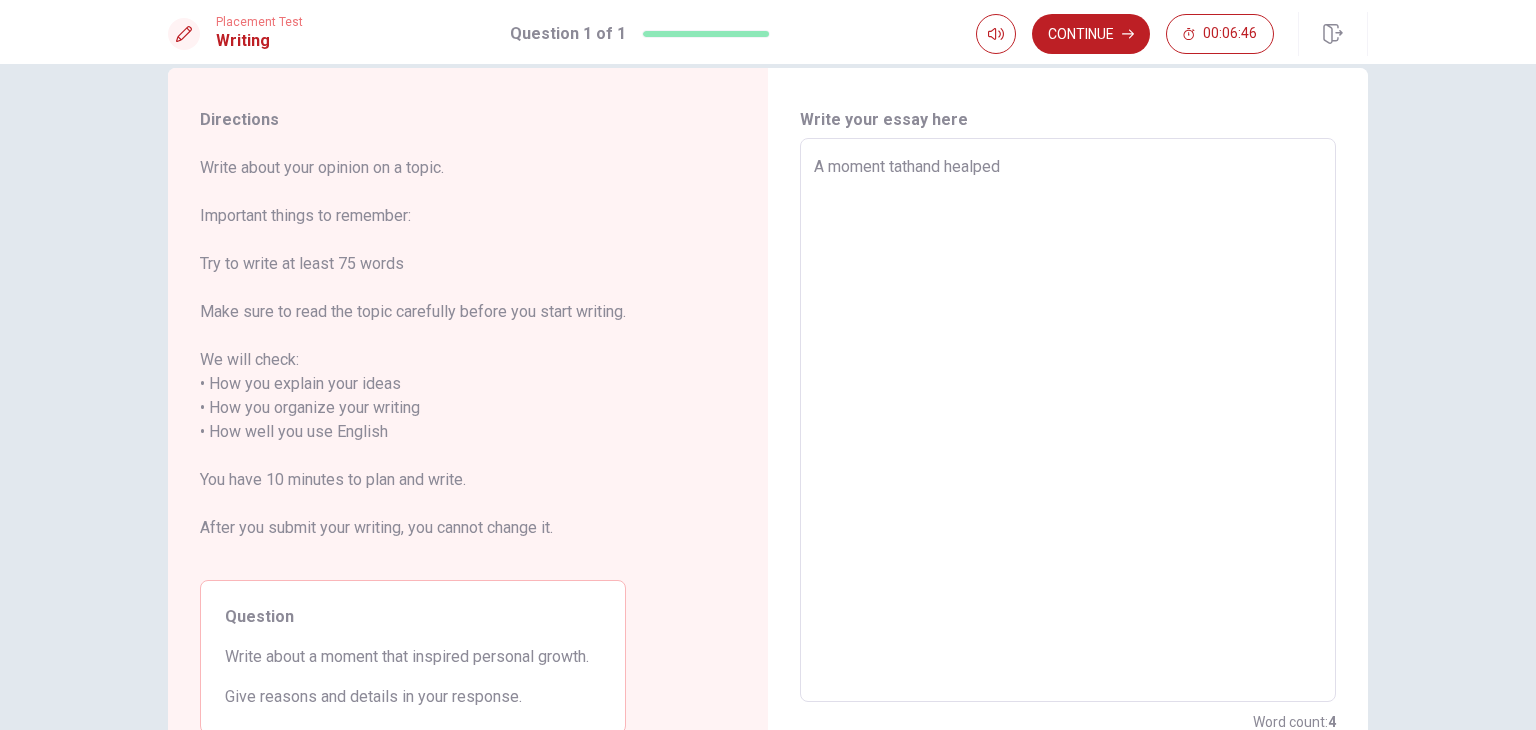 type on "A moment tatand healped" 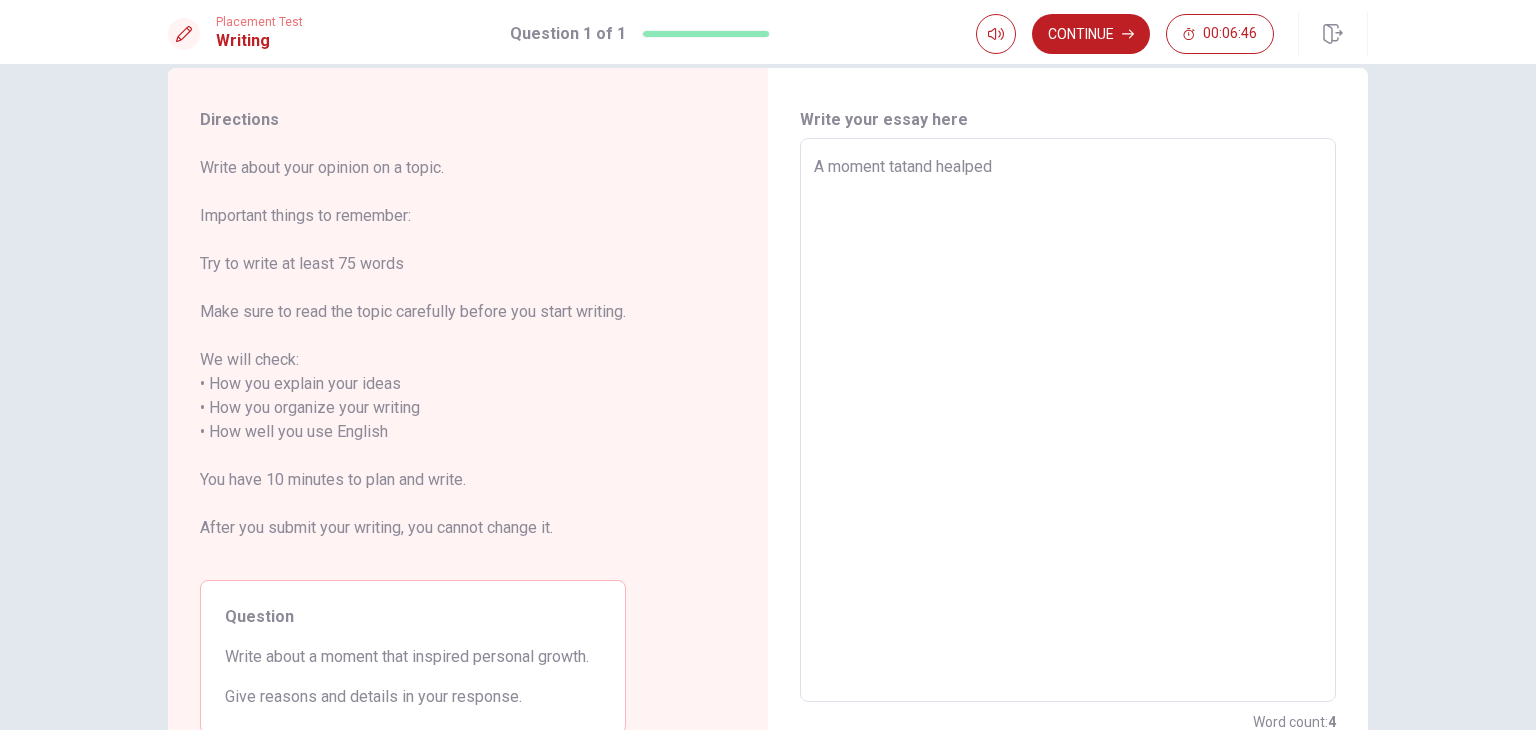 type on "x" 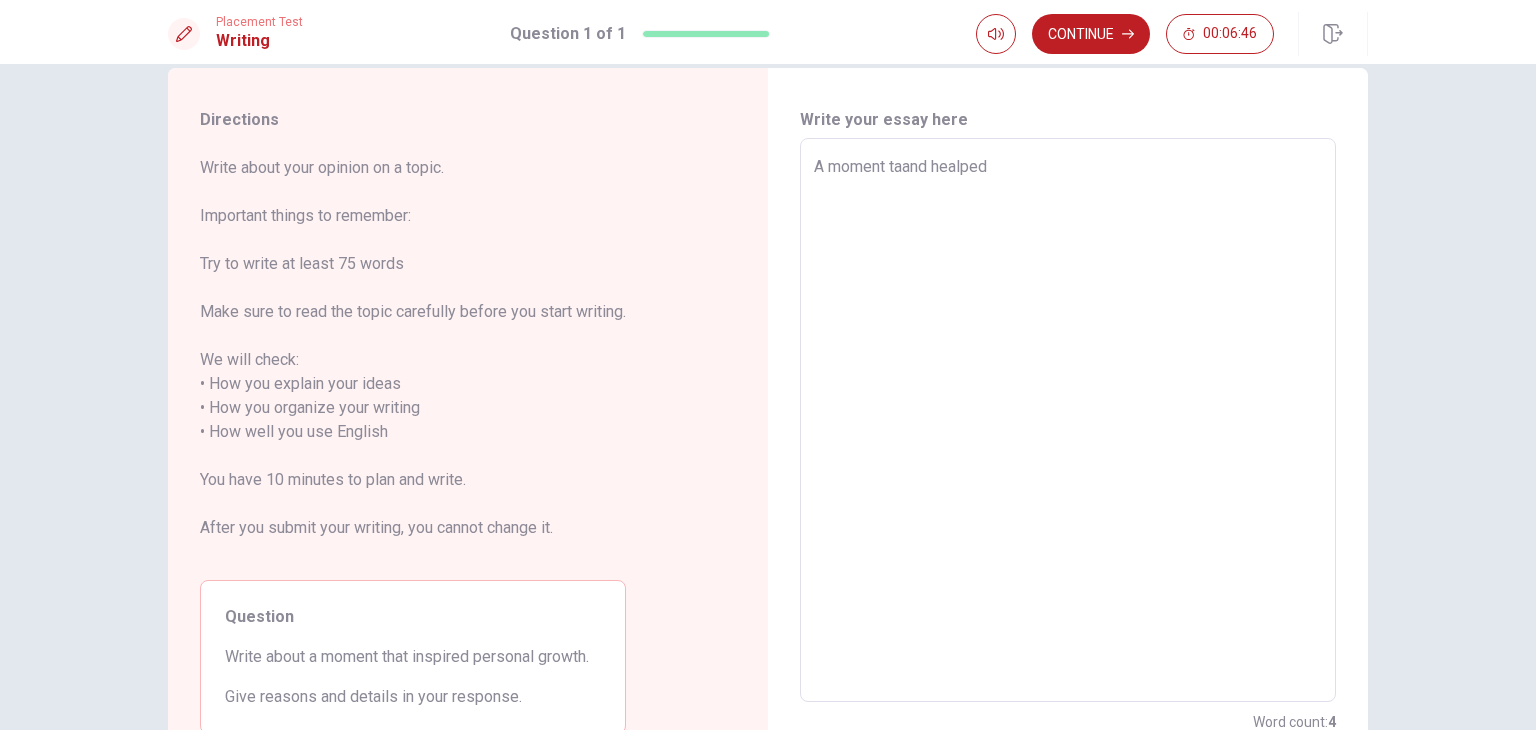 type on "x" 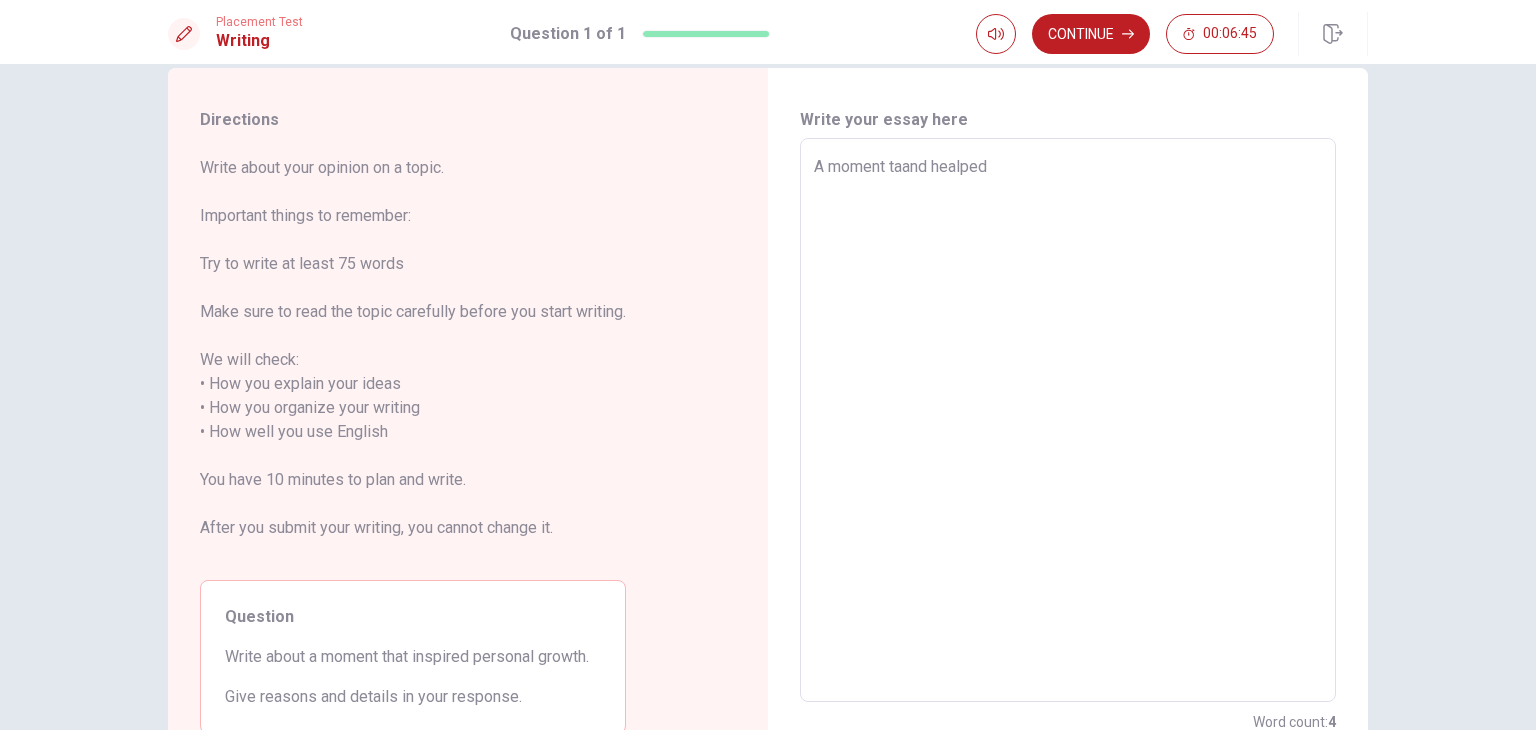 type on "A moment tand healped" 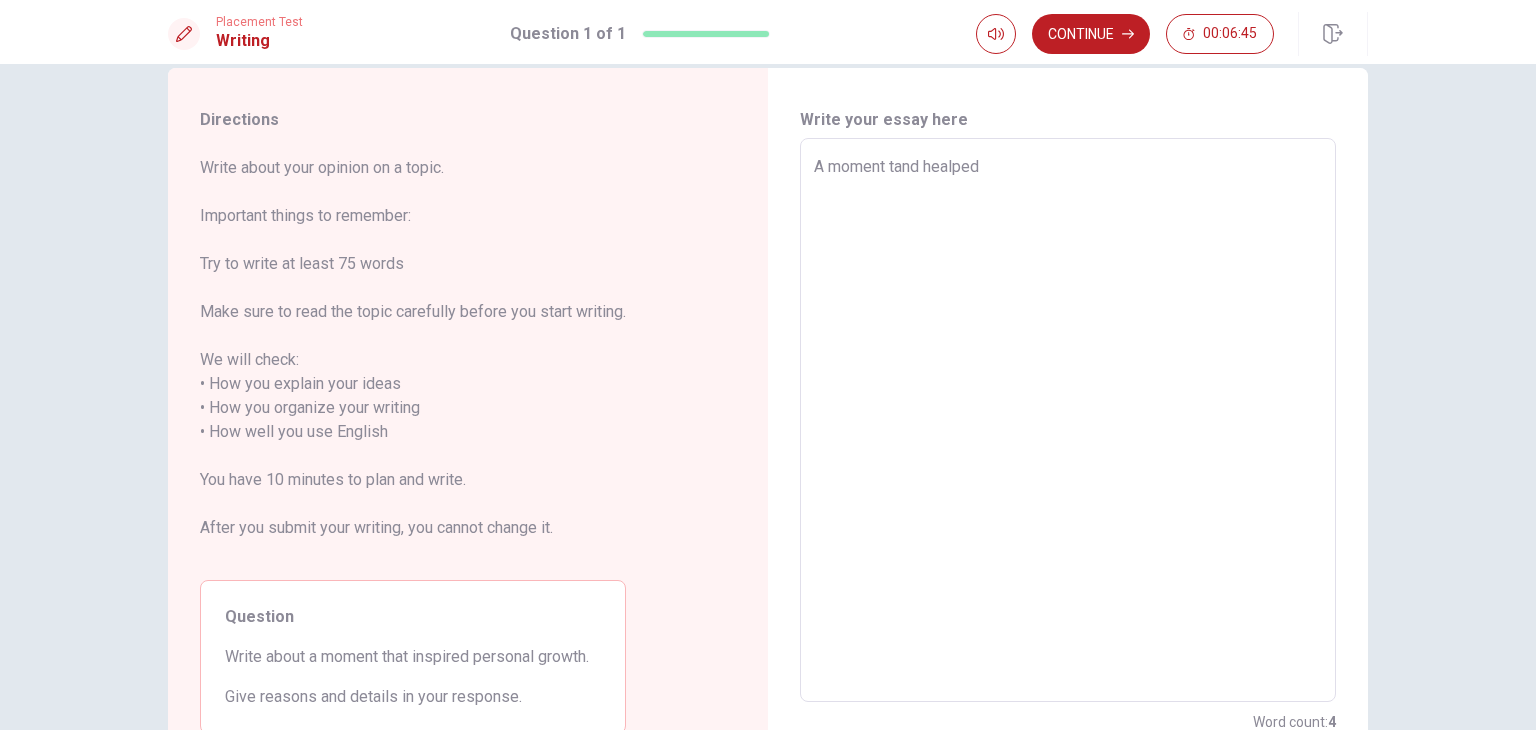 type on "x" 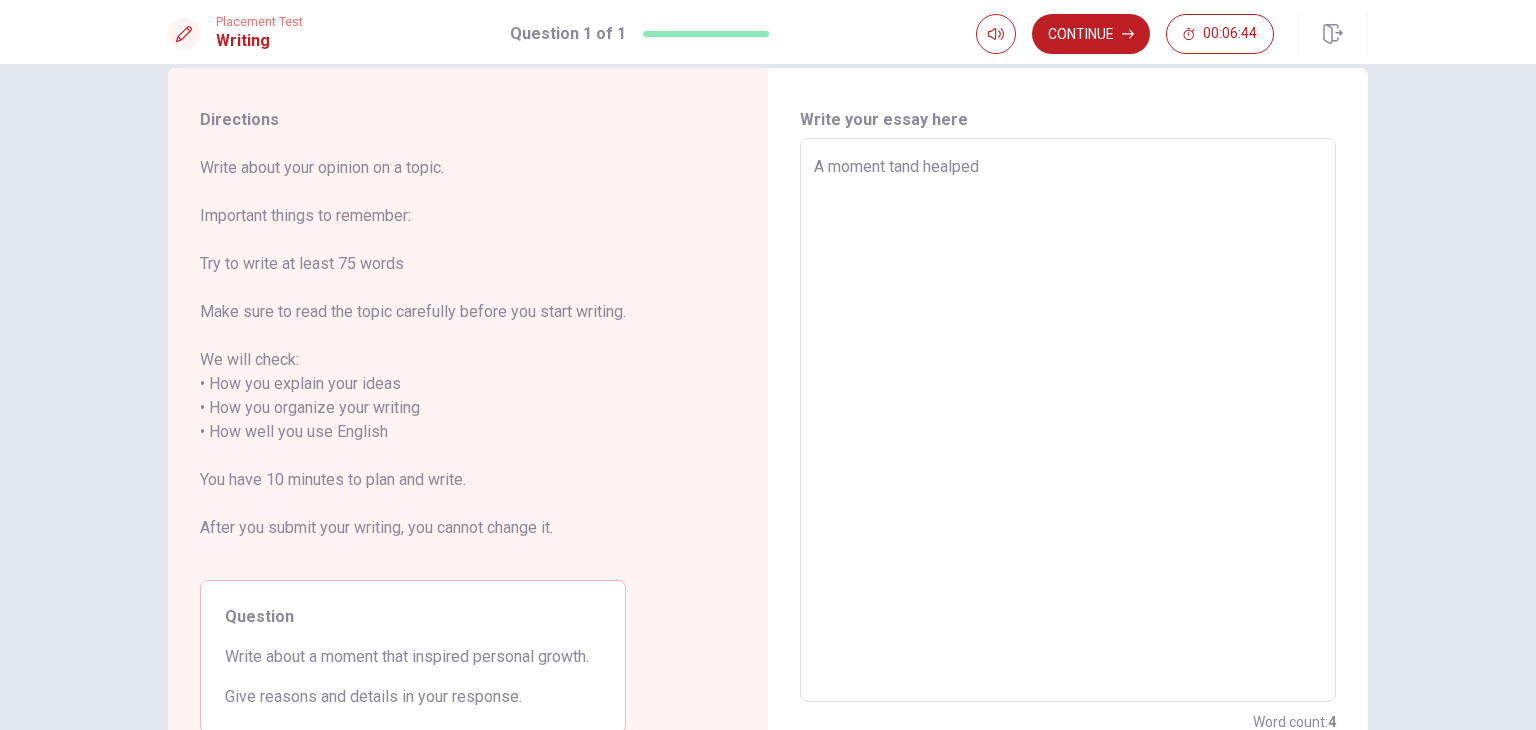 type on "A moment thand healped" 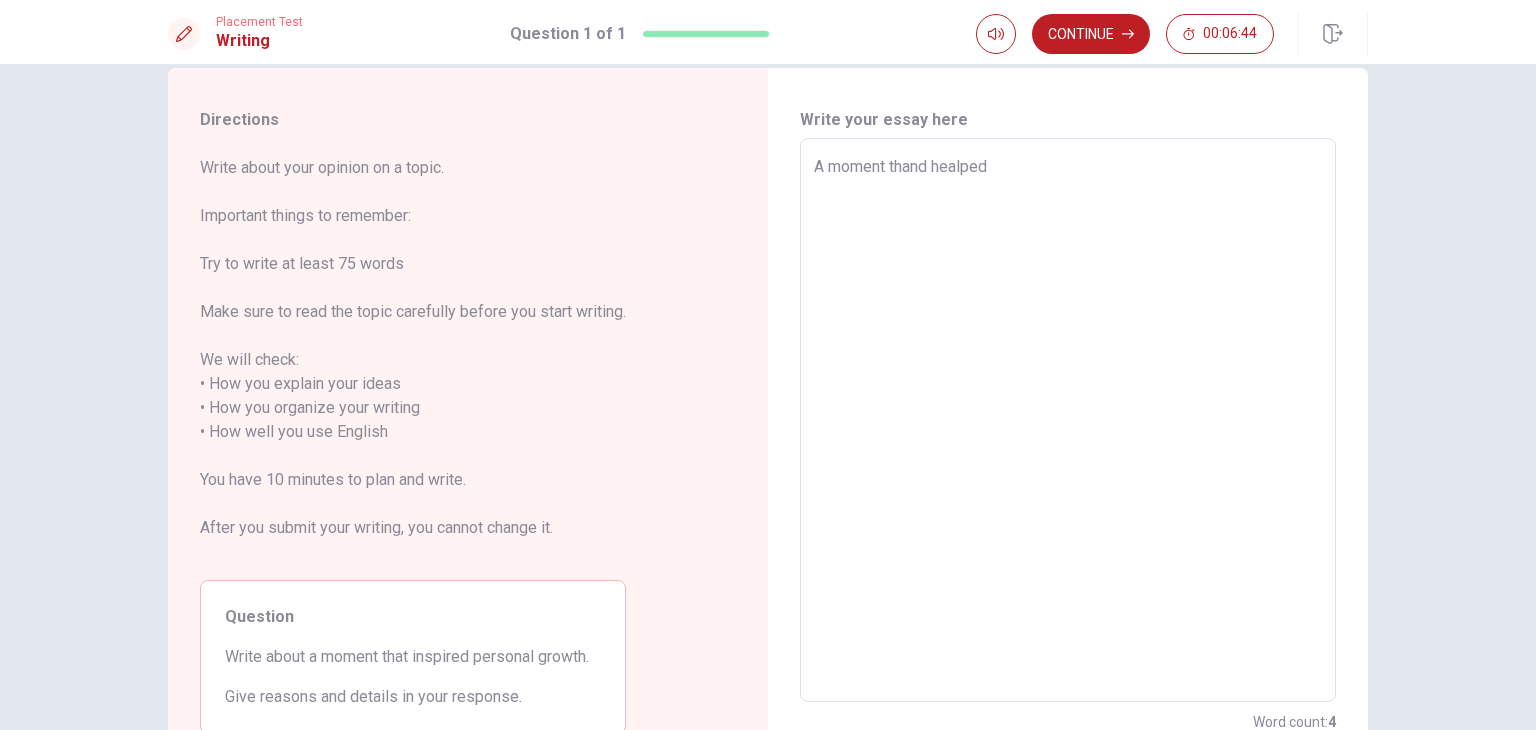 type on "x" 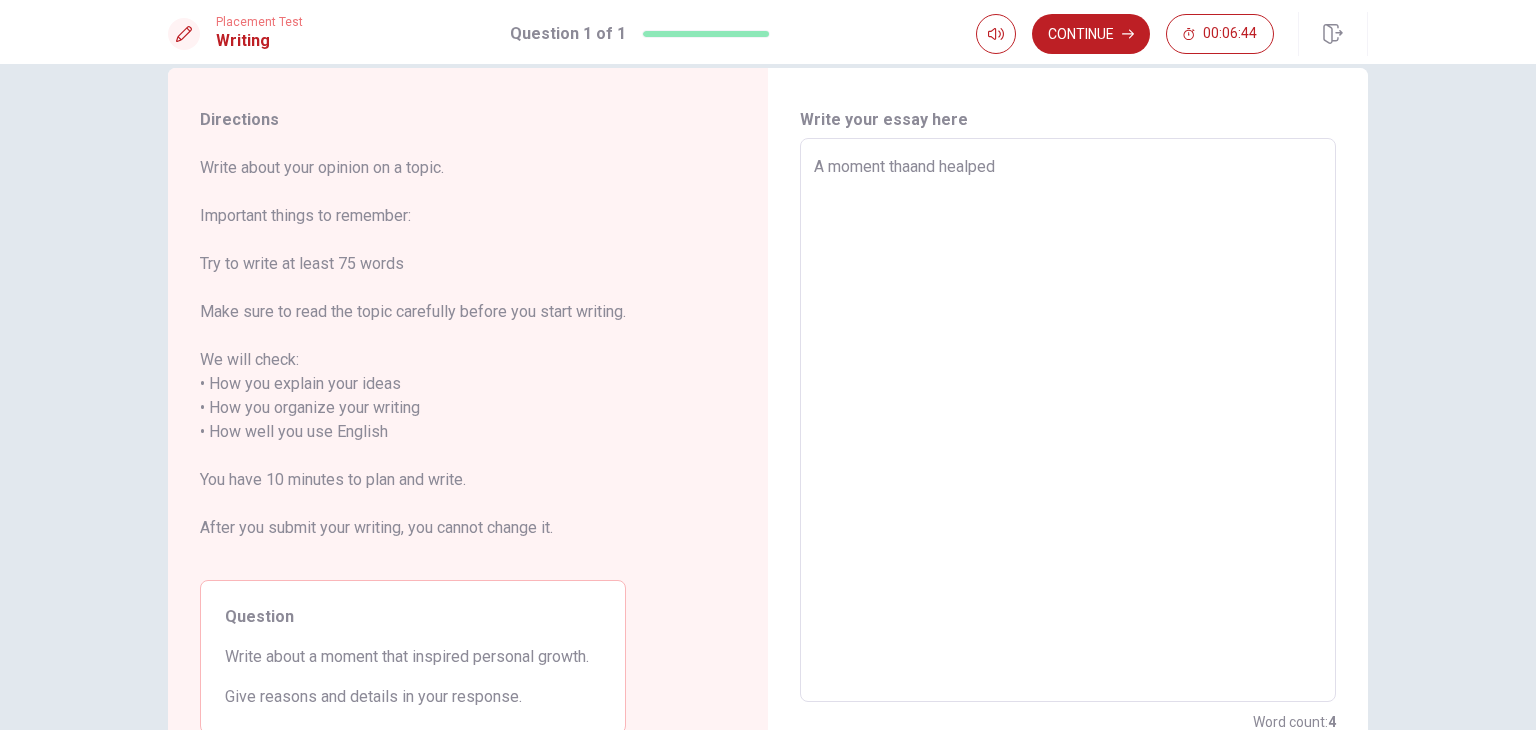 type on "x" 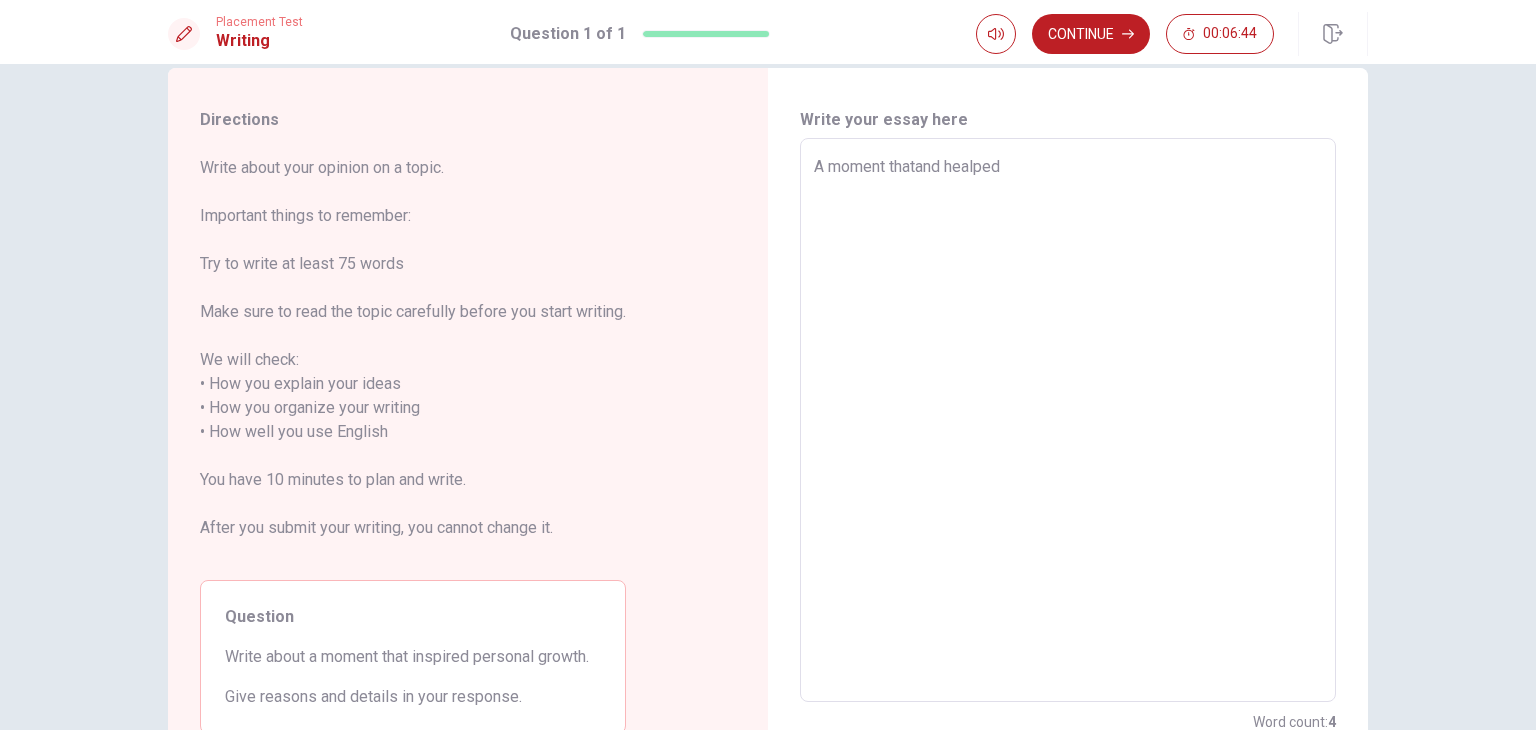 type on "x" 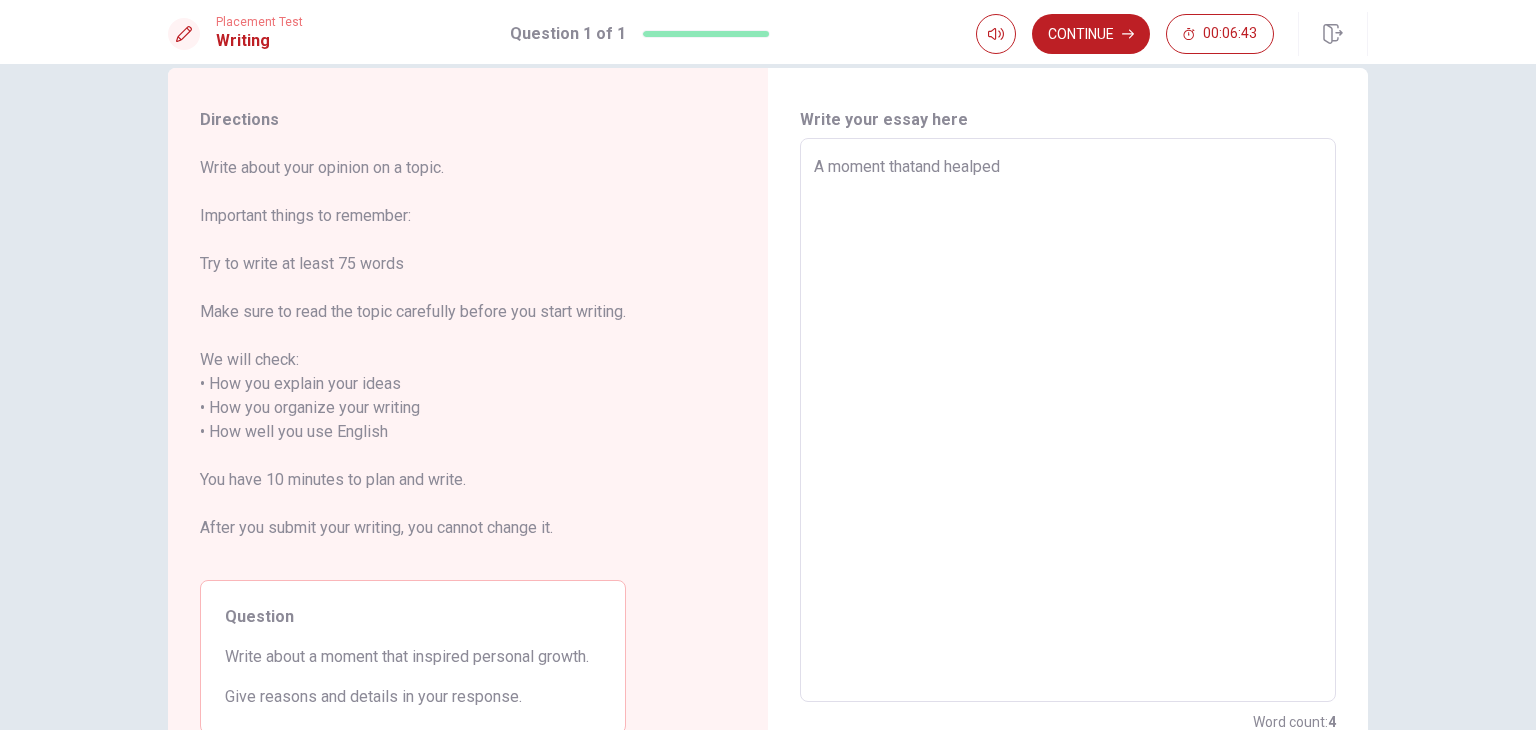 type on "A moment that and healped" 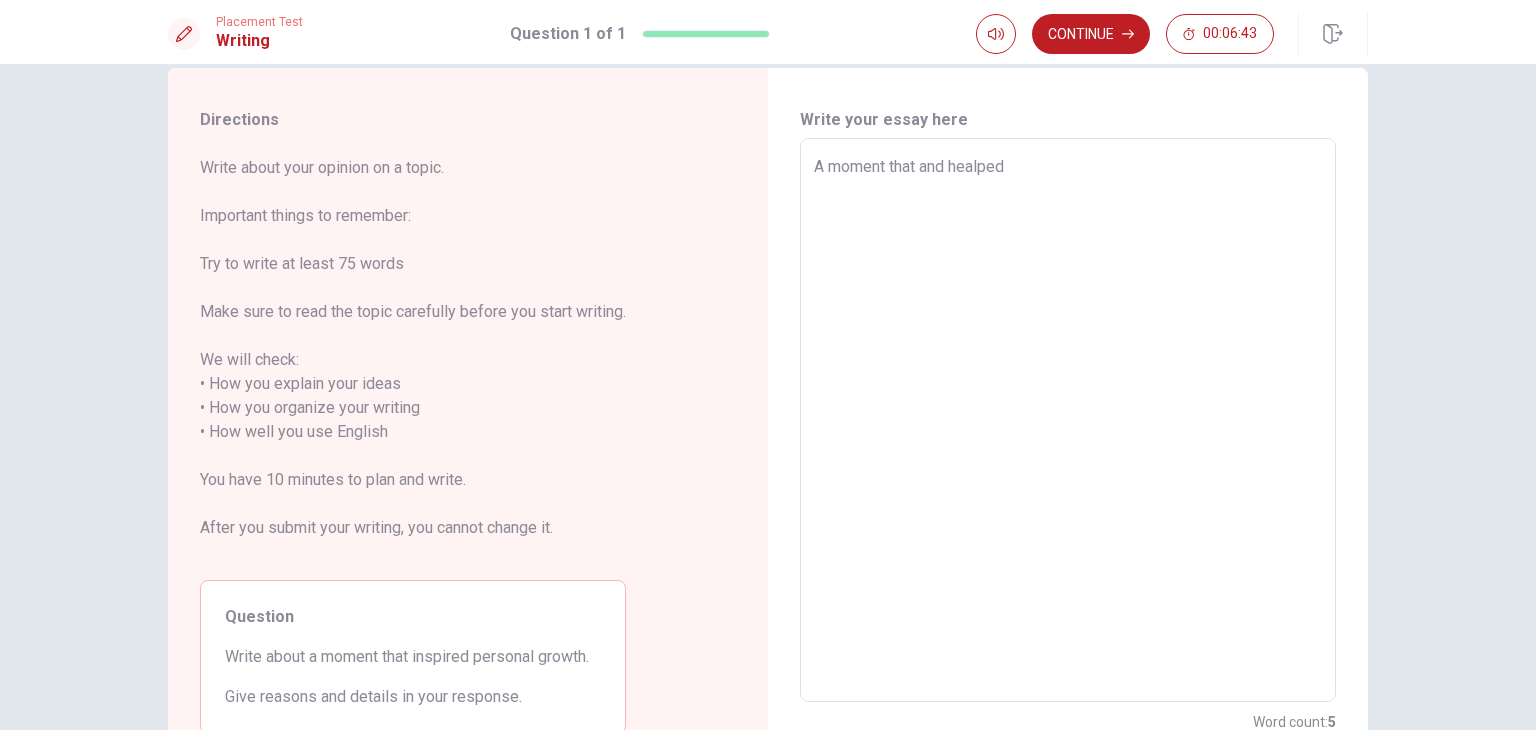 type on "x" 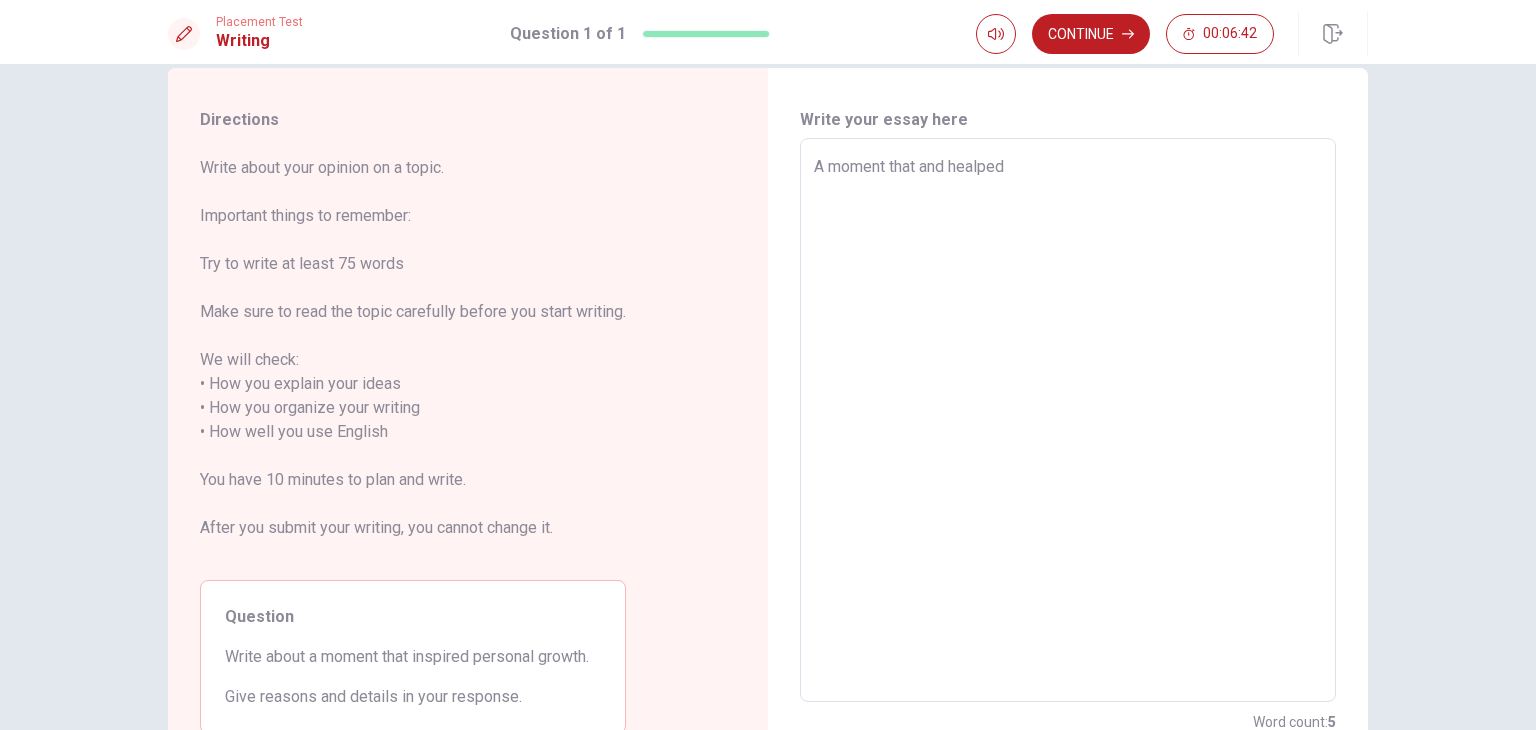 type on "A moment that iand healped" 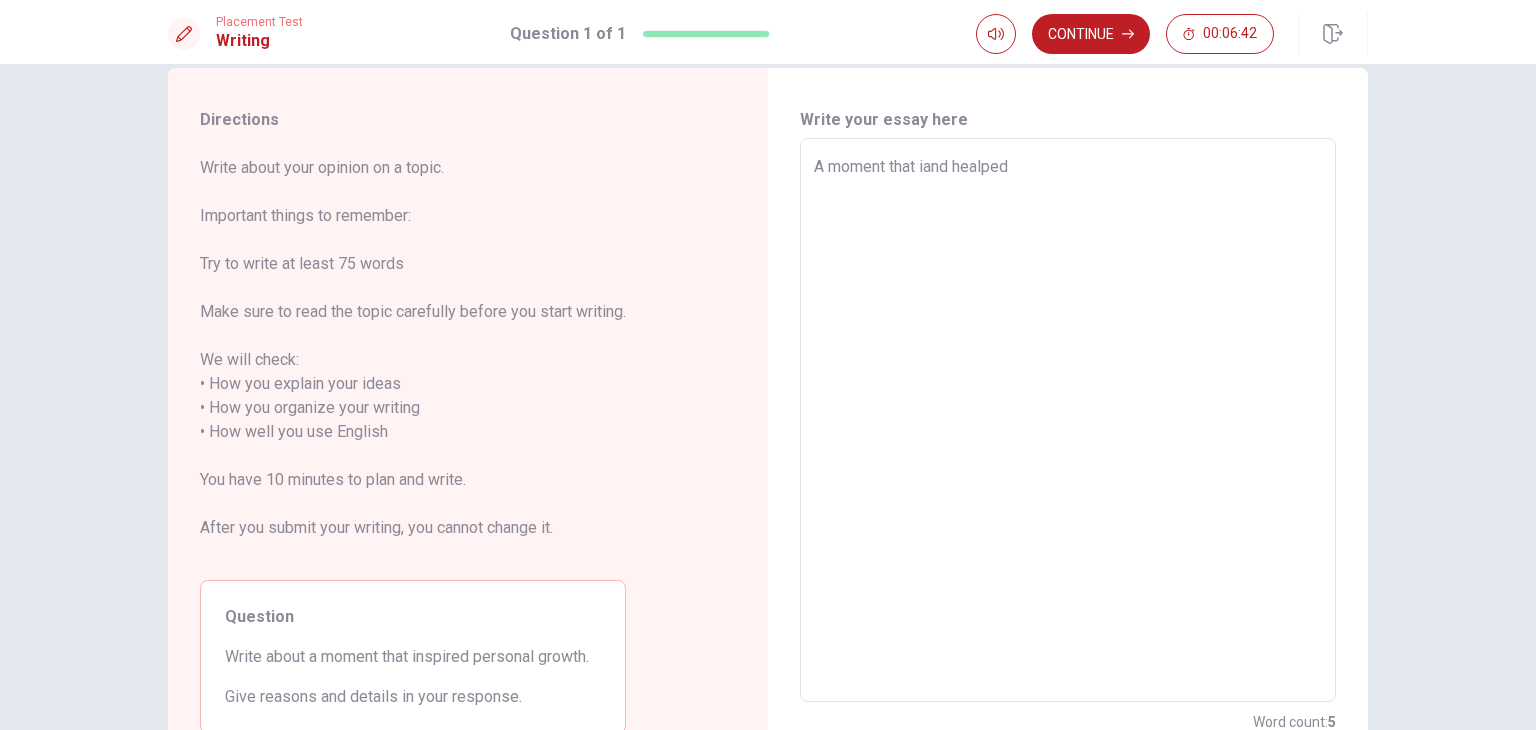 type on "x" 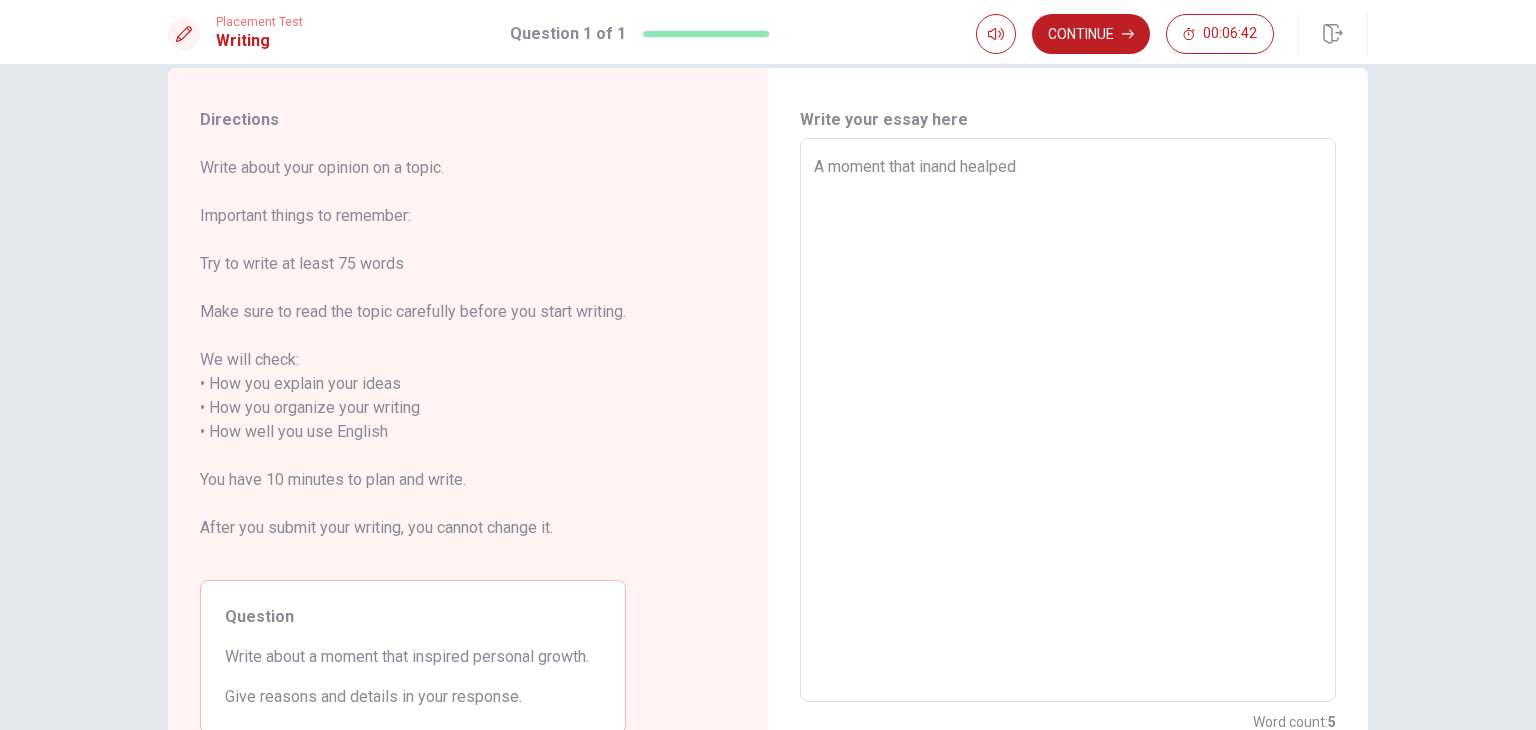 type on "x" 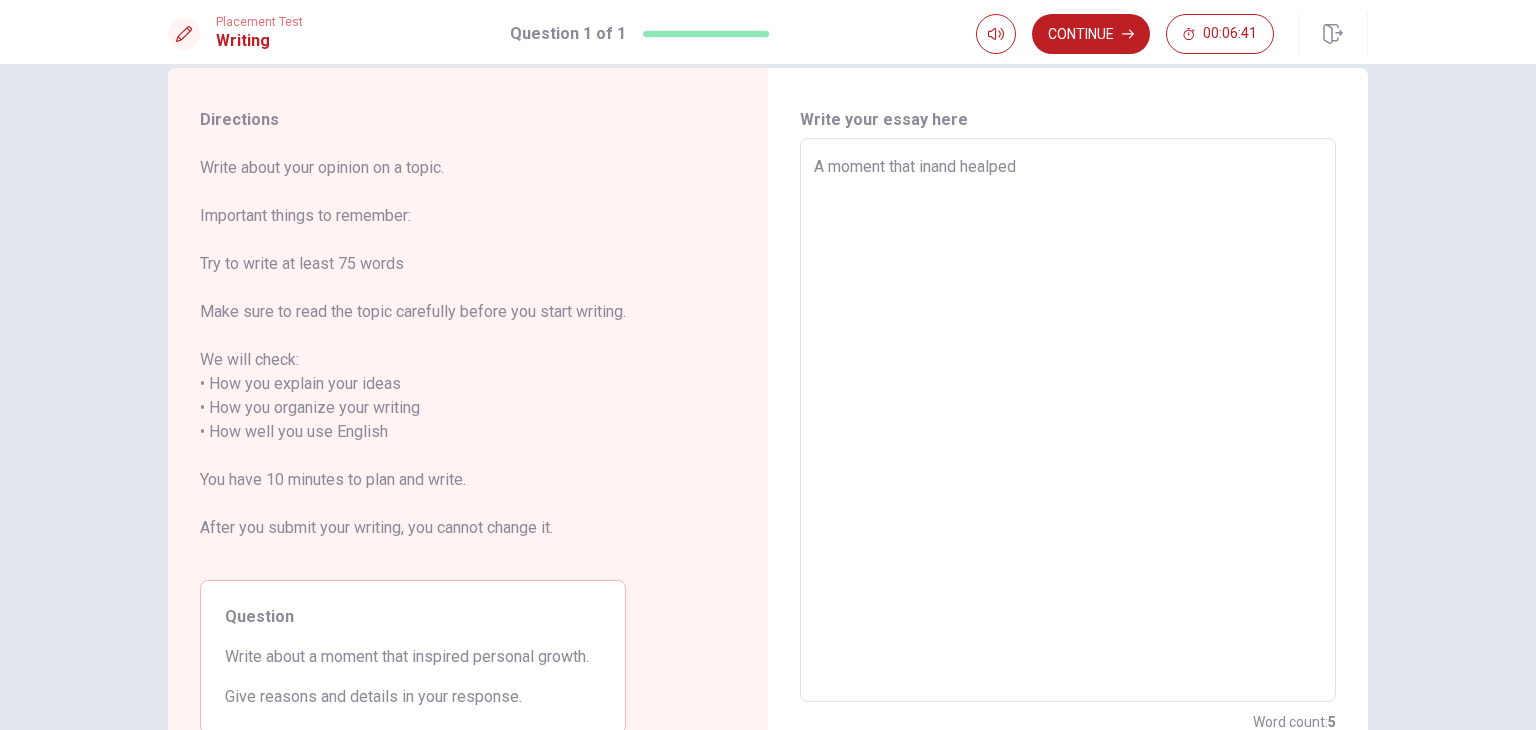 type on "A moment that insand healped" 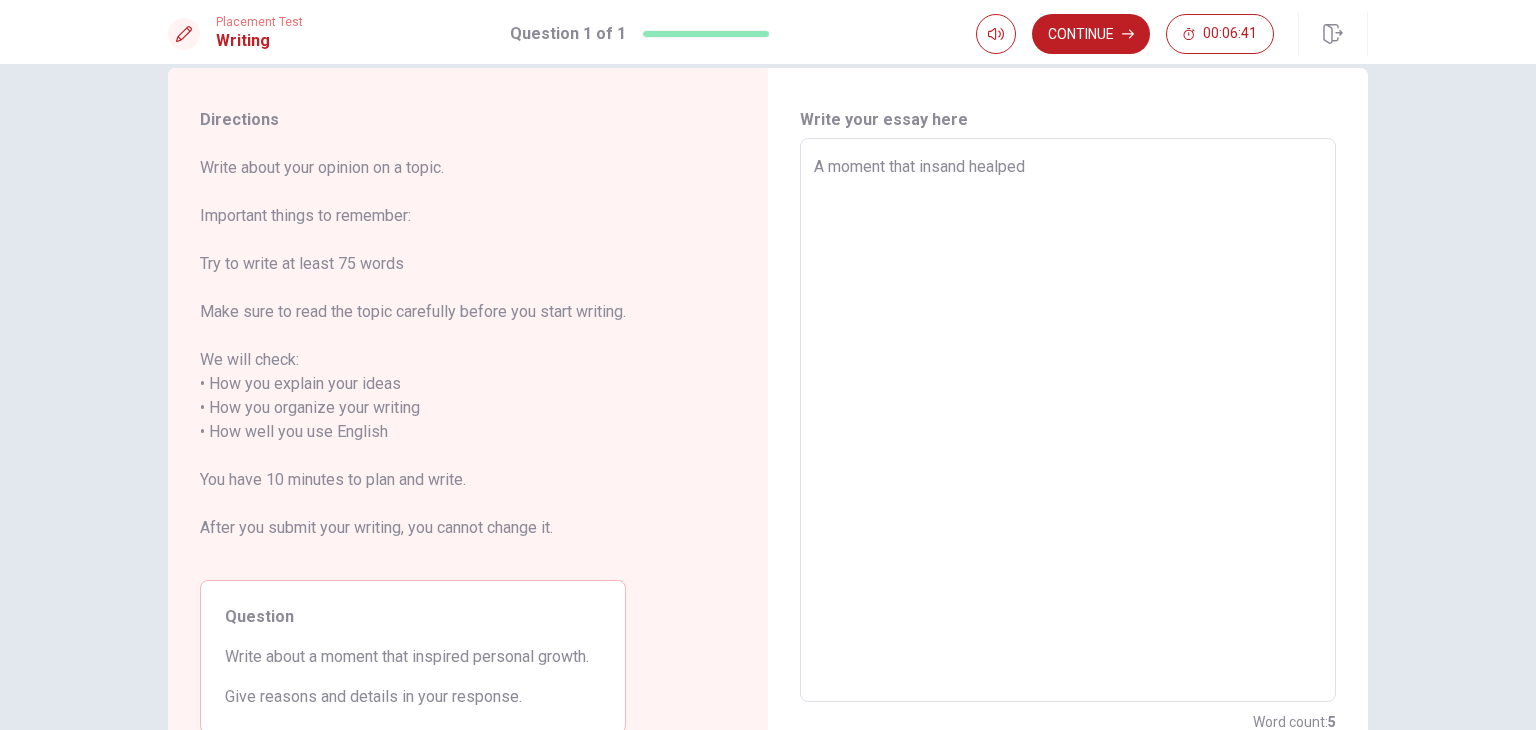 type on "x" 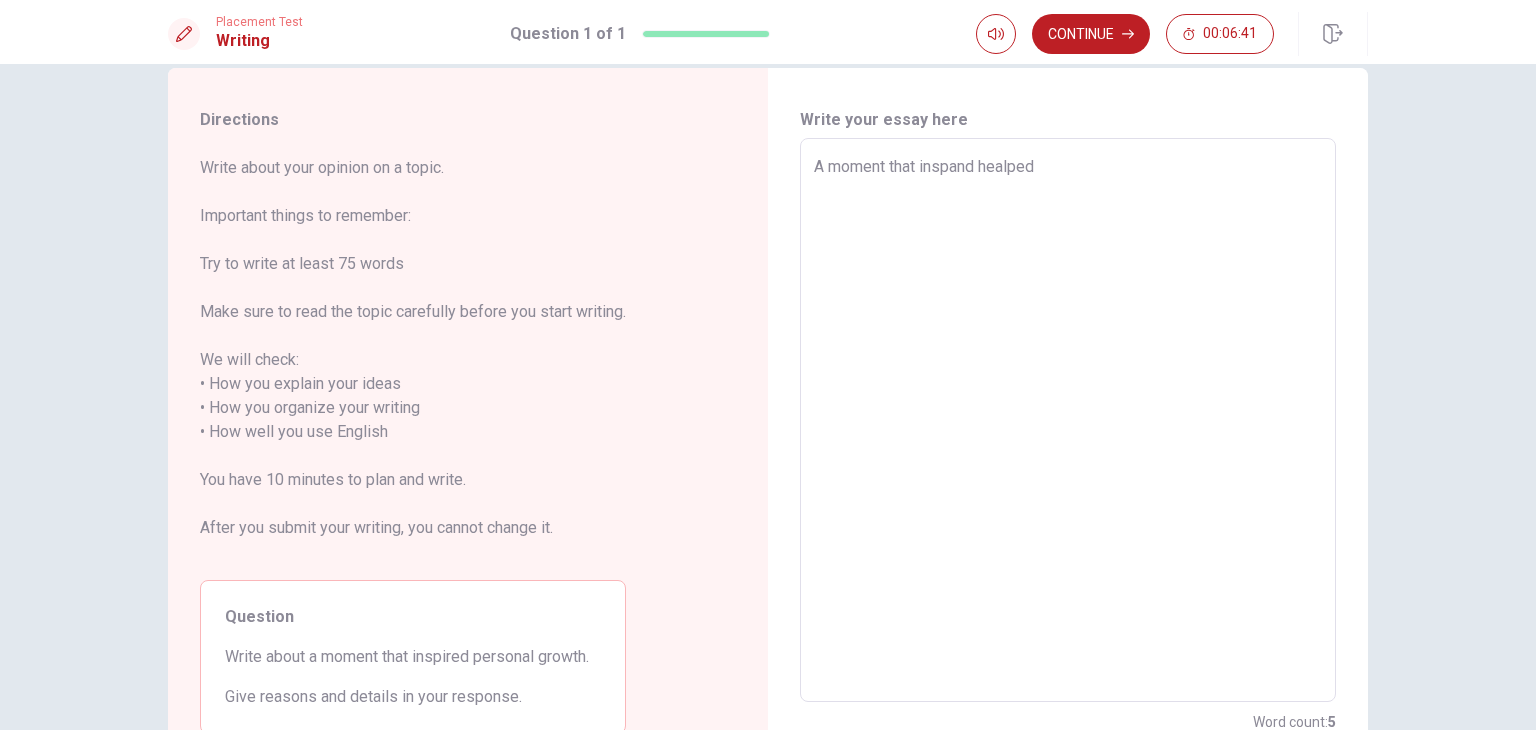 type on "x" 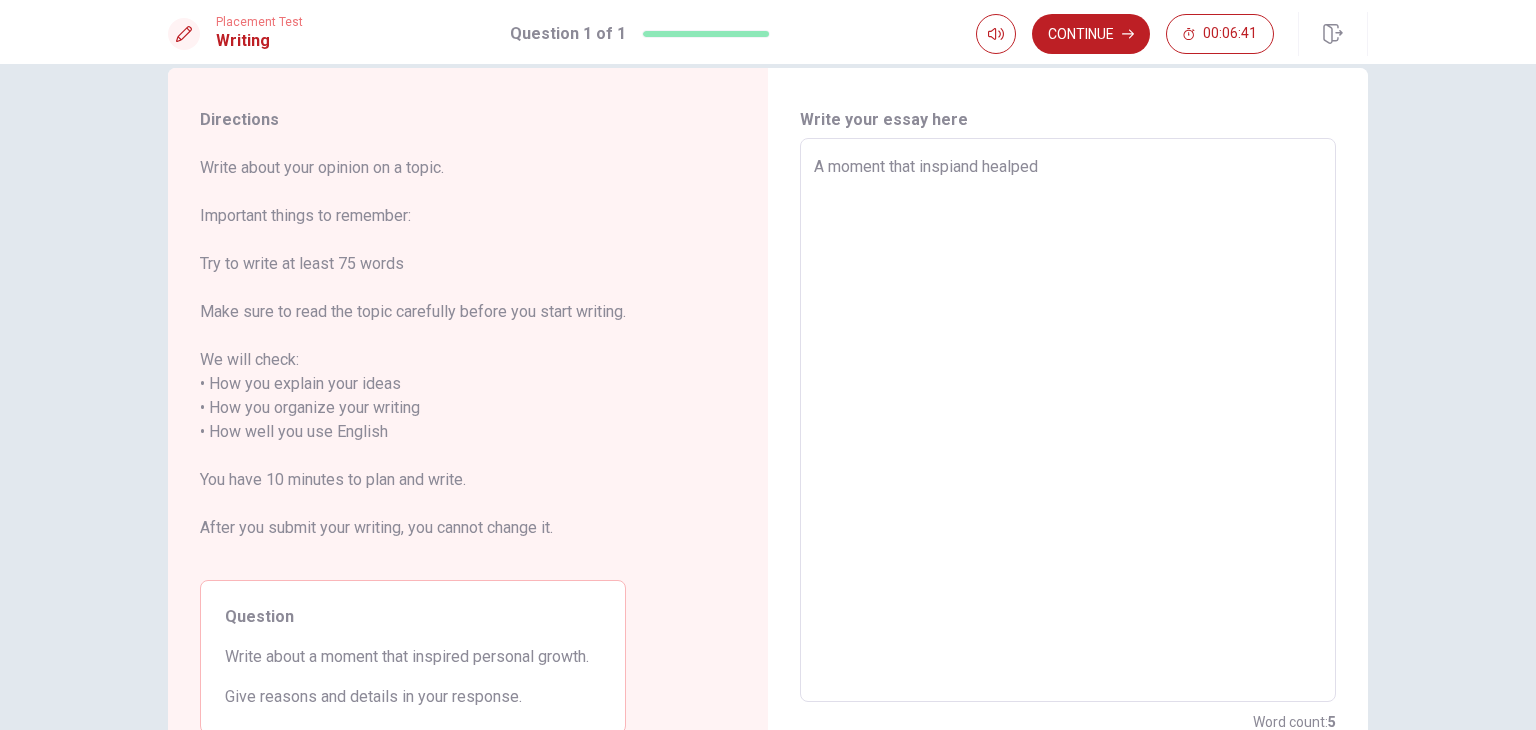 type on "x" 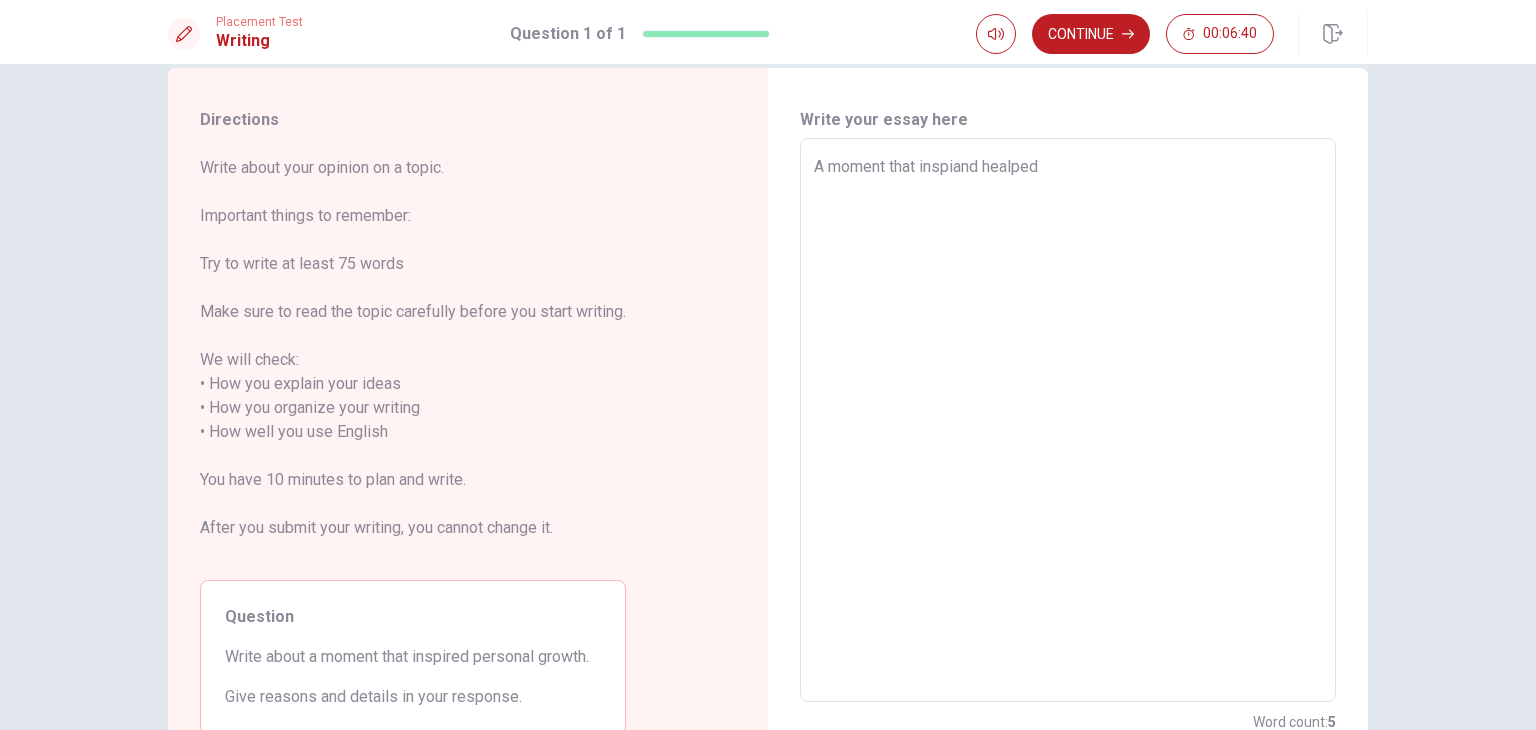 type on "A moment that inspirand healped" 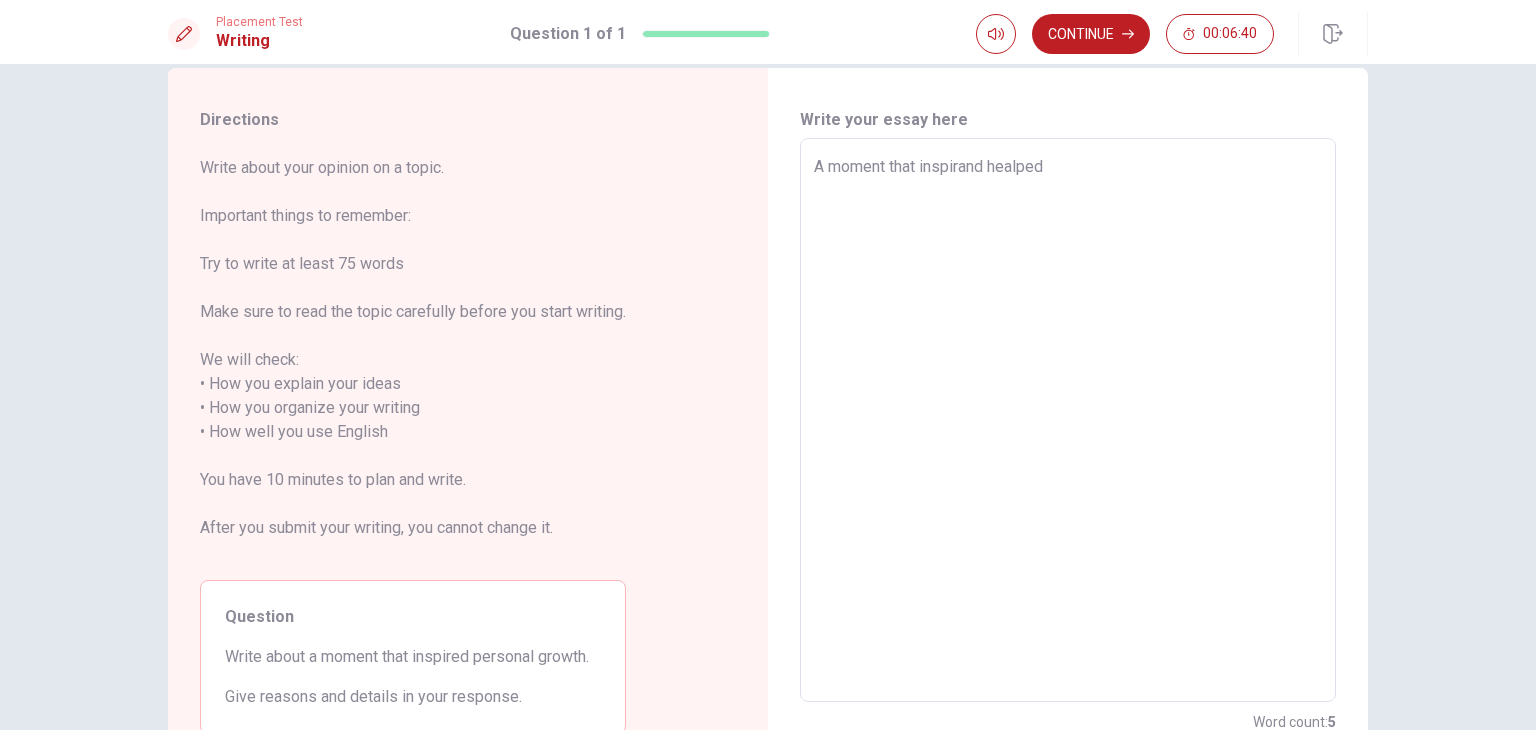 type on "x" 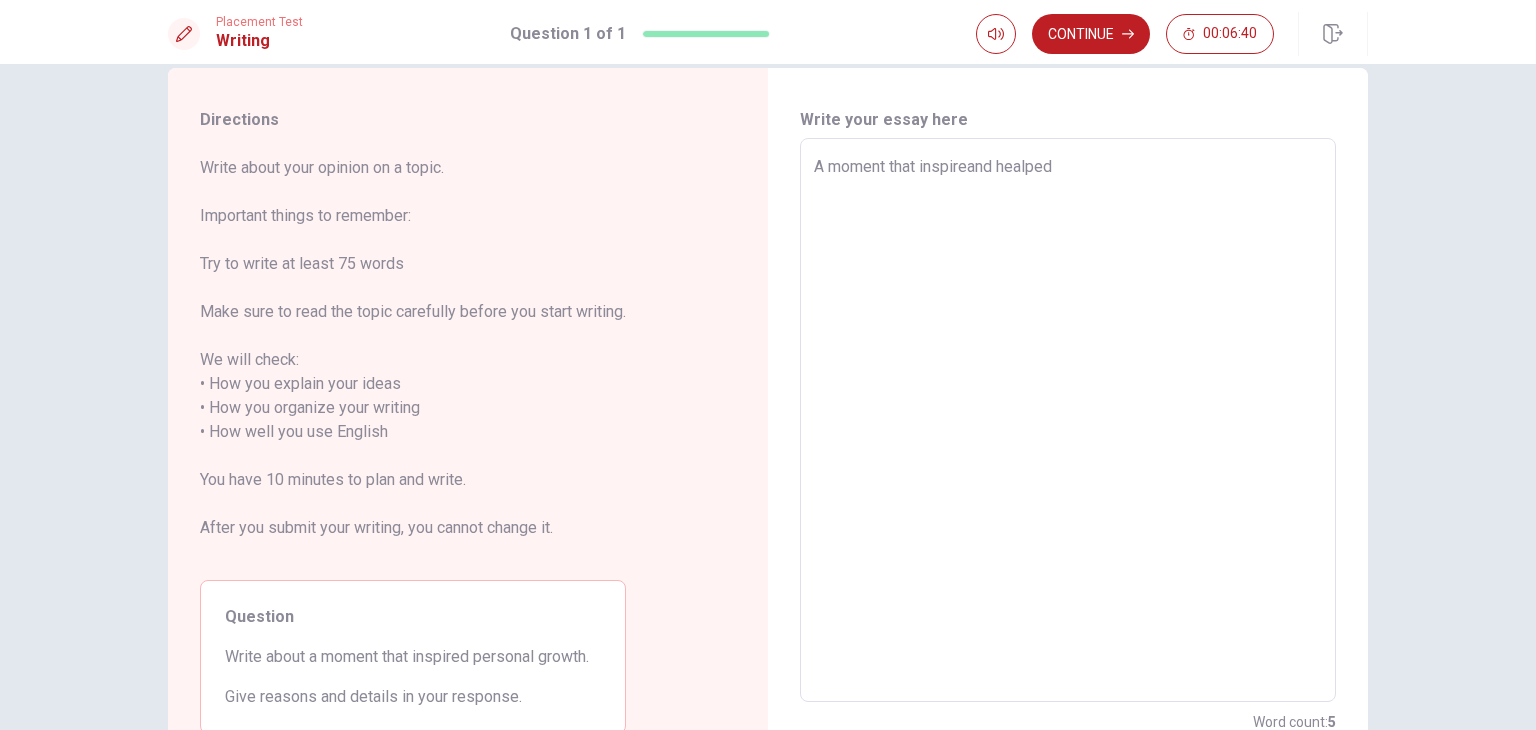 type on "x" 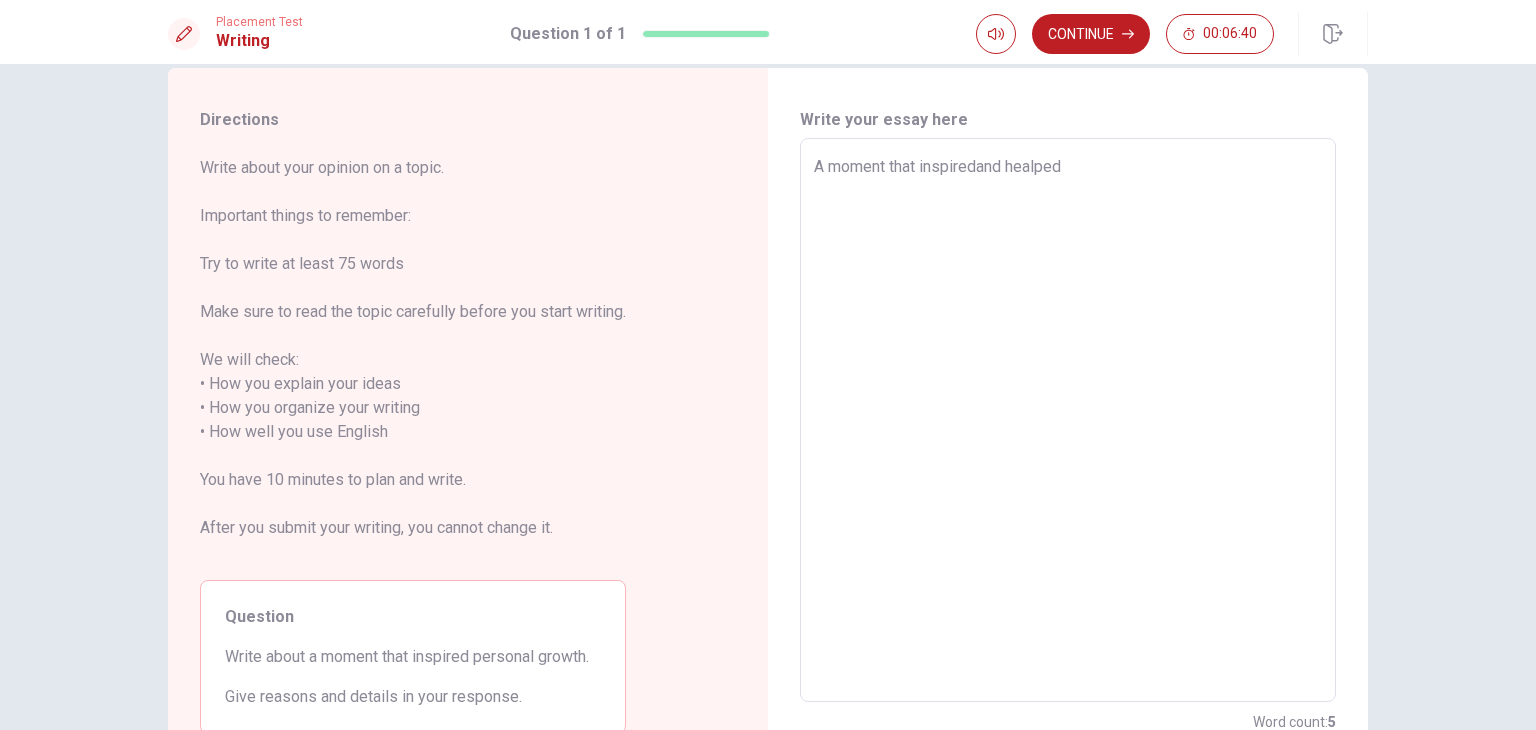 type on "A moment that inspired and healped" 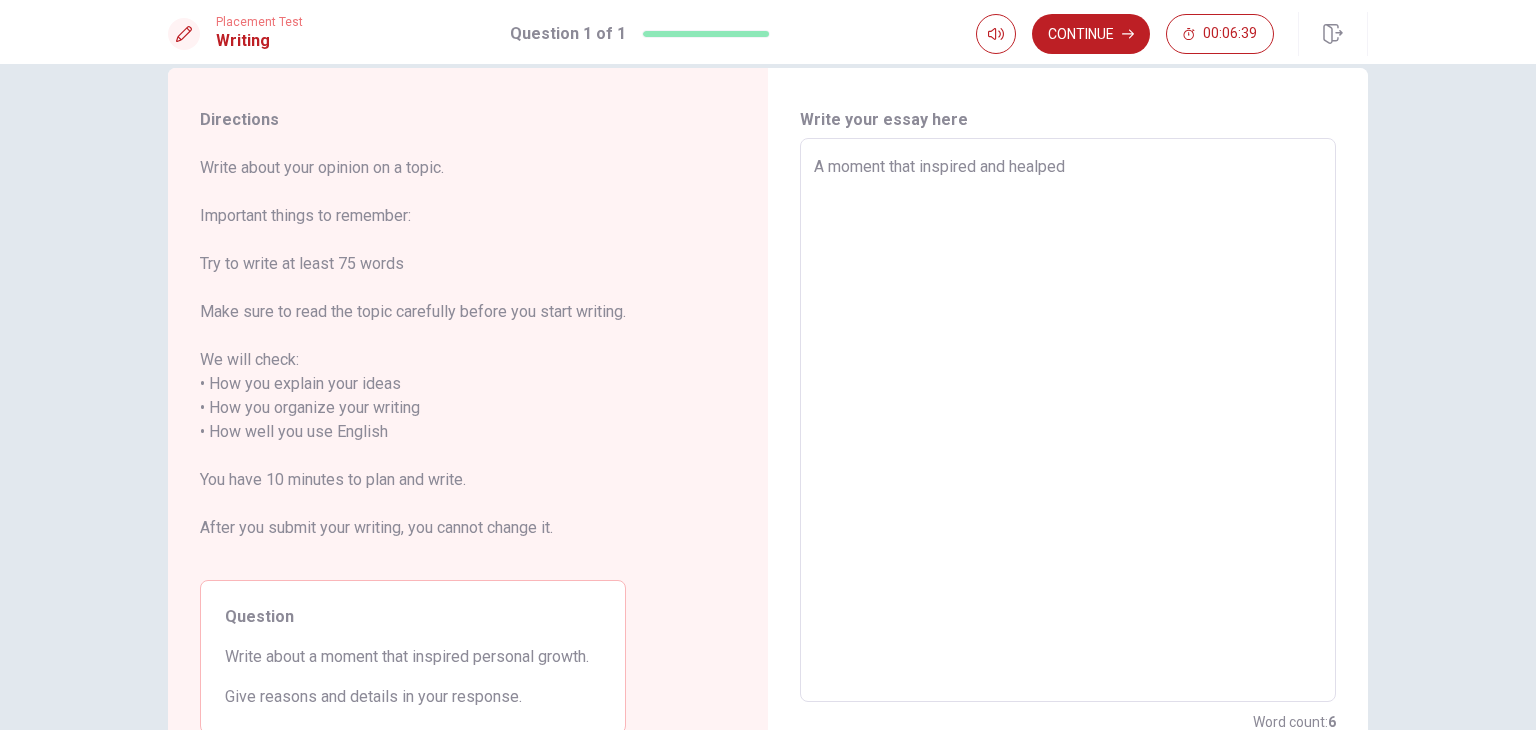 type on "x" 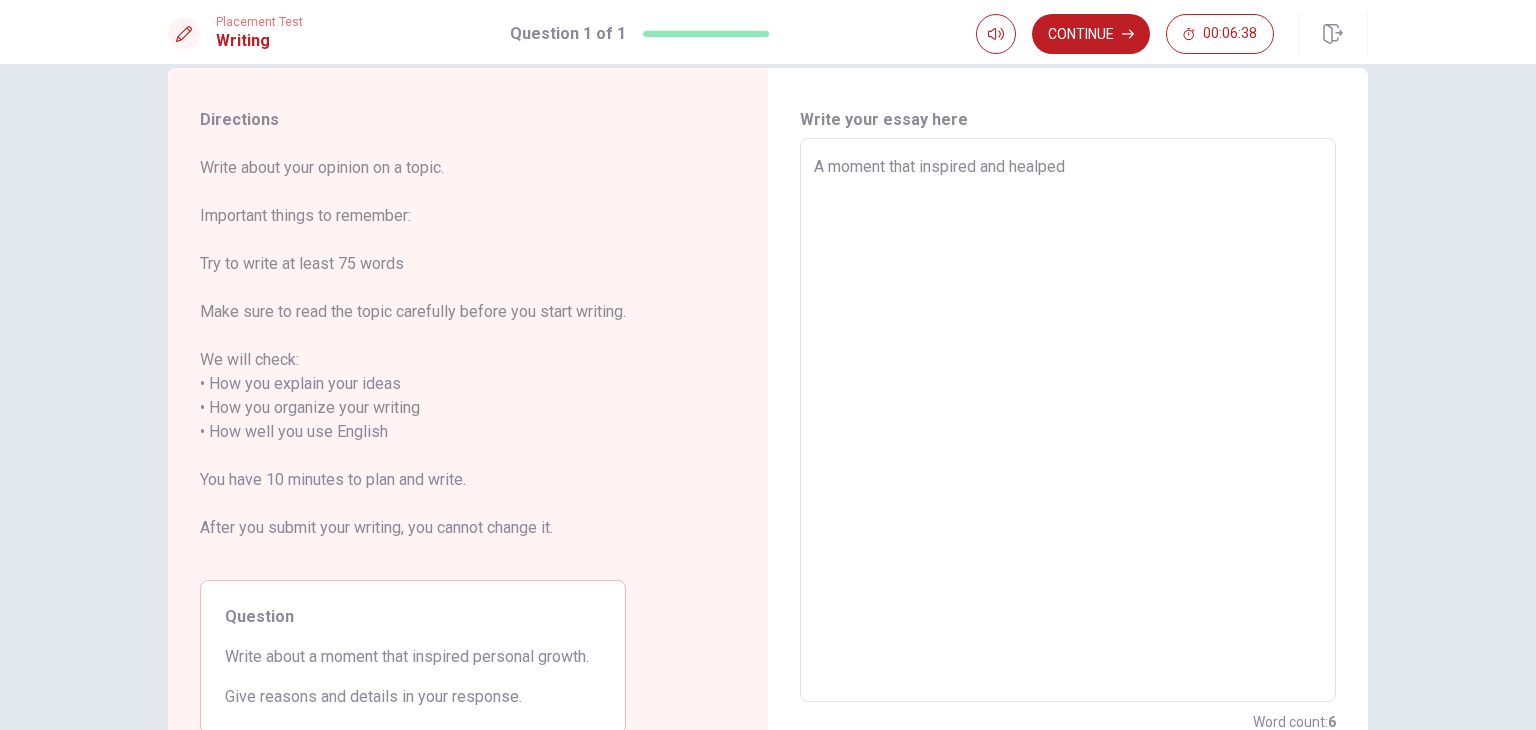type on "A moment that inspired mand healped" 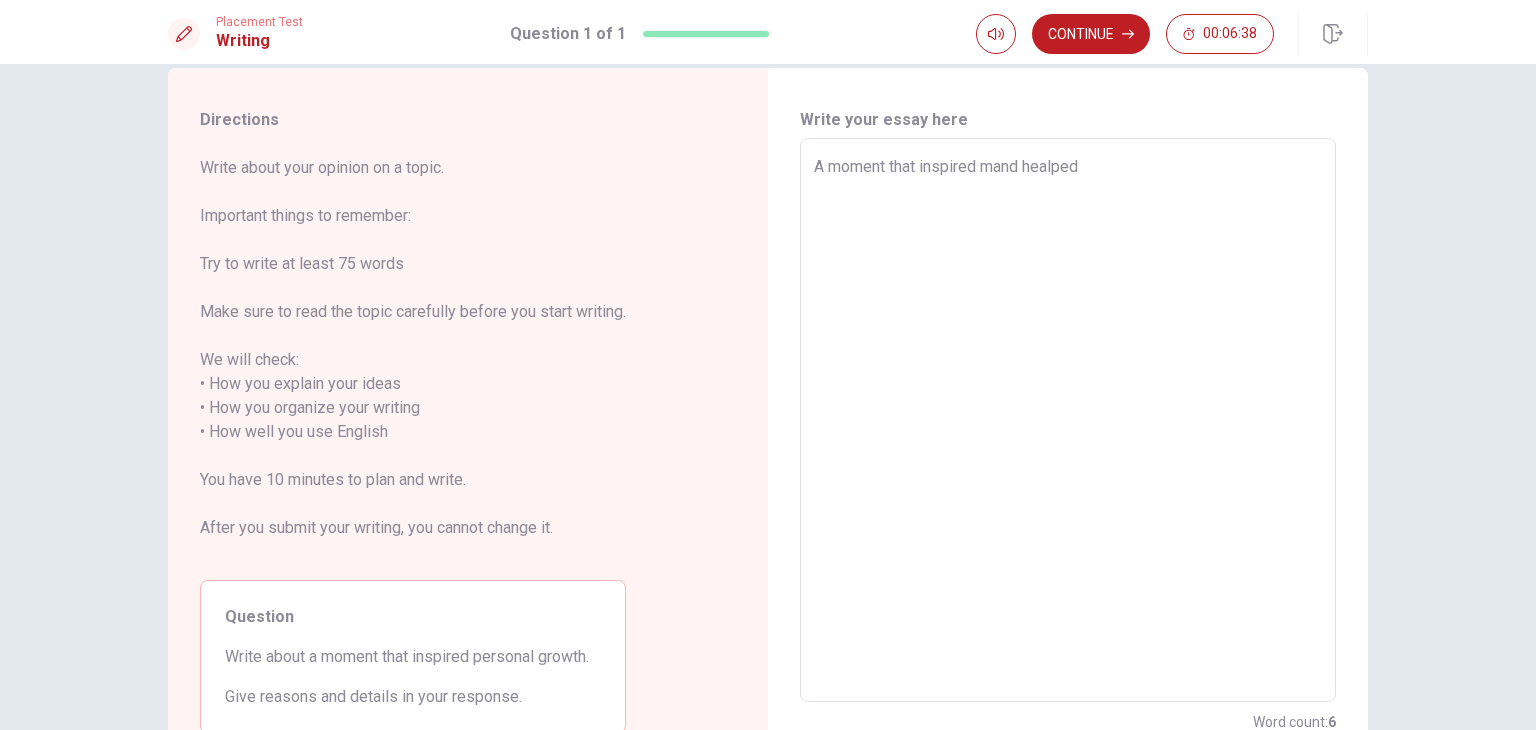 type on "x" 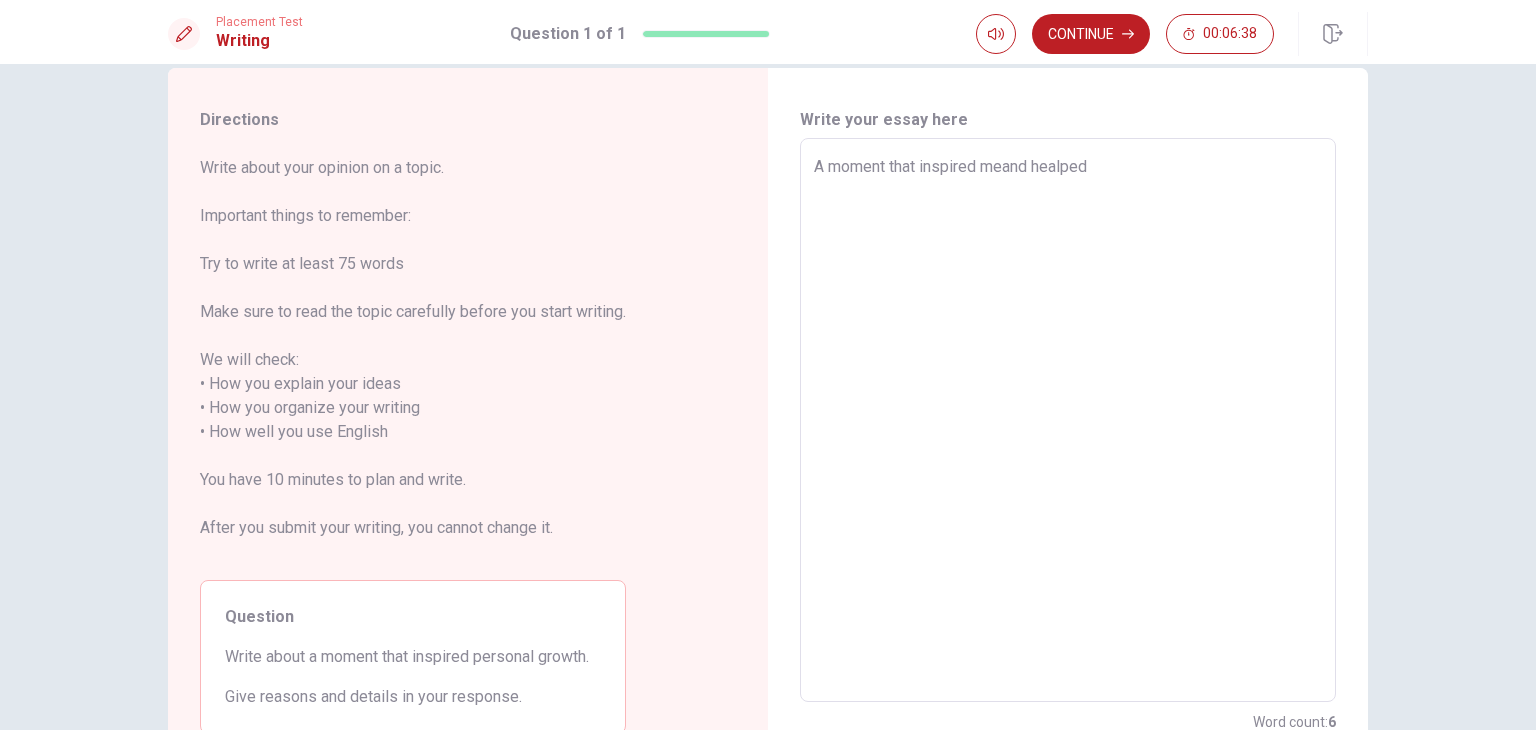 type on "x" 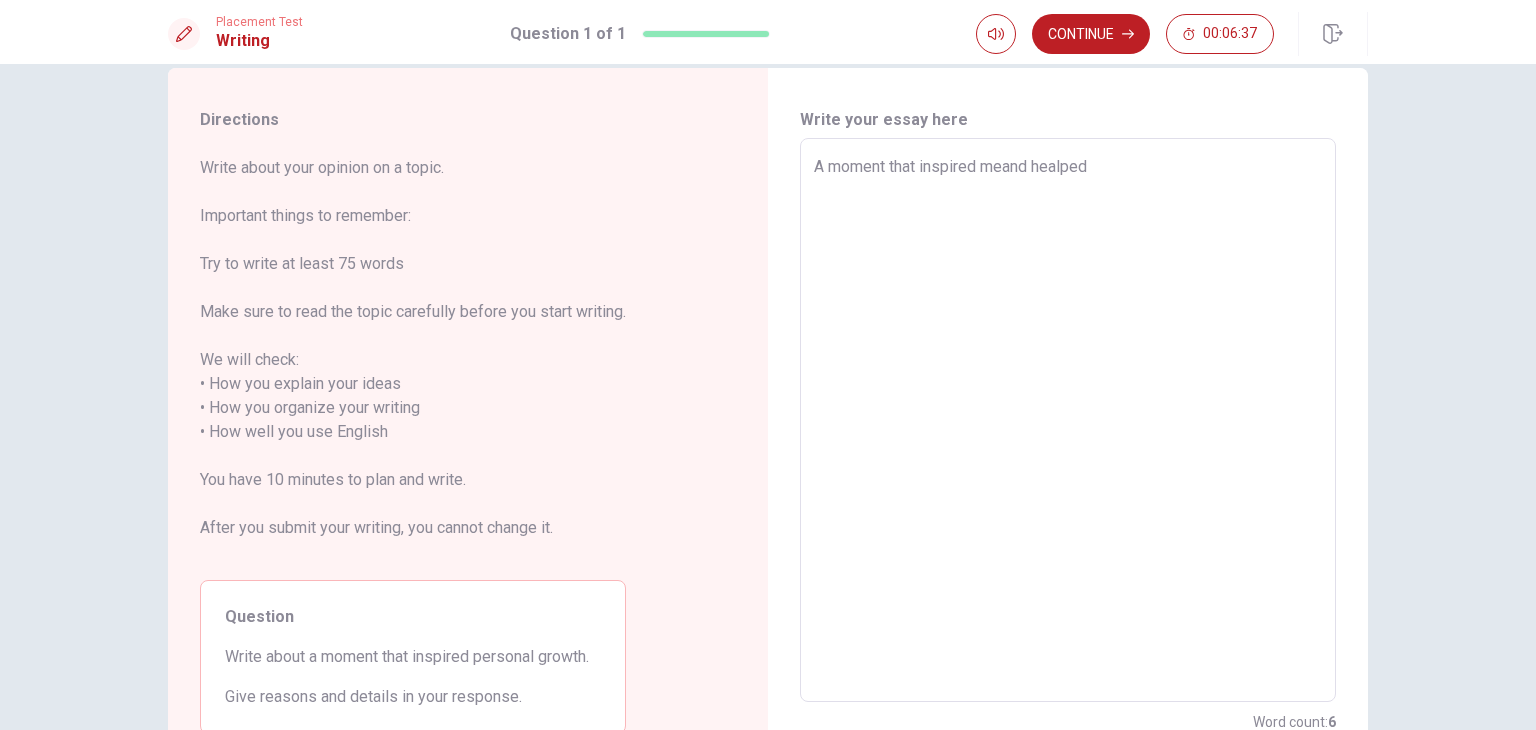 type on "A moment that inspired me and healped" 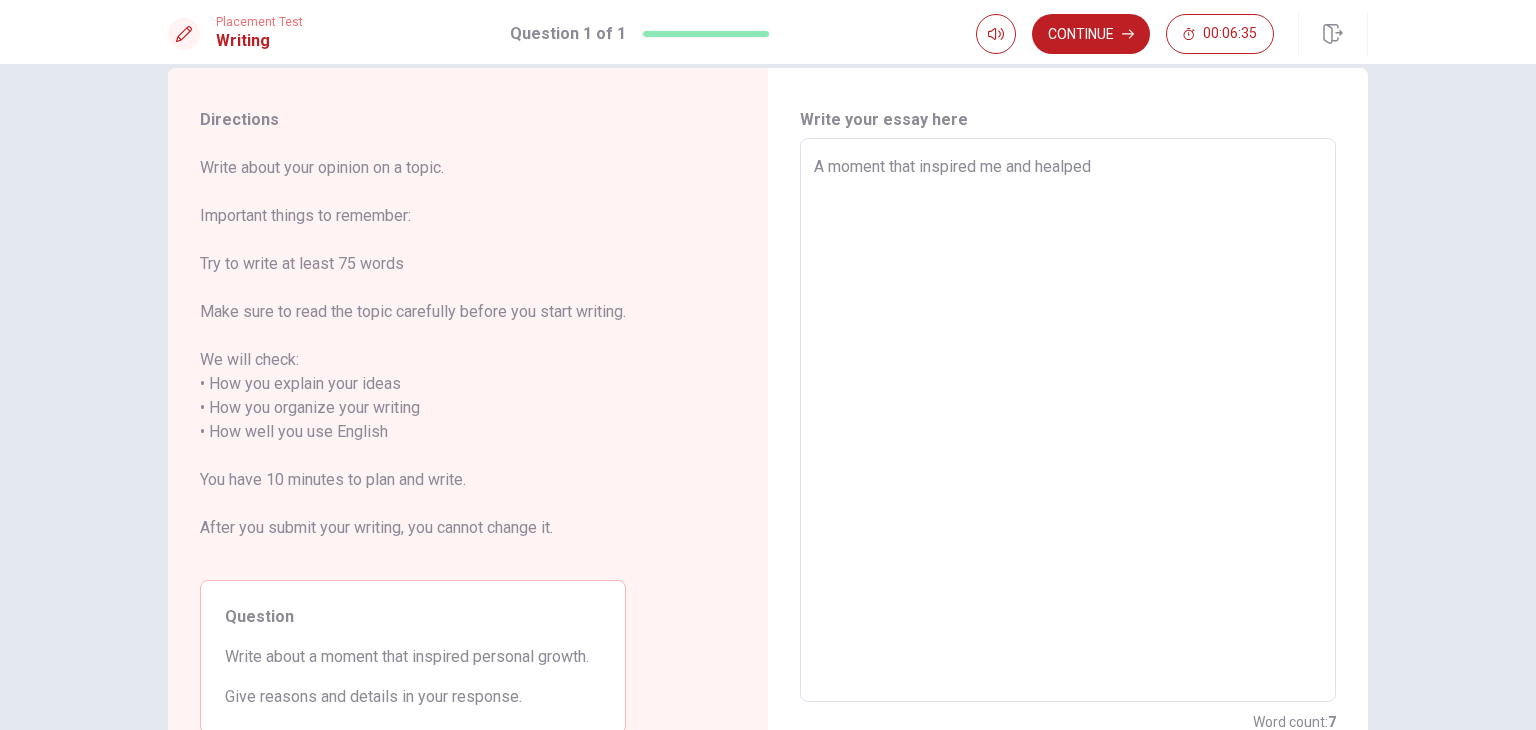click on "A moment that inspired me and healped" at bounding box center (1068, 420) 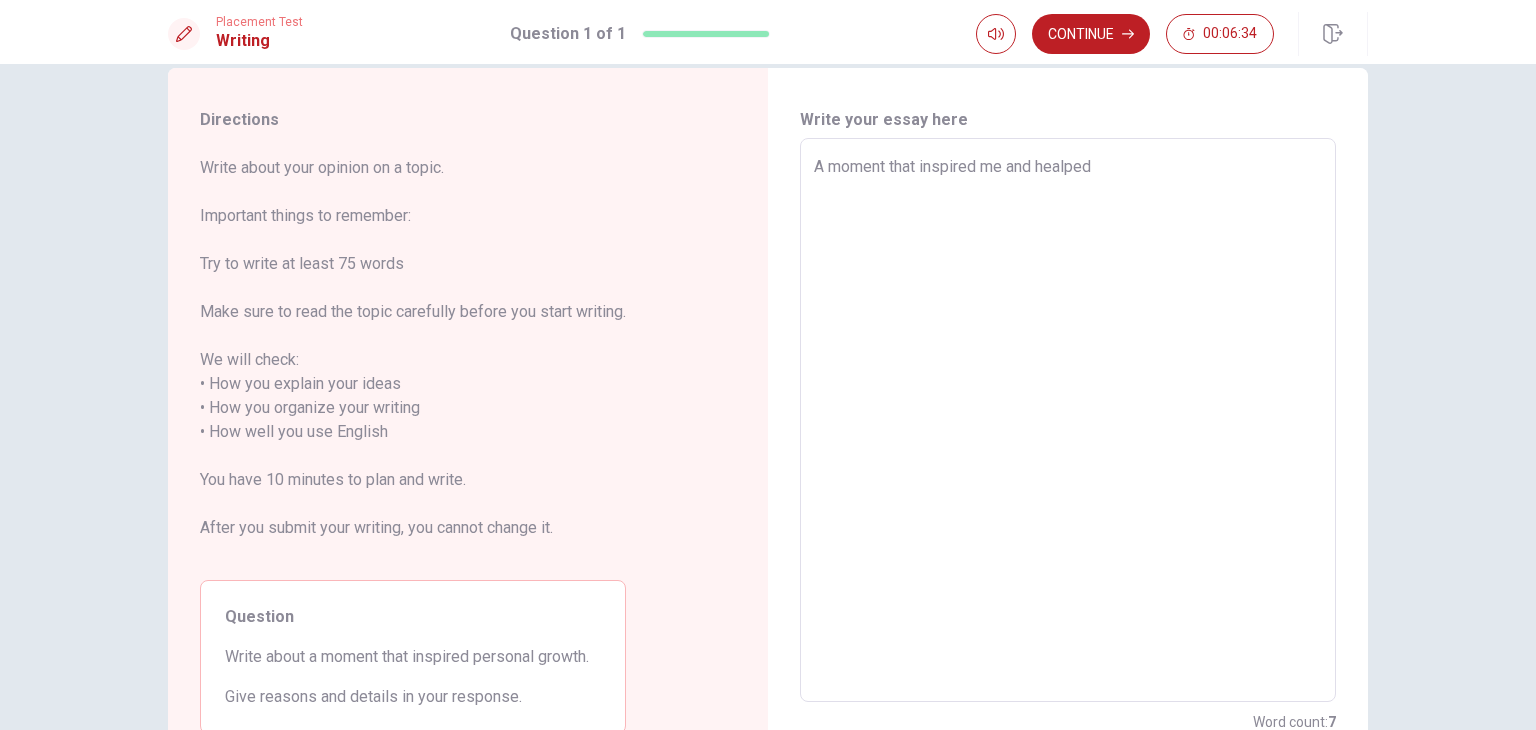 type on "x" 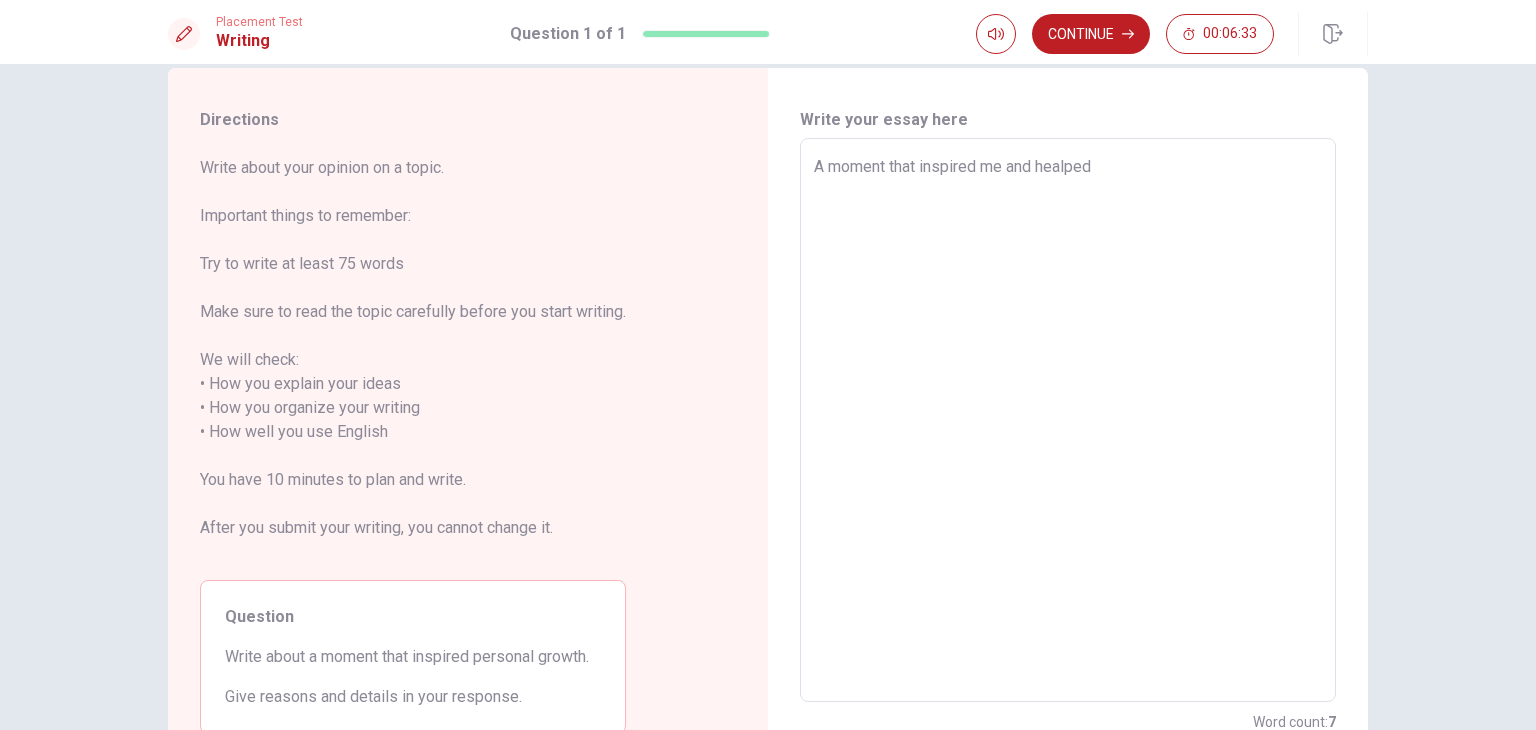 type on "A moment that inspired me and healpe" 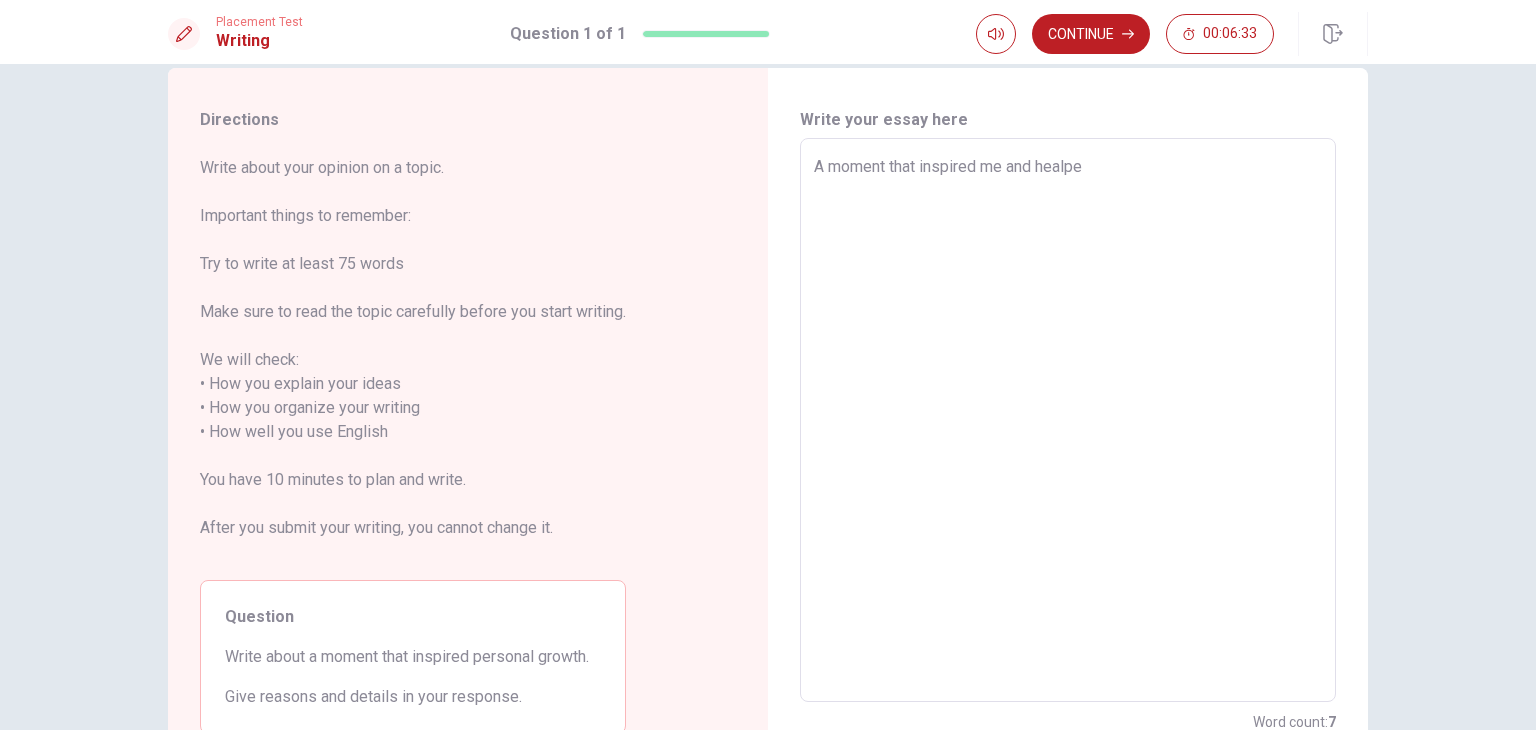type on "x" 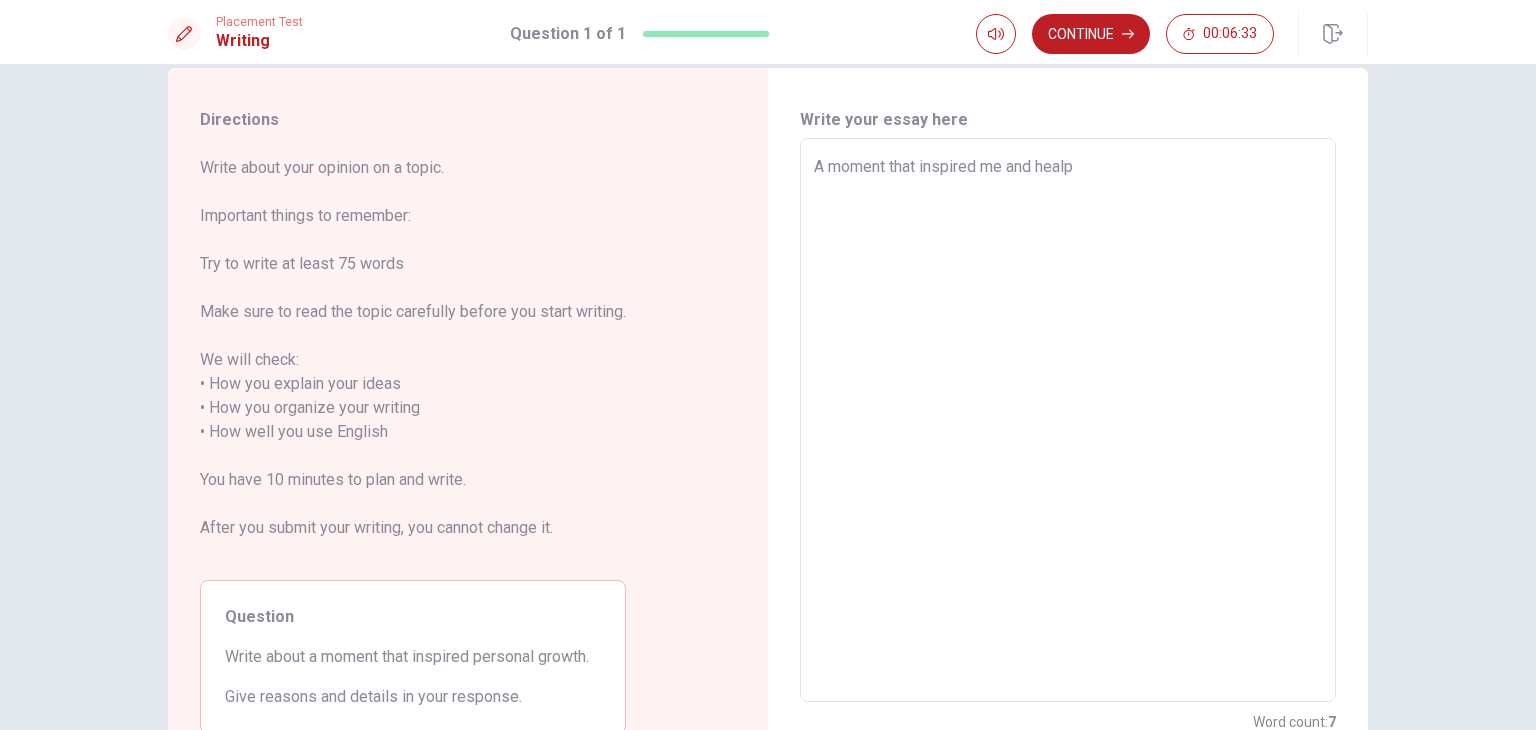 type on "x" 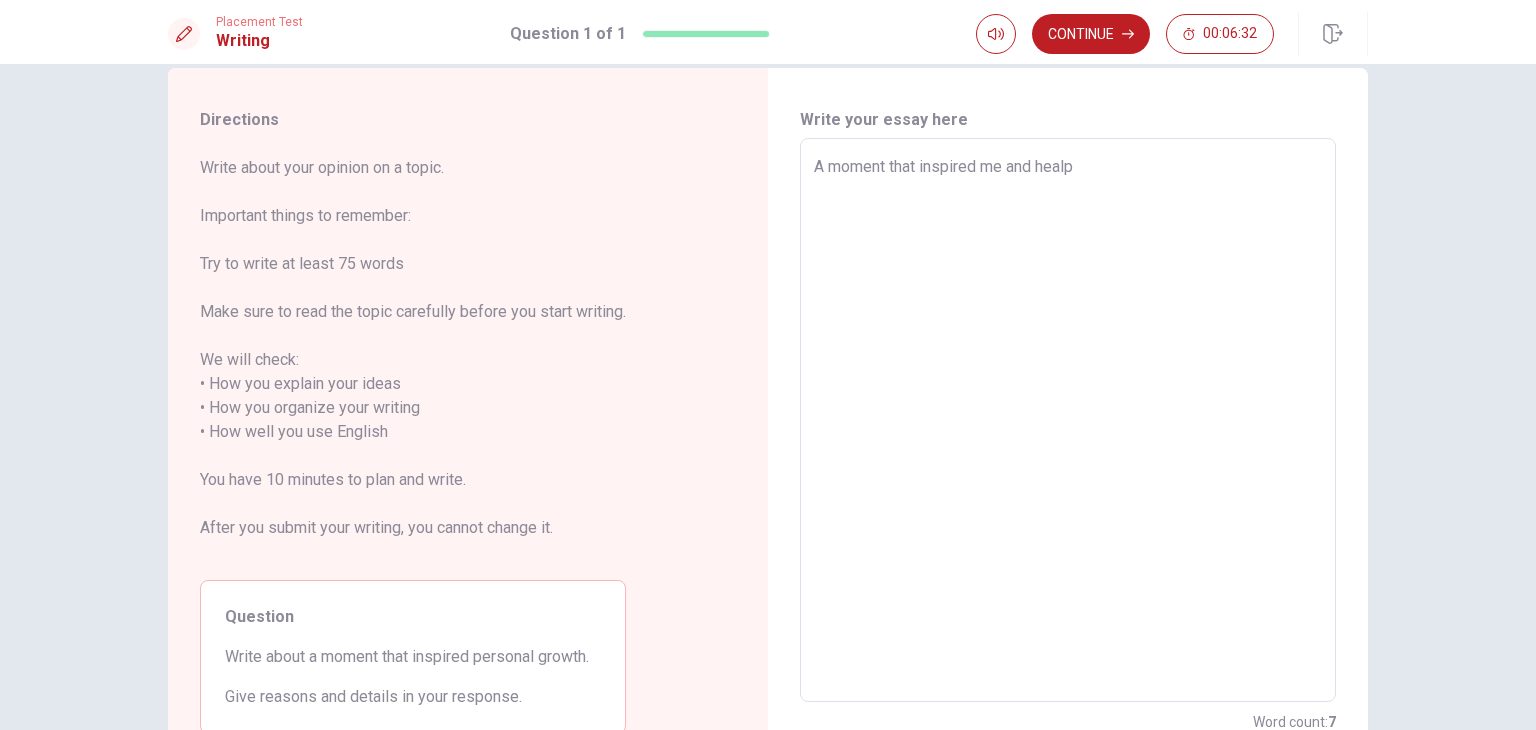 type on "A moment that inspired me and heal" 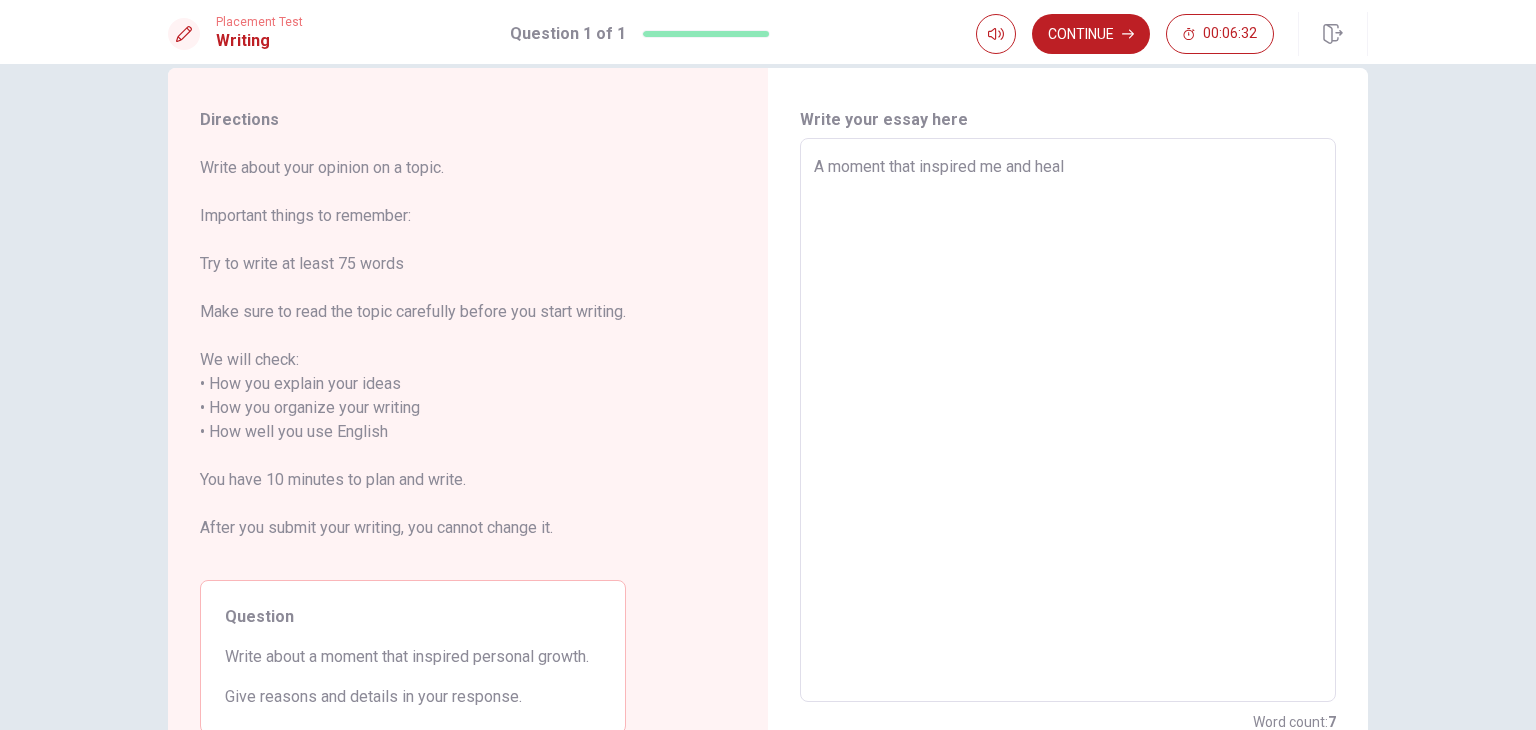 type on "x" 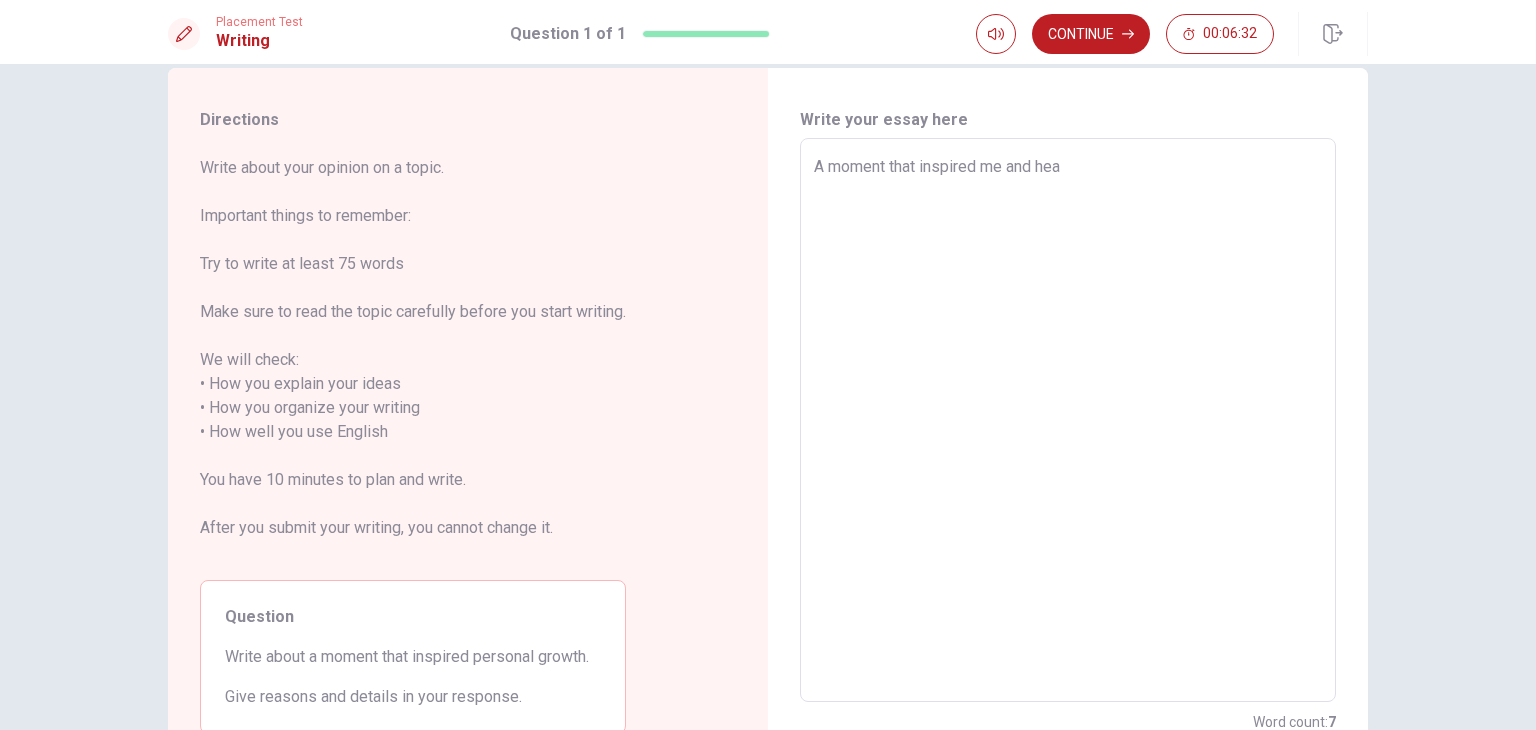 type on "x" 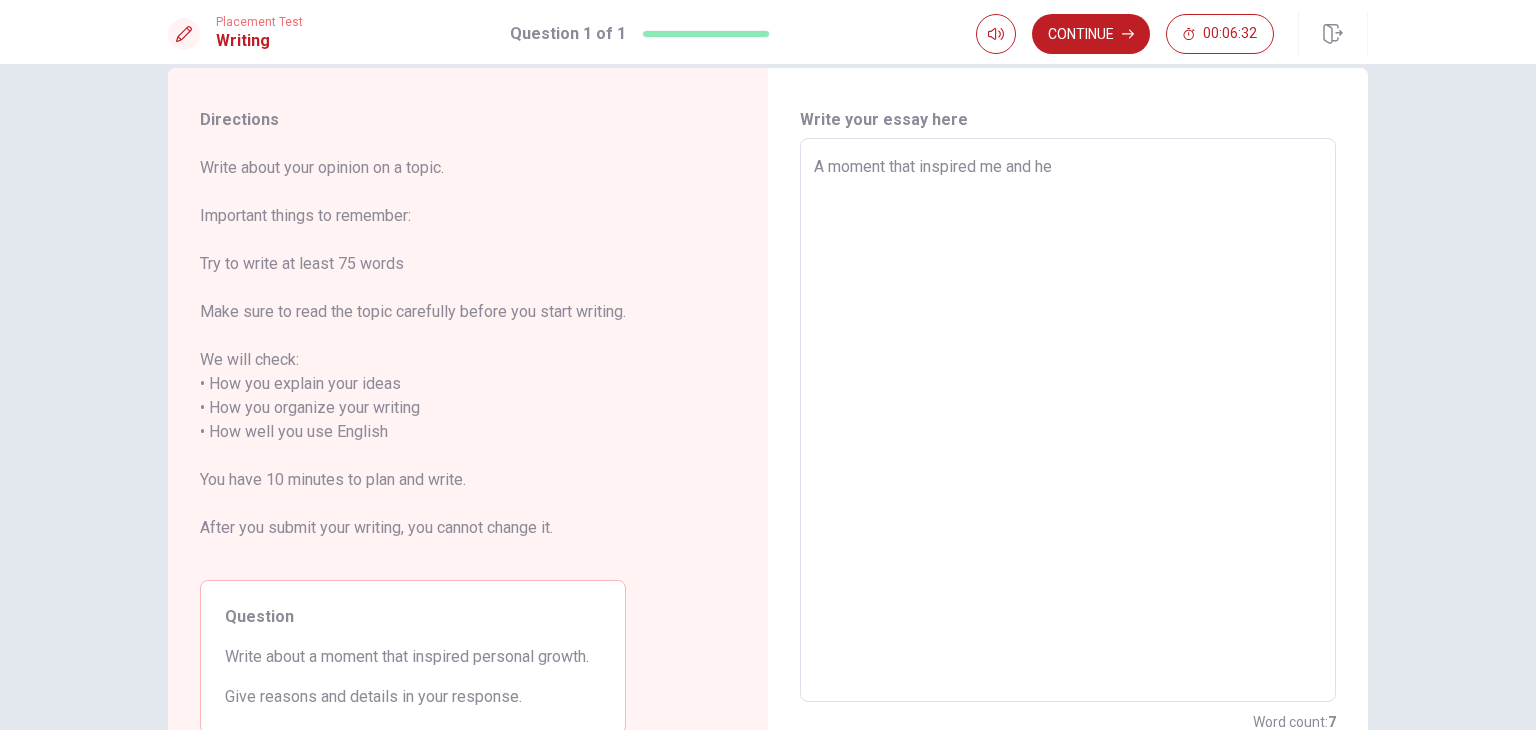 type on "x" 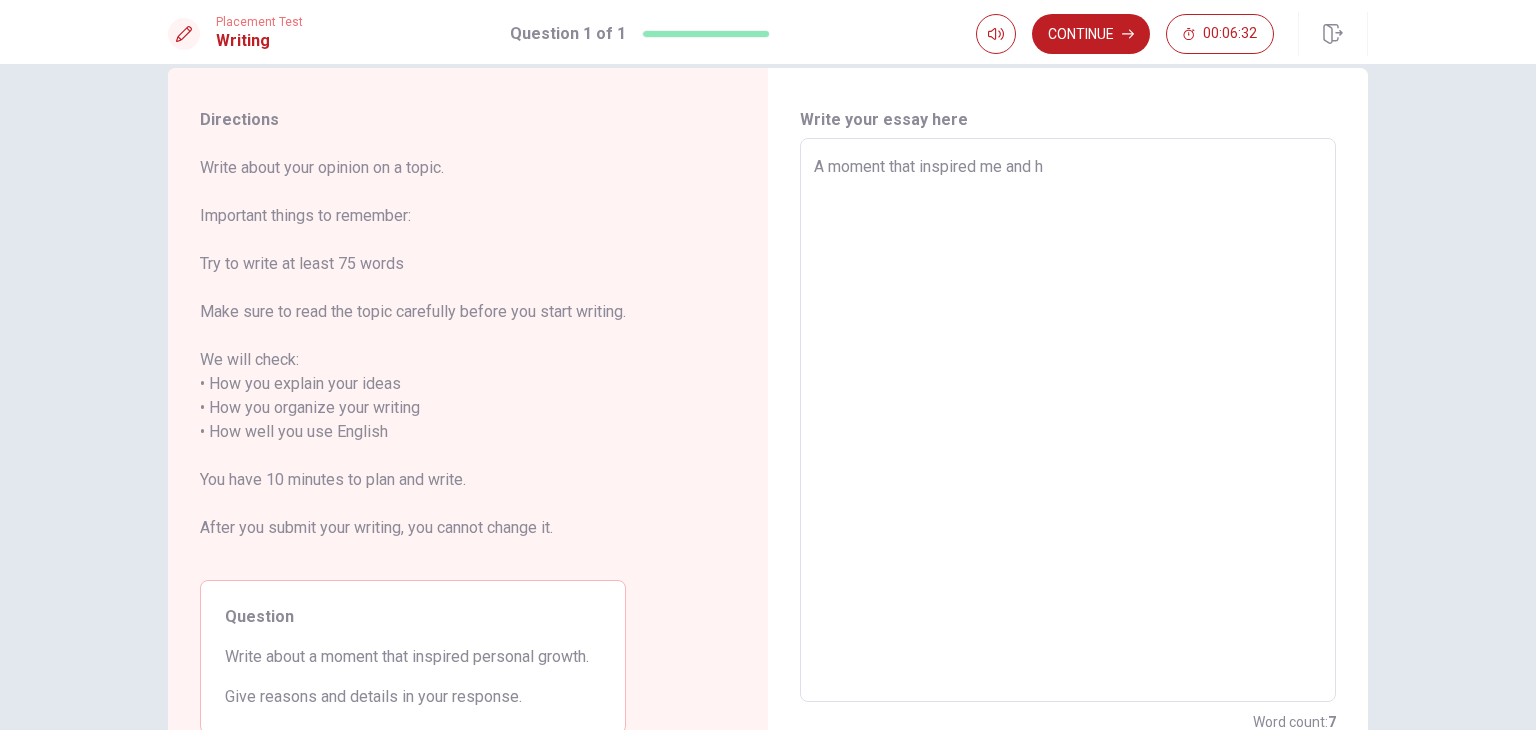 type on "x" 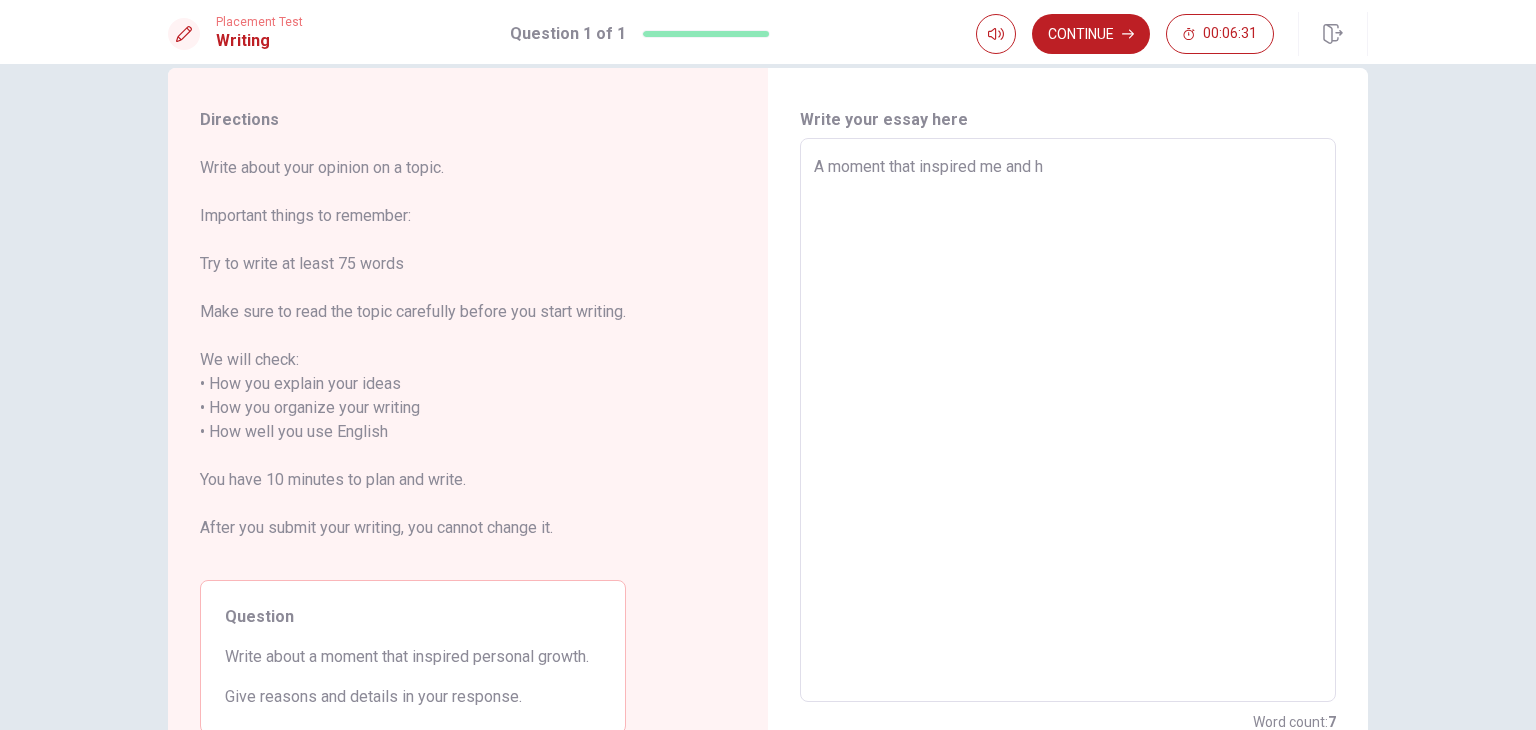 type on "A moment that inspired me and" 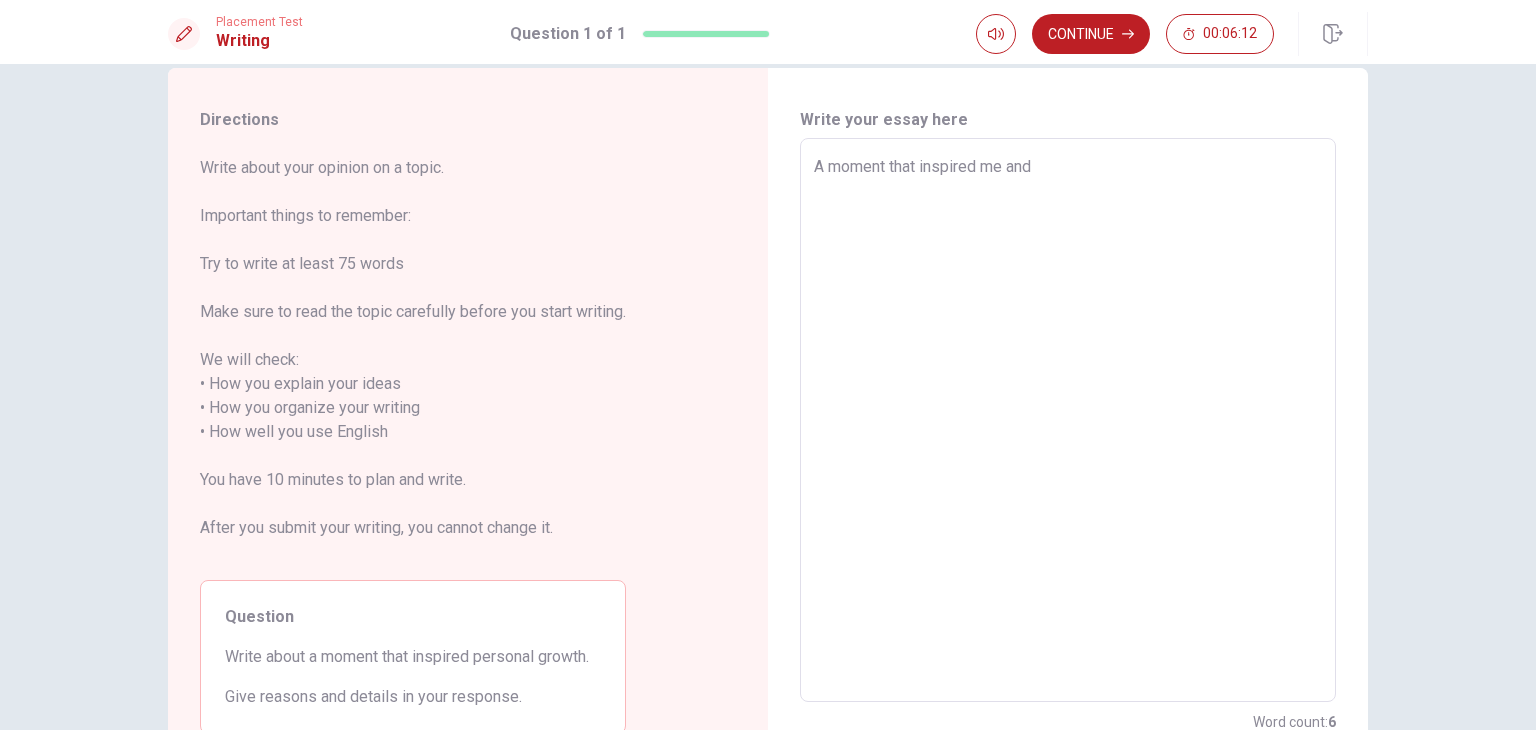 type on "x" 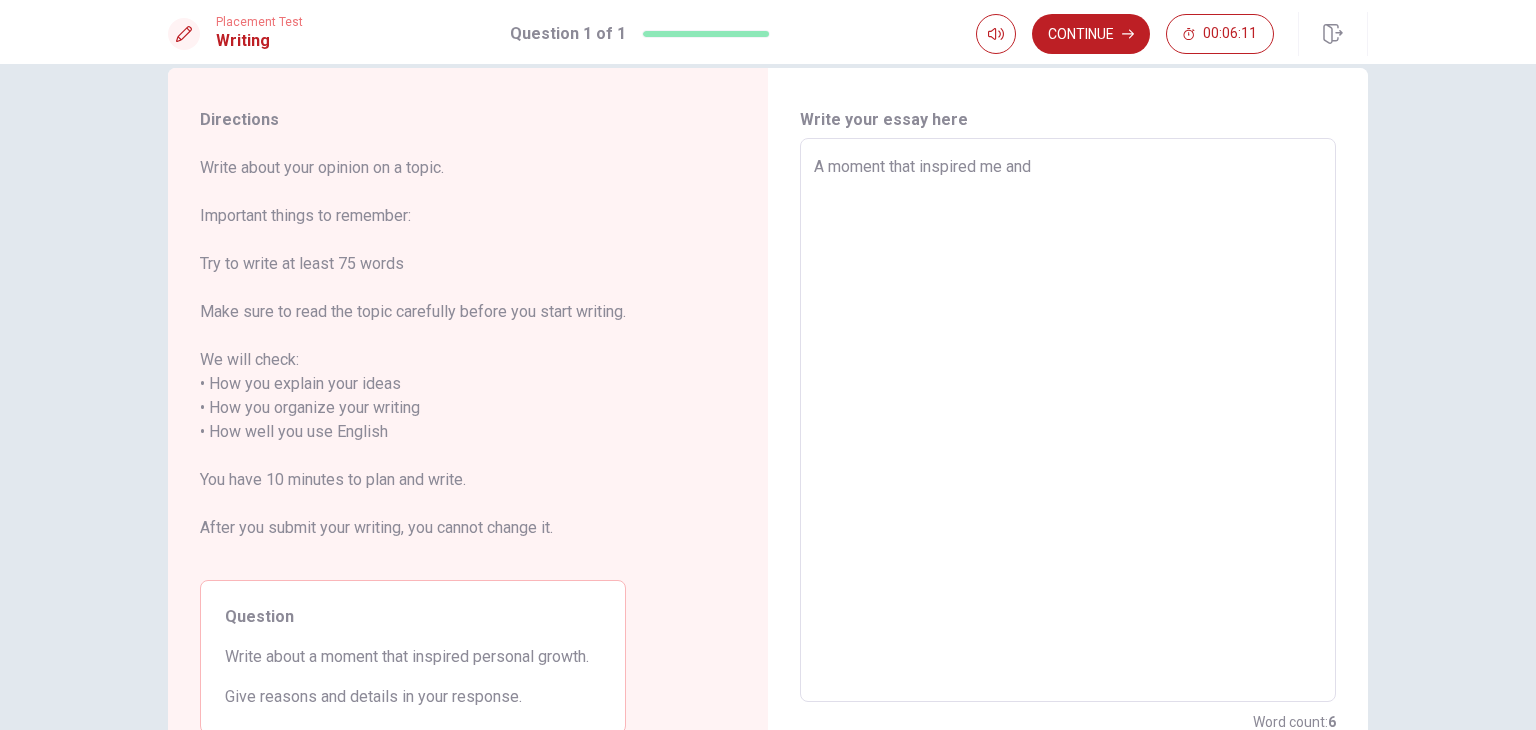 type on "A moment that inspired me and h" 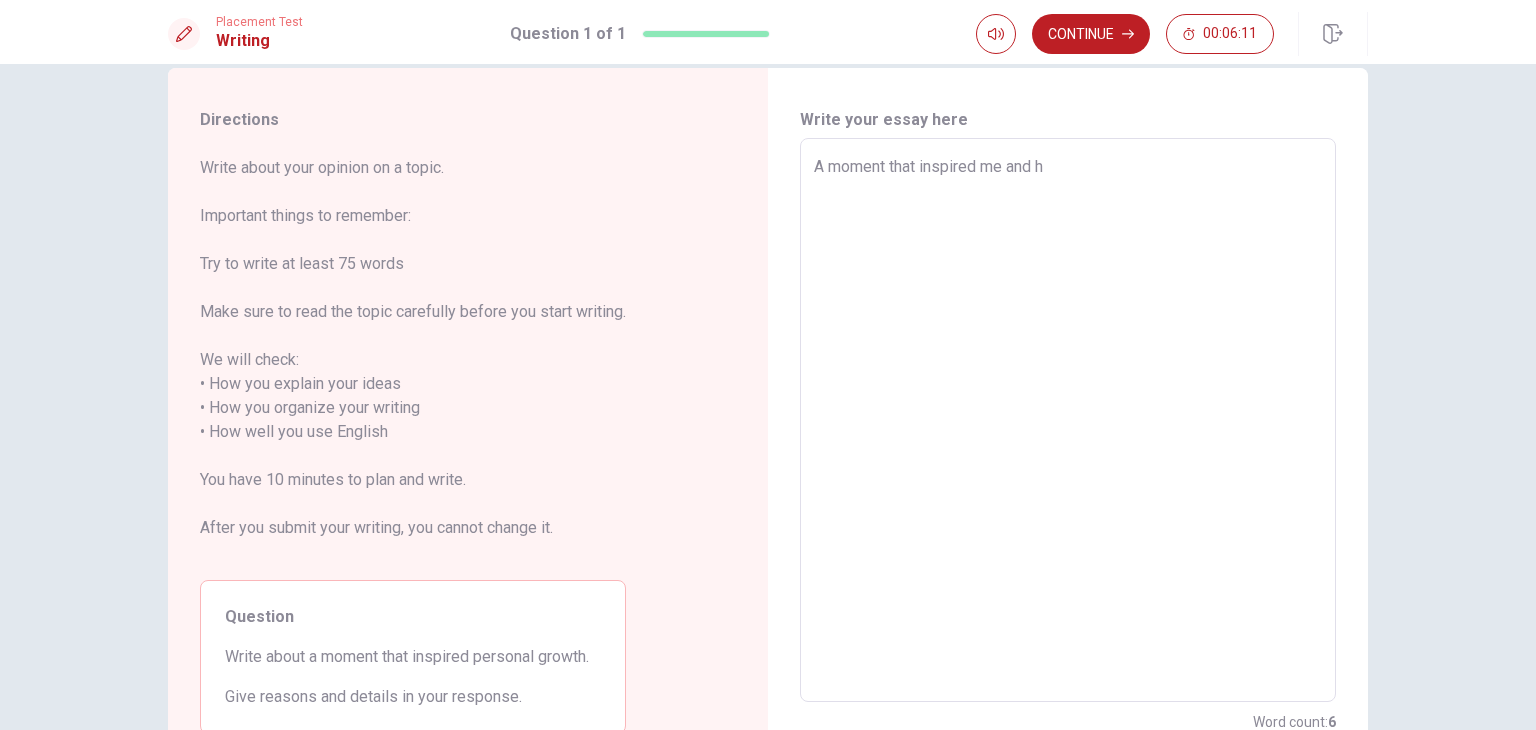 type on "x" 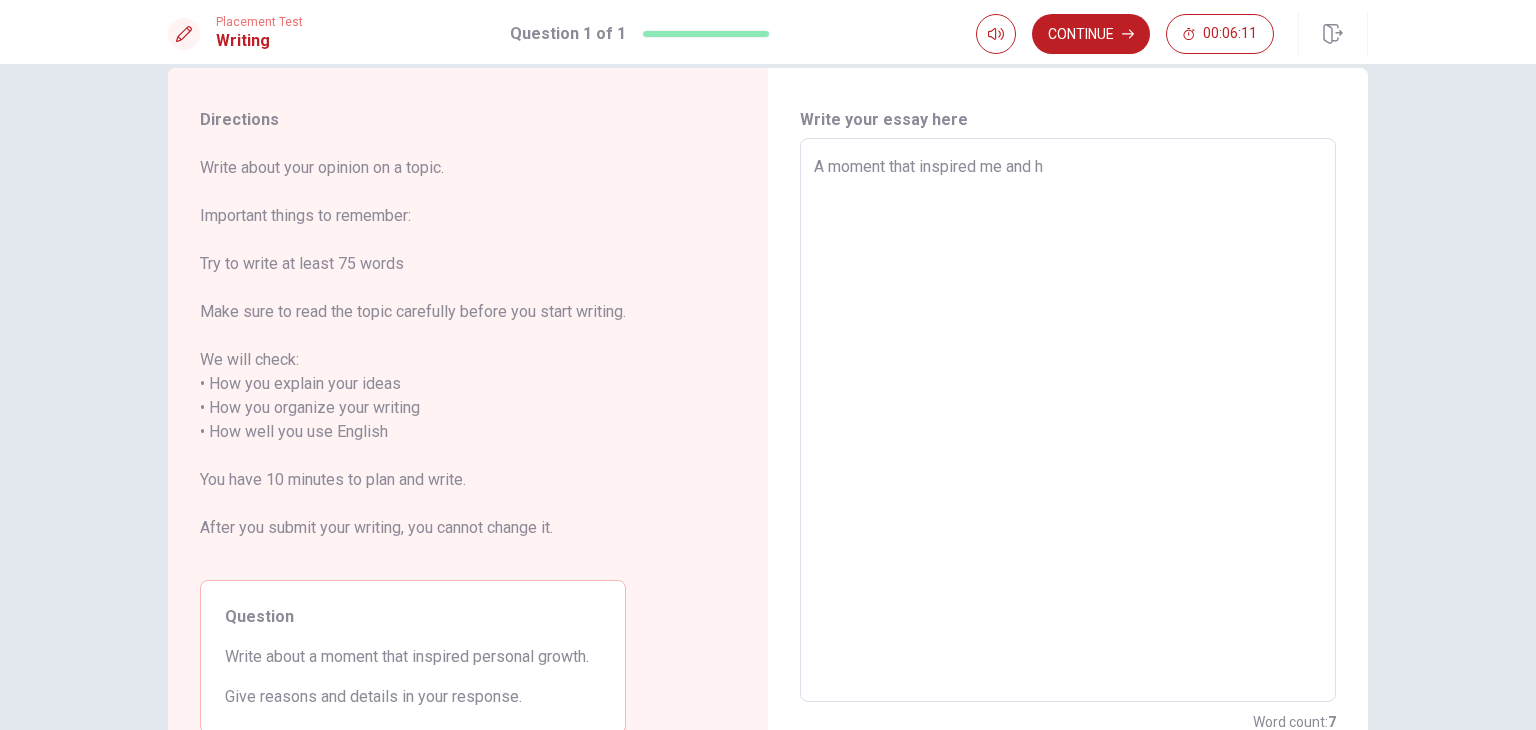 type on "A moment that inspired me and he" 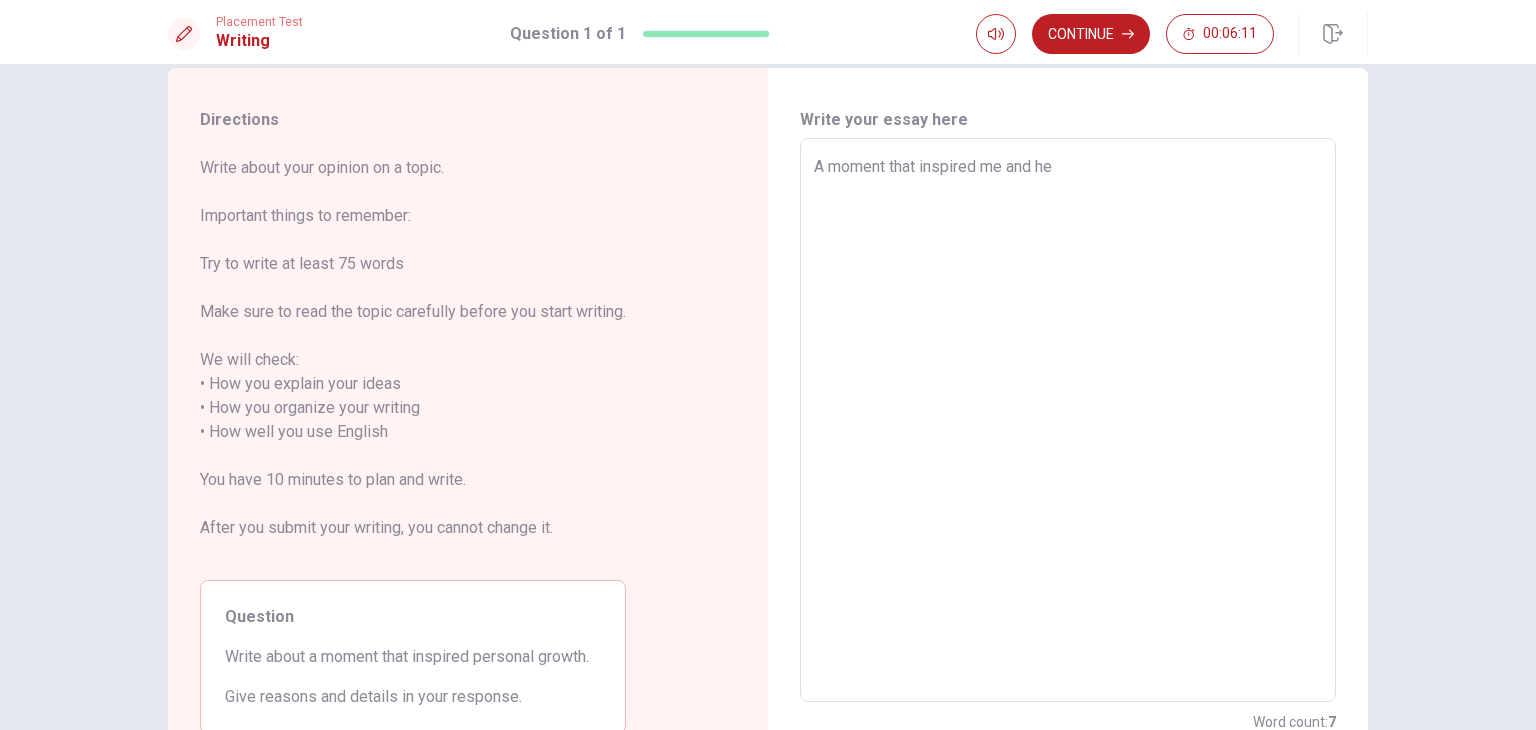 type on "x" 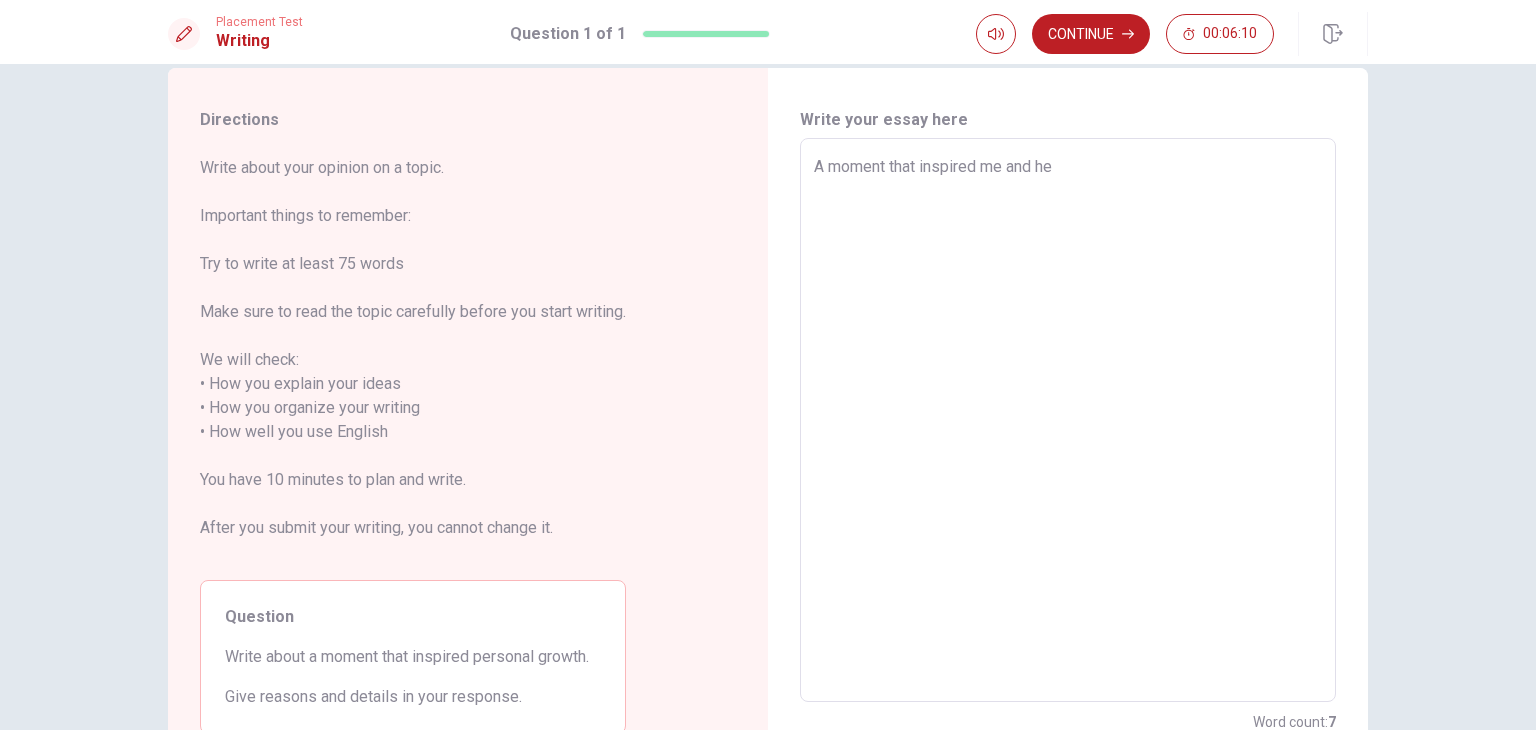 type on "A moment that inspired me and hel" 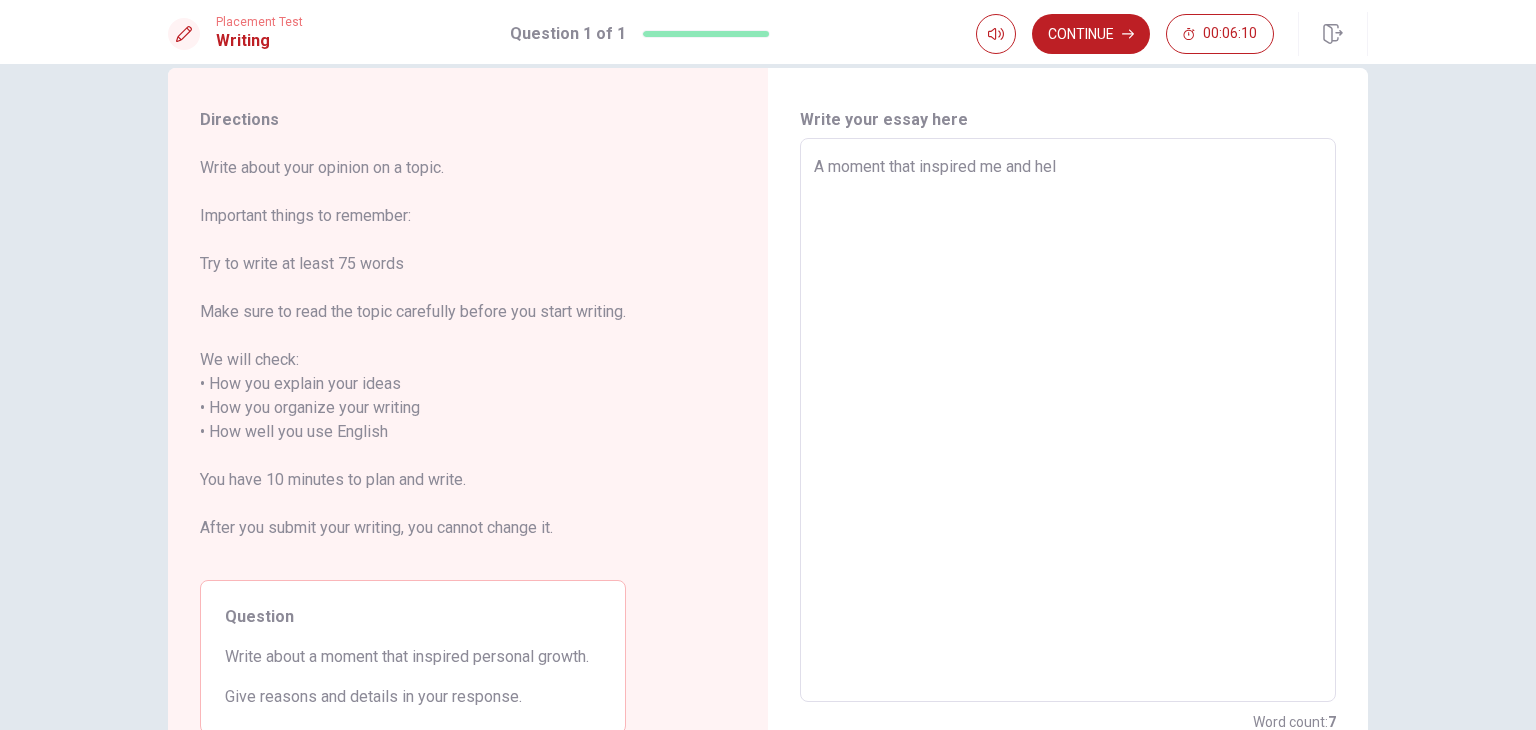 type on "x" 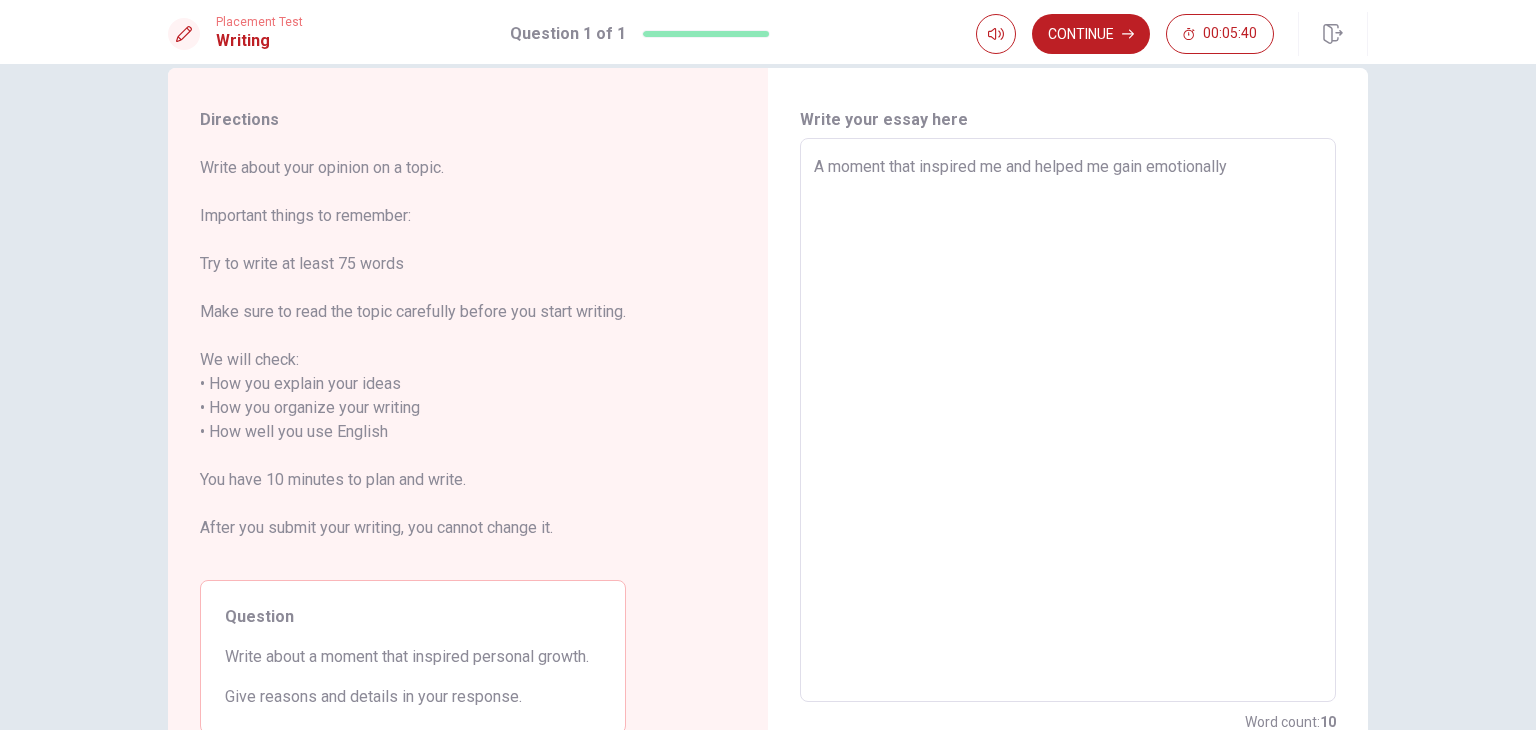 click on "A moment that inspired me and helped me gain emotionally" at bounding box center [1068, 420] 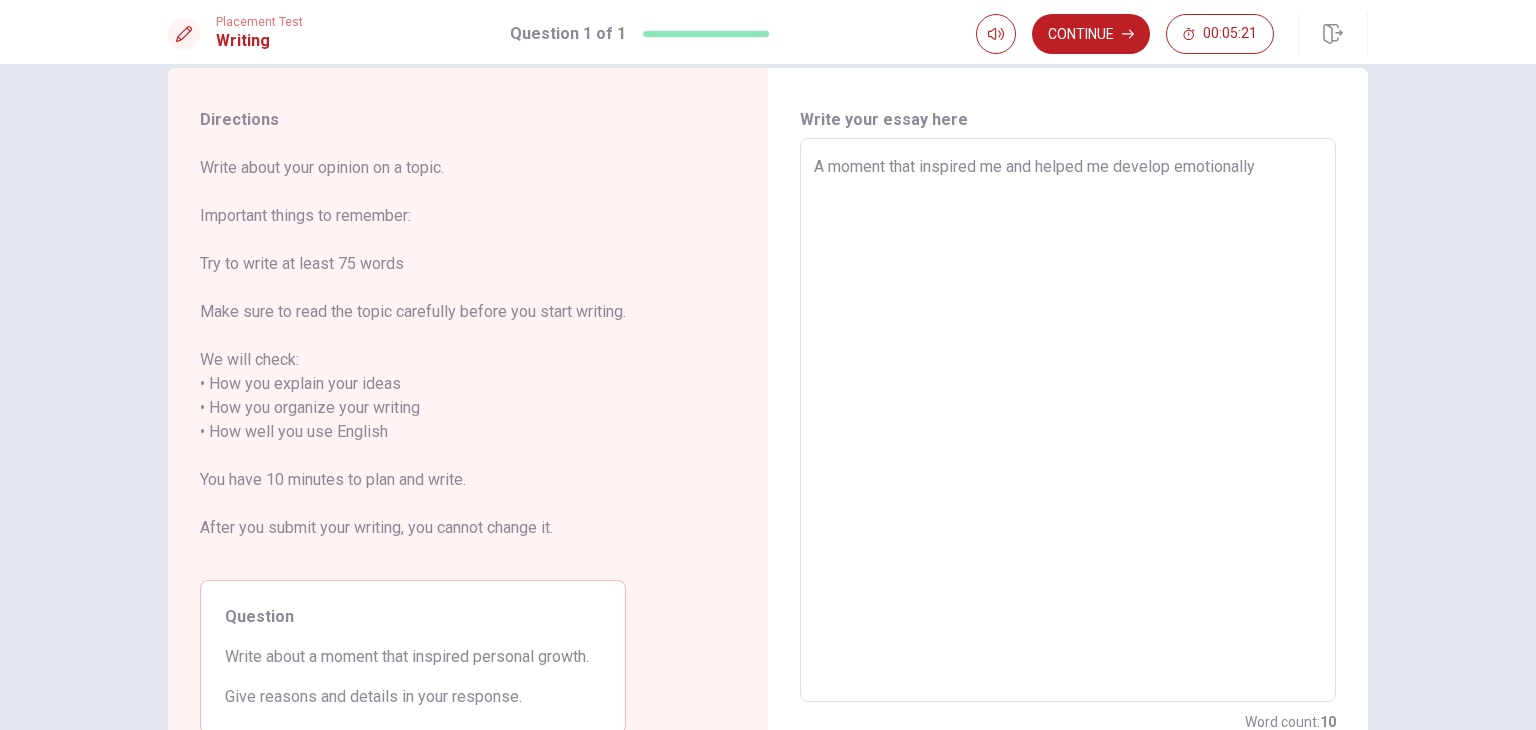 click on "A moment that inspired me and helped me develop emotionally" at bounding box center [1068, 420] 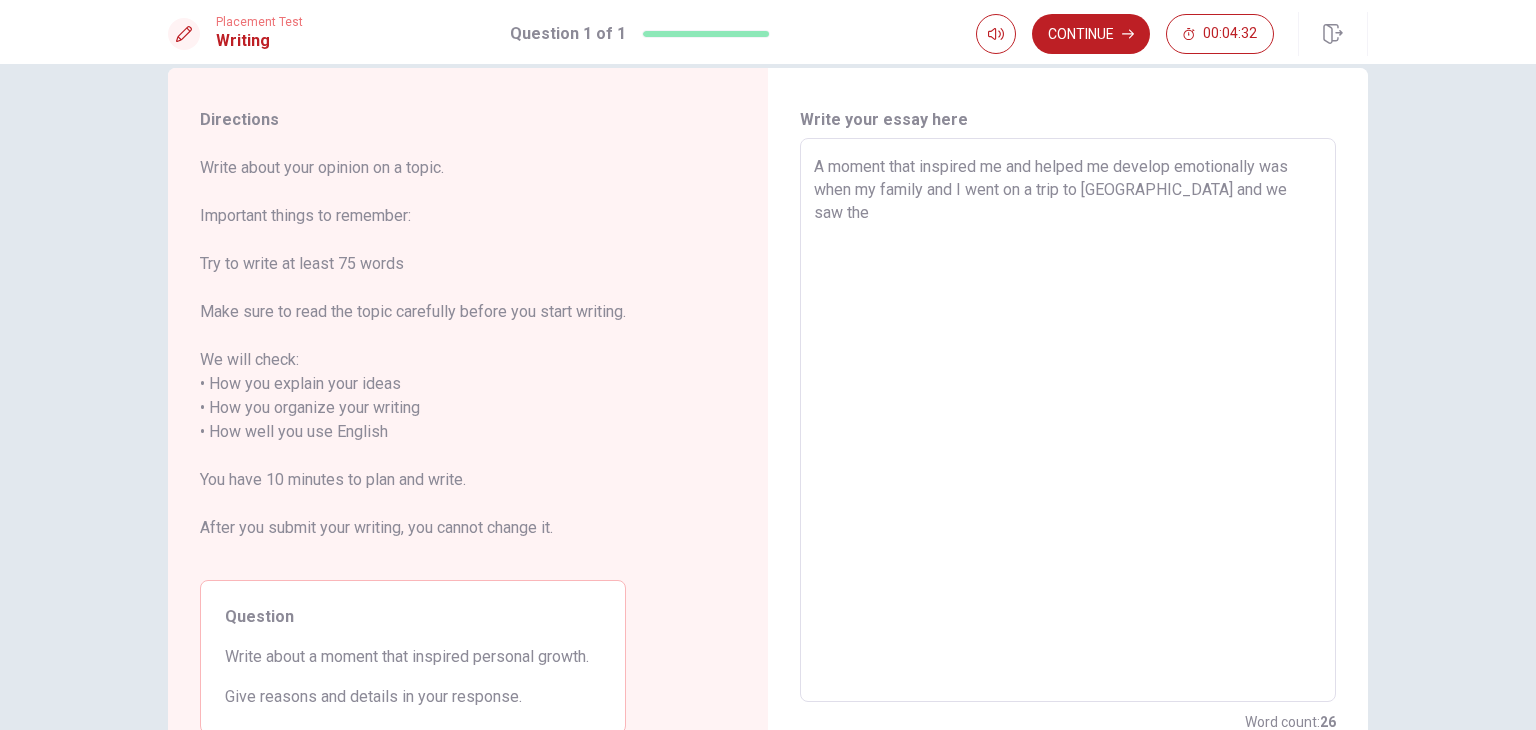 click on "A moment that inspired me and helped me develop emotionally was when my family and I went on a trip to [GEOGRAPHIC_DATA] and we saw the" at bounding box center [1068, 420] 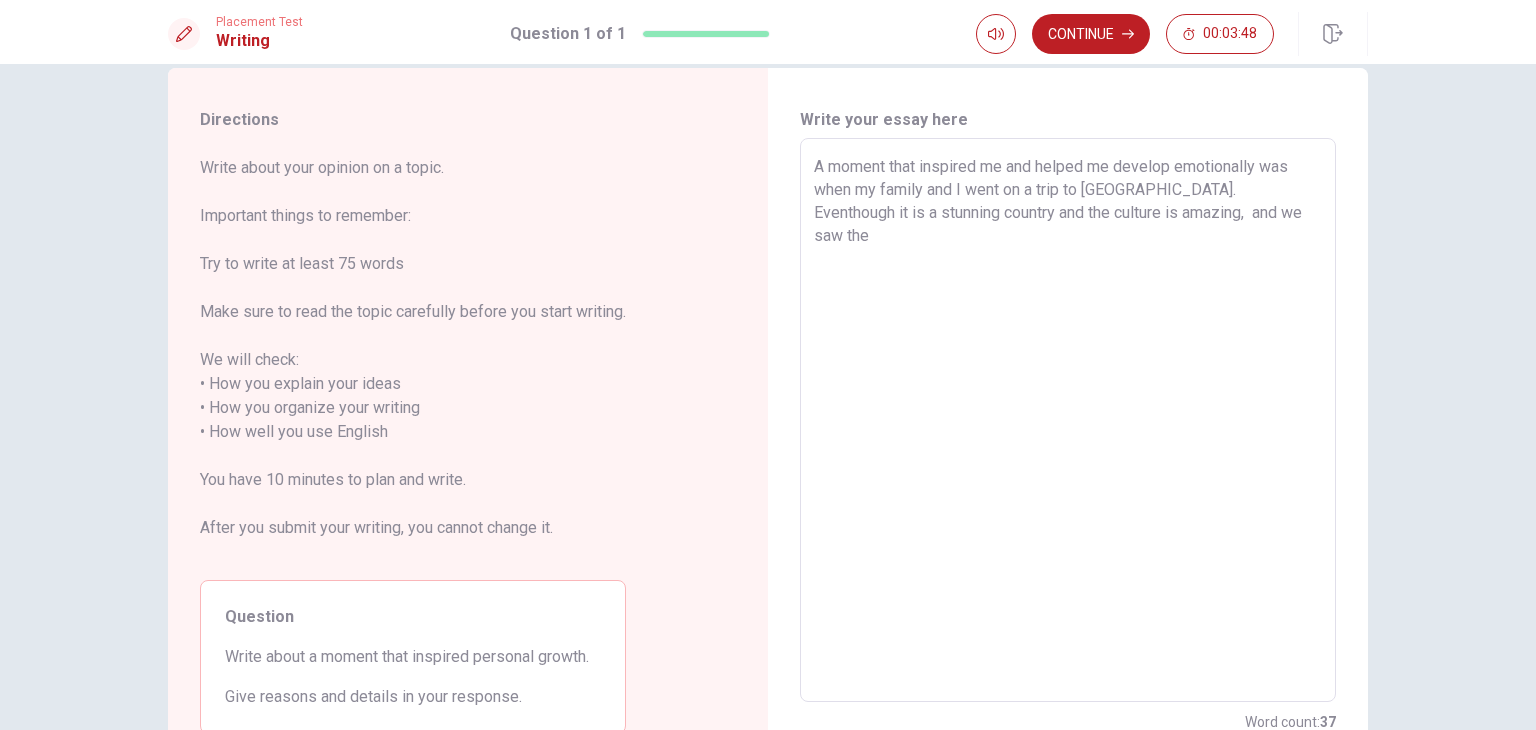 click on "A moment that inspired me and helped me develop emotionally was when my family and I went on a trip to [GEOGRAPHIC_DATA].
Eventhough it is a stunning country and the culture is amazing,  and we saw the  x ​" at bounding box center [1068, 420] 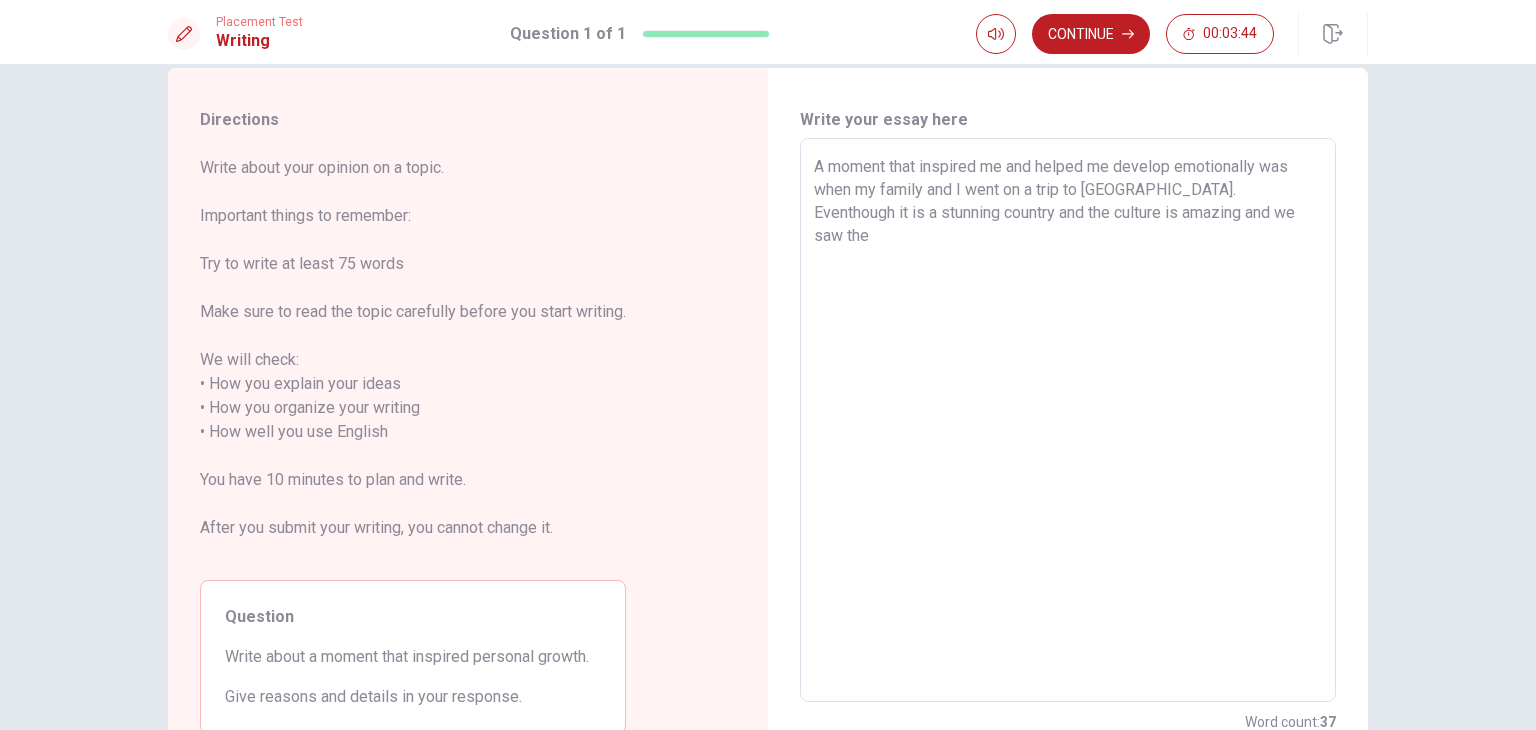 click on "A moment that inspired me and helped me develop emotionally was when my family and I went on a trip to [GEOGRAPHIC_DATA].
Eventhough it is a stunning country and the culture is amazing and we saw the" at bounding box center [1068, 420] 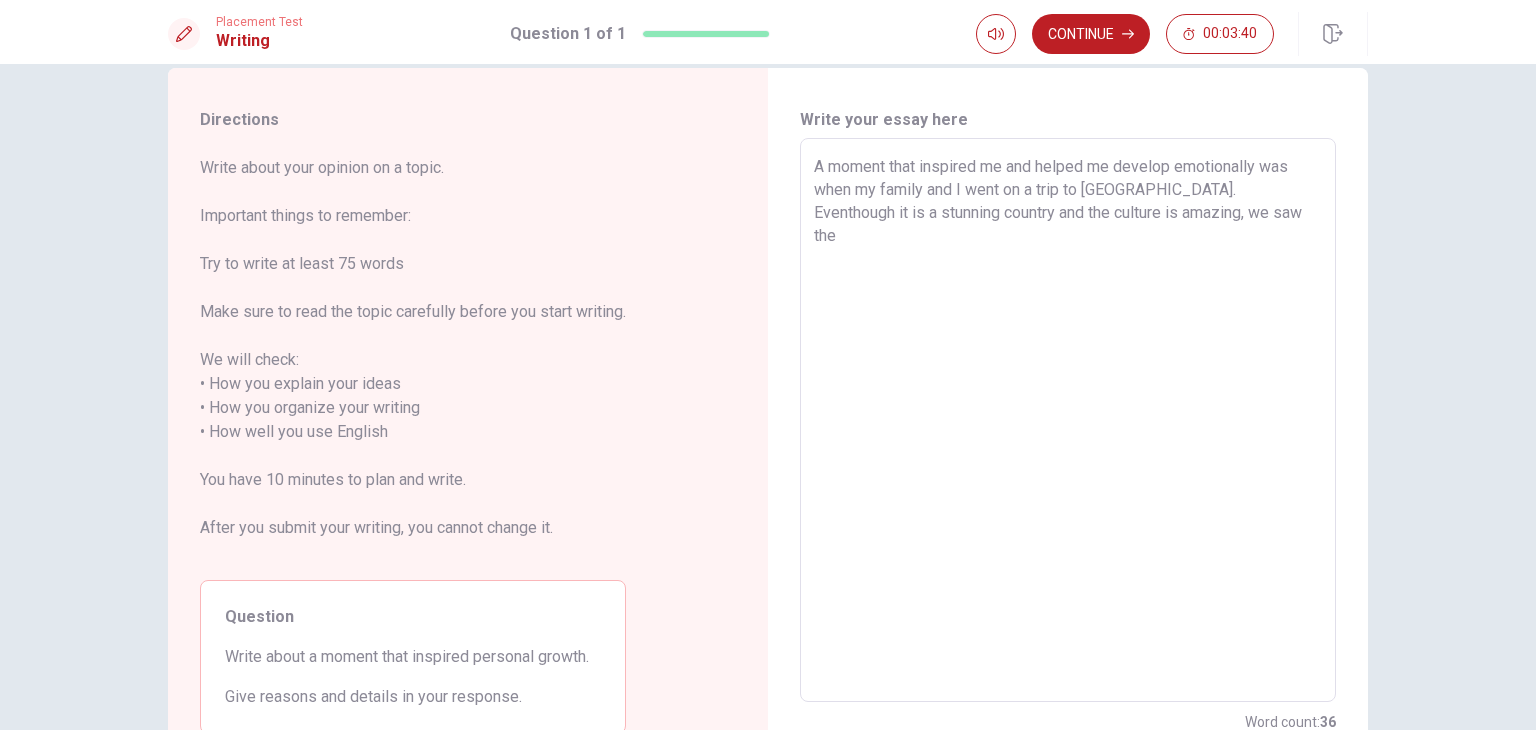 click on "A moment that inspired me and helped me develop emotionally was when my family and I went on a trip to [GEOGRAPHIC_DATA].
Eventhough it is a stunning country and the culture is amazing, we saw the" at bounding box center (1068, 420) 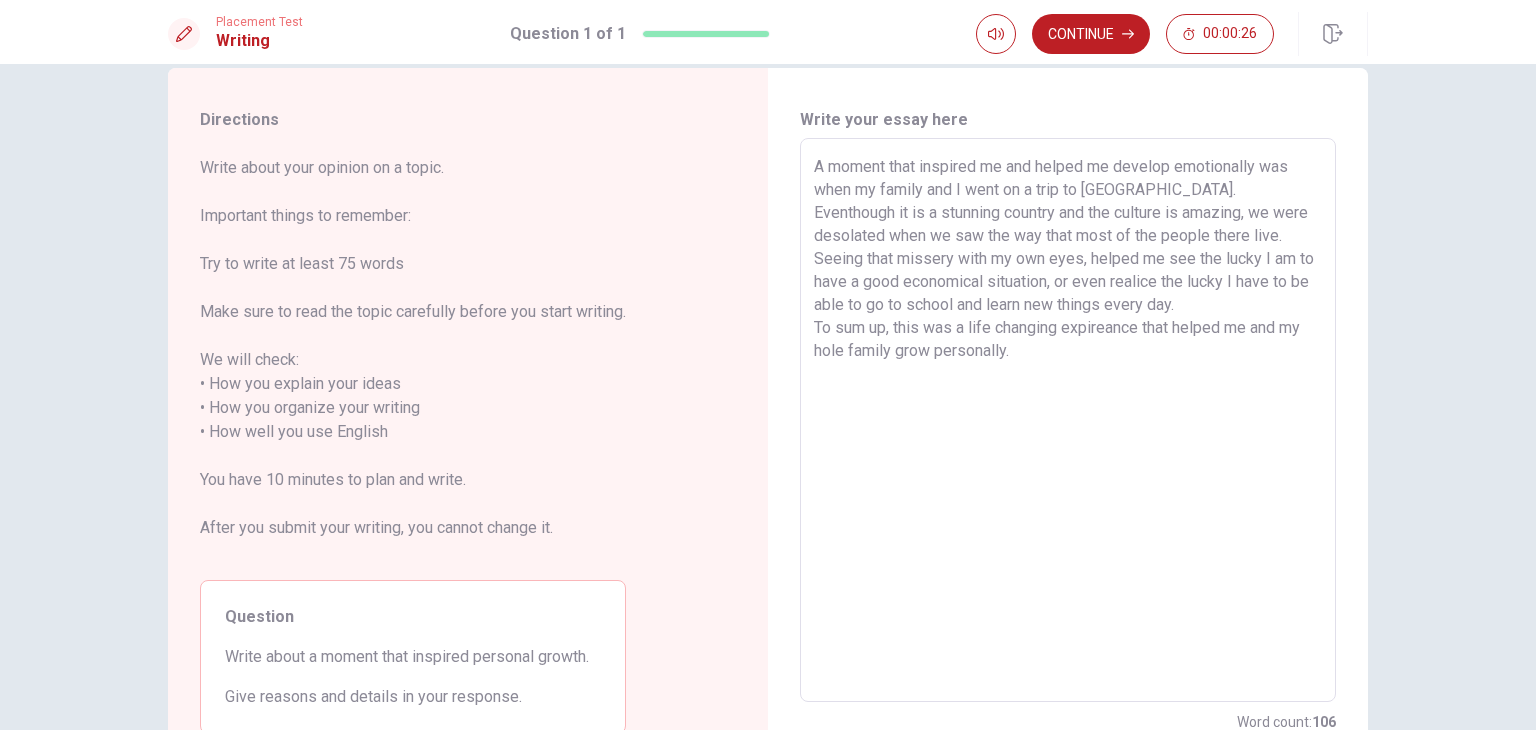 click on "A moment that inspired me and helped me develop emotionally was when my family and I went on a trip to [GEOGRAPHIC_DATA].
Eventhough it is a stunning country and the culture is amazing, we were desolated when we saw the way that most of the people there live.
Seeing that missery with my own eyes, helped me see the lucky I am to have a good economical situation, or even realice the lucky I have to be able to go to school and learn new things every day.
To sum up, this was a life changing expireance that helped me and my hole family grow personally." at bounding box center [1068, 420] 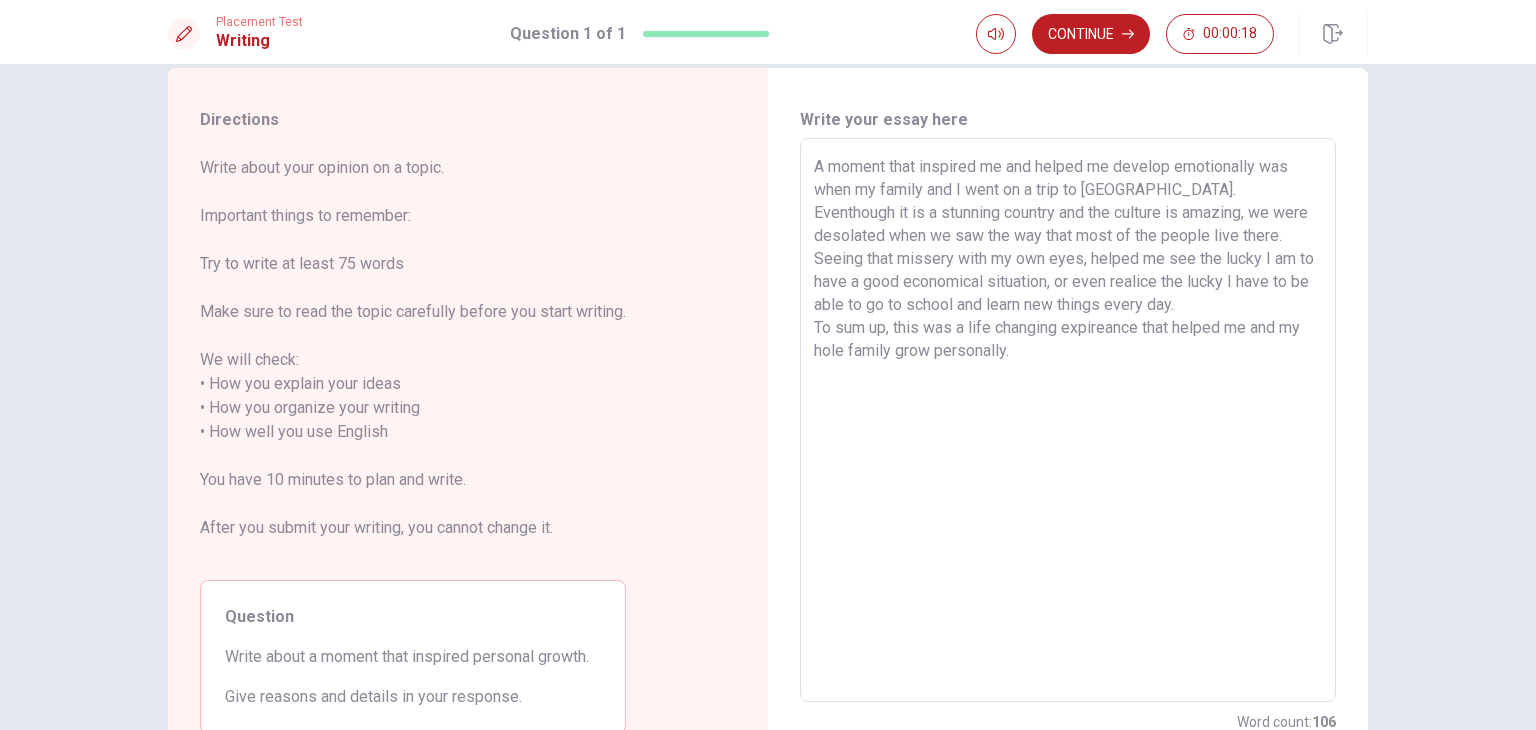click on "A moment that inspired me and helped me develop emotionally was when my family and I went on a trip to [GEOGRAPHIC_DATA].
Eventhough it is a stunning country and the culture is amazing, we were desolated when we saw the way that most of the people live there.
Seeing that missery with my own eyes, helped me see the lucky I am to have a good economical situation, or even realice the lucky I have to be able to go to school and learn new things every day.
To sum up, this was a life changing expireance that helped me and my hole family grow personally." at bounding box center (1068, 420) 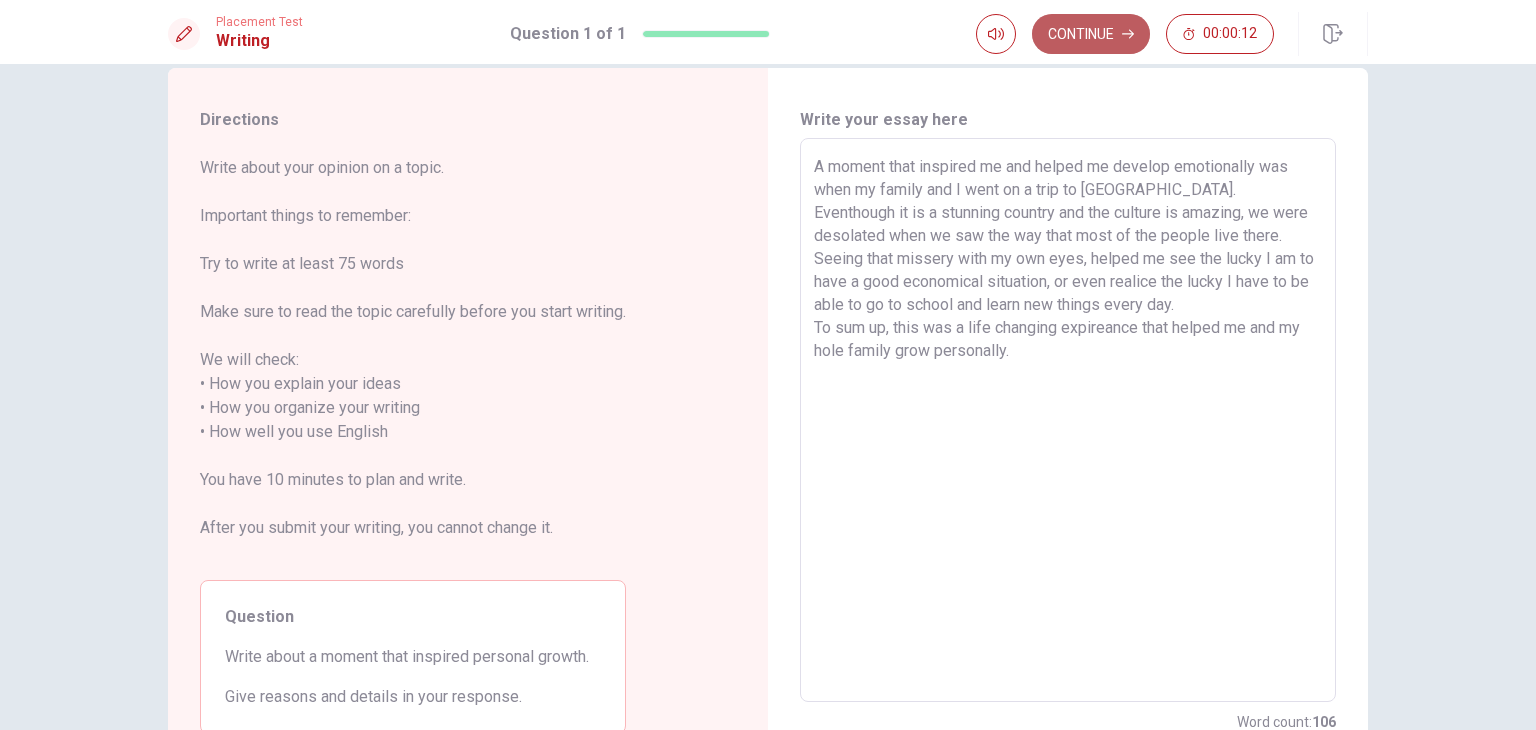 click on "Continue" at bounding box center [1091, 34] 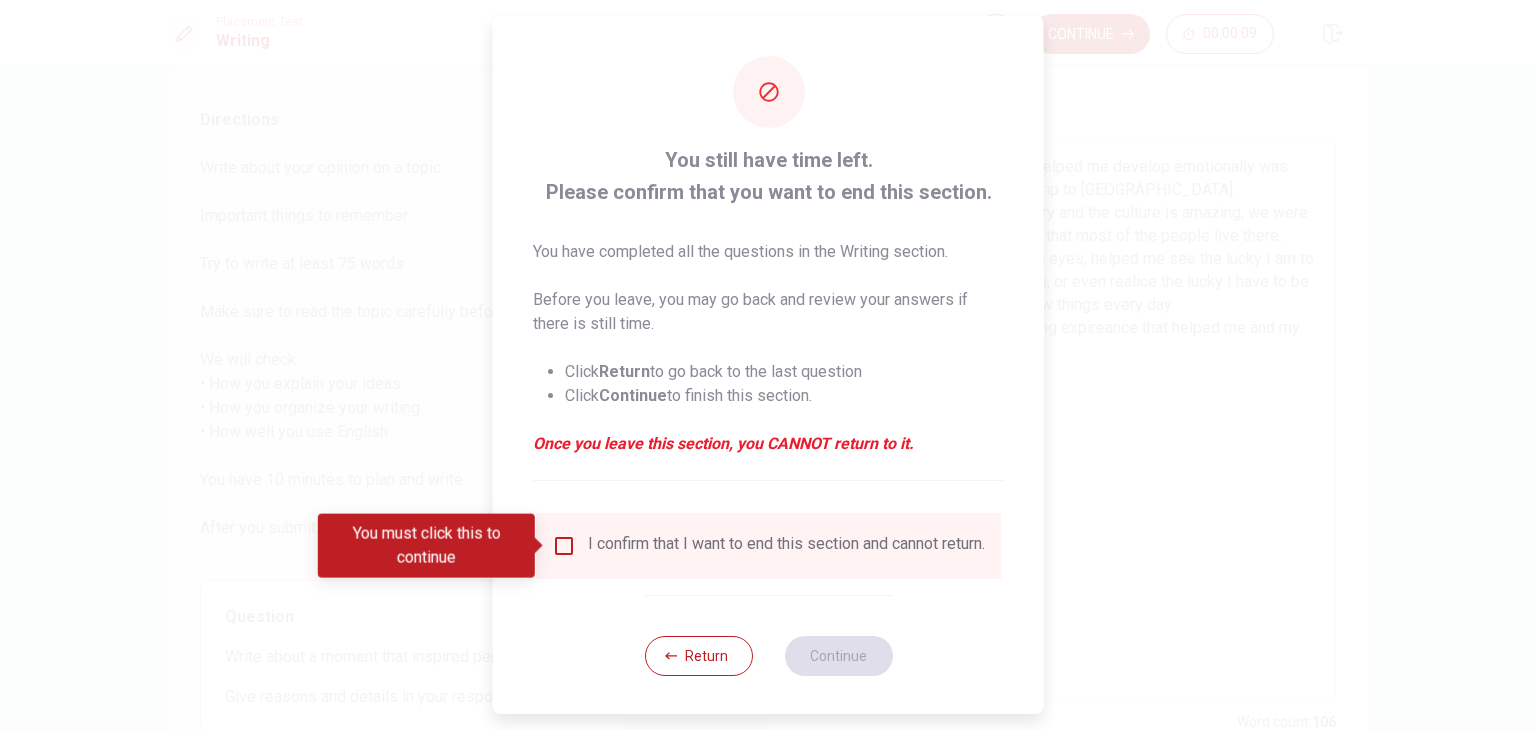 drag, startPoint x: 566, startPoint y: 545, endPoint x: 552, endPoint y: 536, distance: 16.643316 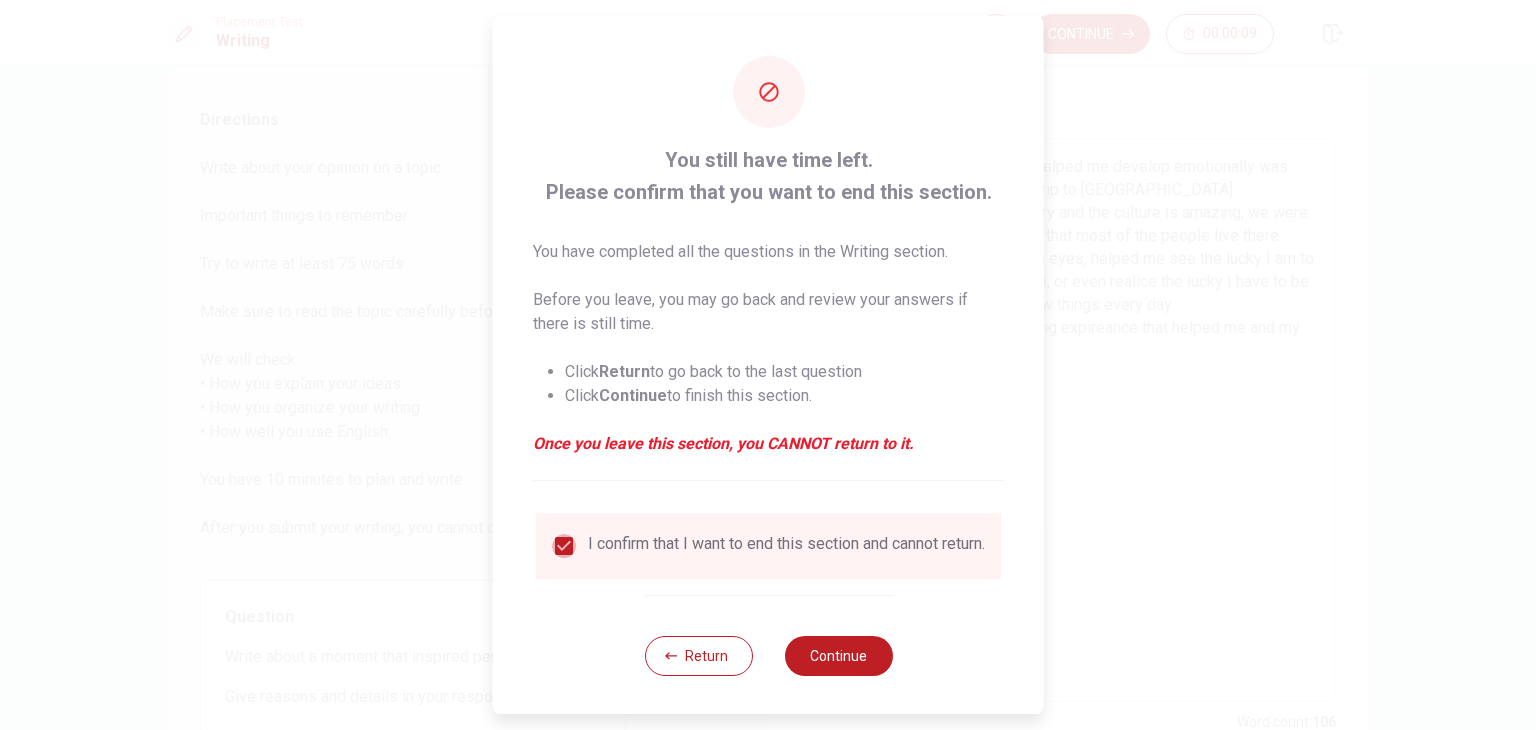 click at bounding box center (564, 546) 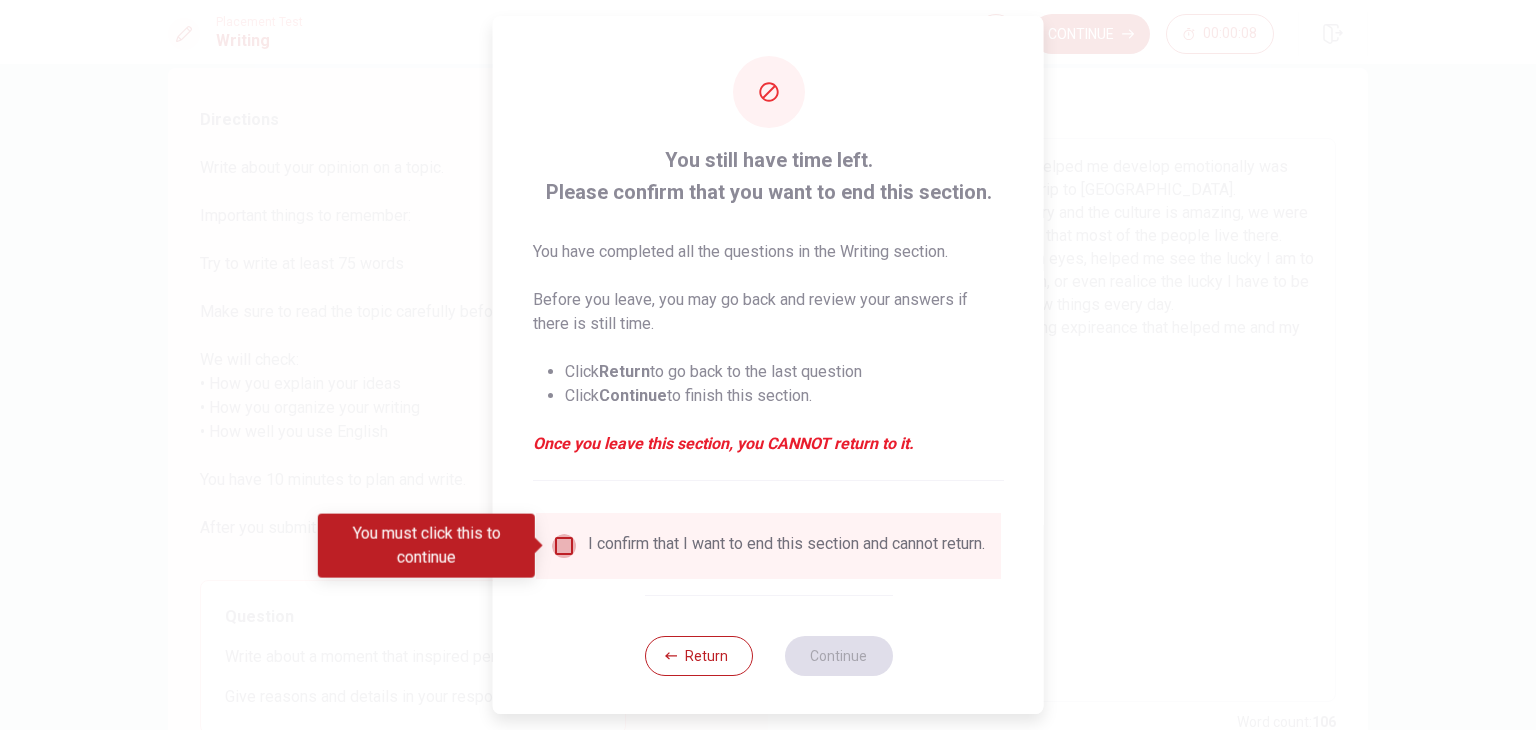 click at bounding box center [564, 546] 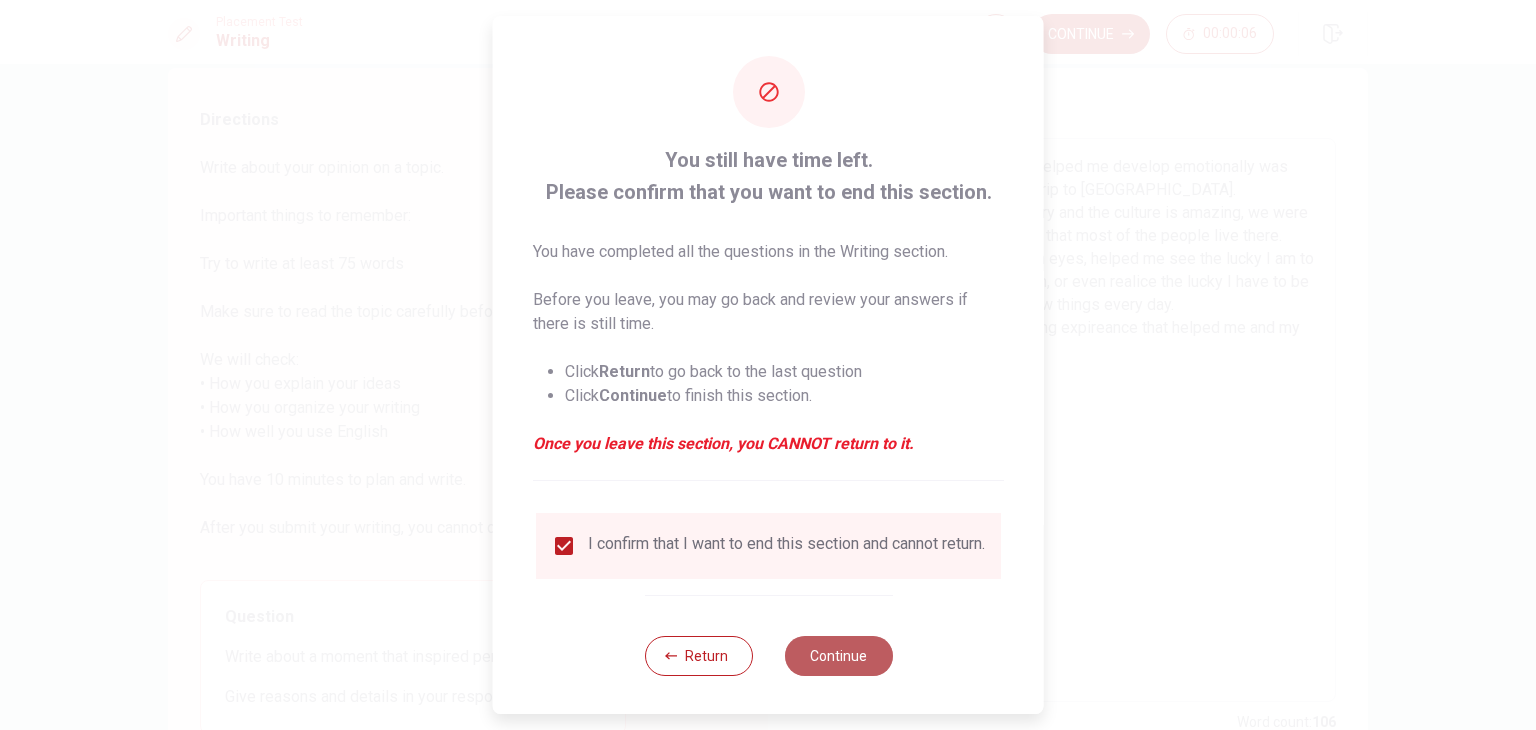 click on "Continue" at bounding box center [838, 656] 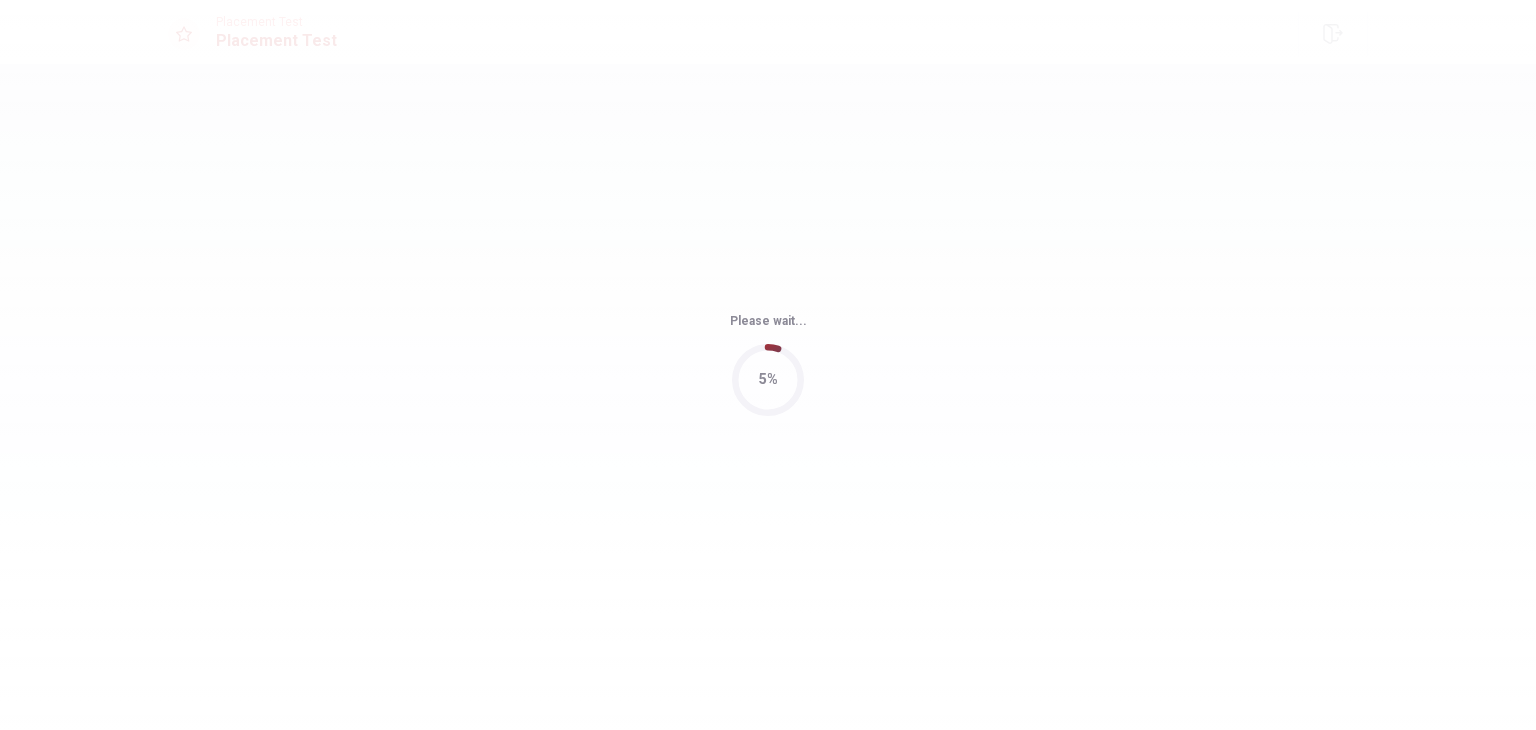 scroll, scrollTop: 0, scrollLeft: 0, axis: both 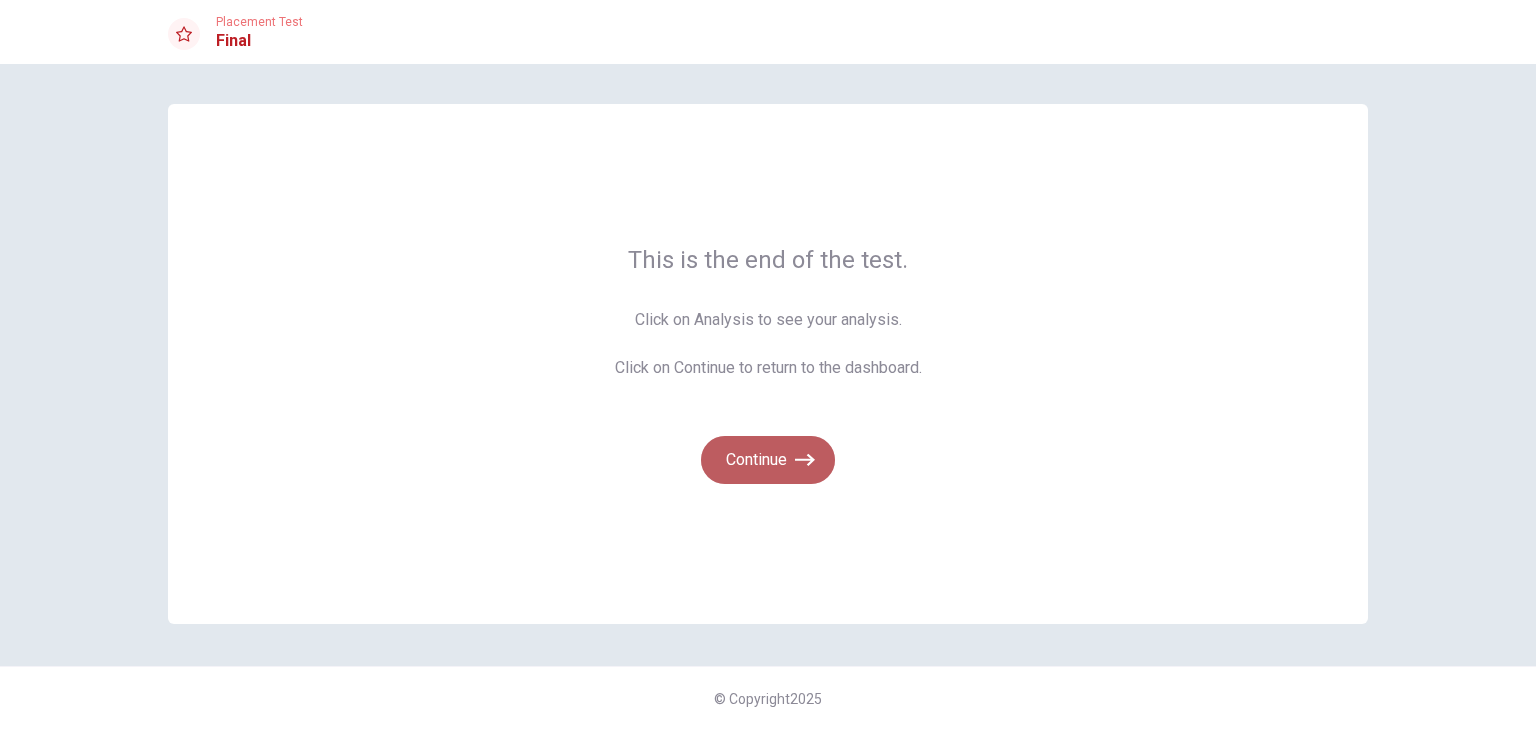 click on "Continue" at bounding box center [768, 460] 